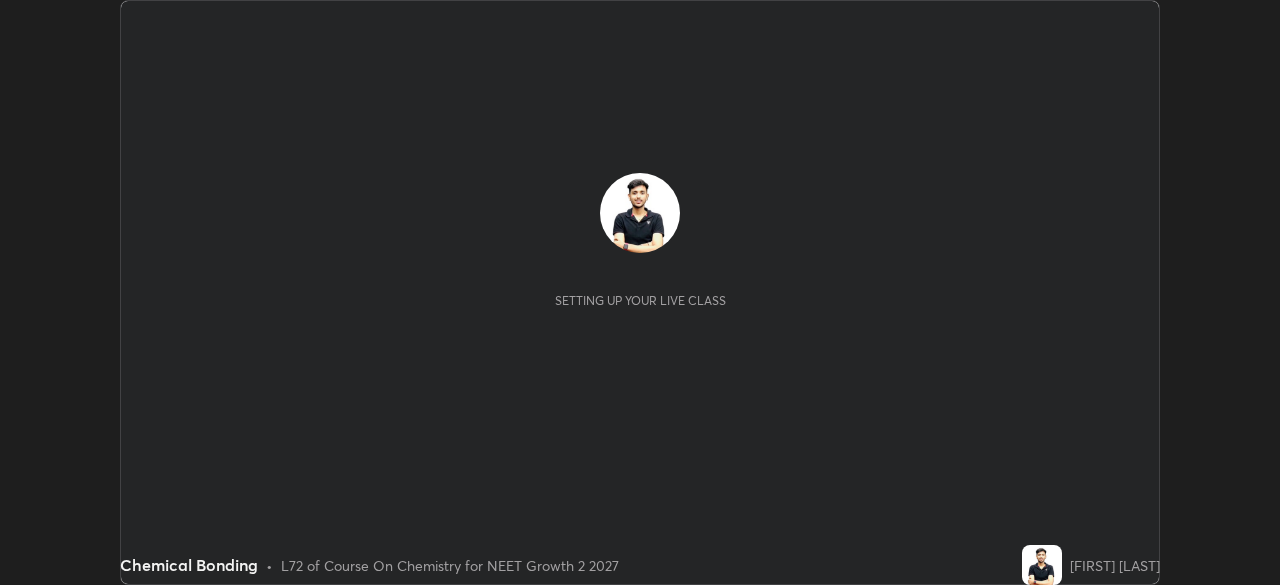 scroll, scrollTop: 0, scrollLeft: 0, axis: both 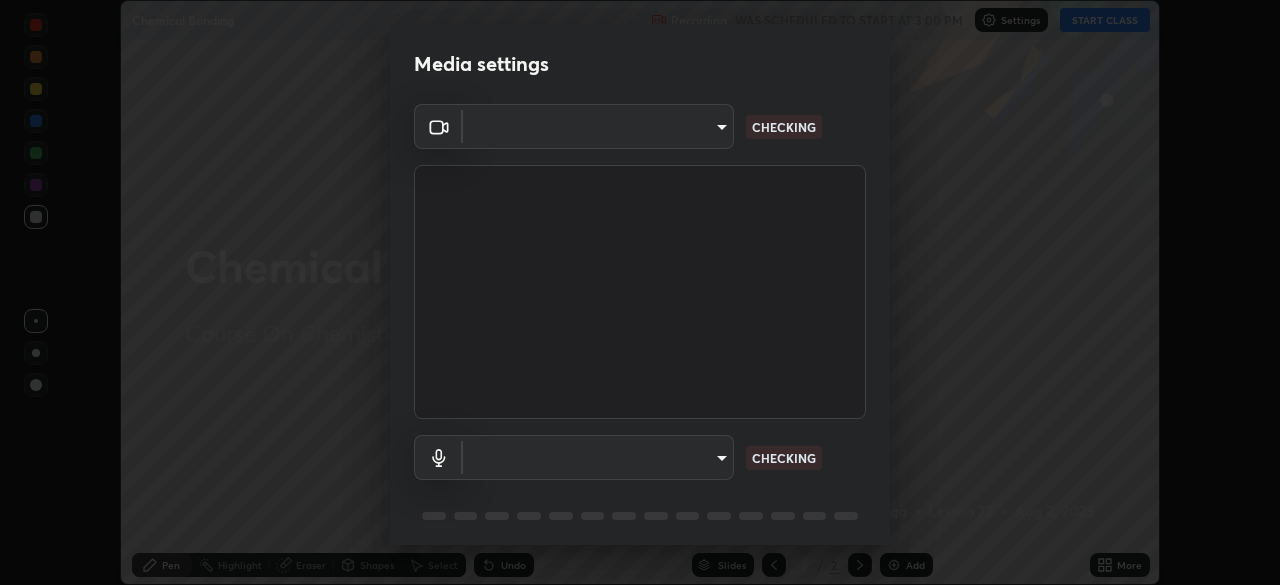 type on "c0fccc6def6e54878234cec608f9adb6f1ff5846390cd9187a75468fa774485e" 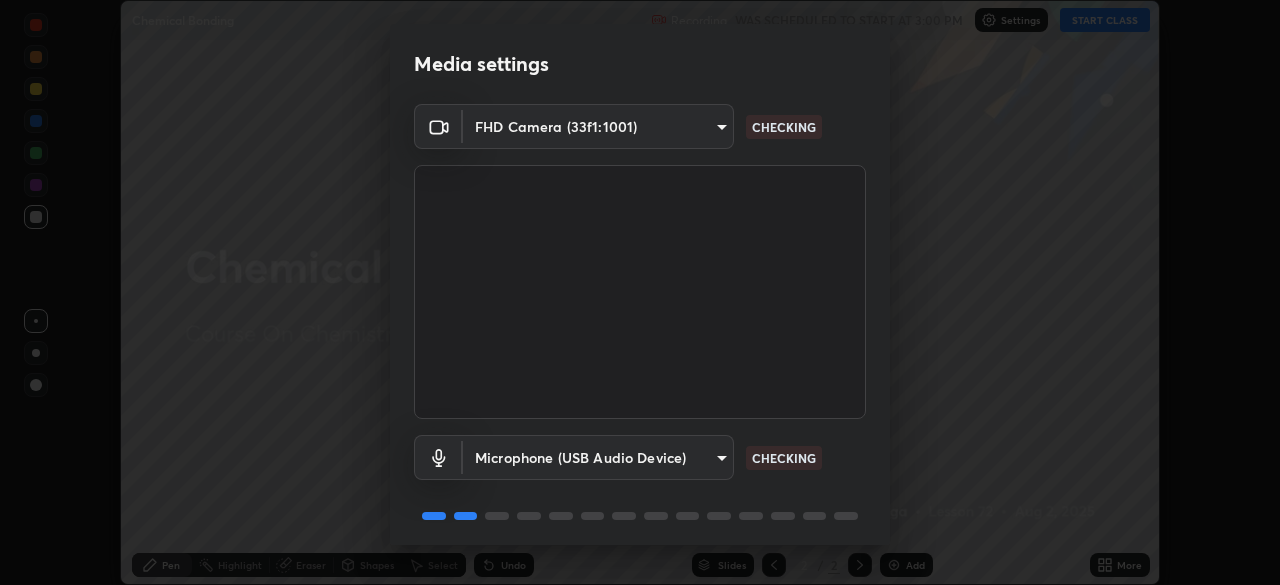 scroll, scrollTop: 71, scrollLeft: 0, axis: vertical 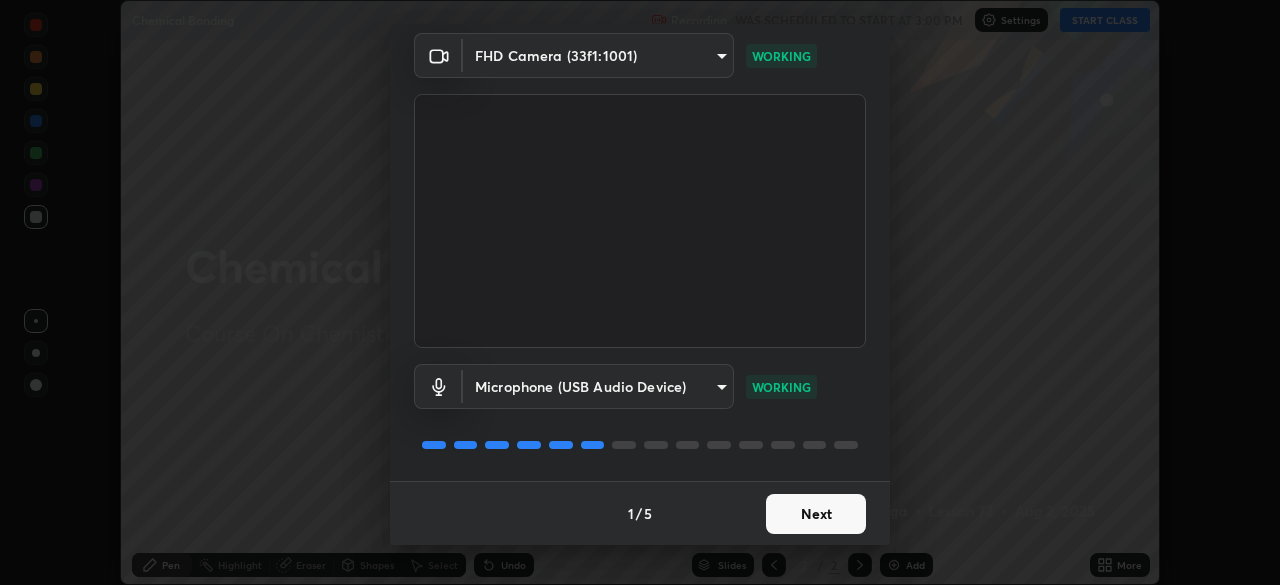click on "Next" at bounding box center (816, 514) 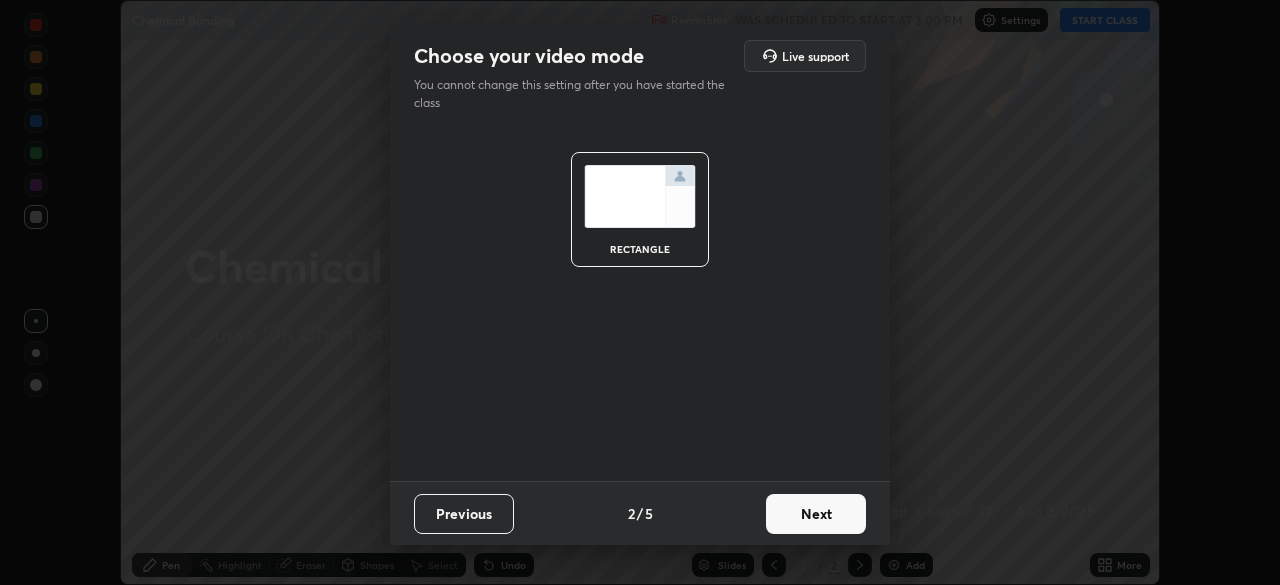 scroll, scrollTop: 0, scrollLeft: 0, axis: both 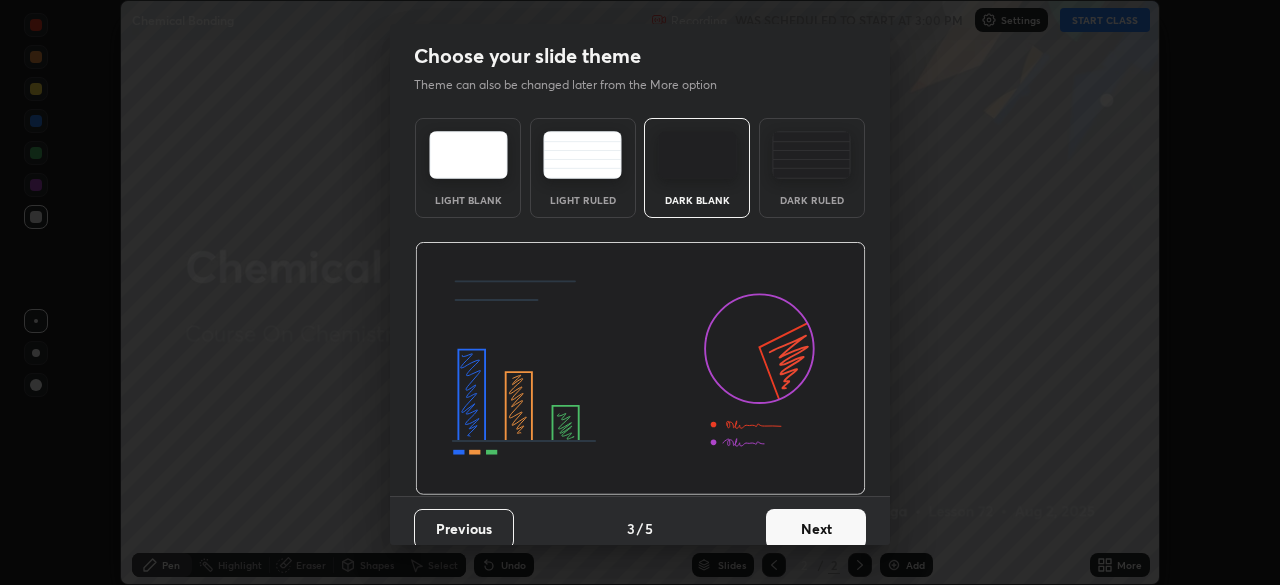 click on "Next" at bounding box center (816, 529) 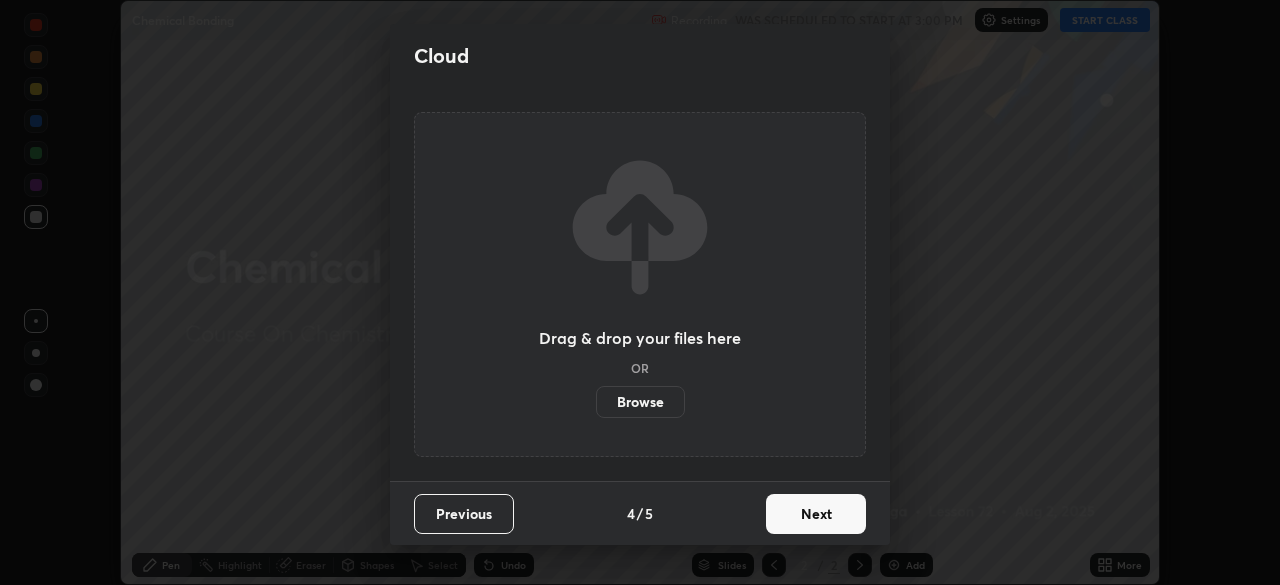 click on "Next" at bounding box center [816, 514] 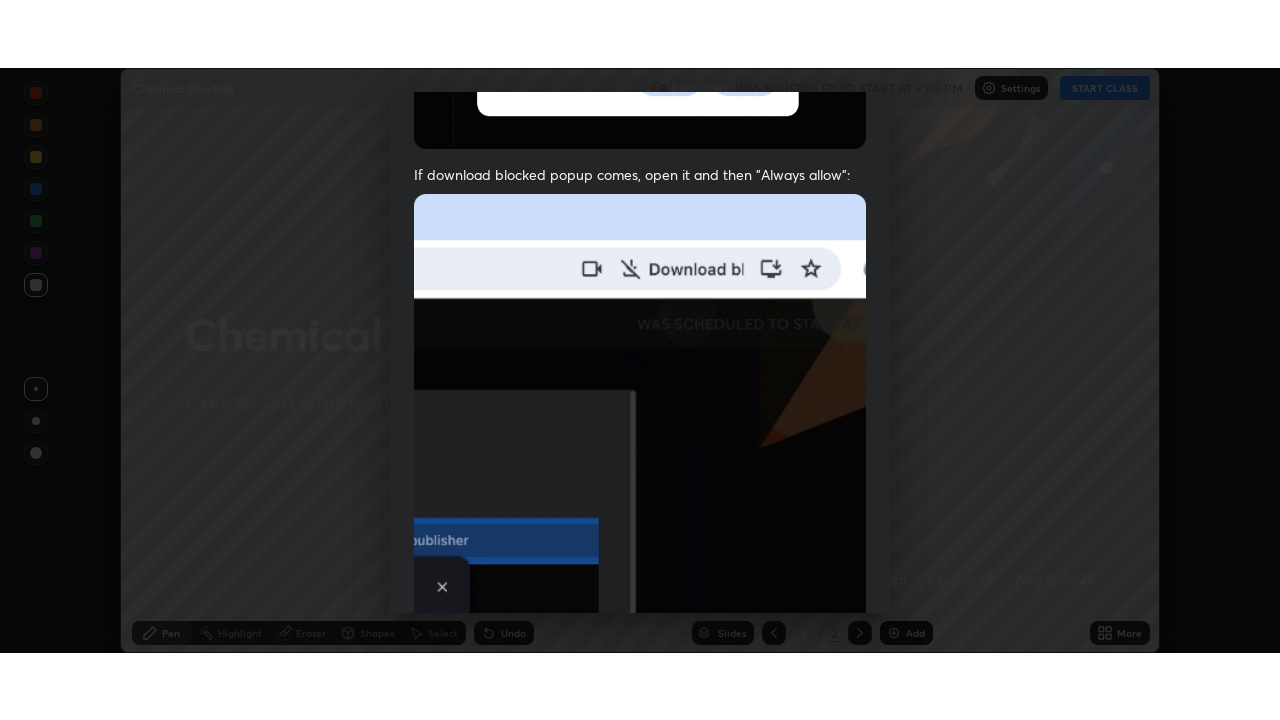scroll, scrollTop: 479, scrollLeft: 0, axis: vertical 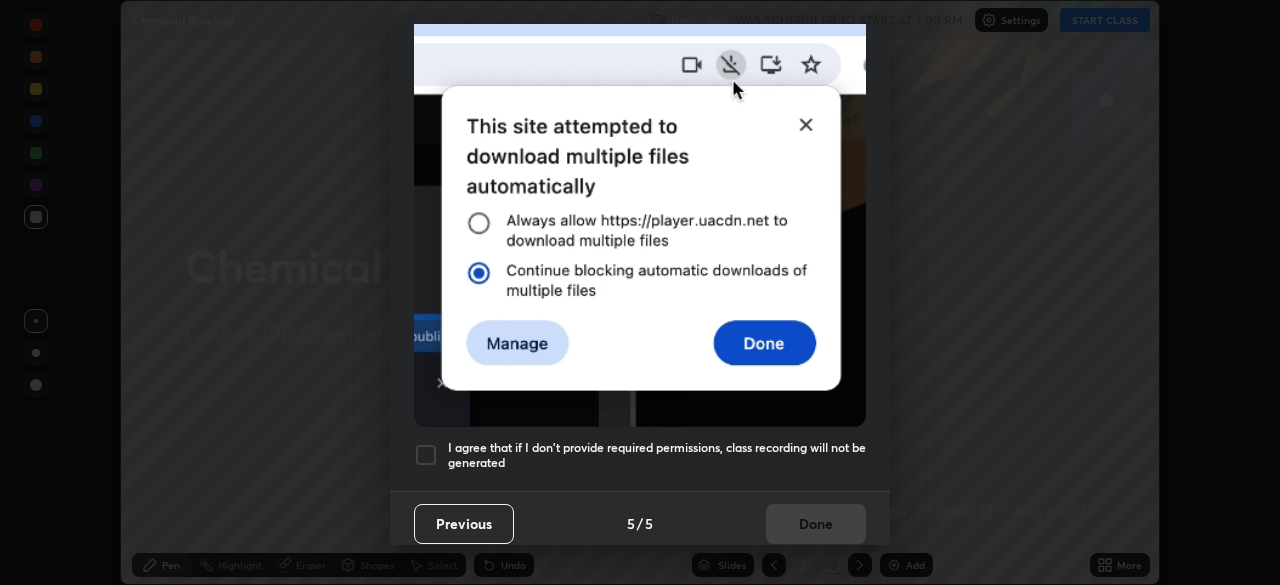 click at bounding box center [426, 455] 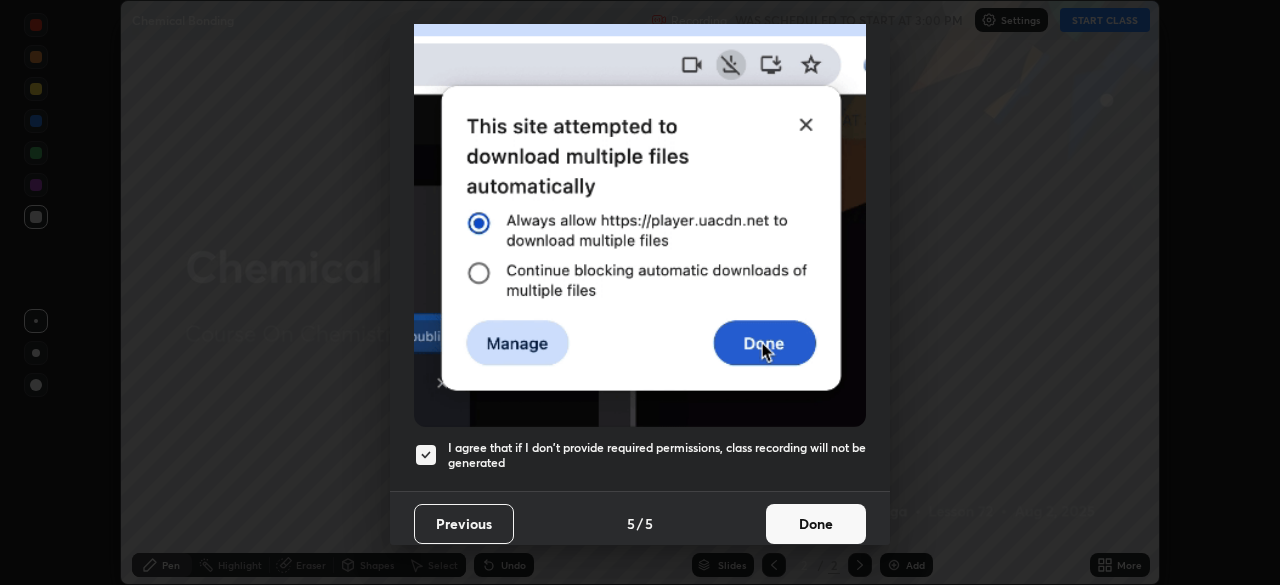 click on "Done" at bounding box center (816, 524) 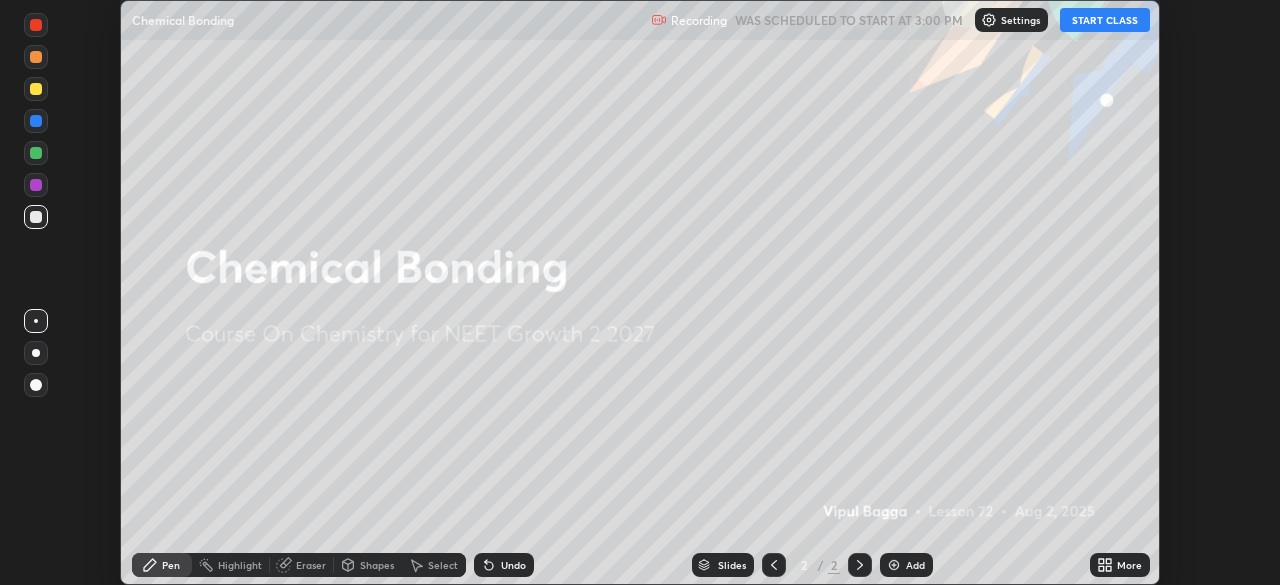 click on "START CLASS" at bounding box center [1105, 20] 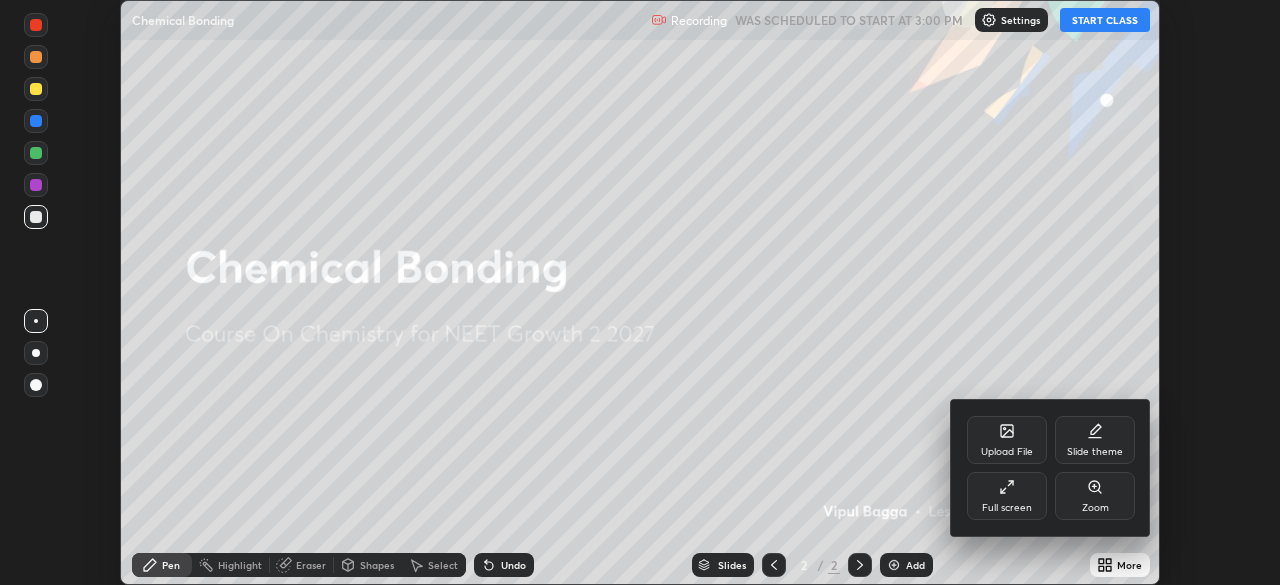 click on "Full screen" at bounding box center [1007, 508] 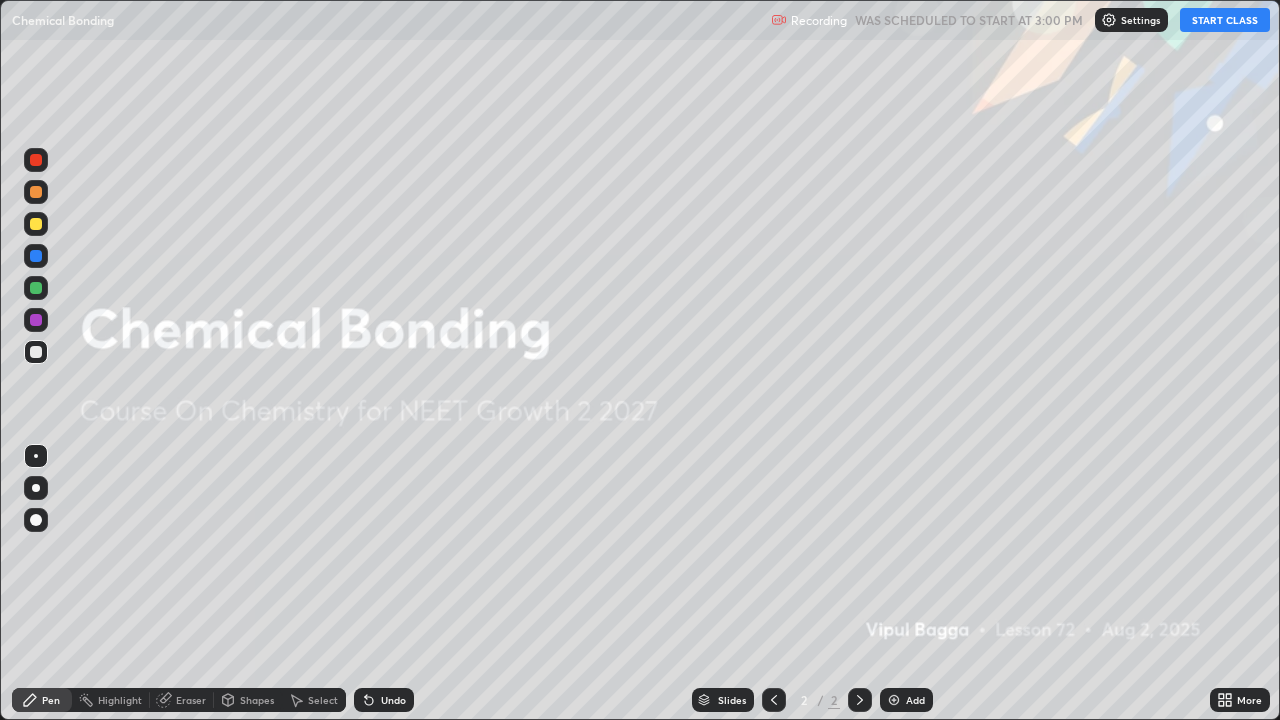 scroll, scrollTop: 99280, scrollLeft: 98720, axis: both 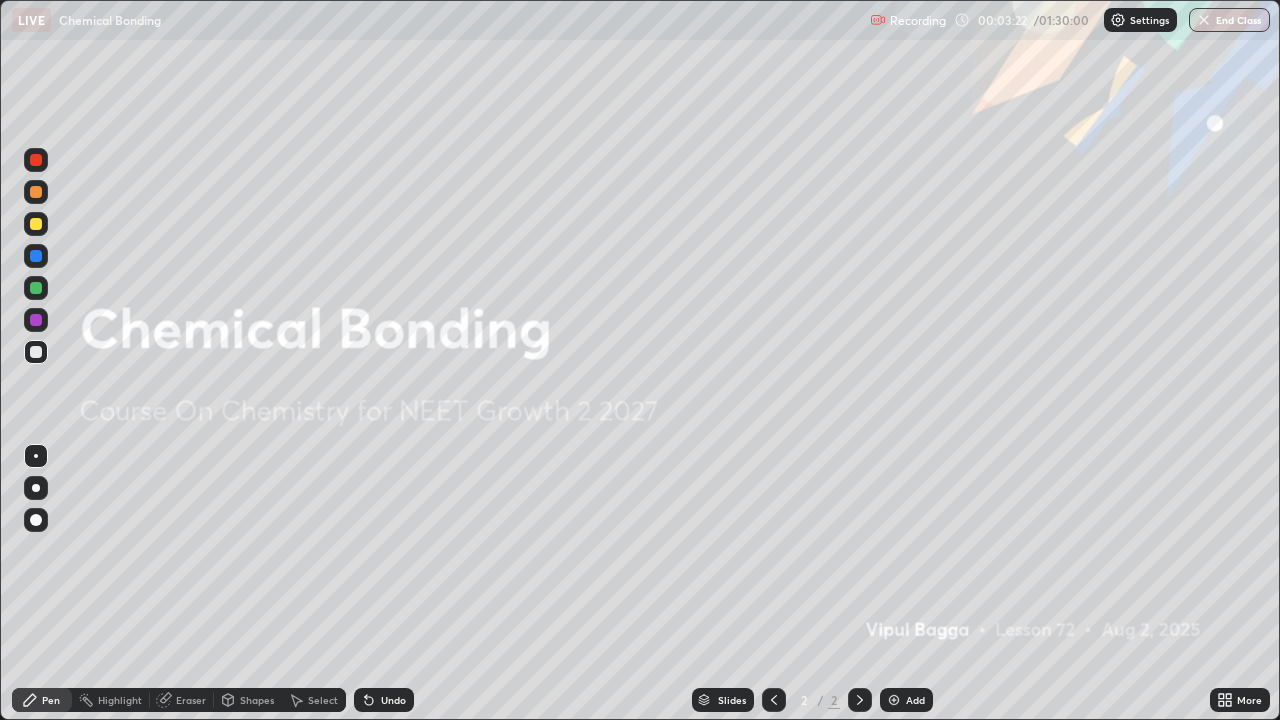 click at bounding box center (36, 224) 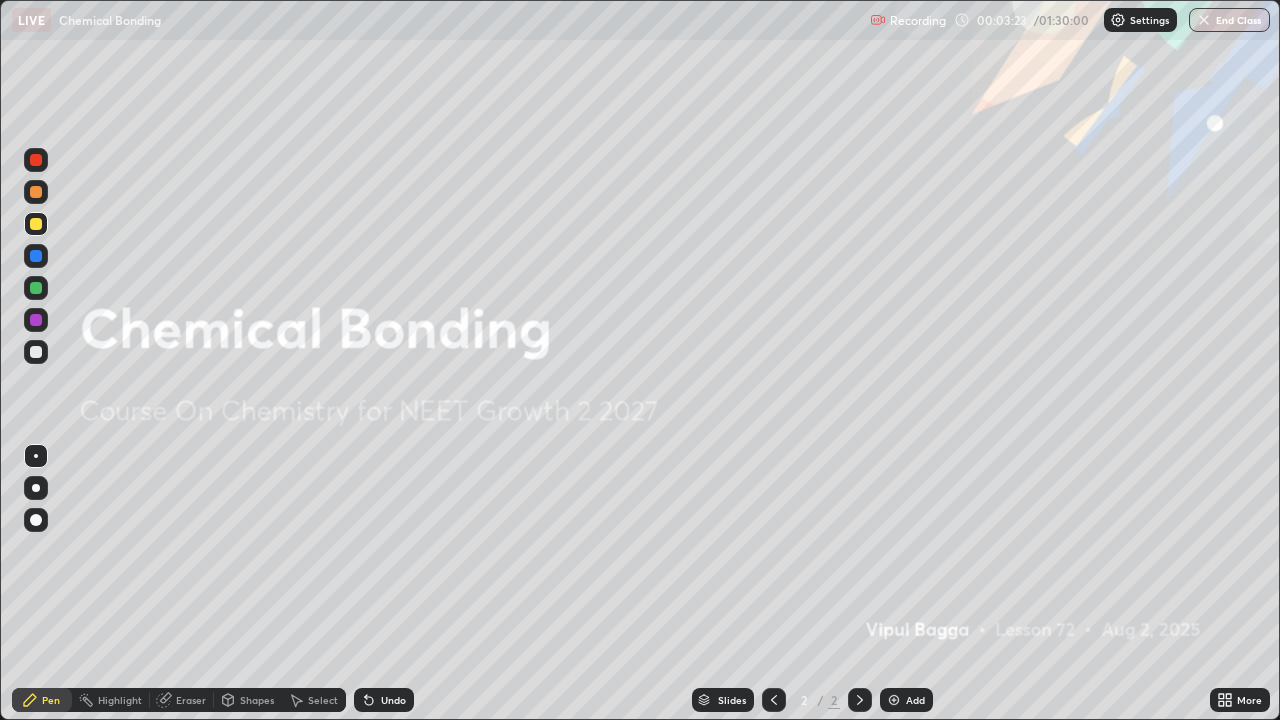click at bounding box center (36, 520) 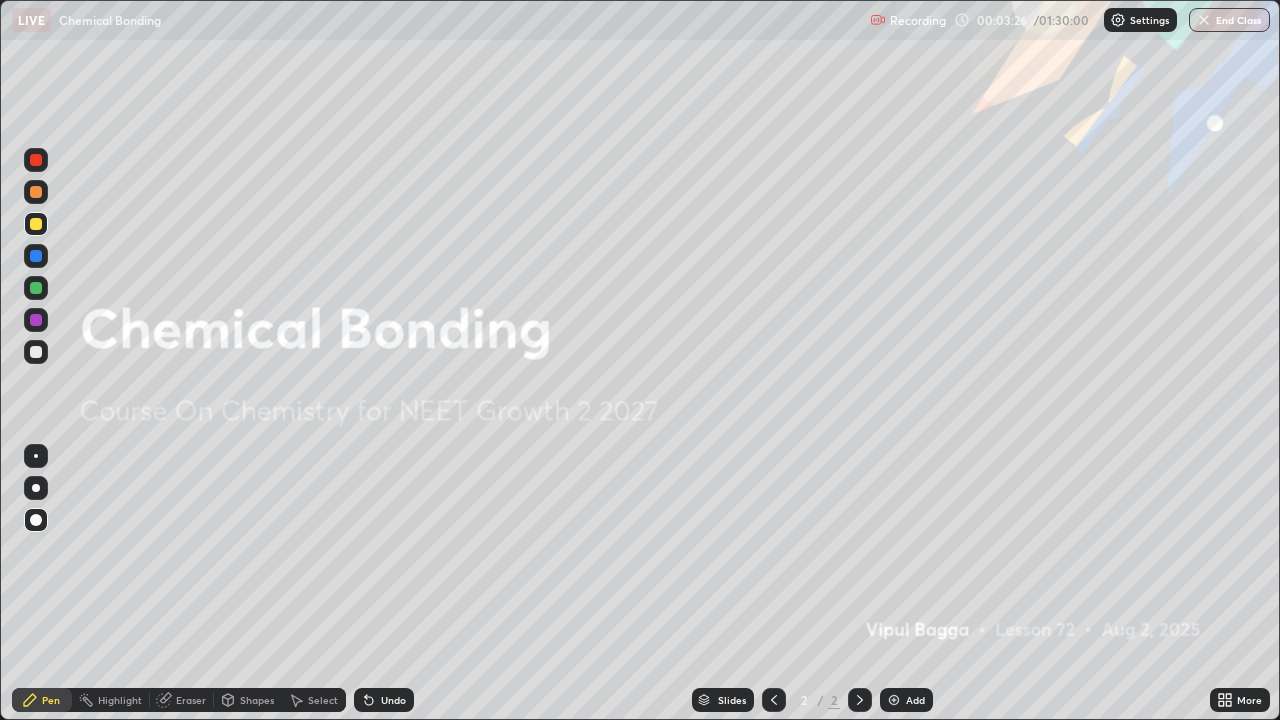 click on "Add" at bounding box center [915, 700] 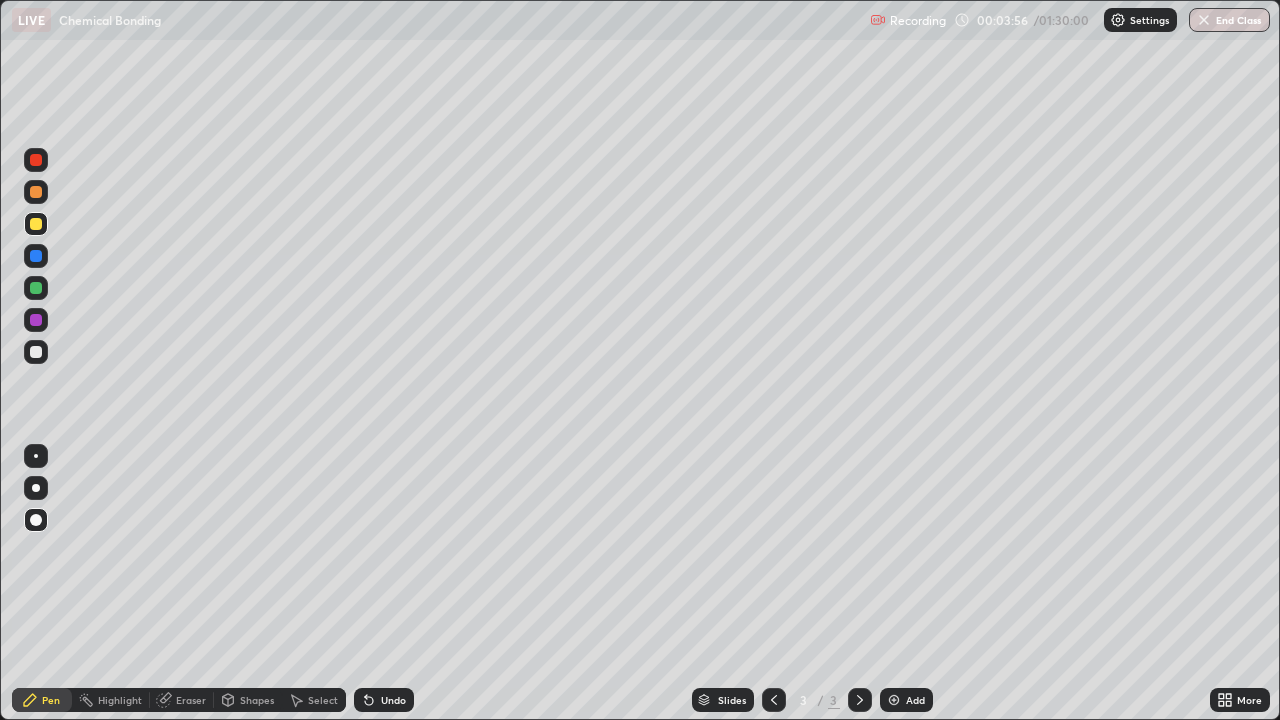 click at bounding box center [36, 160] 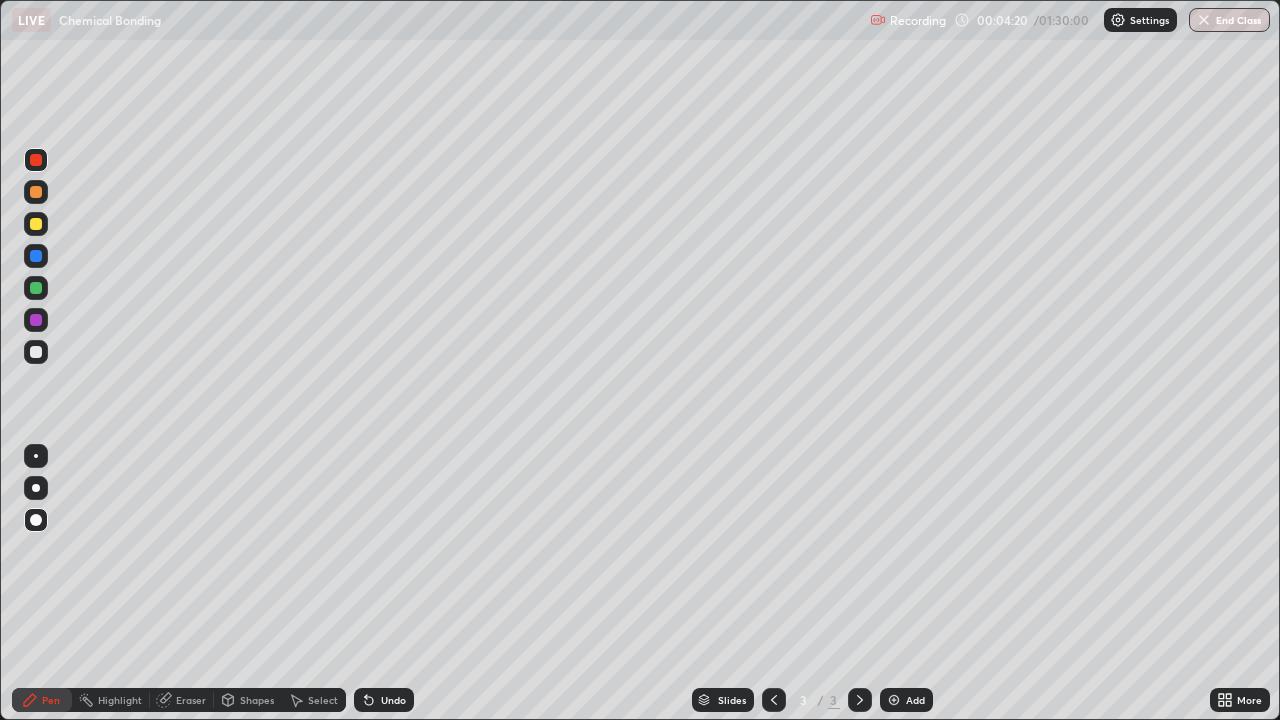 click at bounding box center [36, 352] 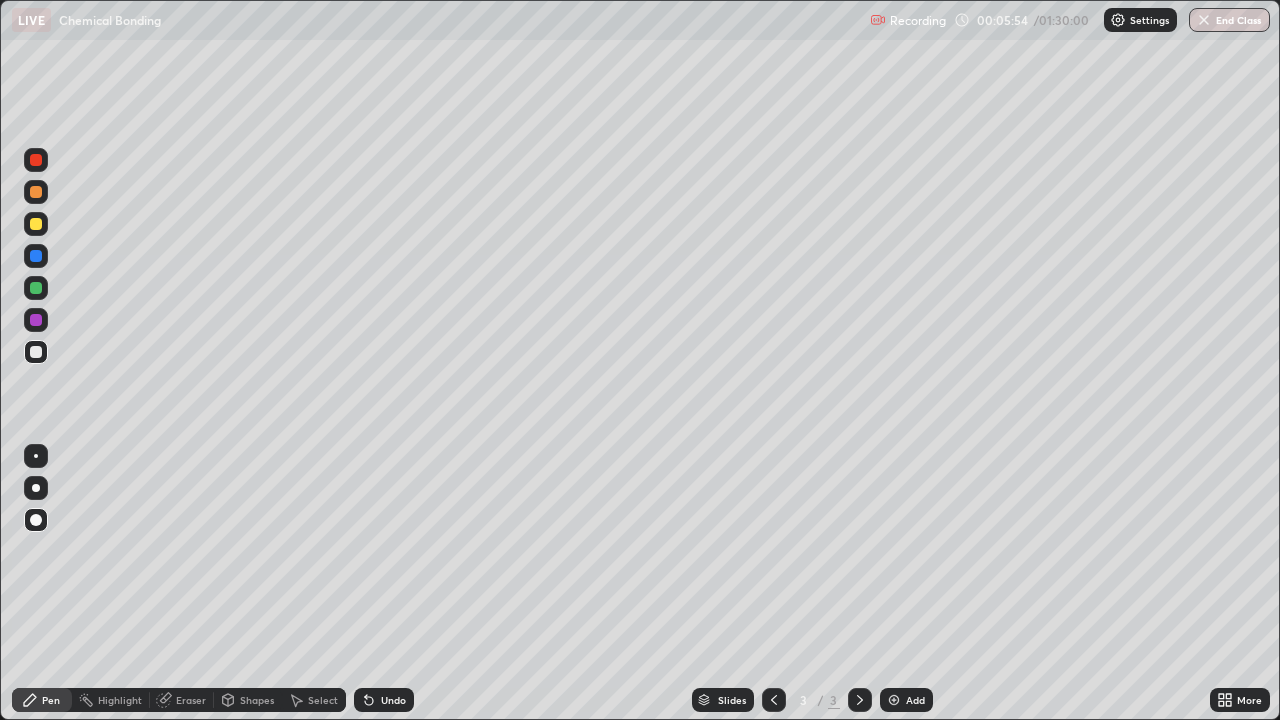 click on "Add" at bounding box center (906, 700) 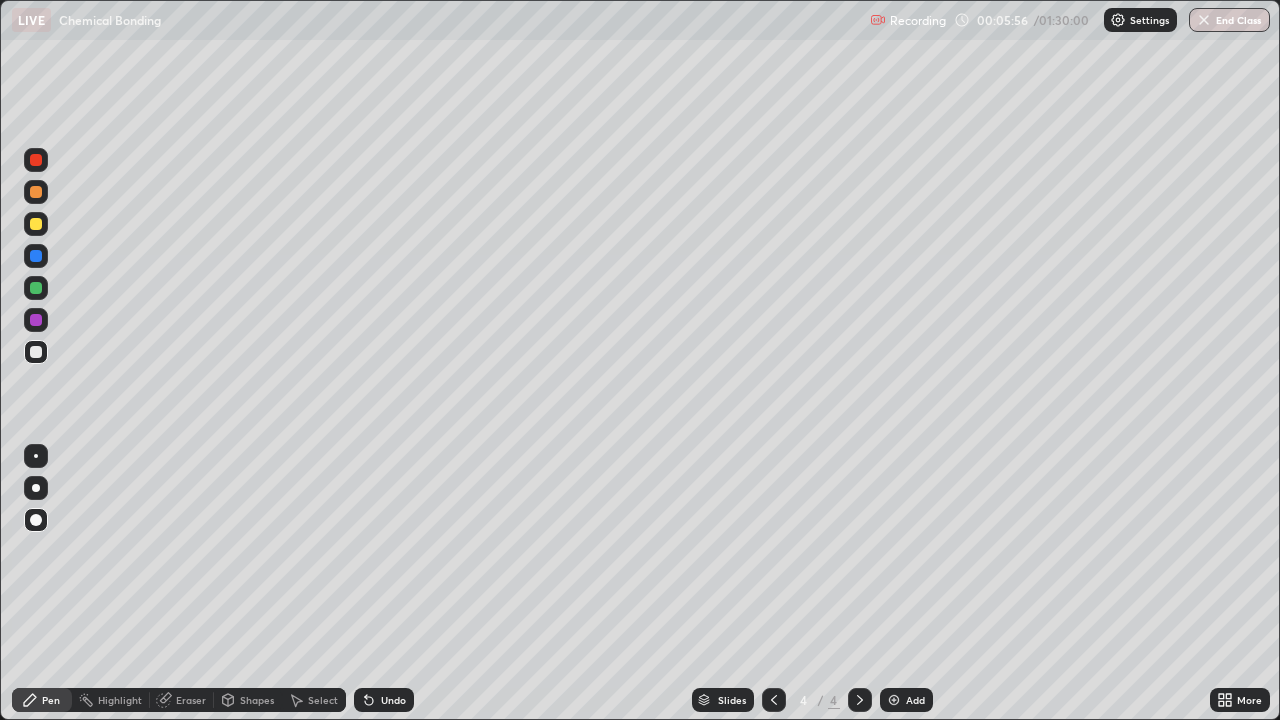 click at bounding box center [36, 352] 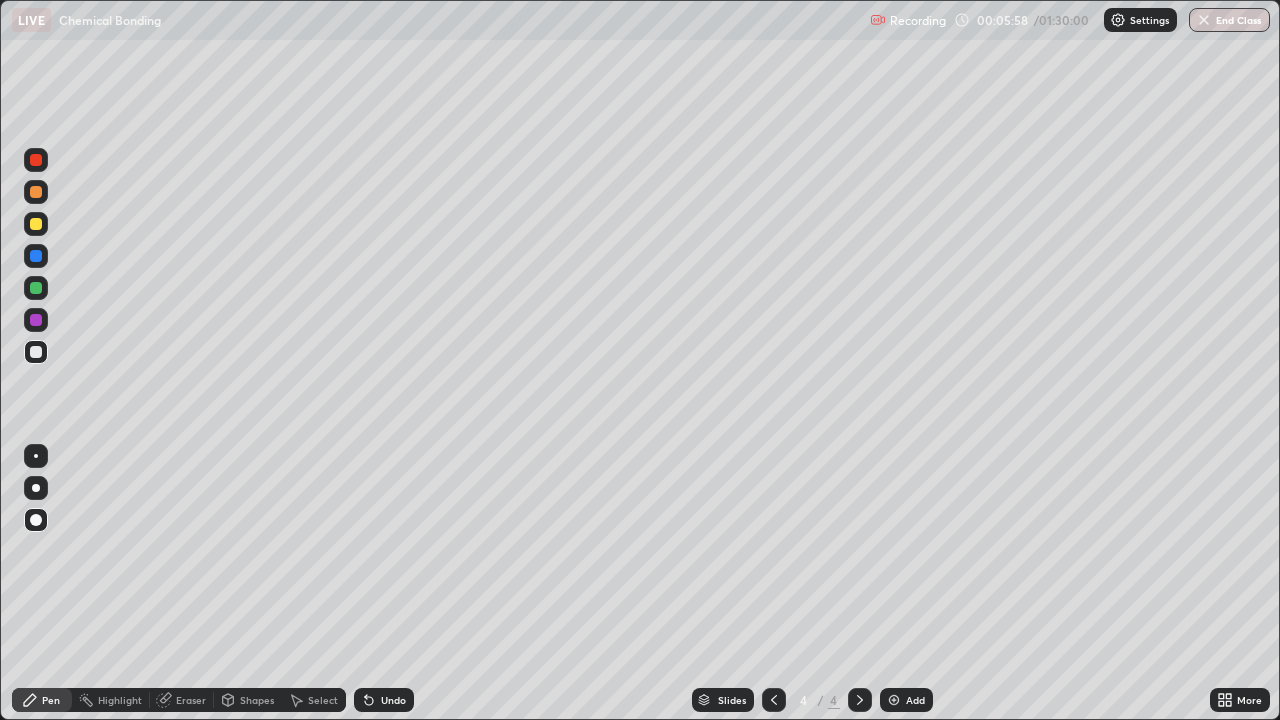 click on "Pen" at bounding box center (42, 700) 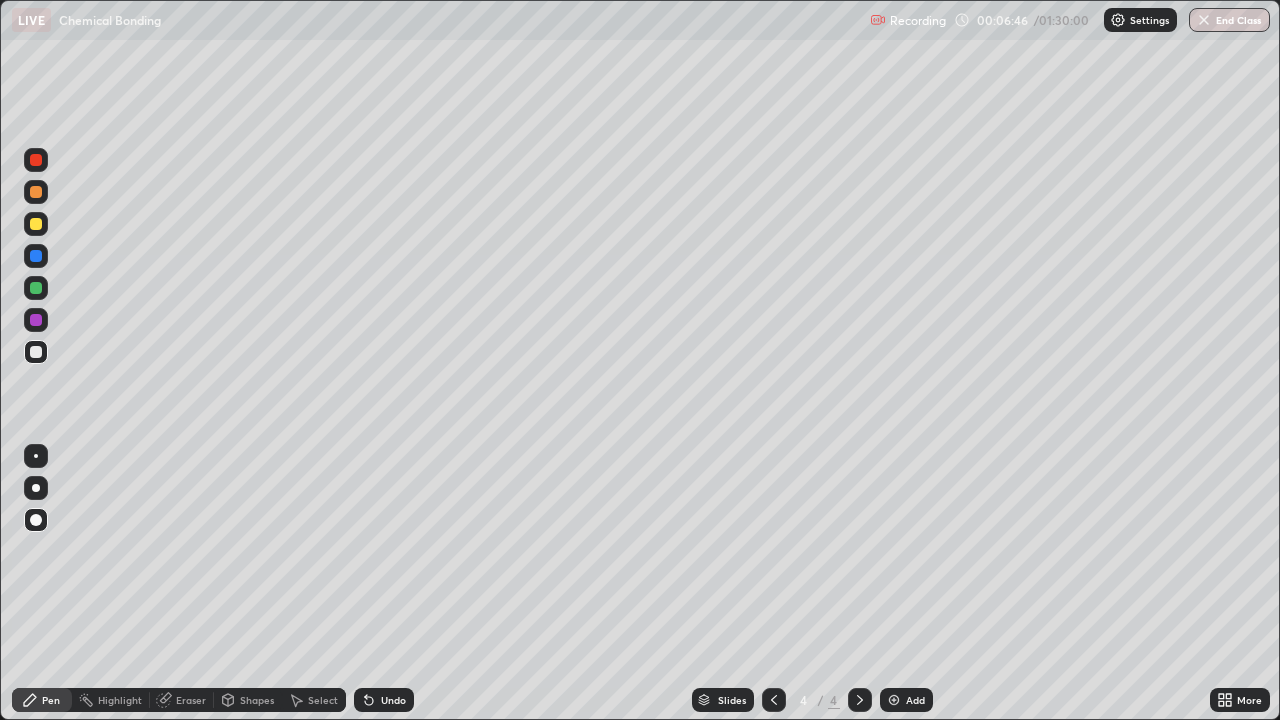 click at bounding box center [36, 224] 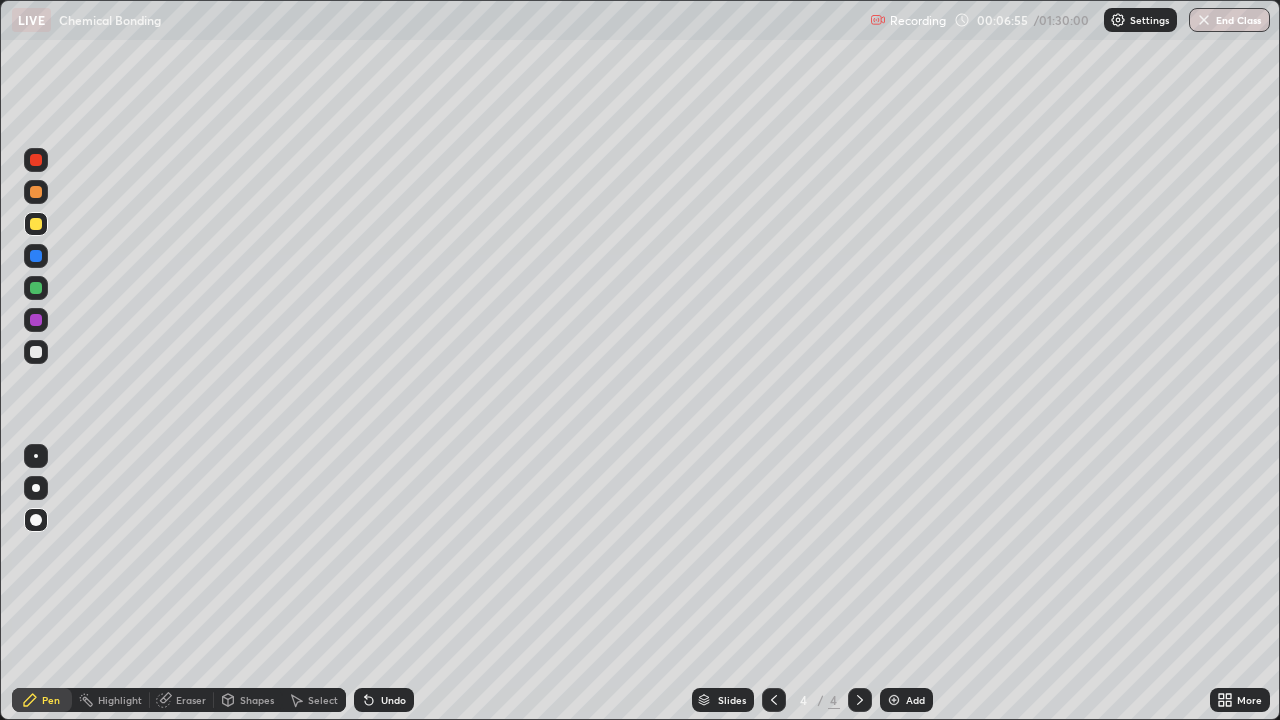 click on "Eraser" at bounding box center (191, 700) 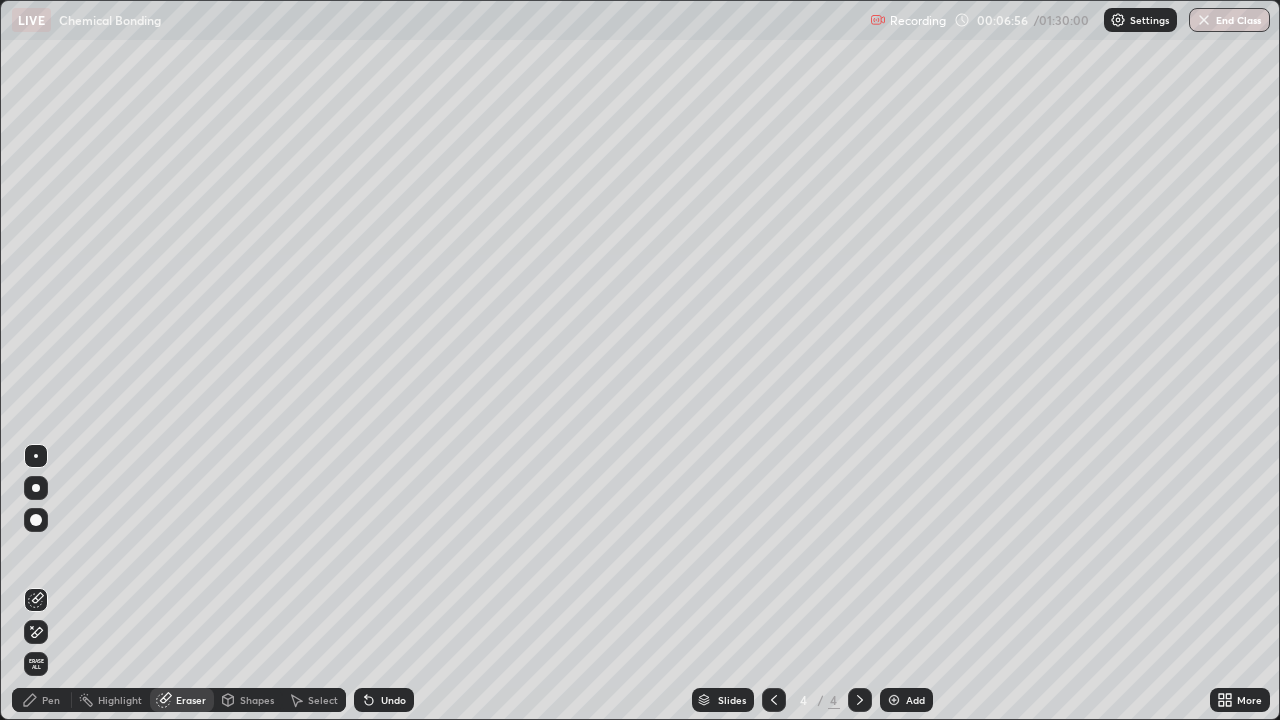 click 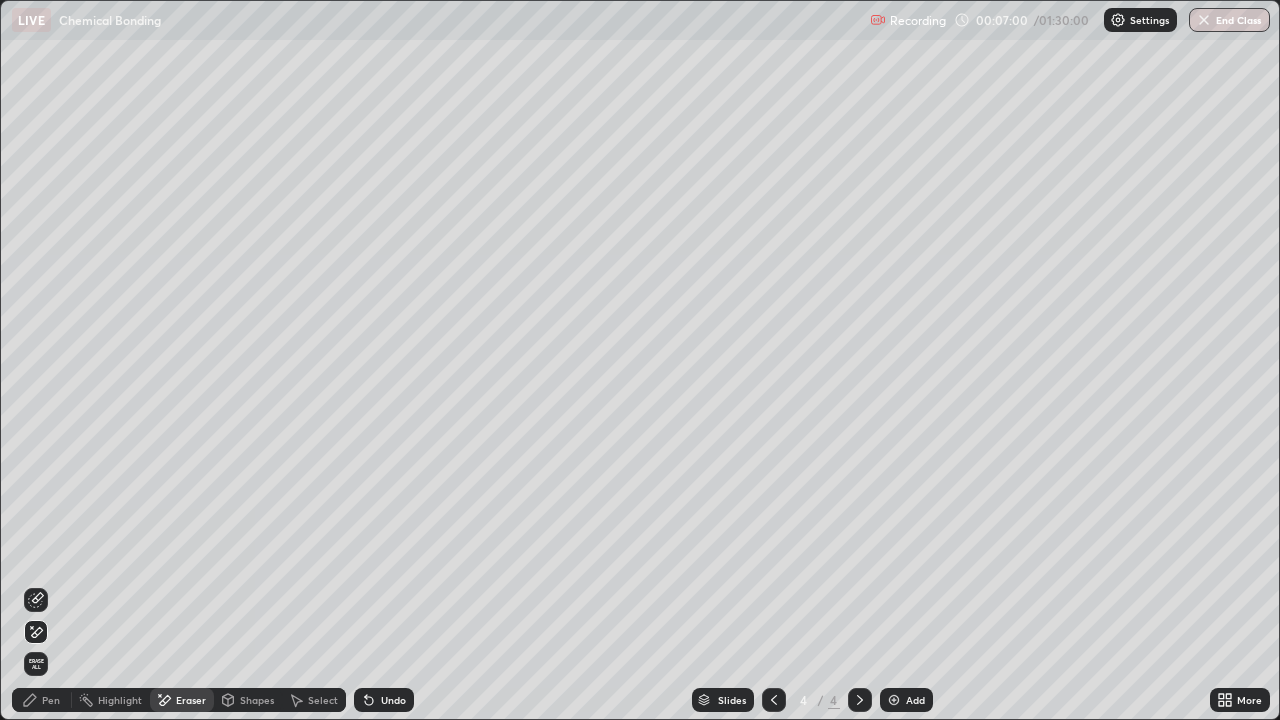 click on "Pen" at bounding box center (51, 700) 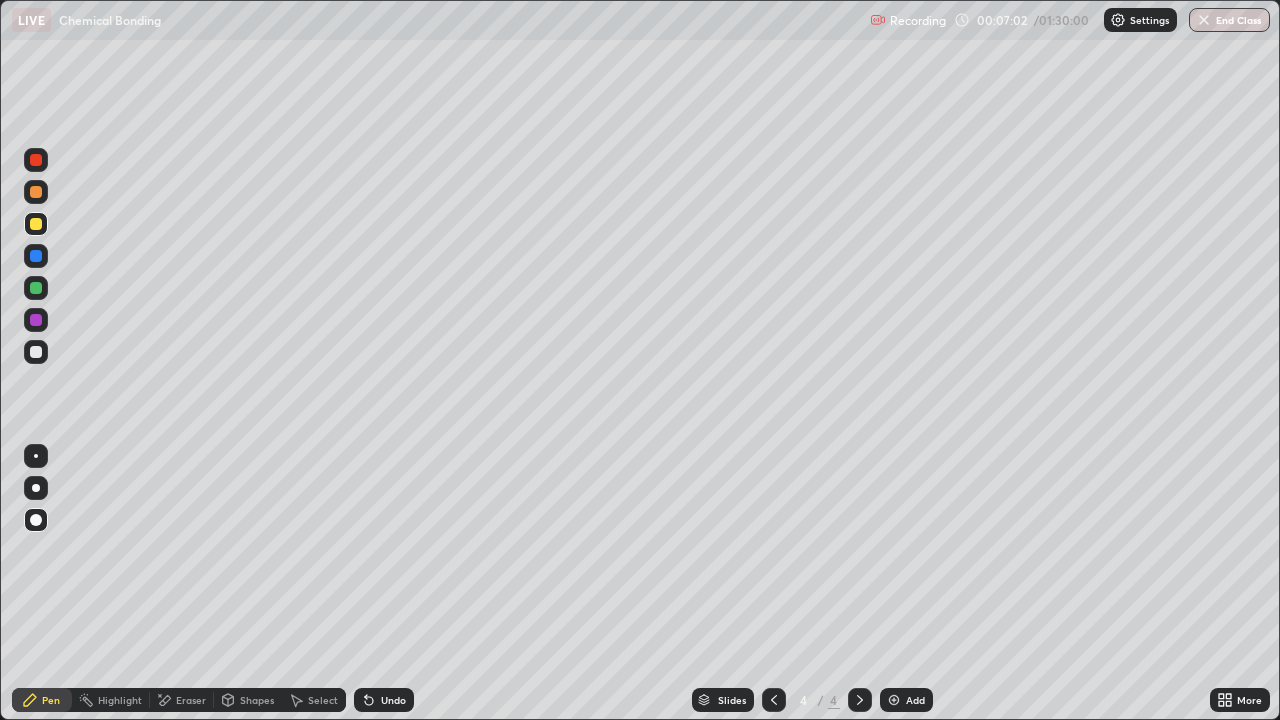 click at bounding box center [36, 352] 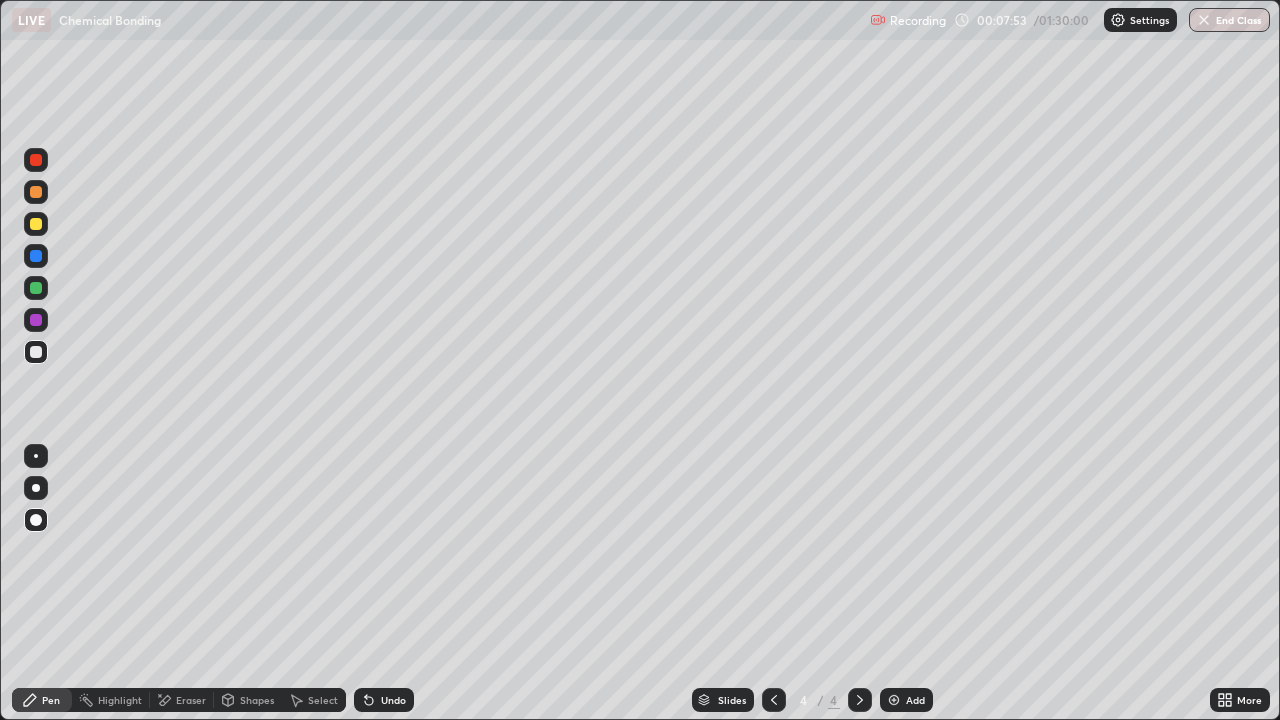 click at bounding box center [36, 352] 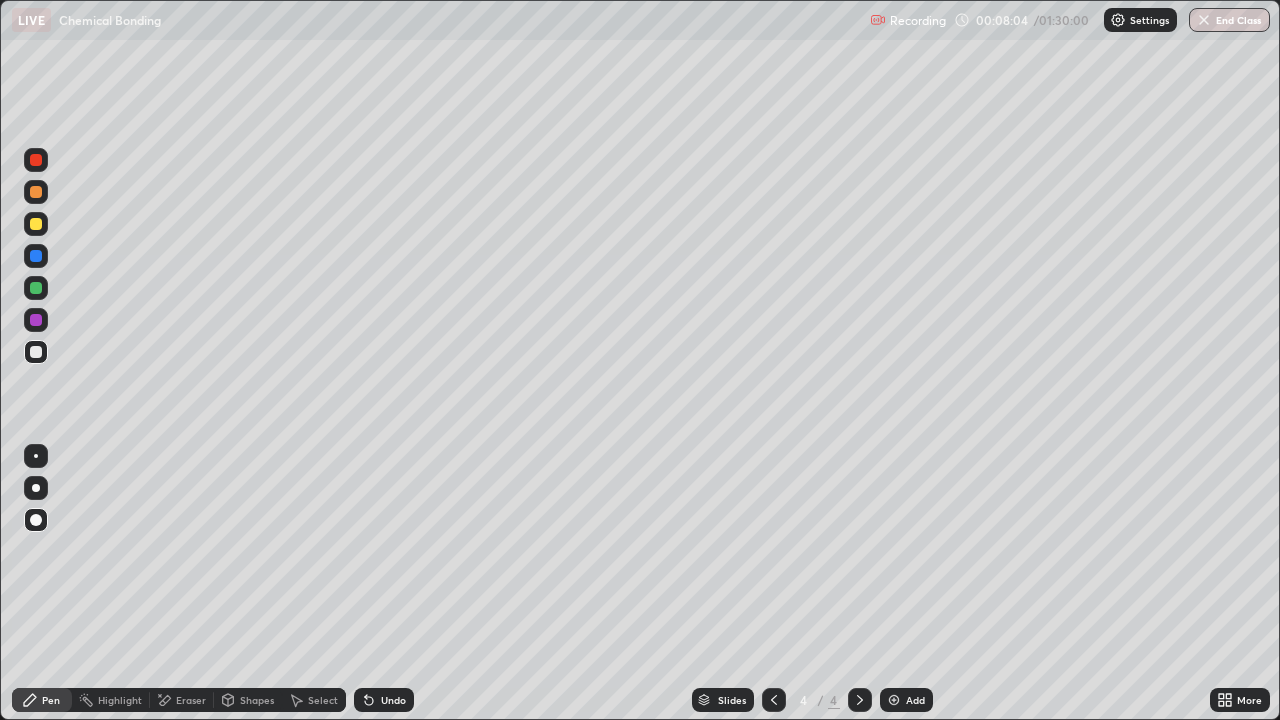 click on "Undo" at bounding box center [384, 700] 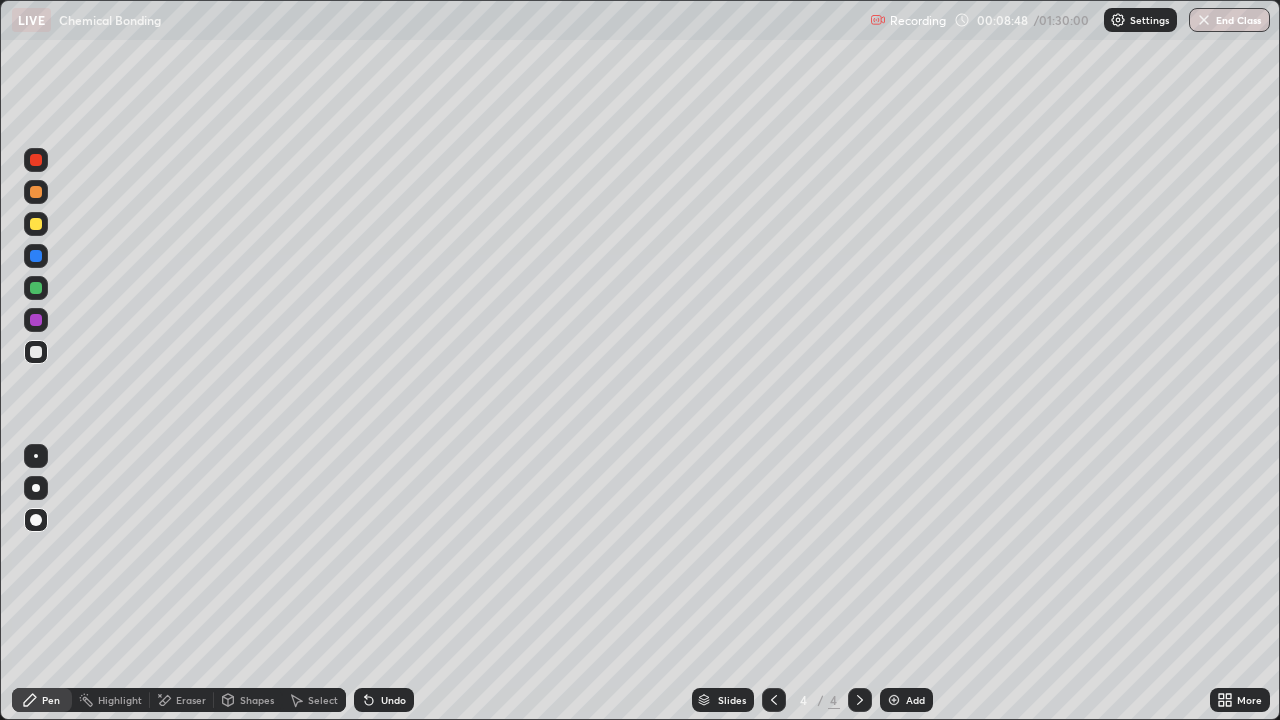 click on "Eraser" at bounding box center [191, 700] 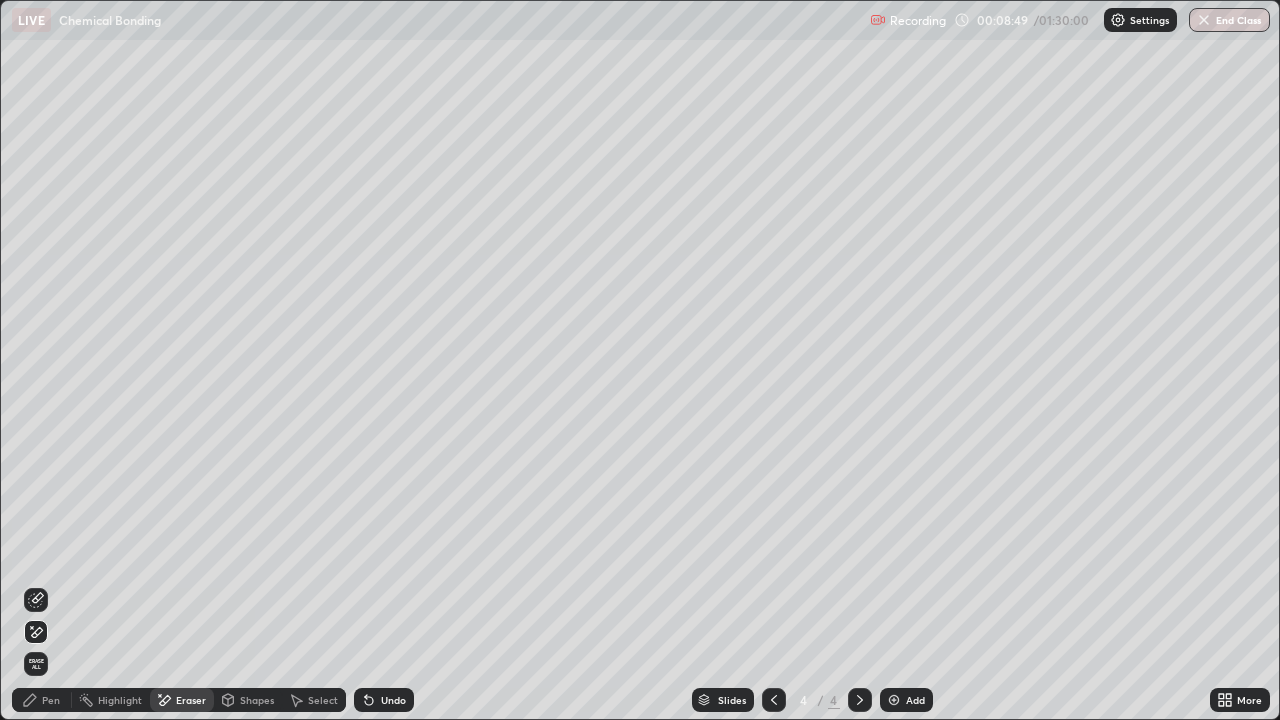 click 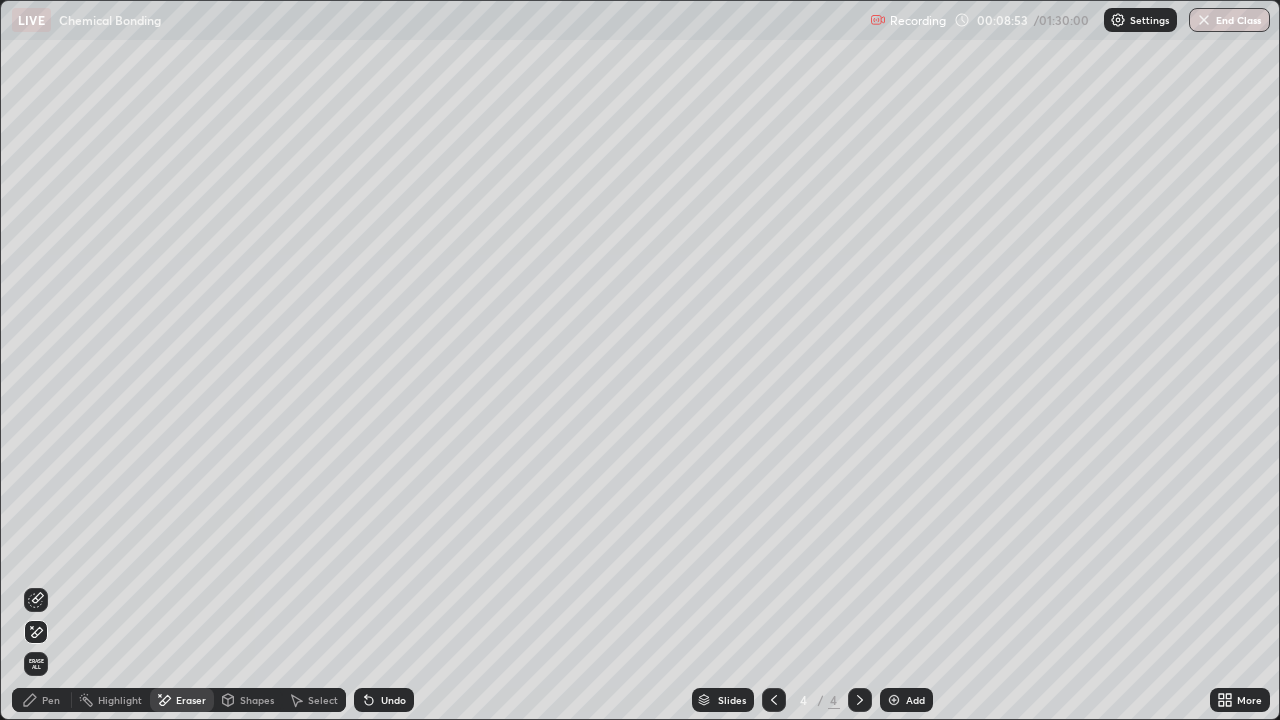 click on "Pen" at bounding box center [42, 700] 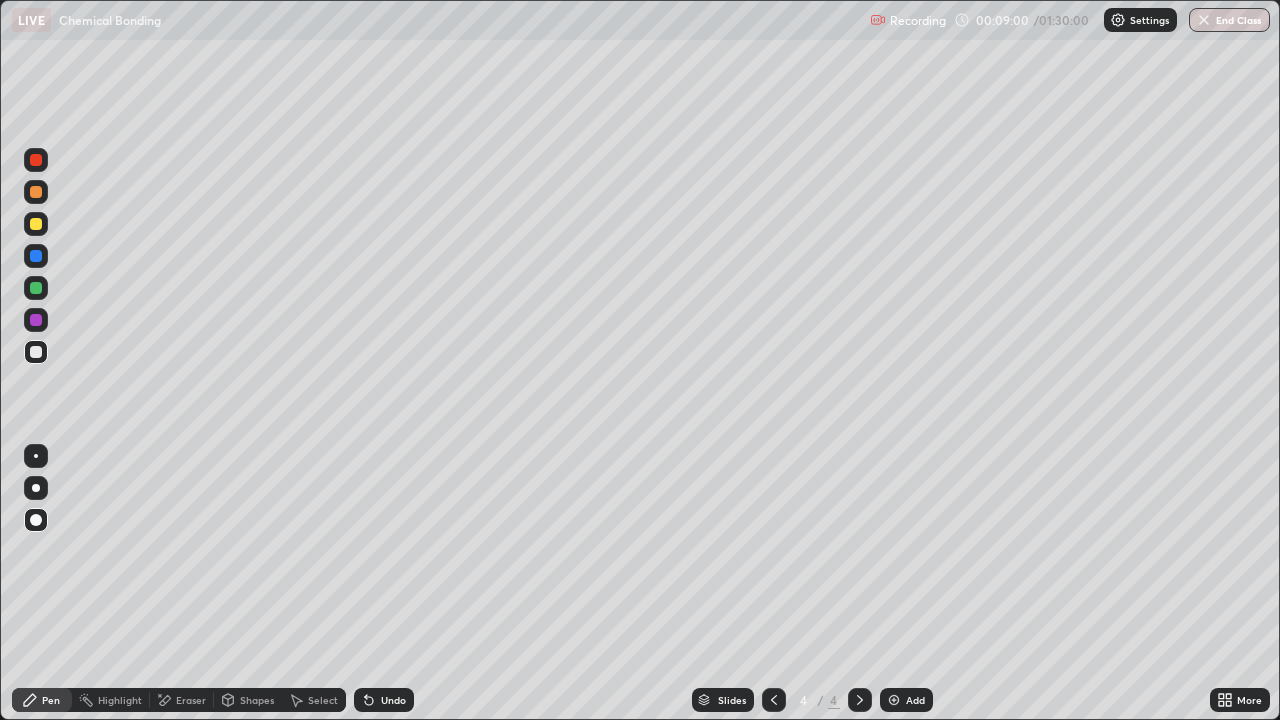 click on "Pen" at bounding box center [51, 700] 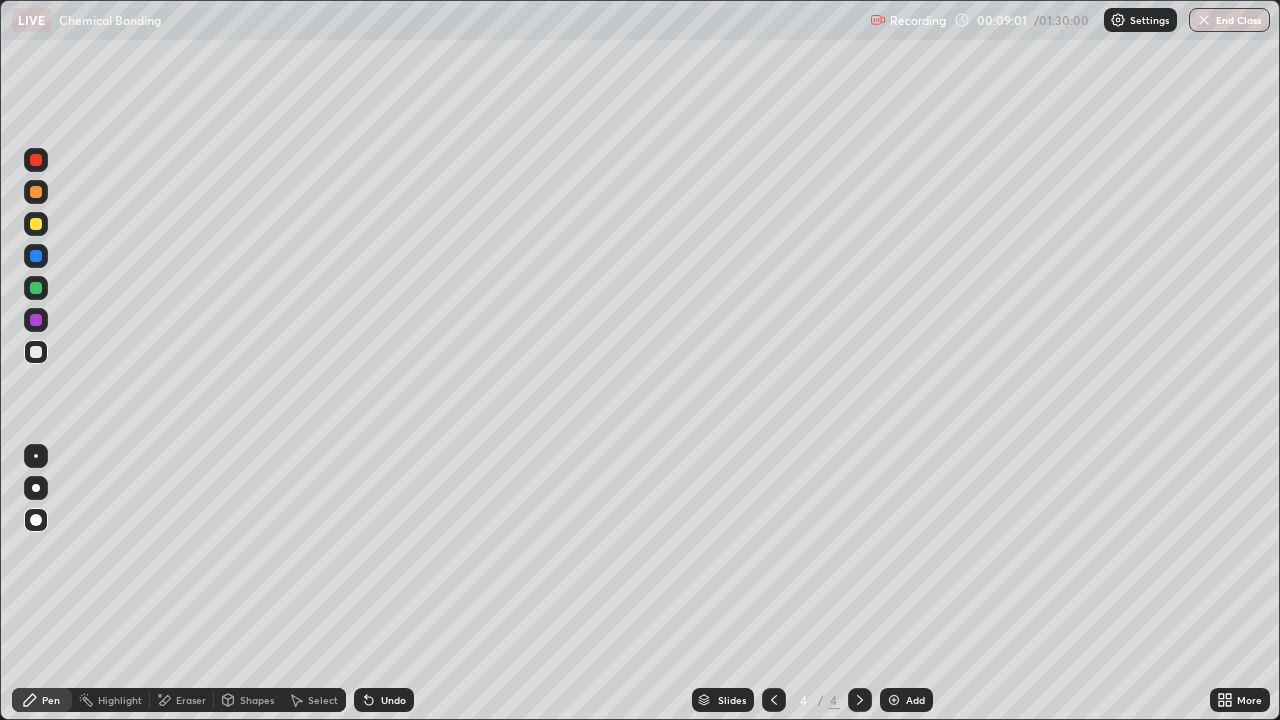 click at bounding box center (36, 320) 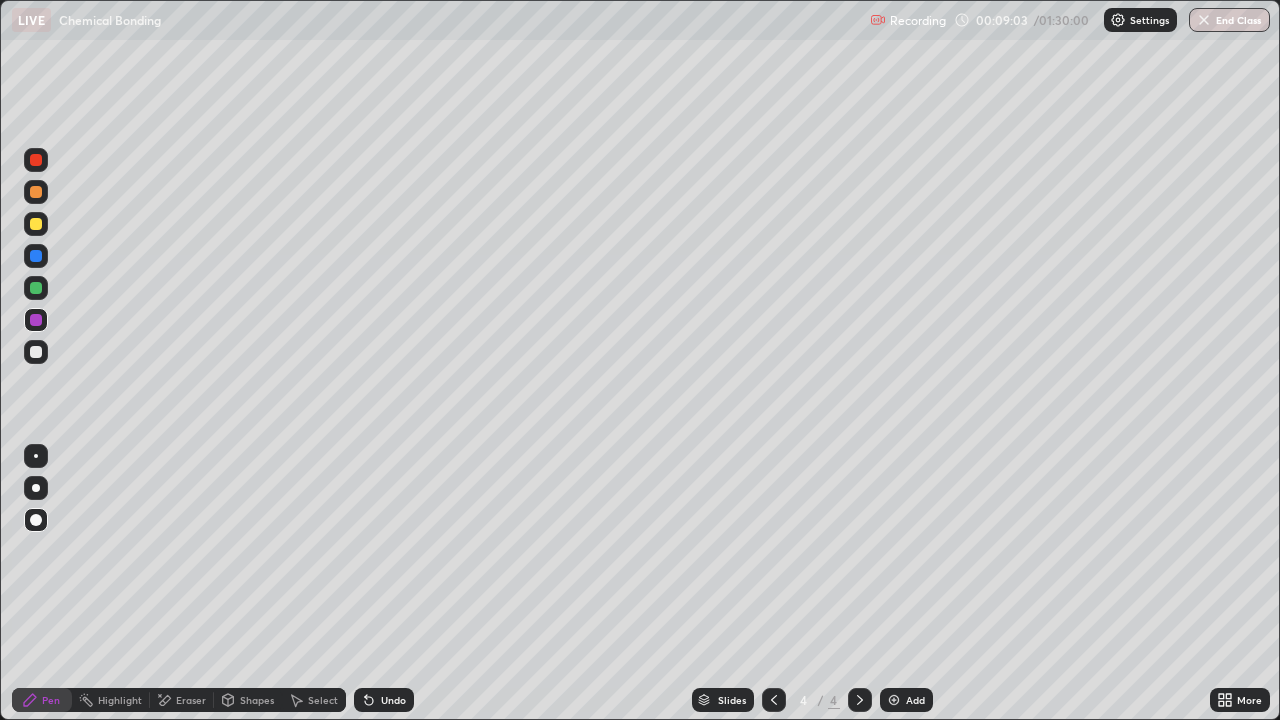 click at bounding box center (36, 256) 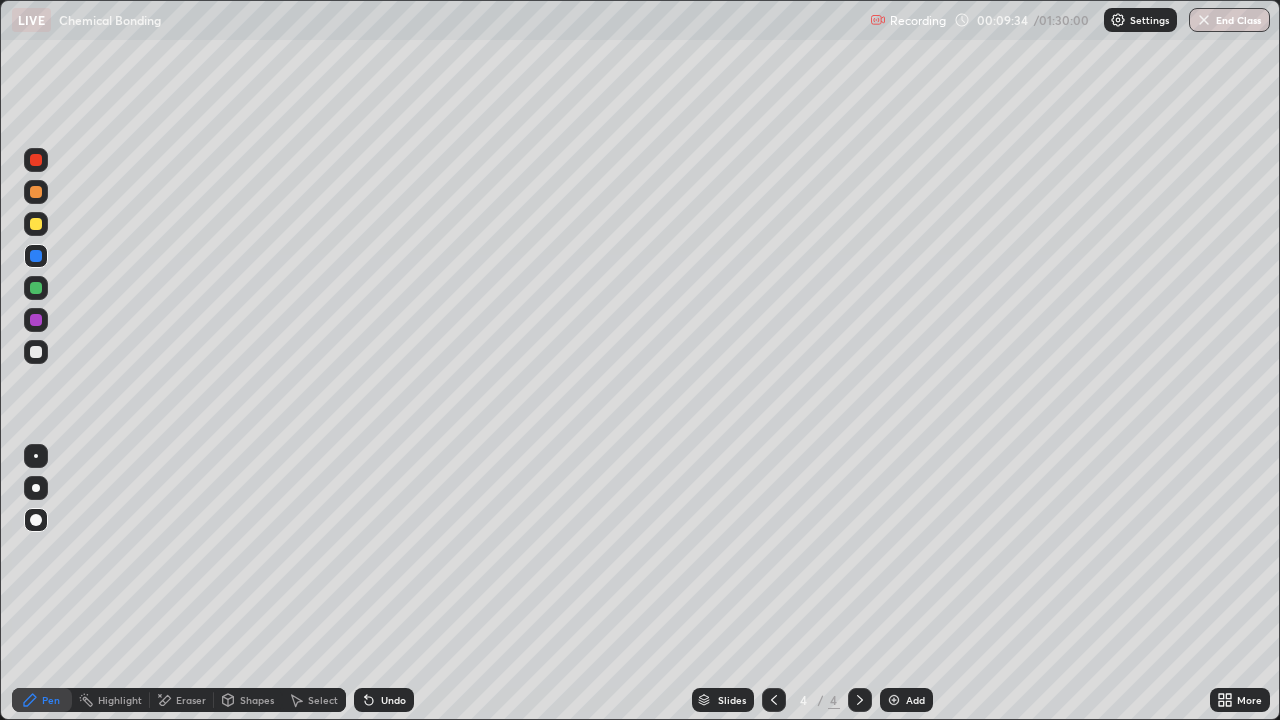 click at bounding box center [36, 320] 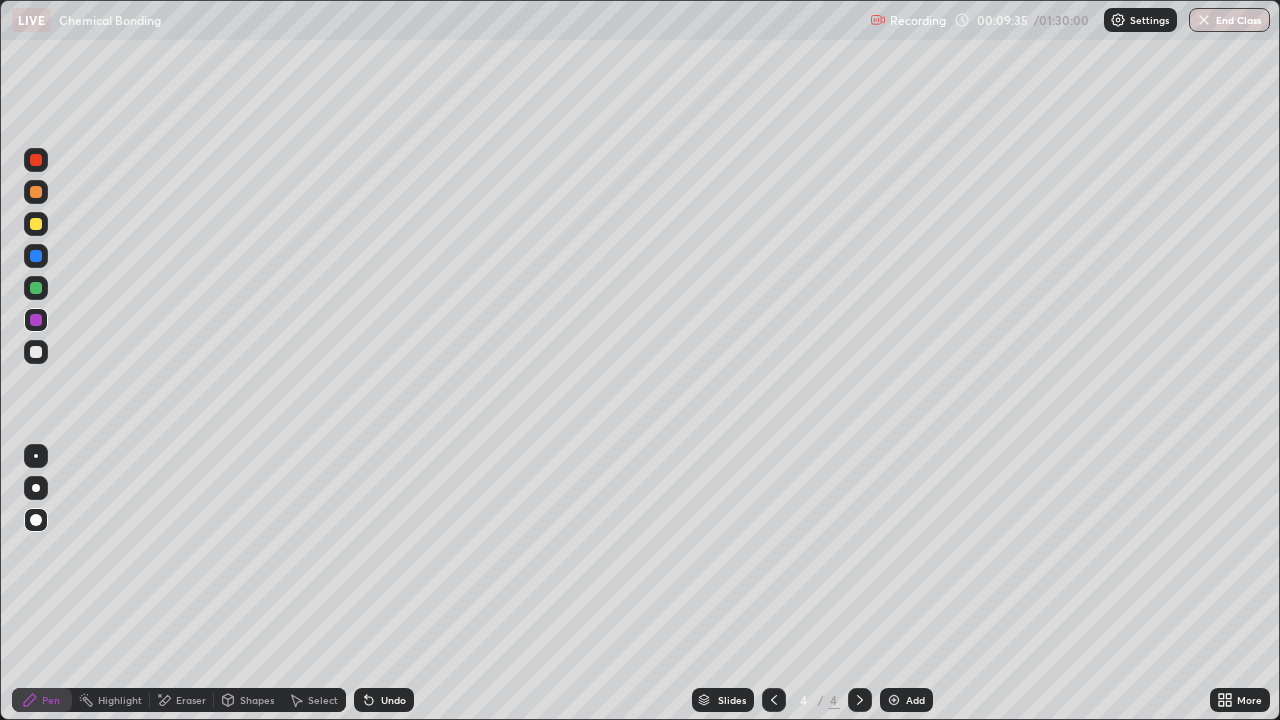 click on "Shapes" at bounding box center [248, 700] 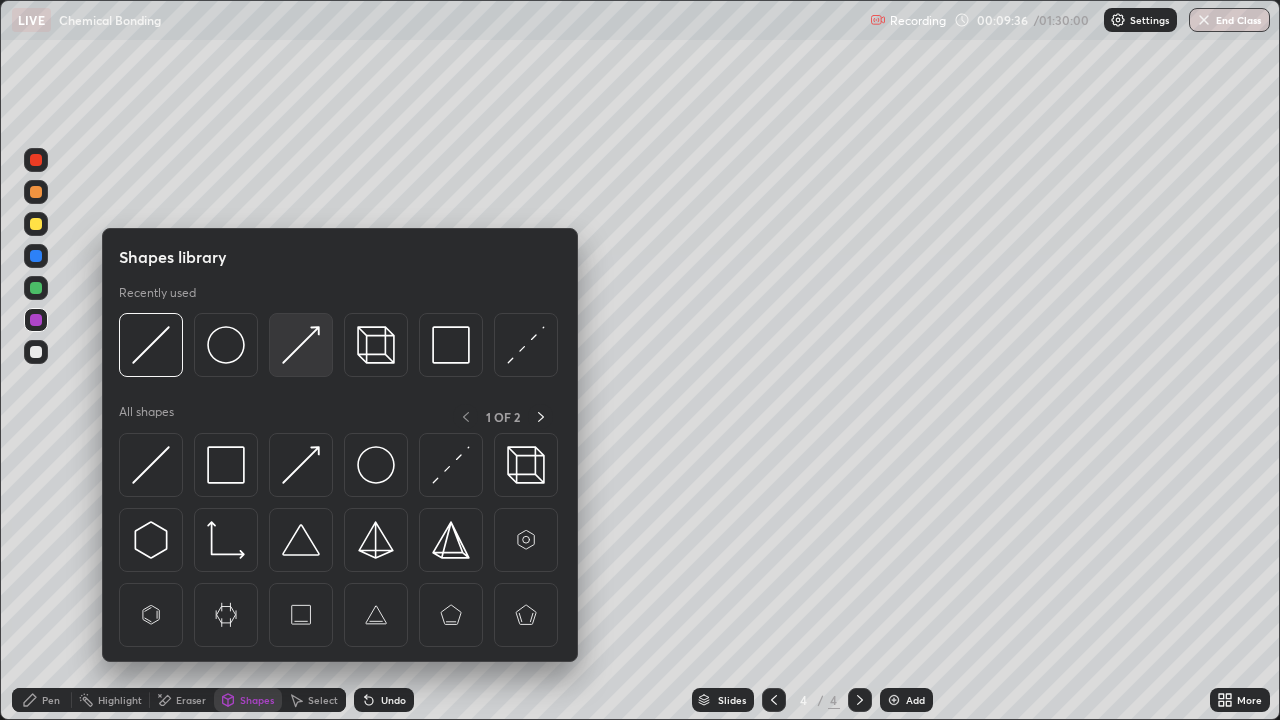 click at bounding box center (301, 345) 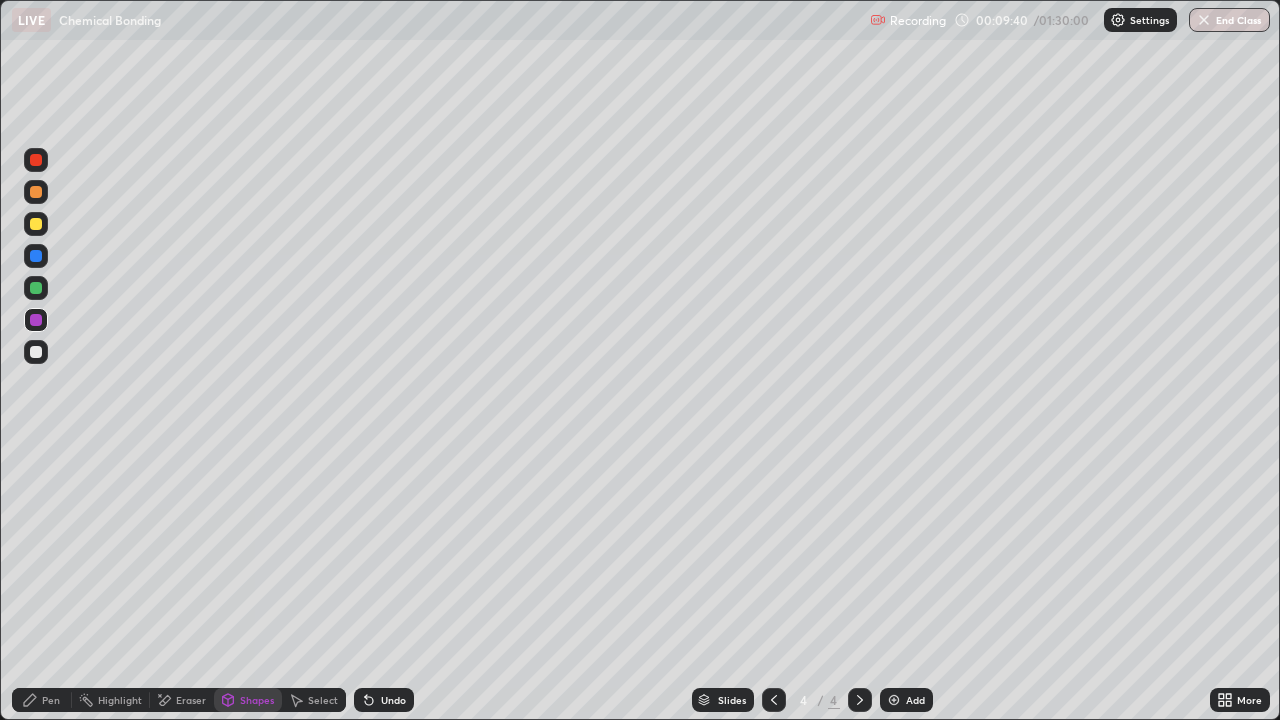 click at bounding box center (36, 352) 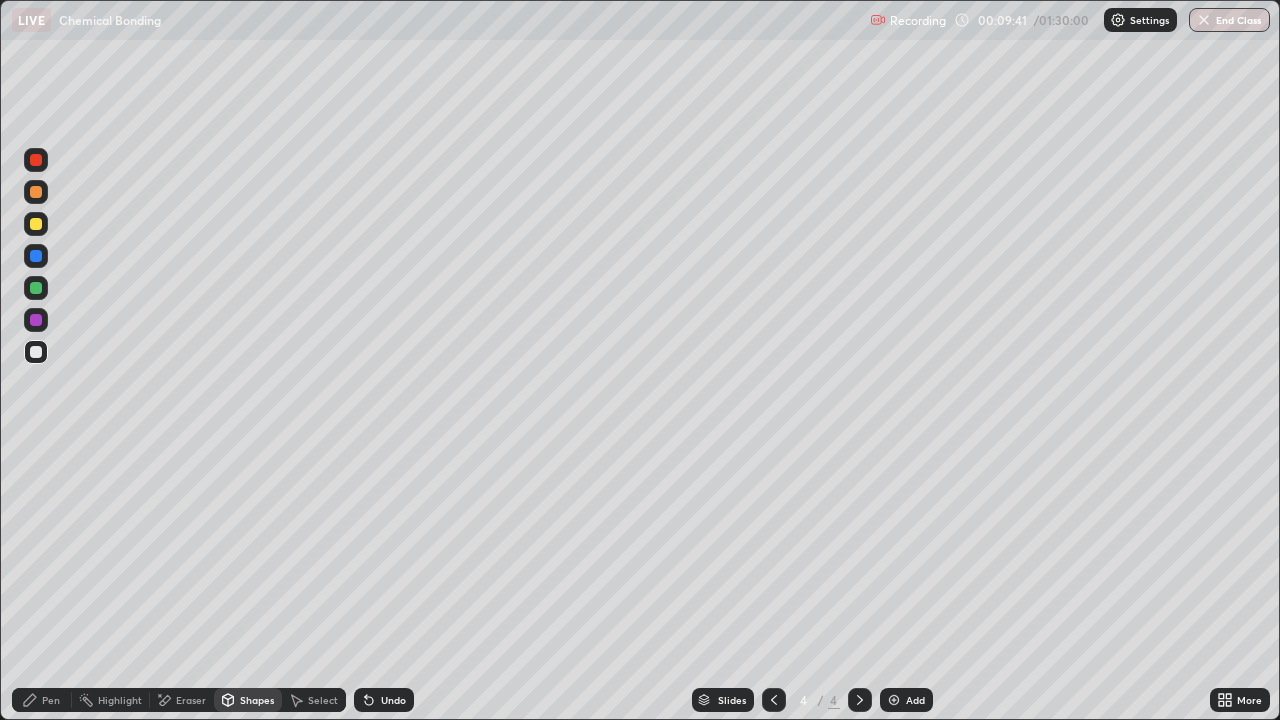 click on "Pen" at bounding box center [51, 700] 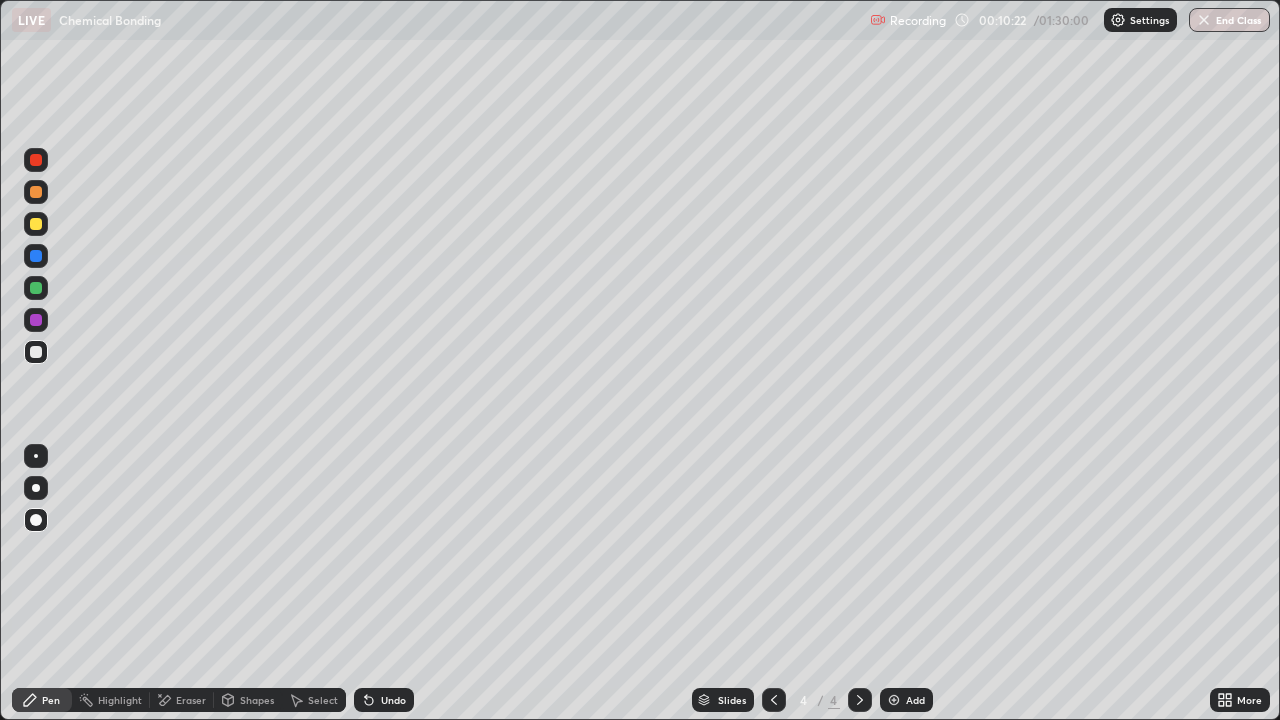 click at bounding box center [36, 288] 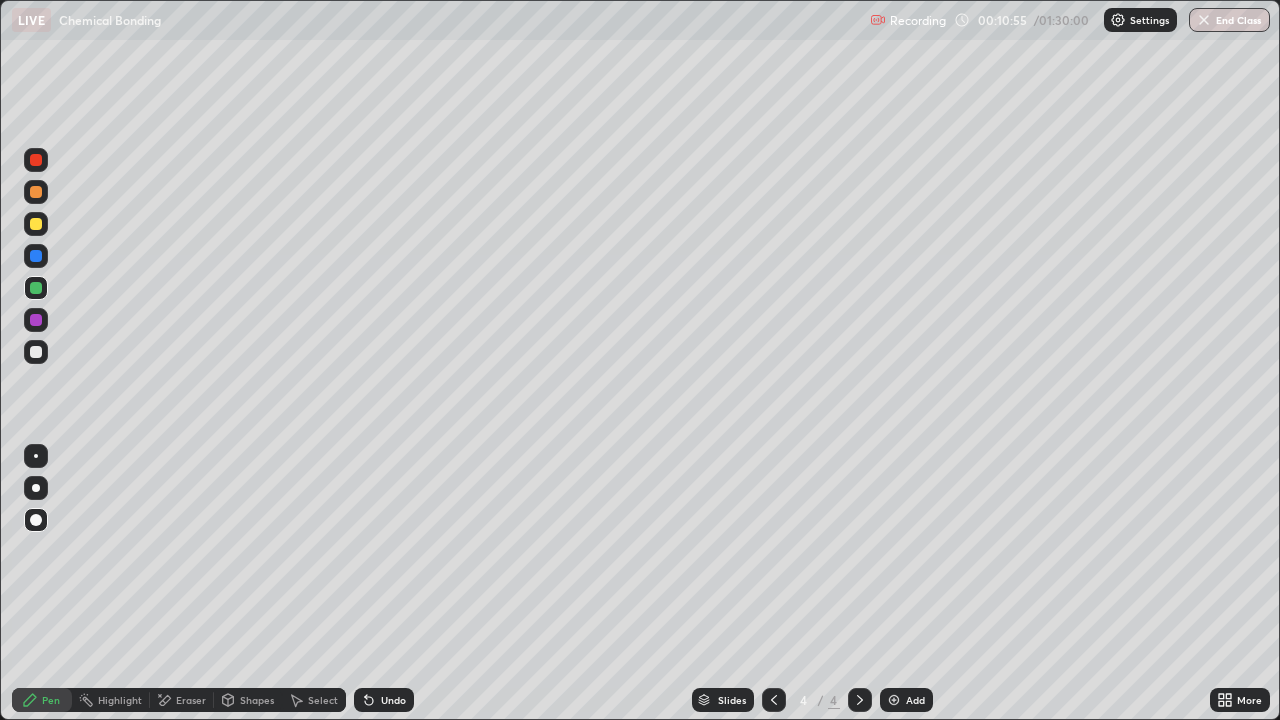 click on "Undo" at bounding box center [384, 700] 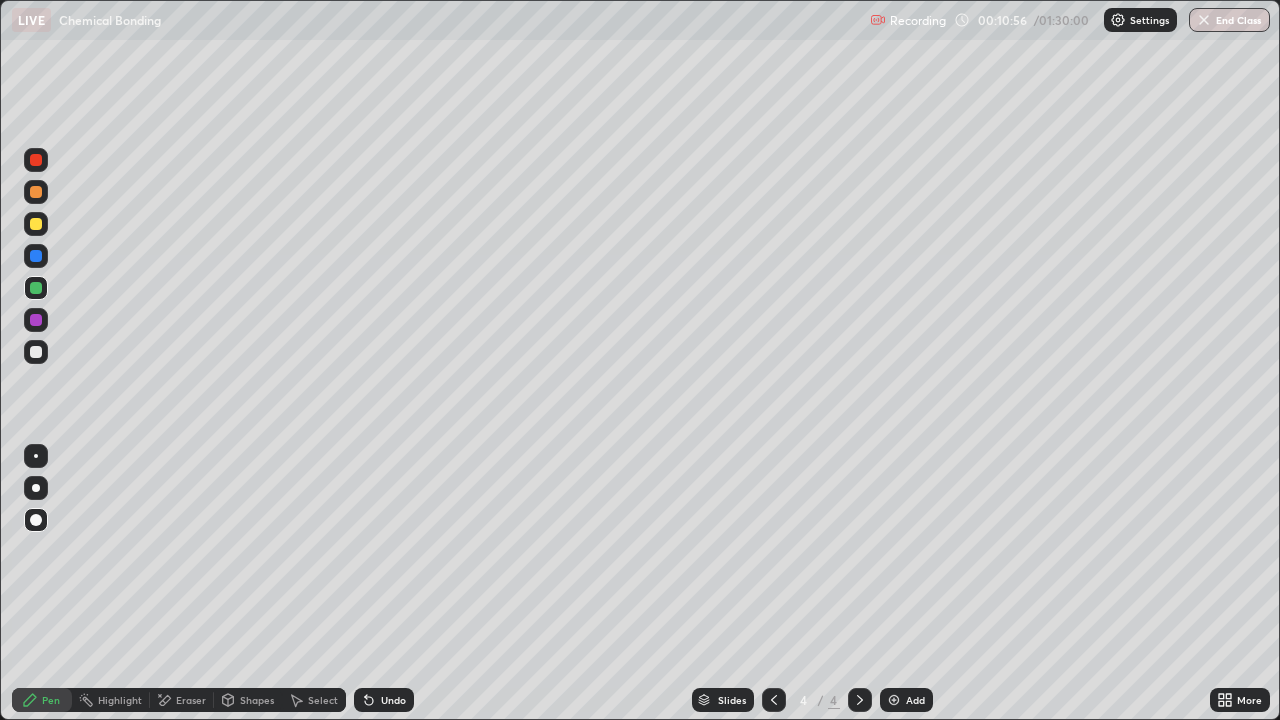 click on "Undo" at bounding box center [393, 700] 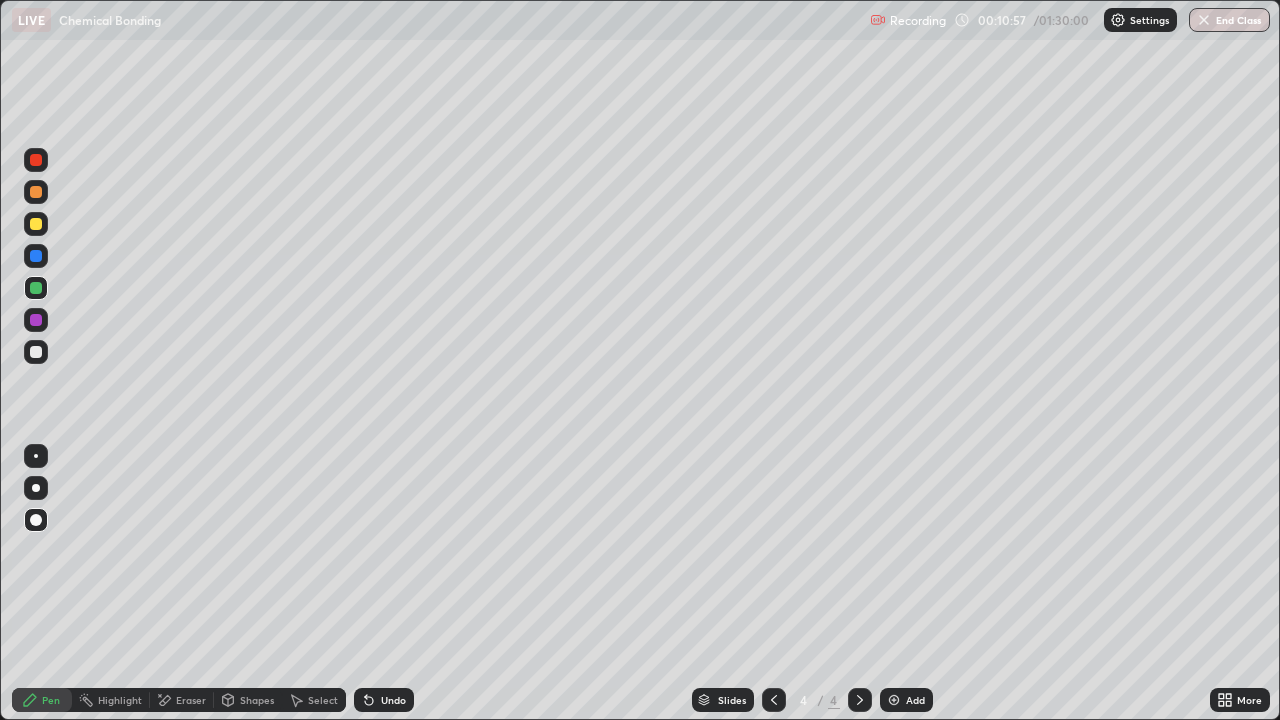 click on "Undo" at bounding box center (384, 700) 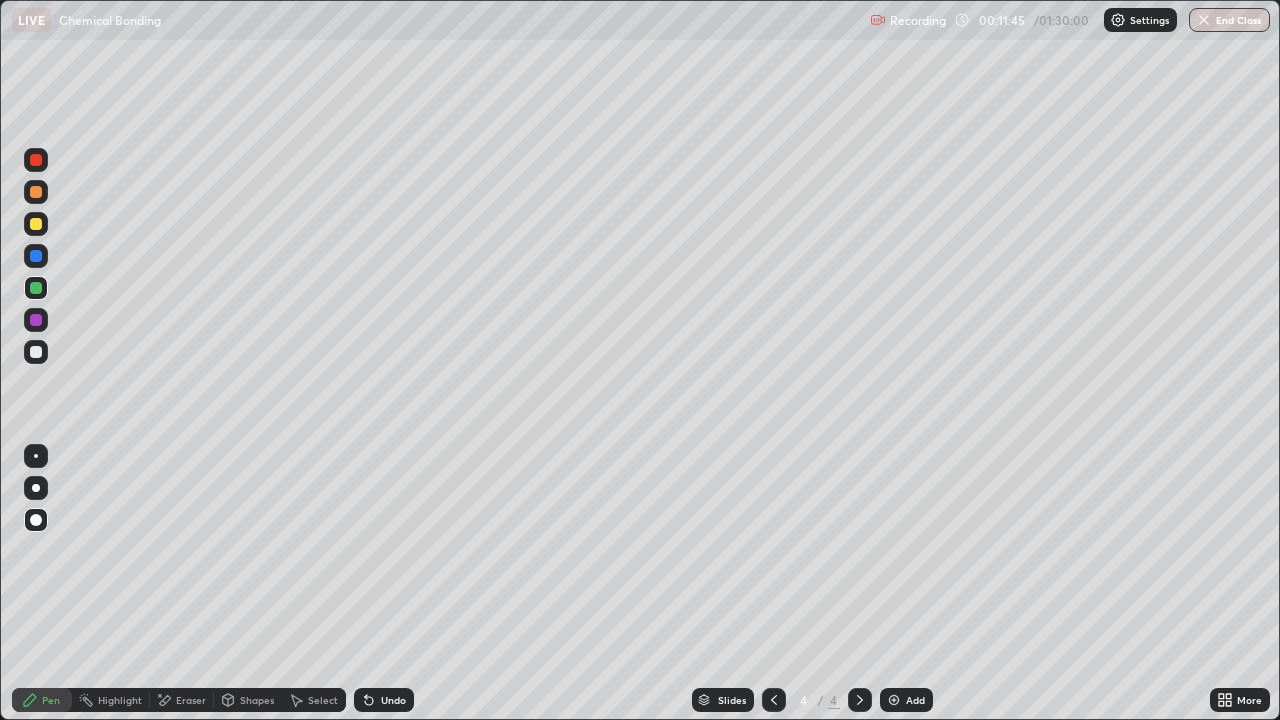 click at bounding box center [36, 224] 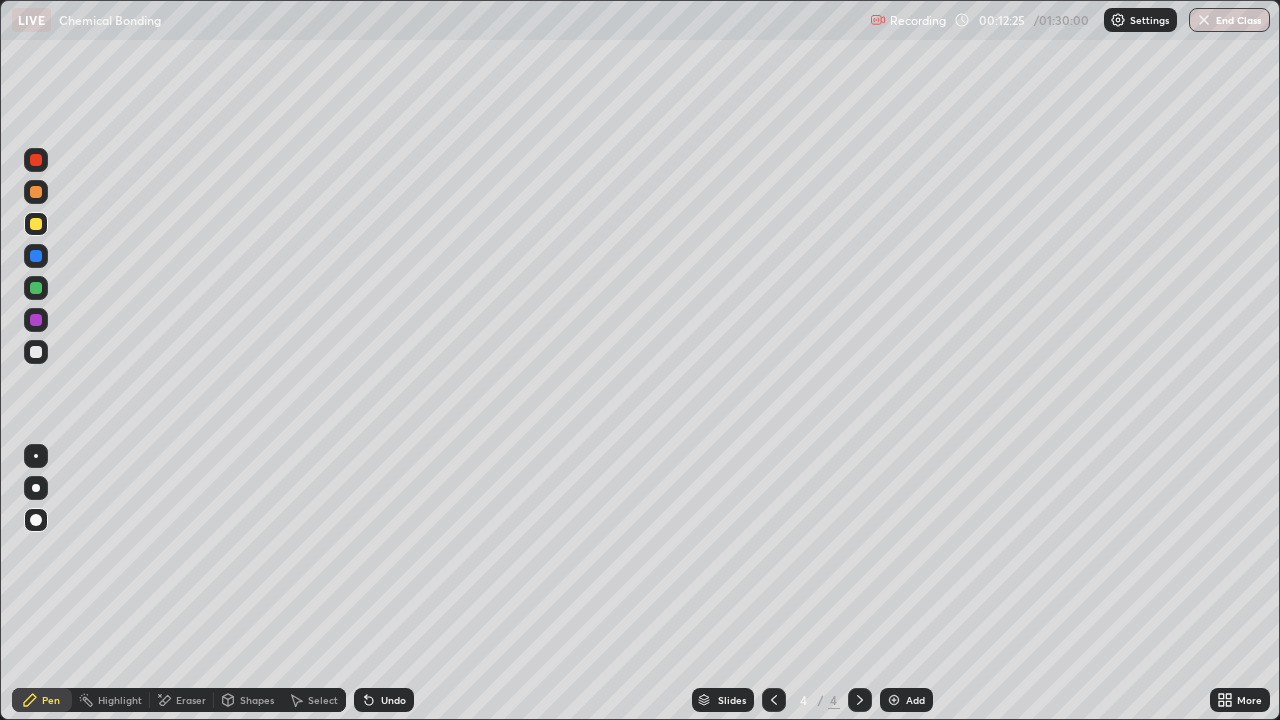 click at bounding box center [36, 256] 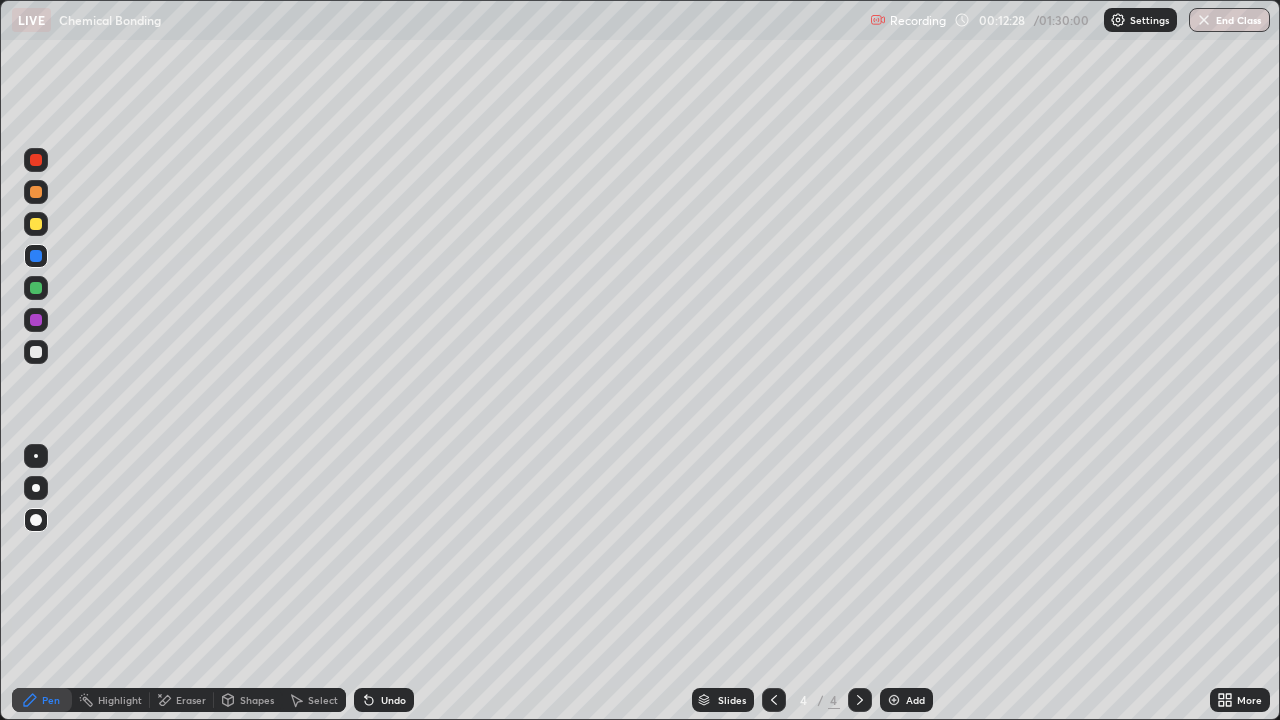 click 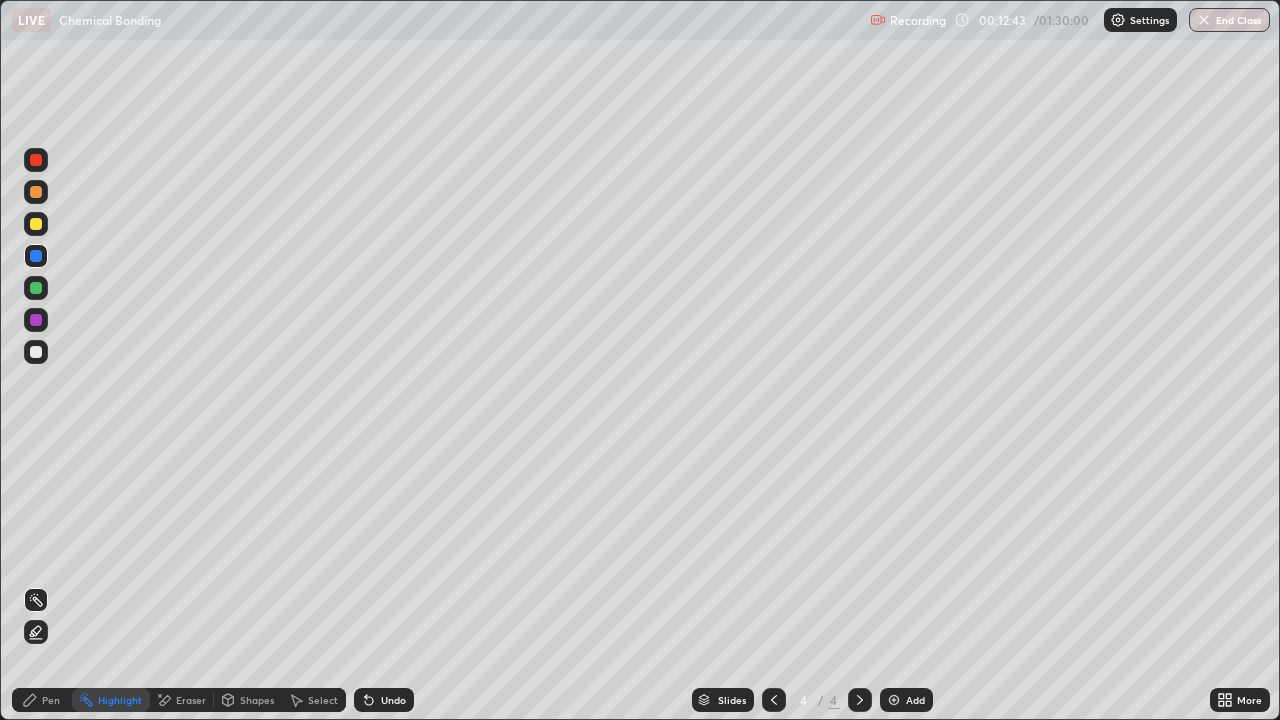 click on "Pen" at bounding box center (51, 700) 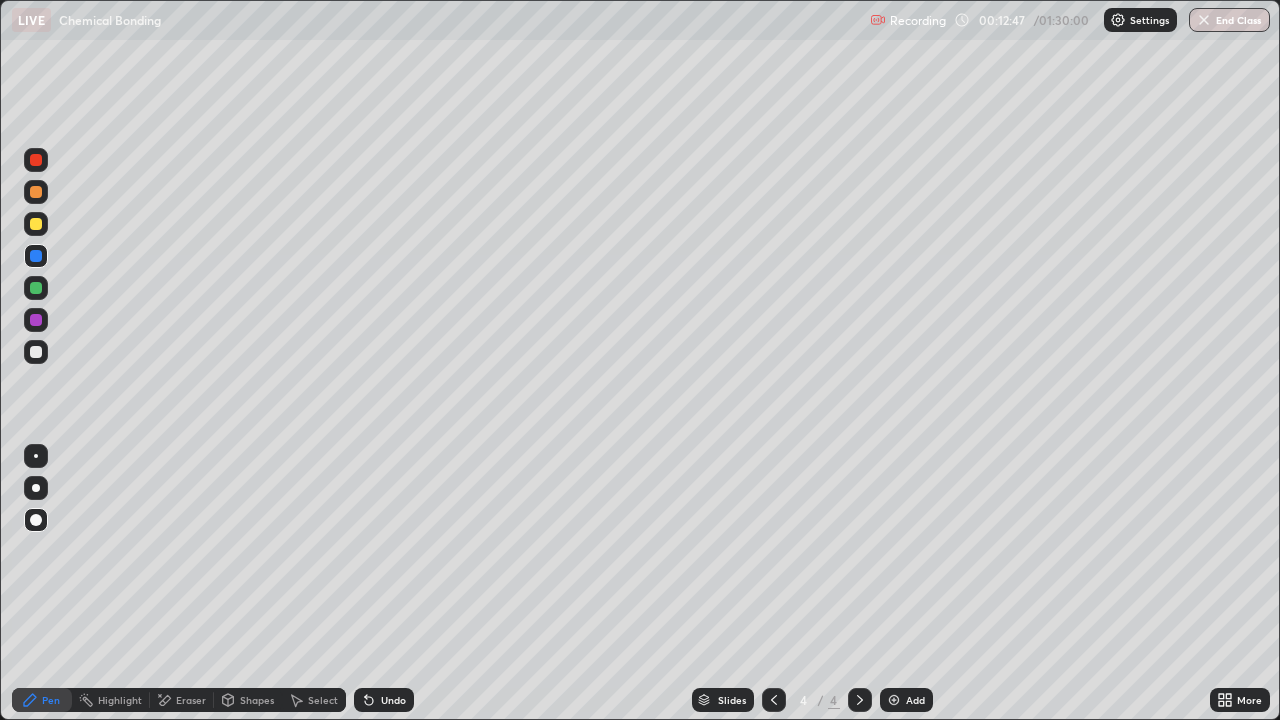click at bounding box center (36, 288) 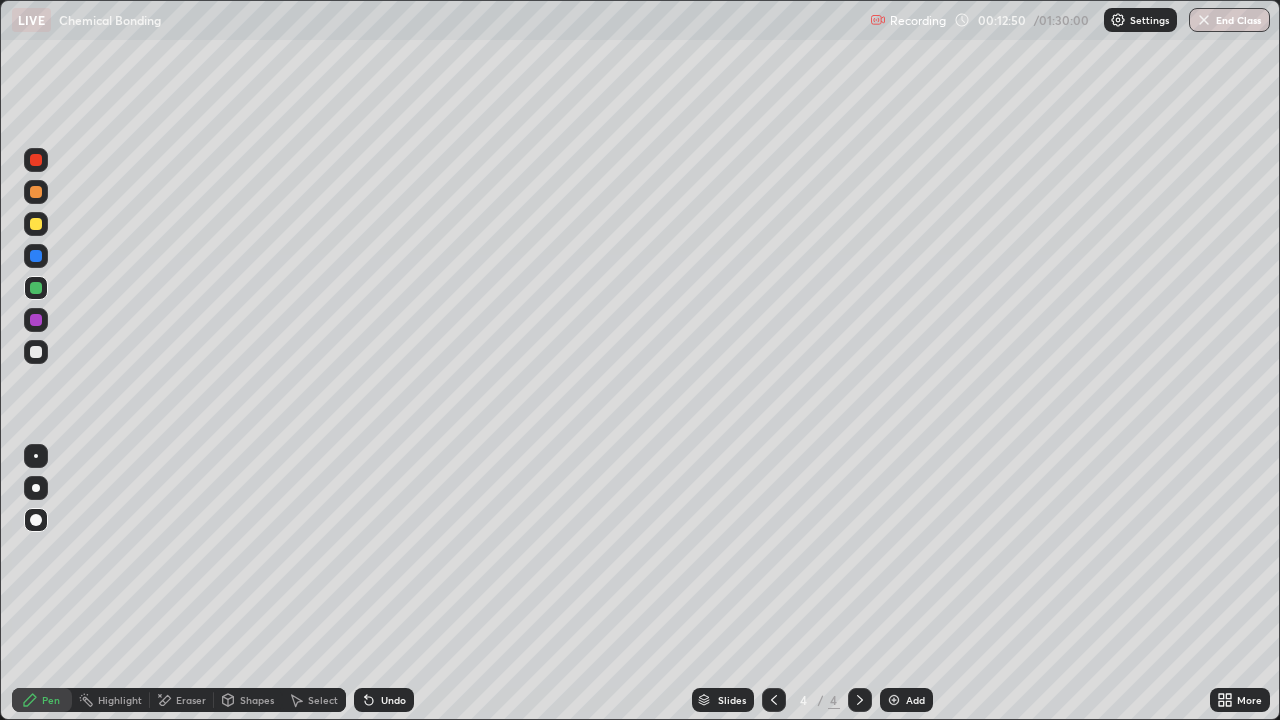 click at bounding box center (36, 224) 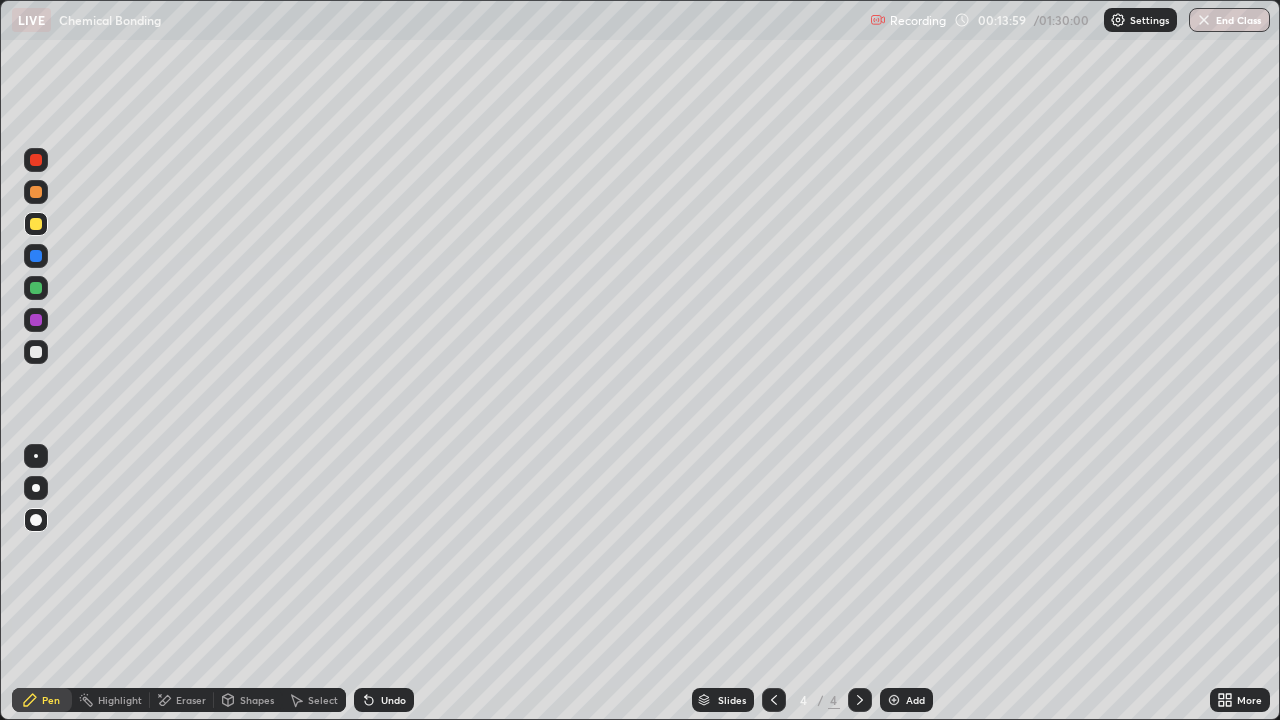click on "Undo" at bounding box center [393, 700] 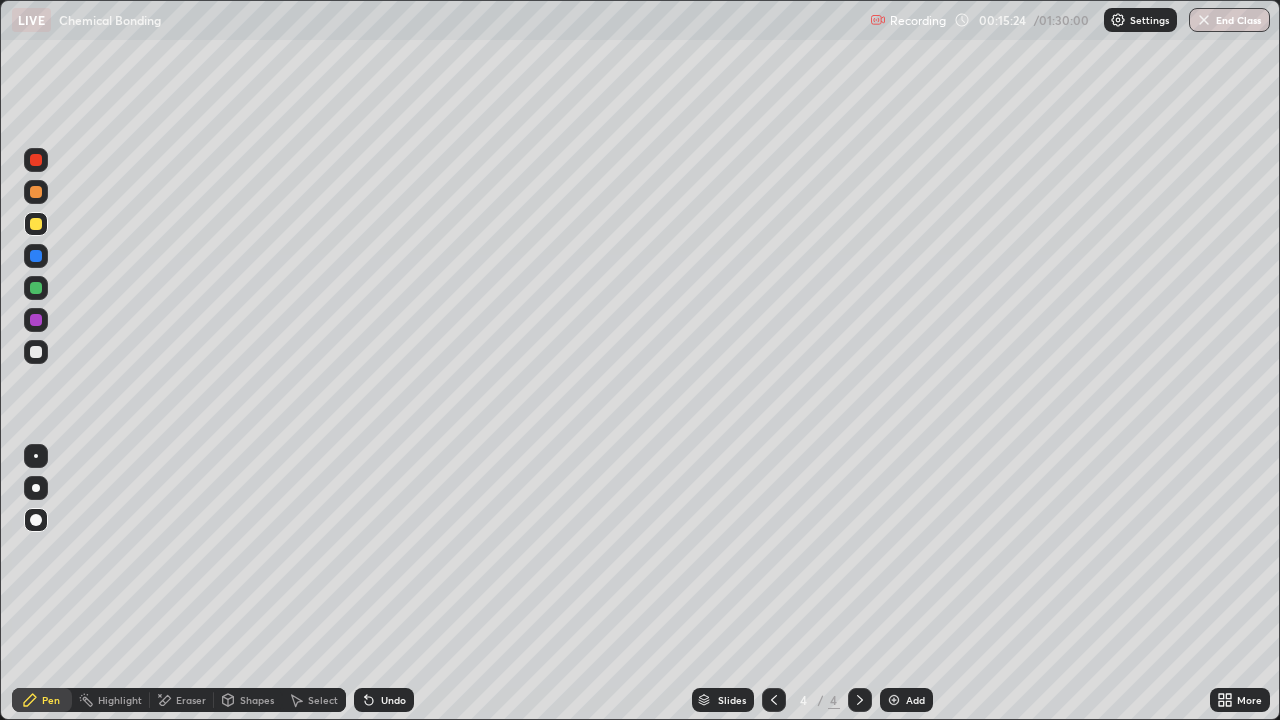 click on "Pen" at bounding box center [51, 700] 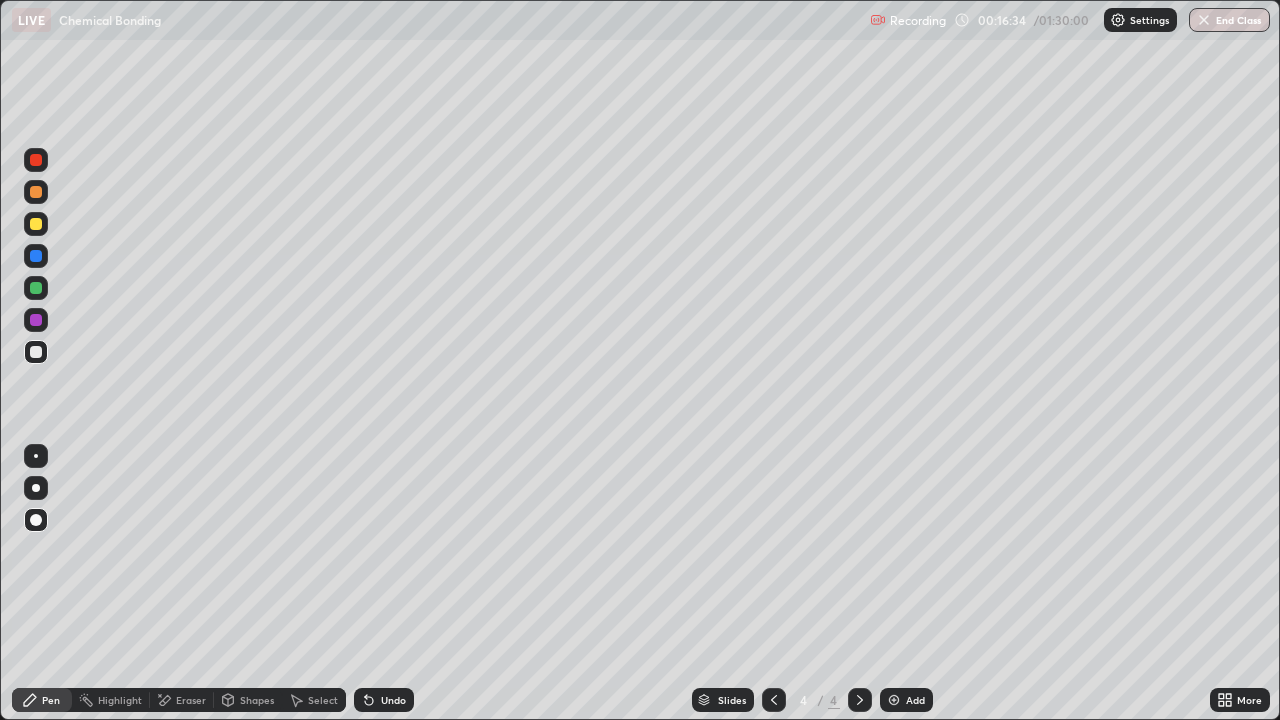 click at bounding box center (36, 352) 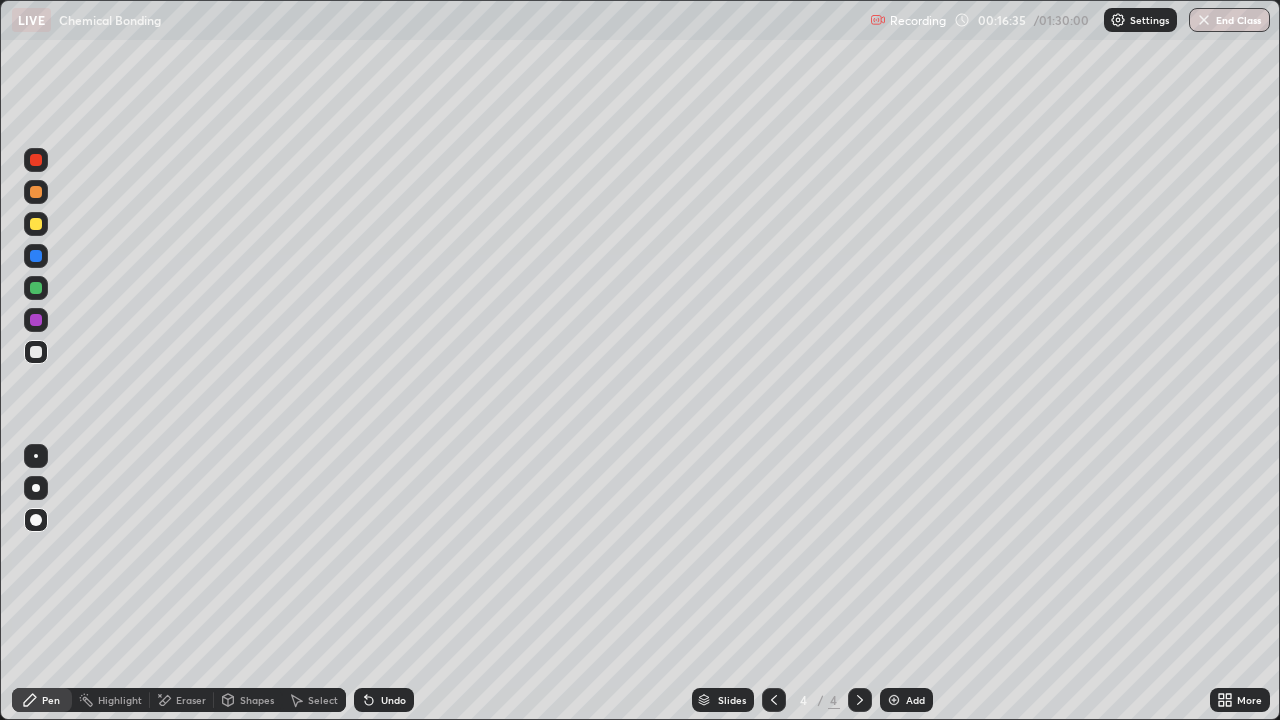 click at bounding box center (36, 288) 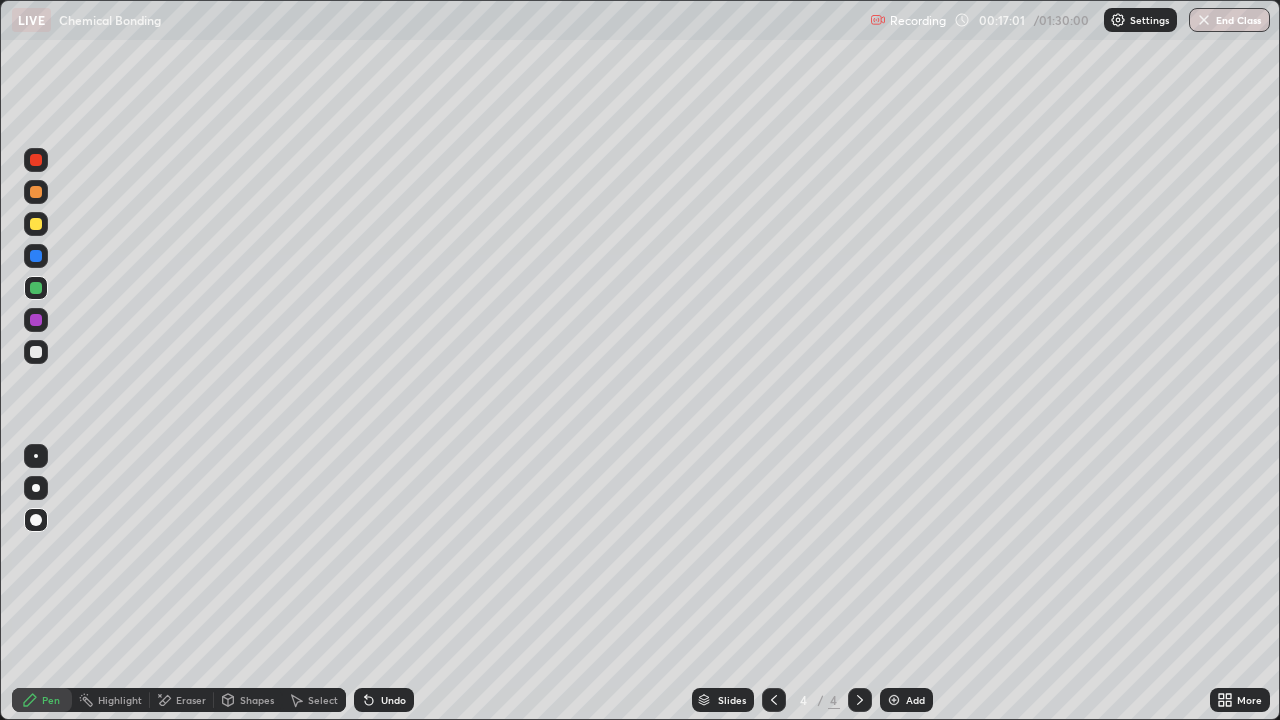 click at bounding box center (36, 320) 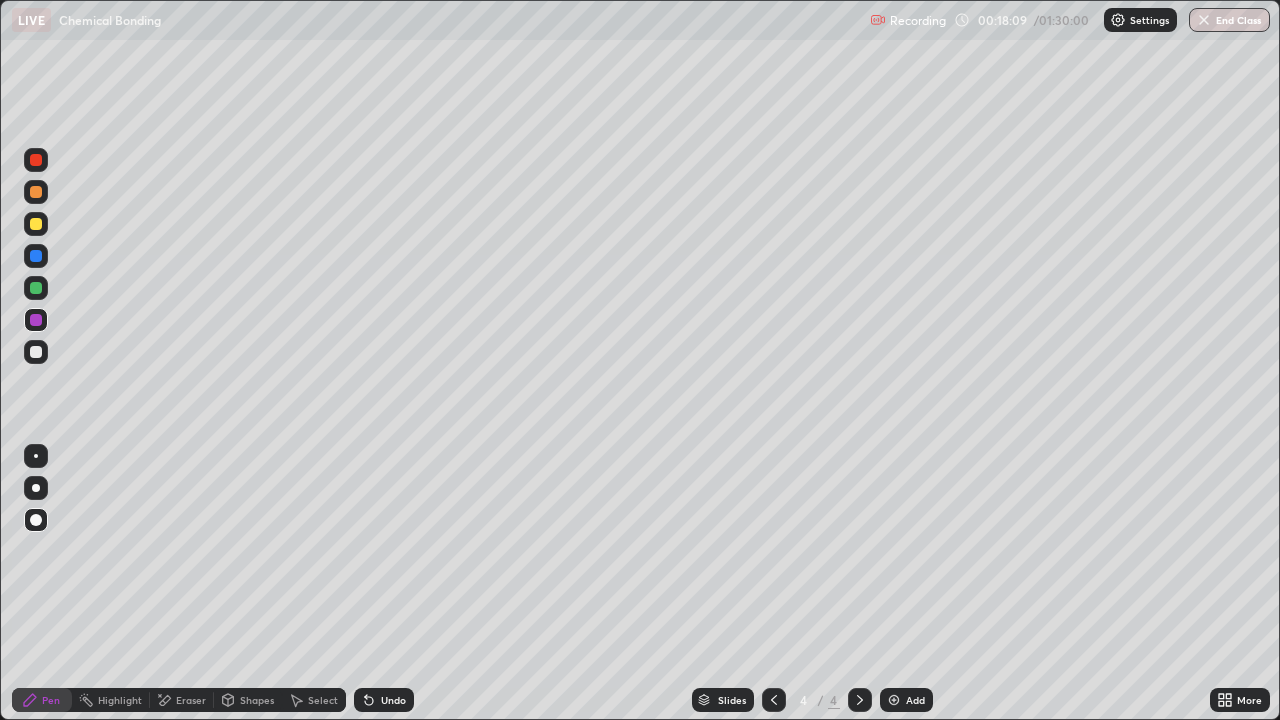 click on "Add" at bounding box center [915, 700] 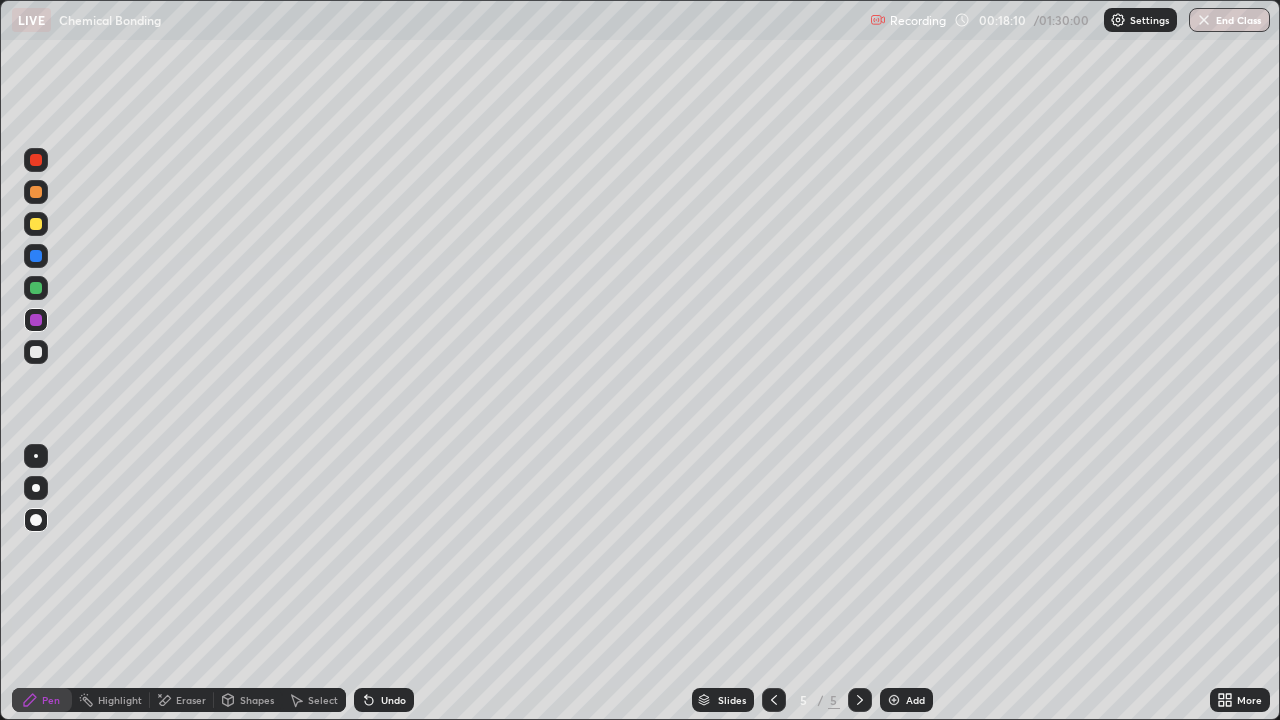 click on "Pen" at bounding box center (51, 700) 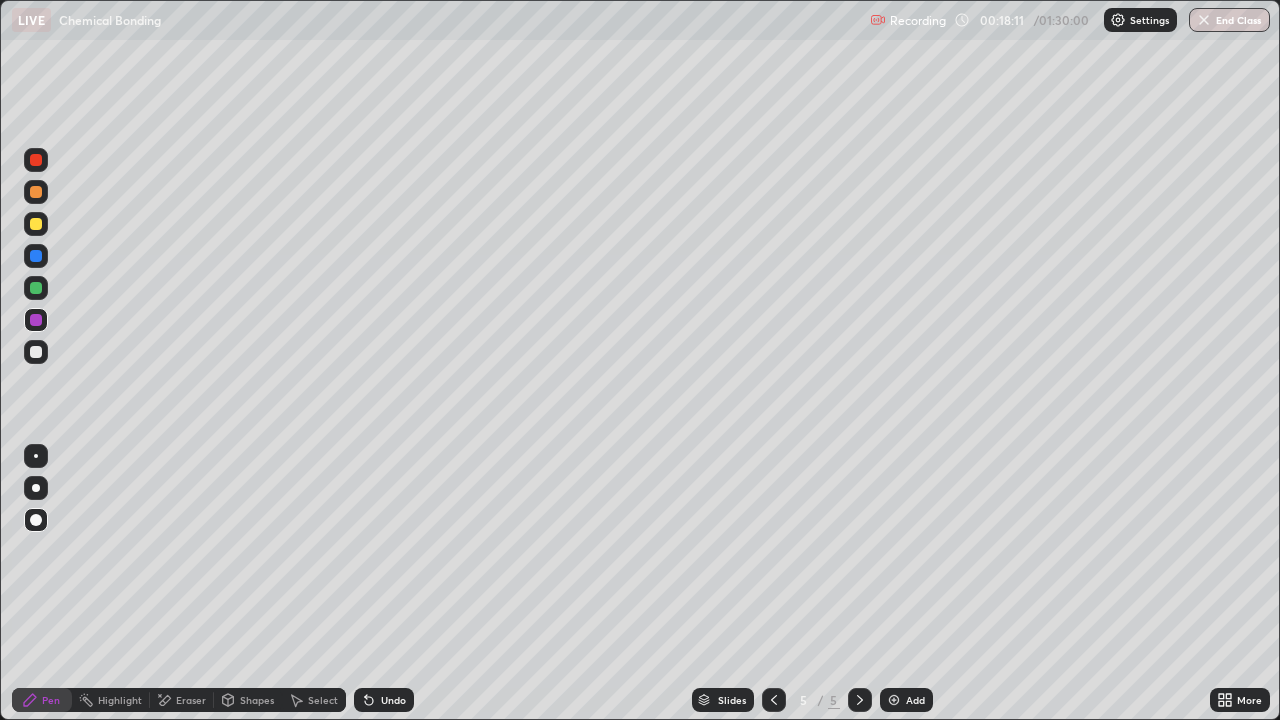 click at bounding box center [36, 352] 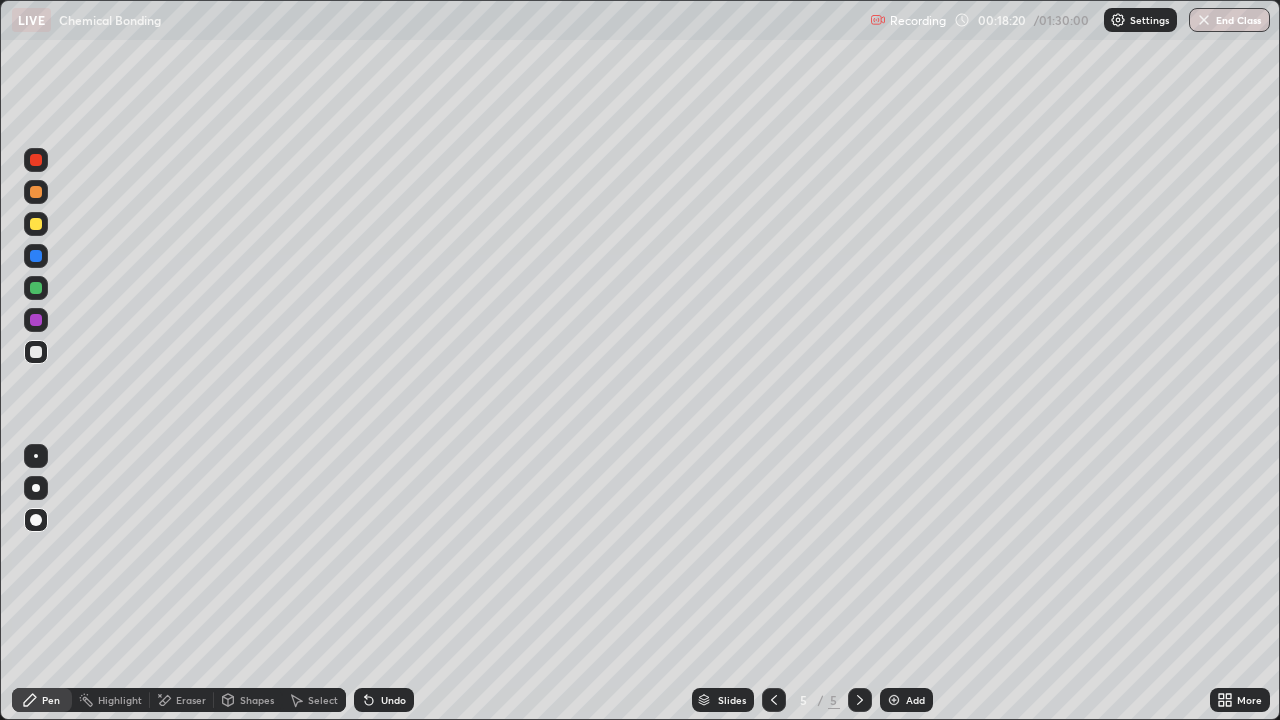 click on "Shapes" at bounding box center (257, 700) 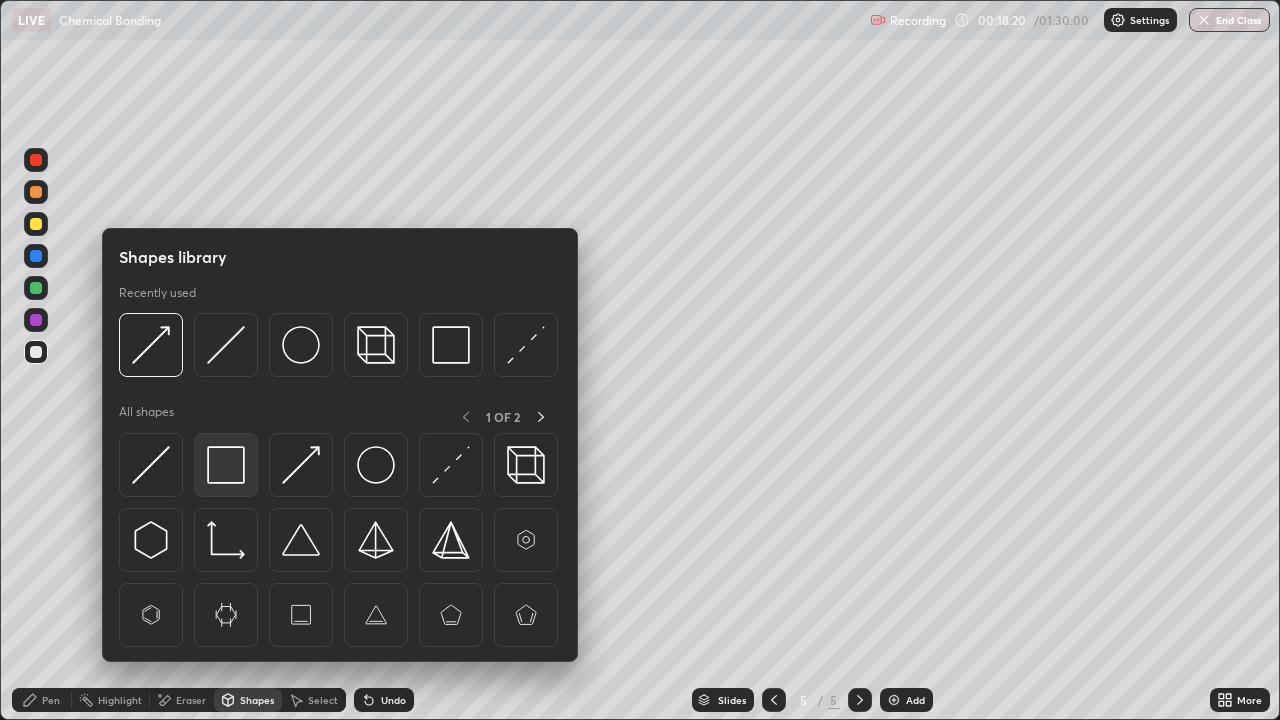click at bounding box center [226, 465] 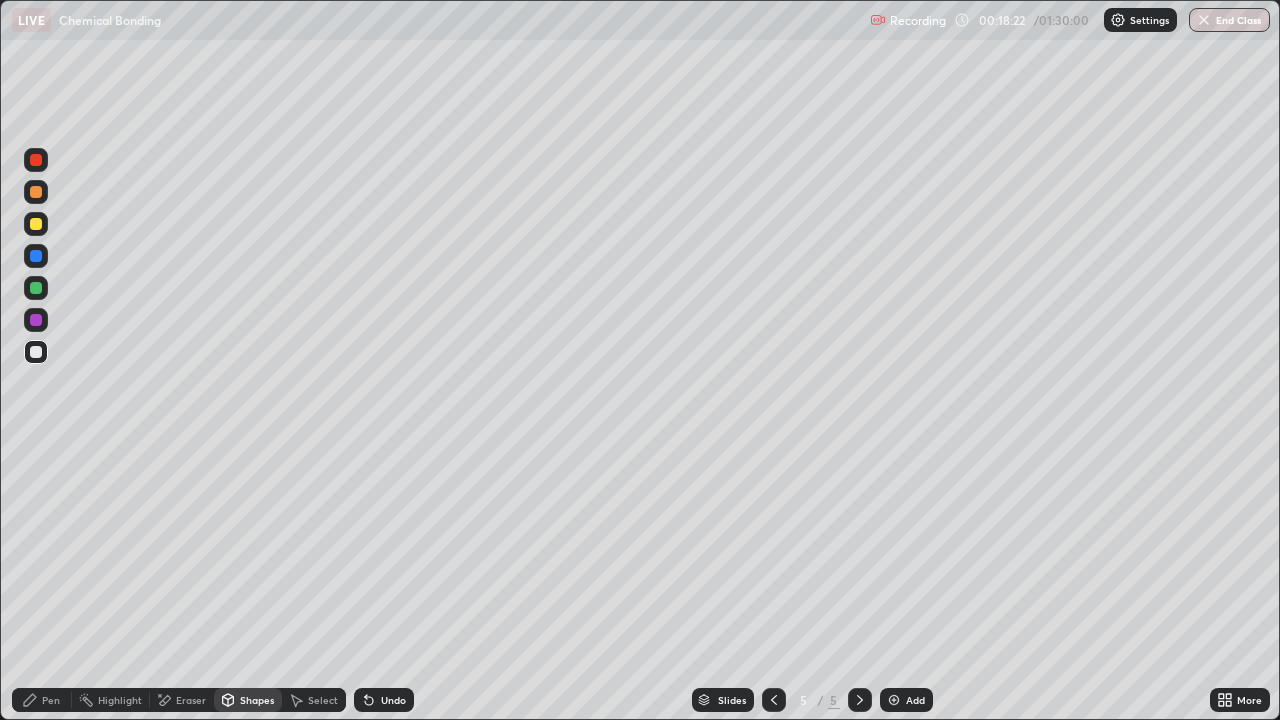 click at bounding box center (36, 288) 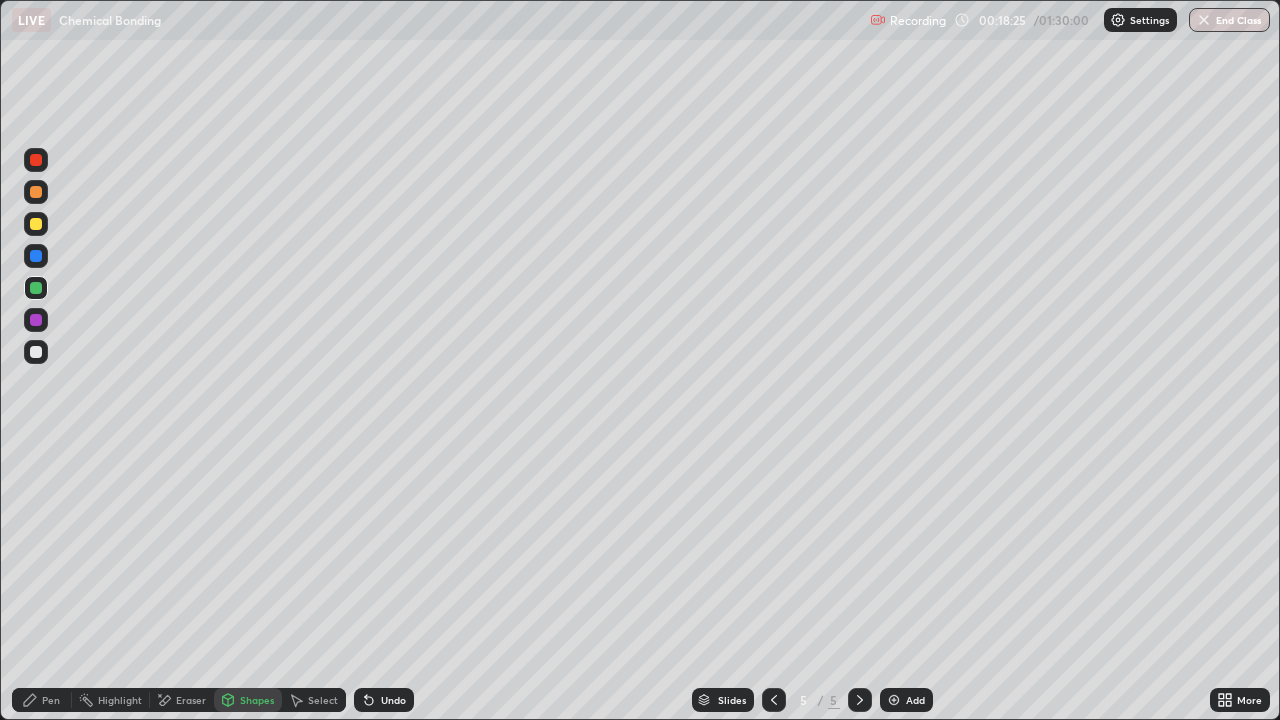 click on "Pen" at bounding box center [42, 700] 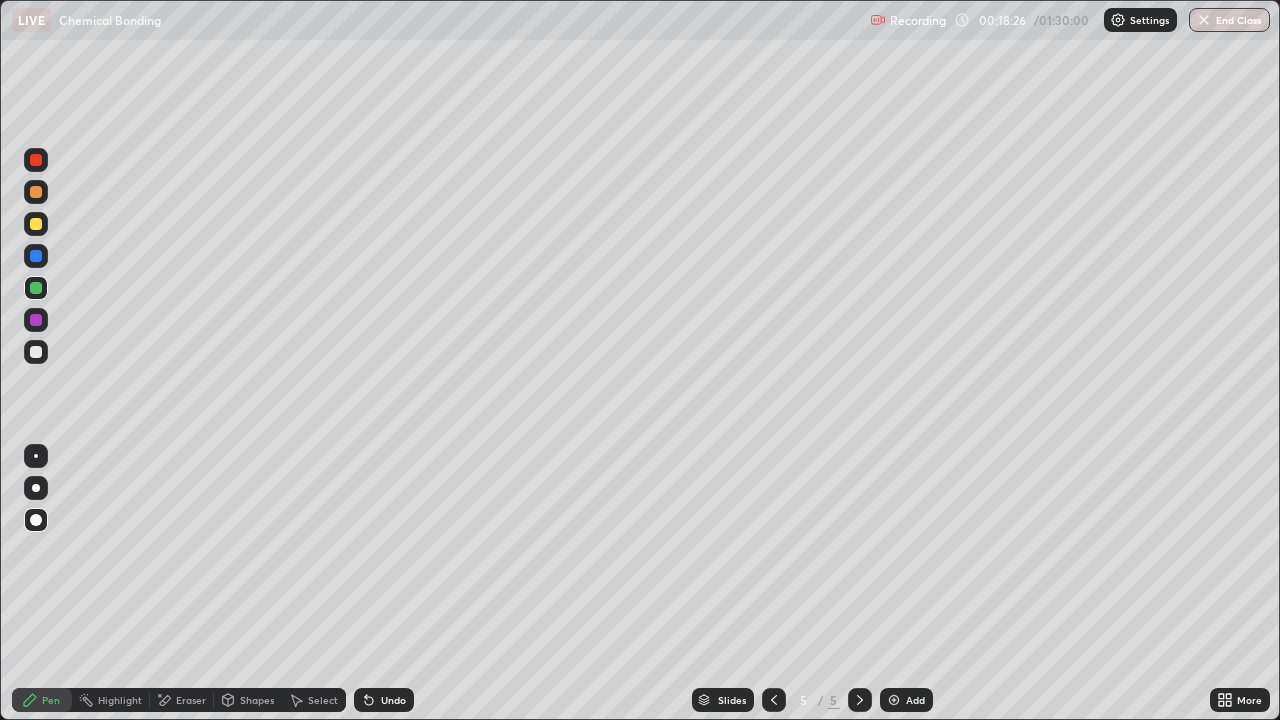 click at bounding box center (36, 352) 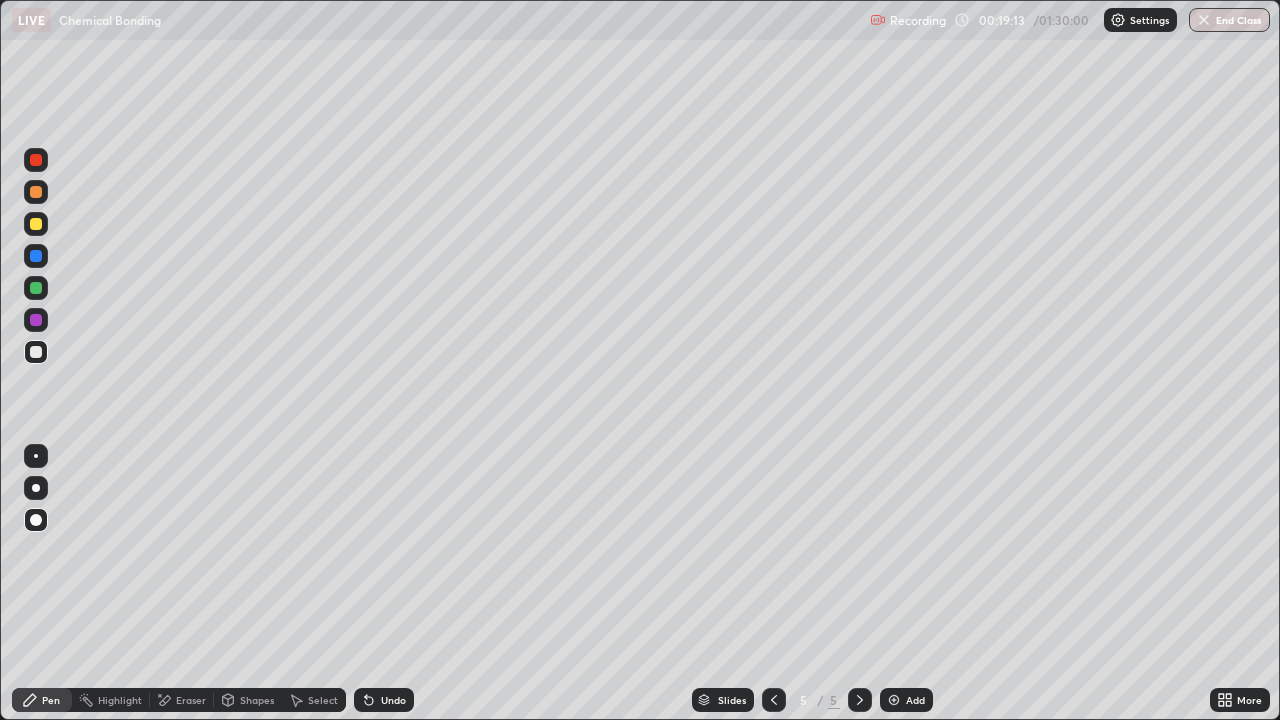 click at bounding box center (774, 700) 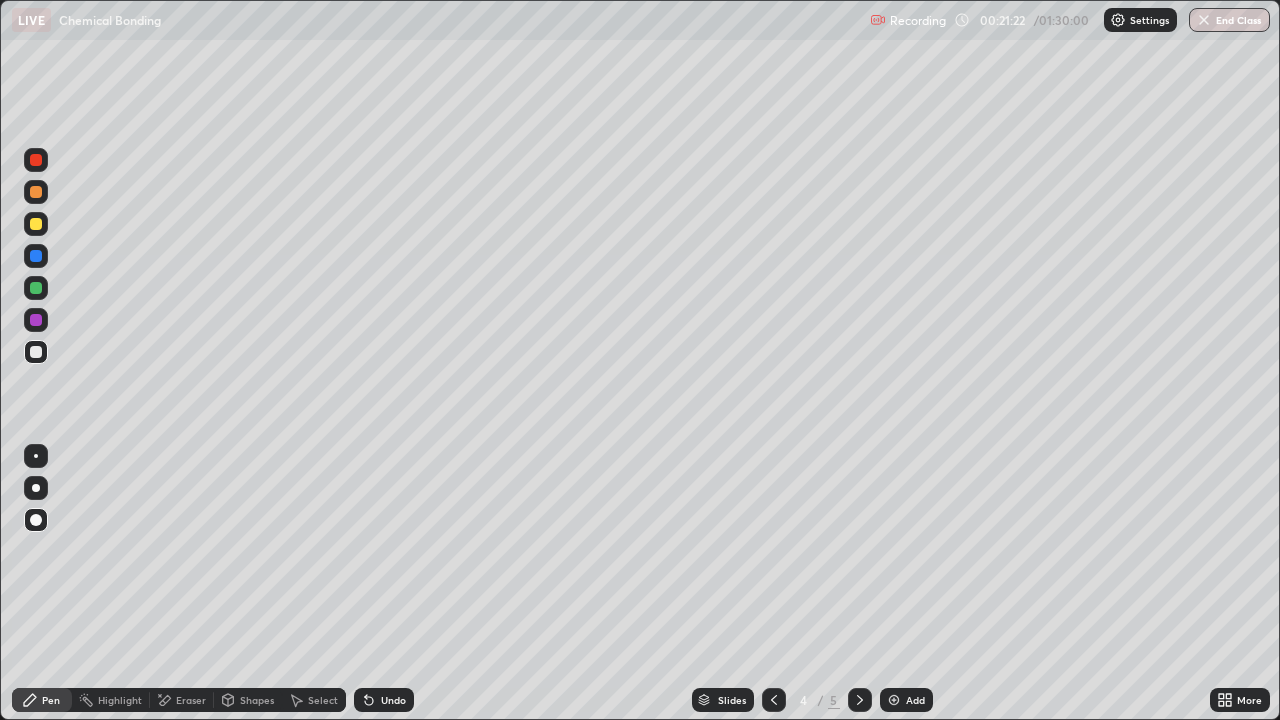 click at bounding box center [36, 352] 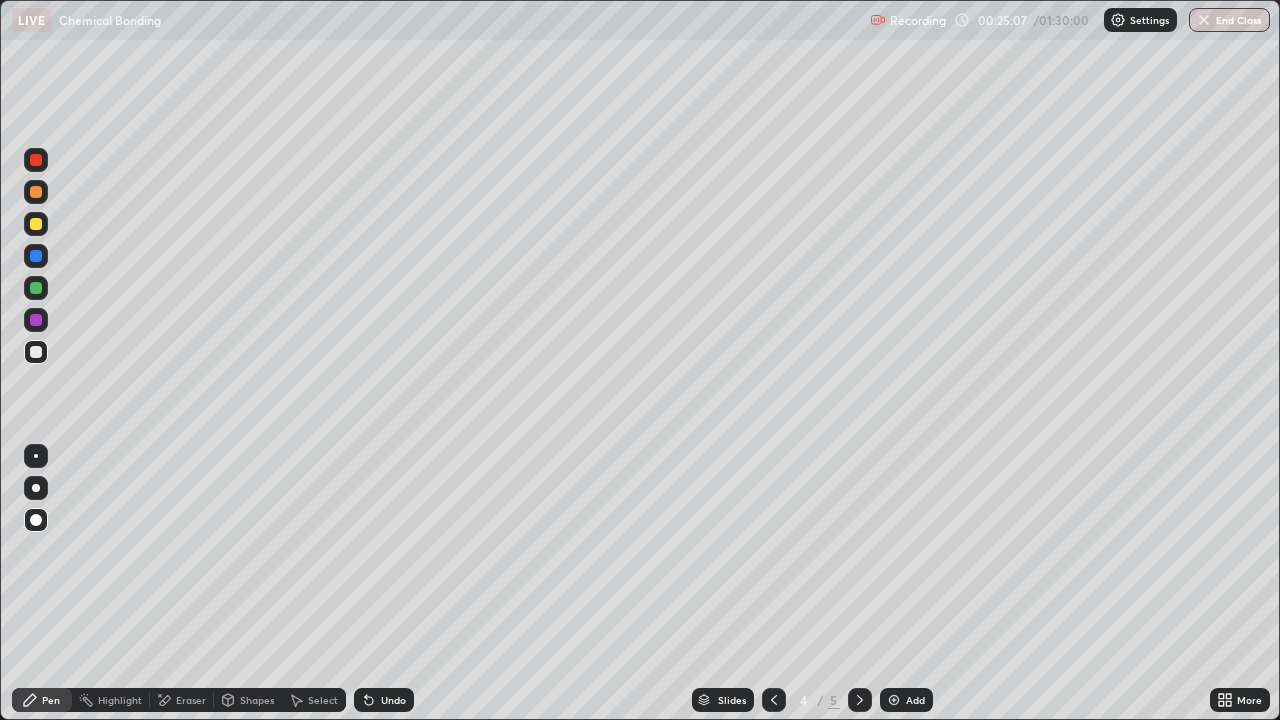 click at bounding box center [36, 352] 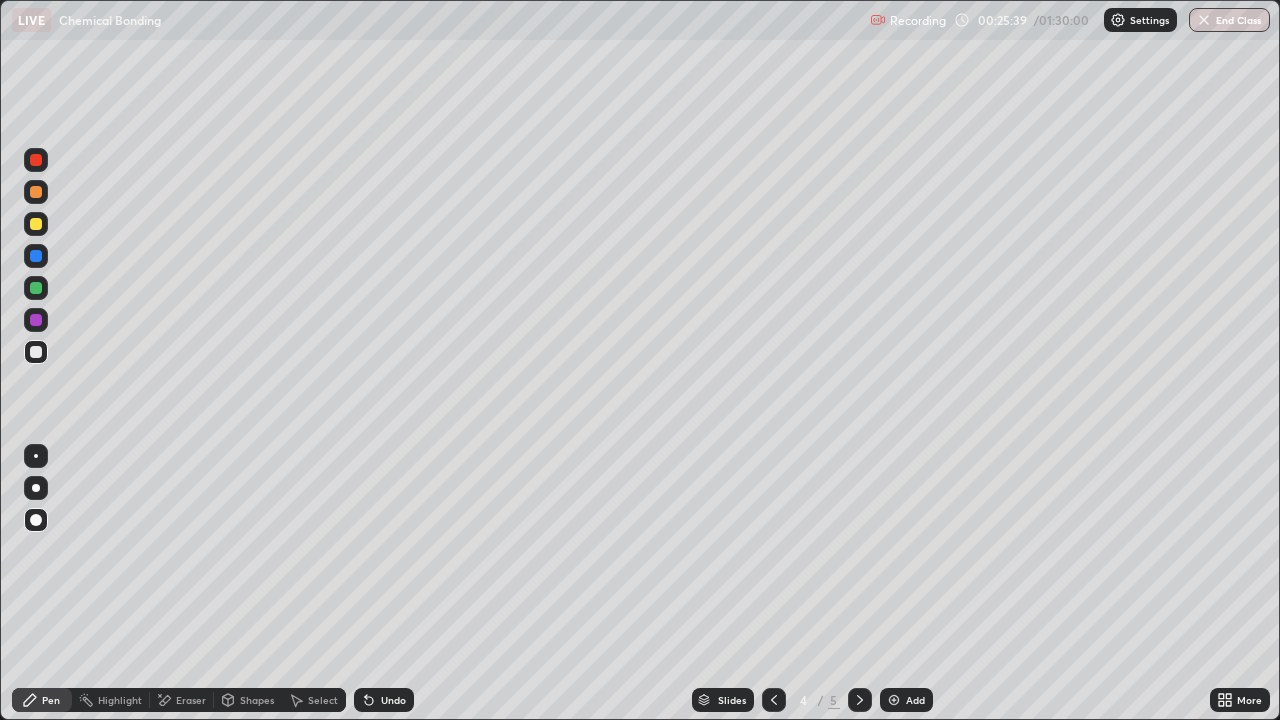 click at bounding box center (894, 700) 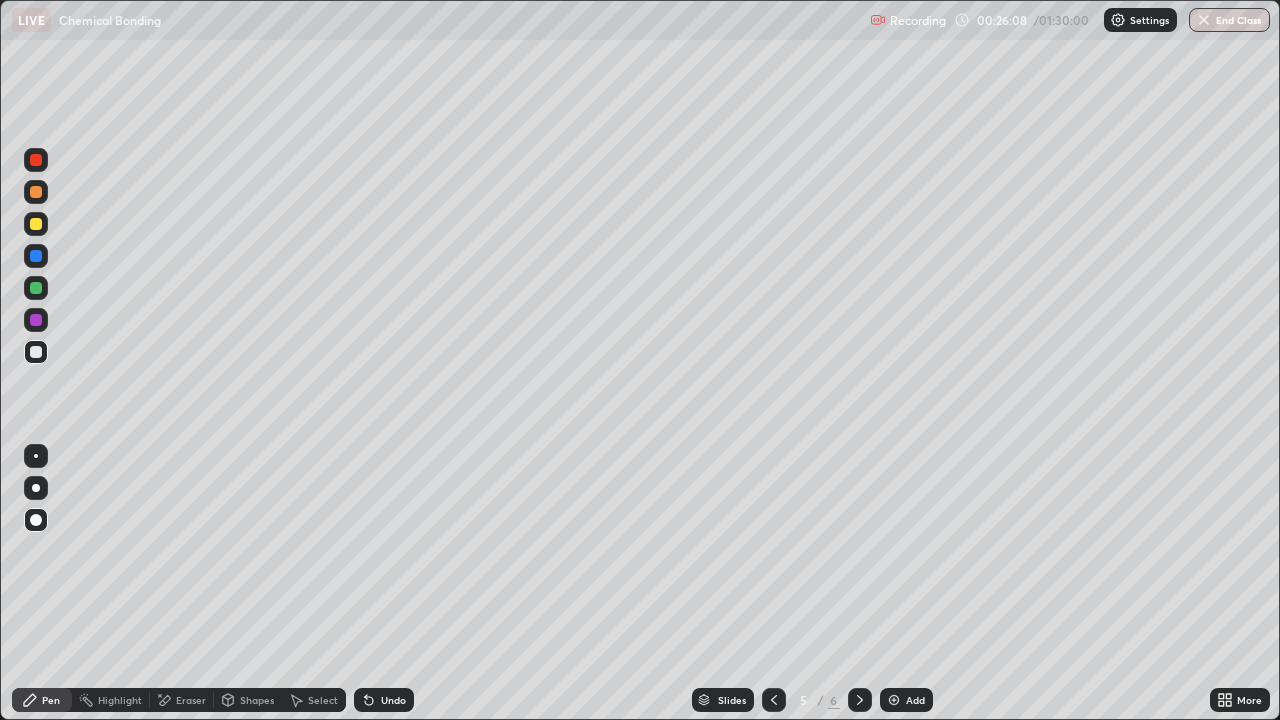 click 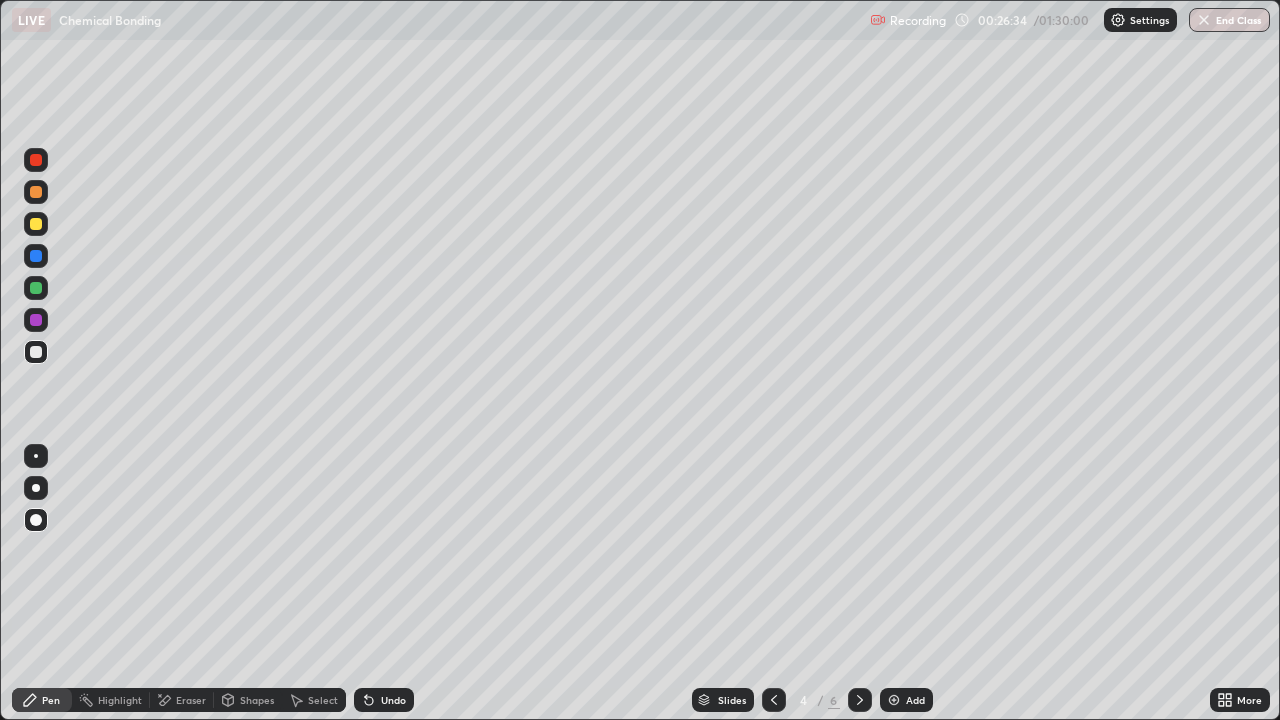 click at bounding box center [860, 700] 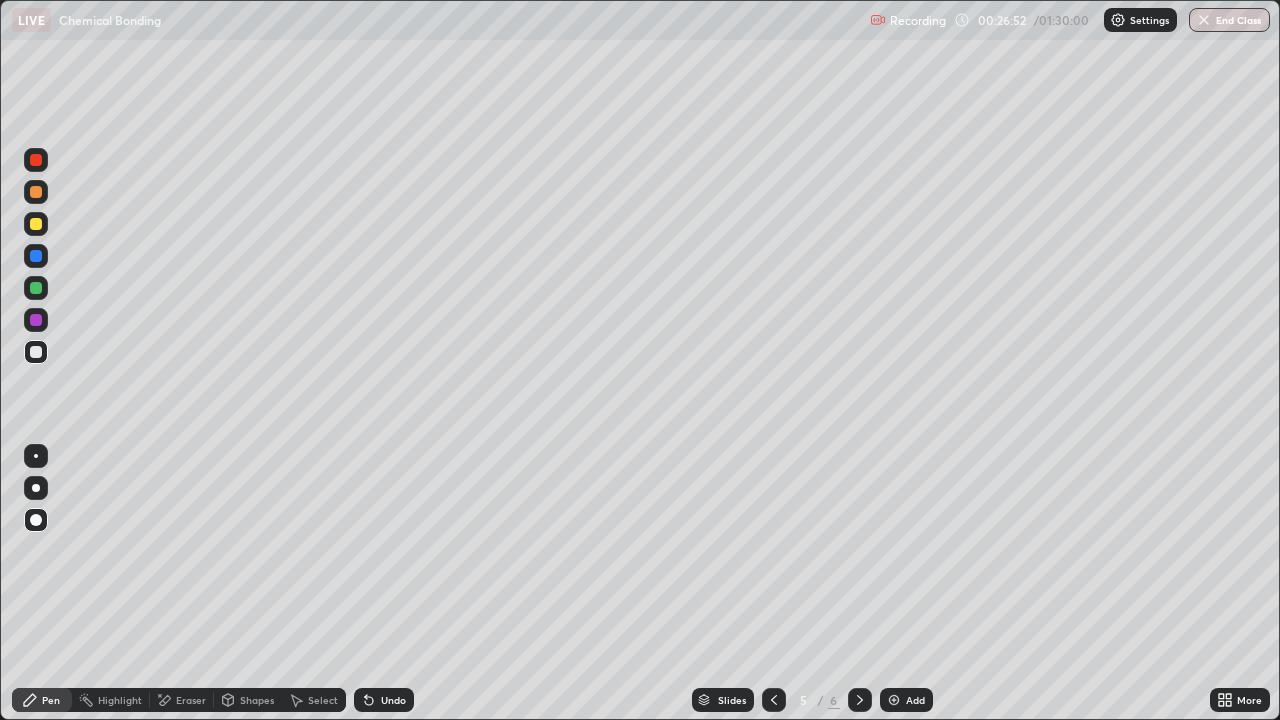click at bounding box center (36, 352) 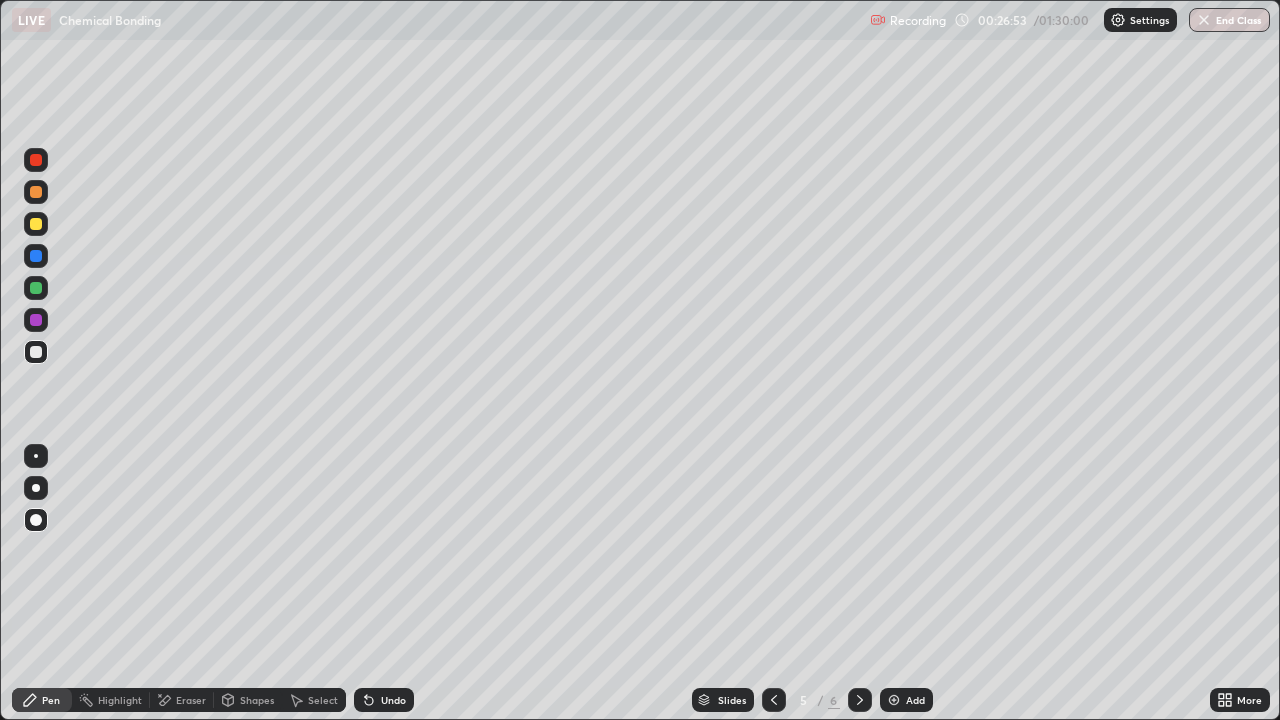 click on "Shapes" at bounding box center [257, 700] 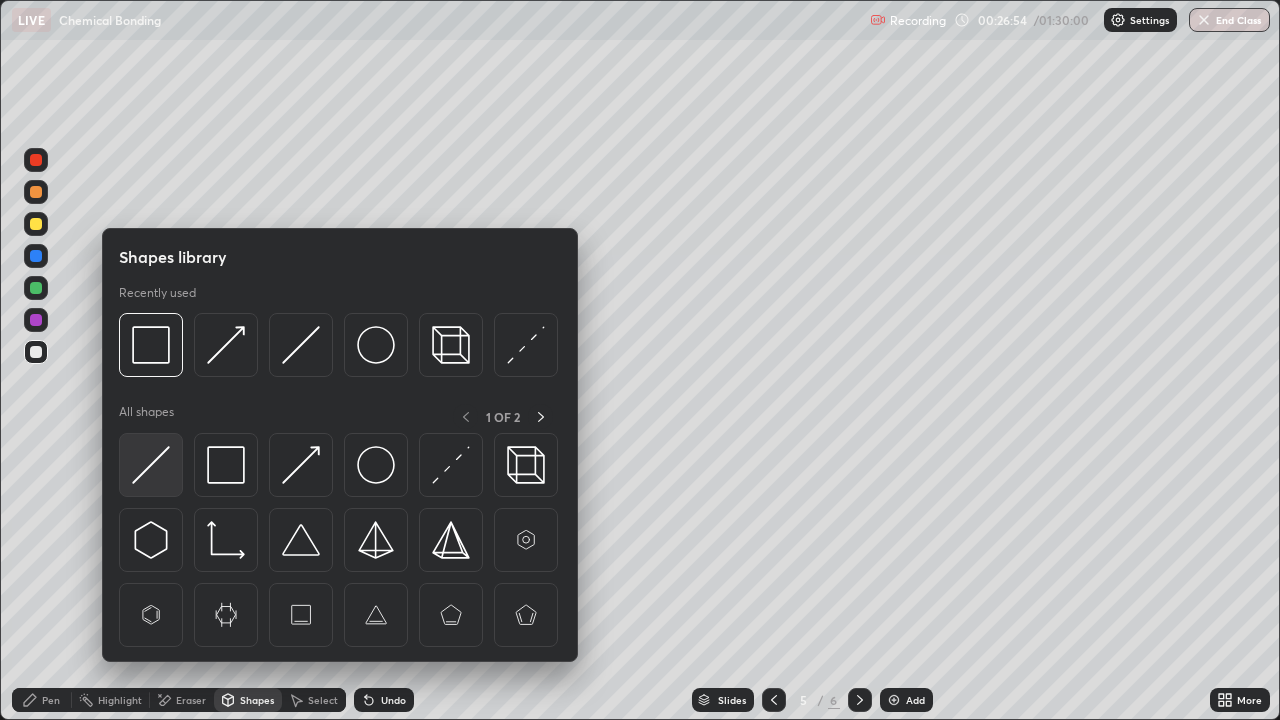 click at bounding box center [151, 465] 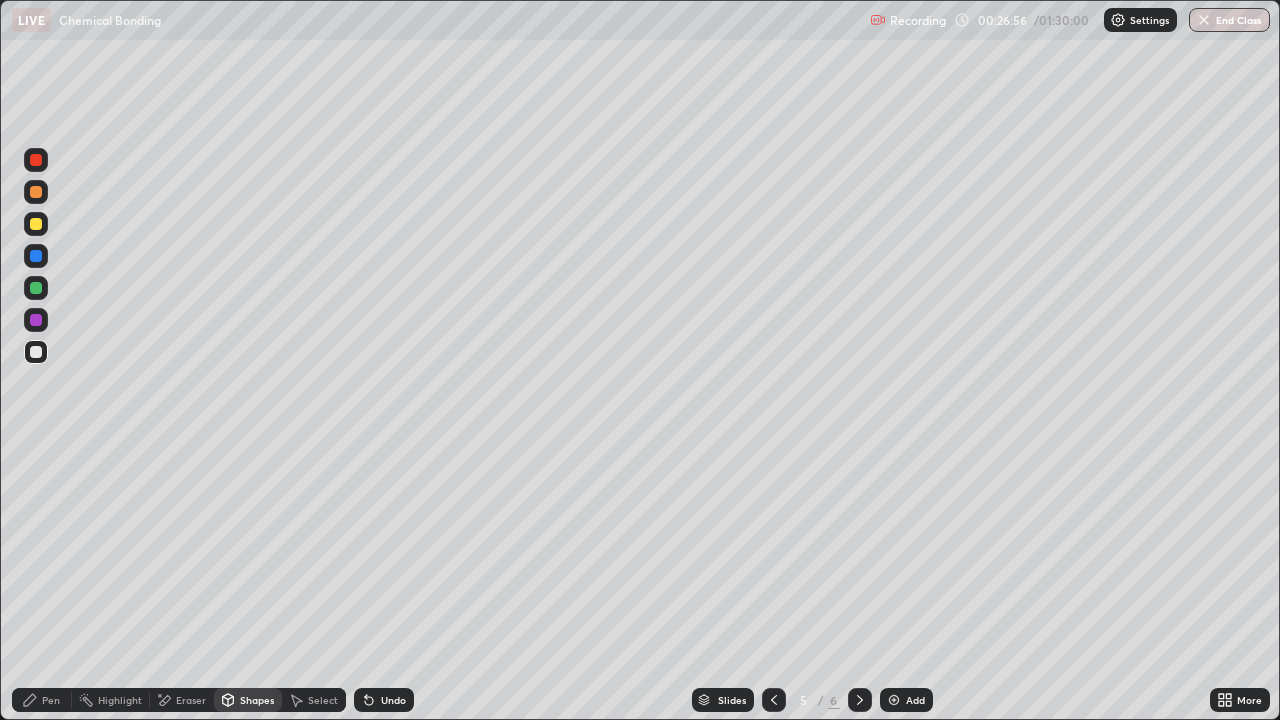 click on "Shapes" at bounding box center (248, 700) 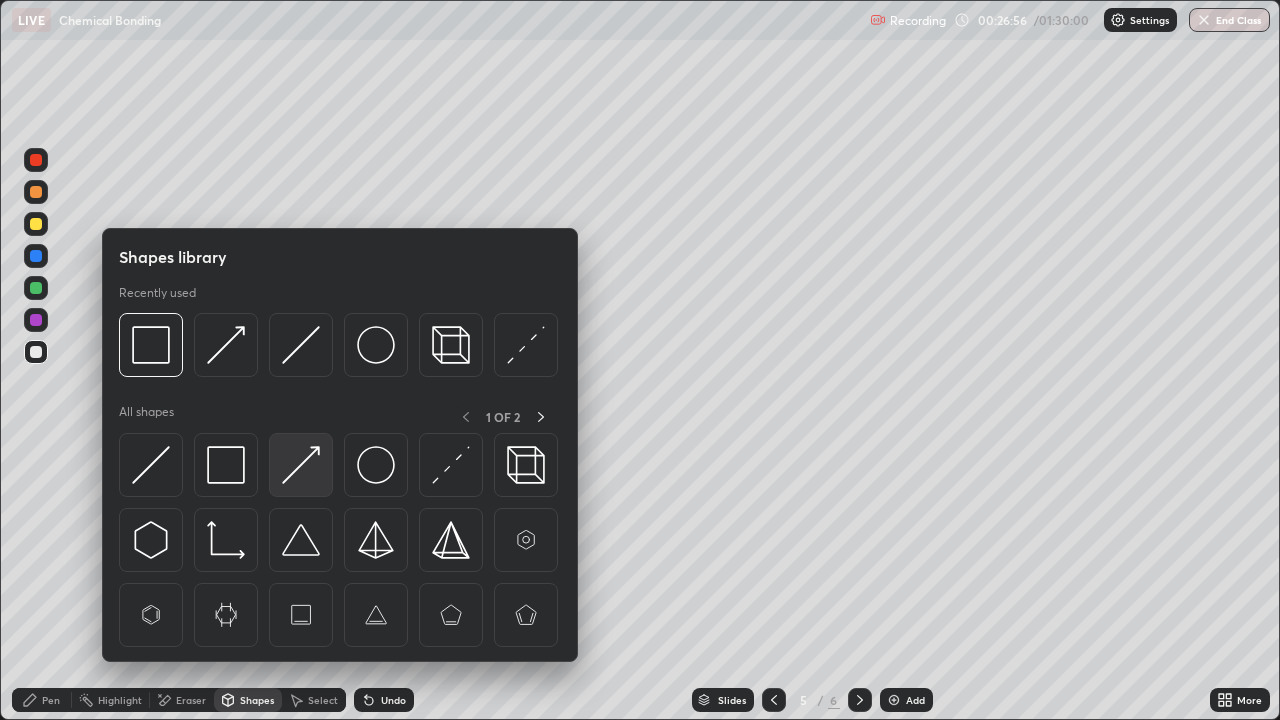 click at bounding box center [301, 465] 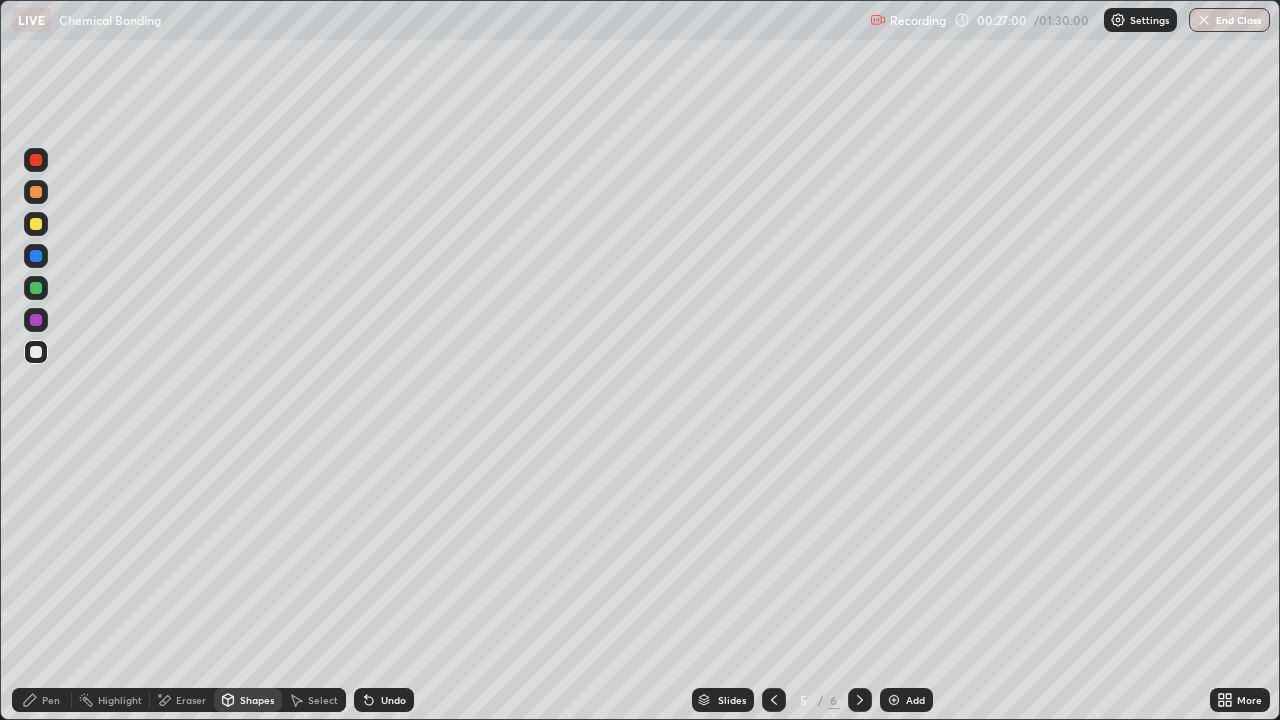 click on "Pen" at bounding box center (51, 700) 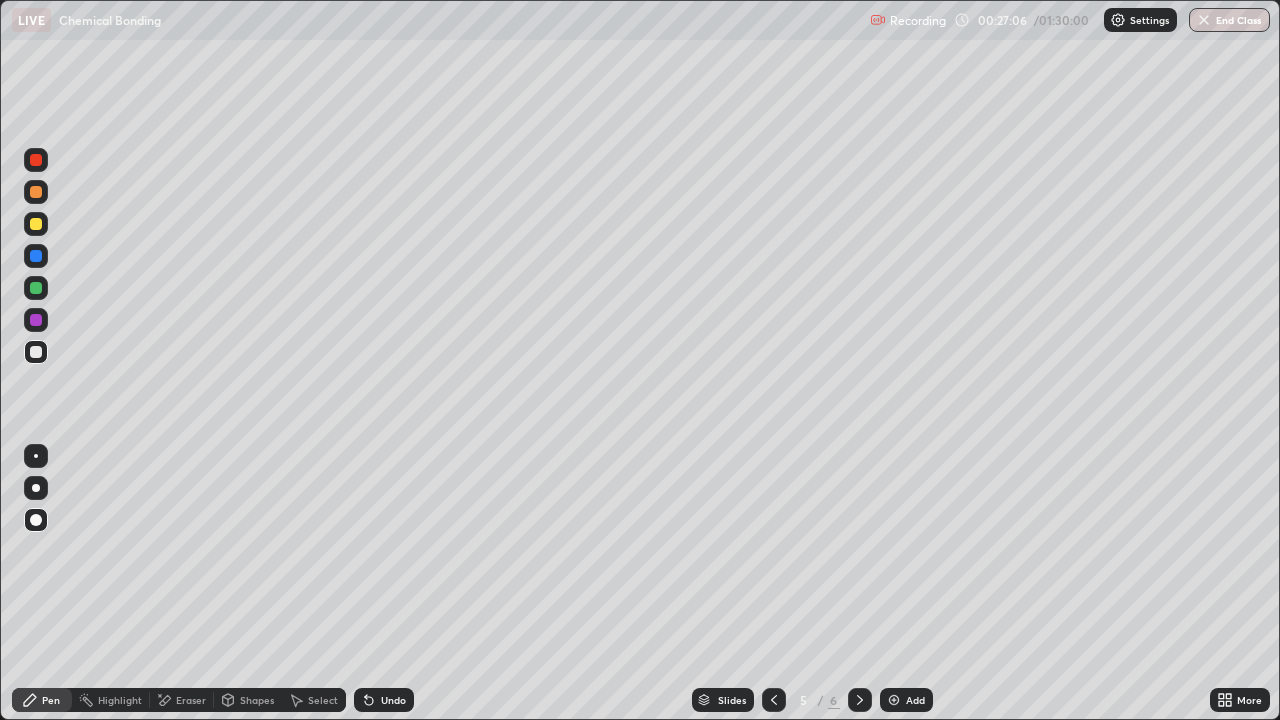 click 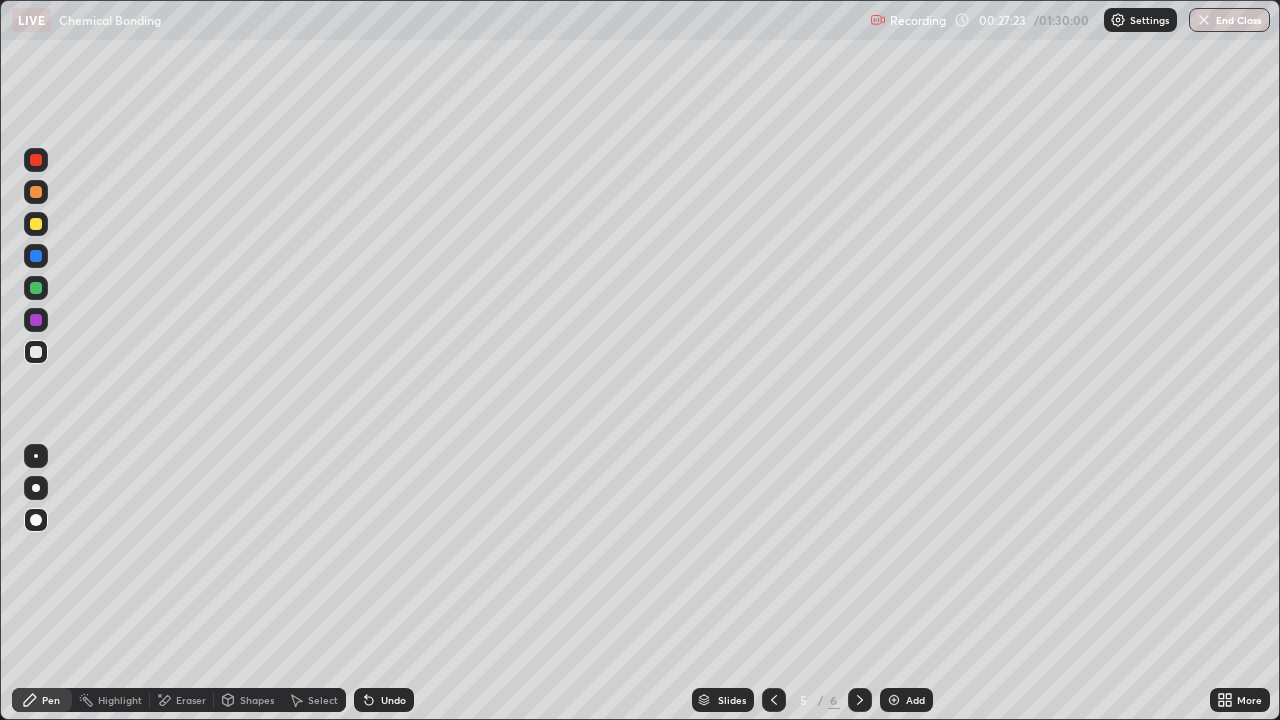 click at bounding box center [36, 288] 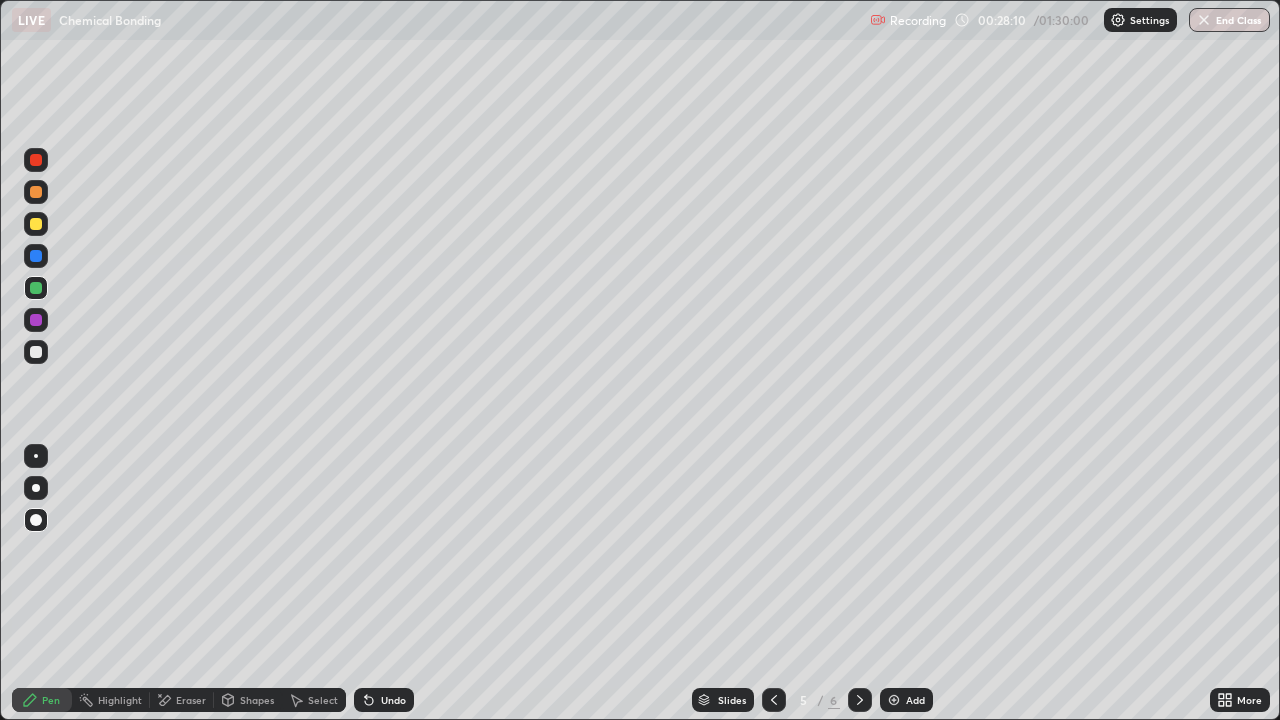 click at bounding box center [36, 256] 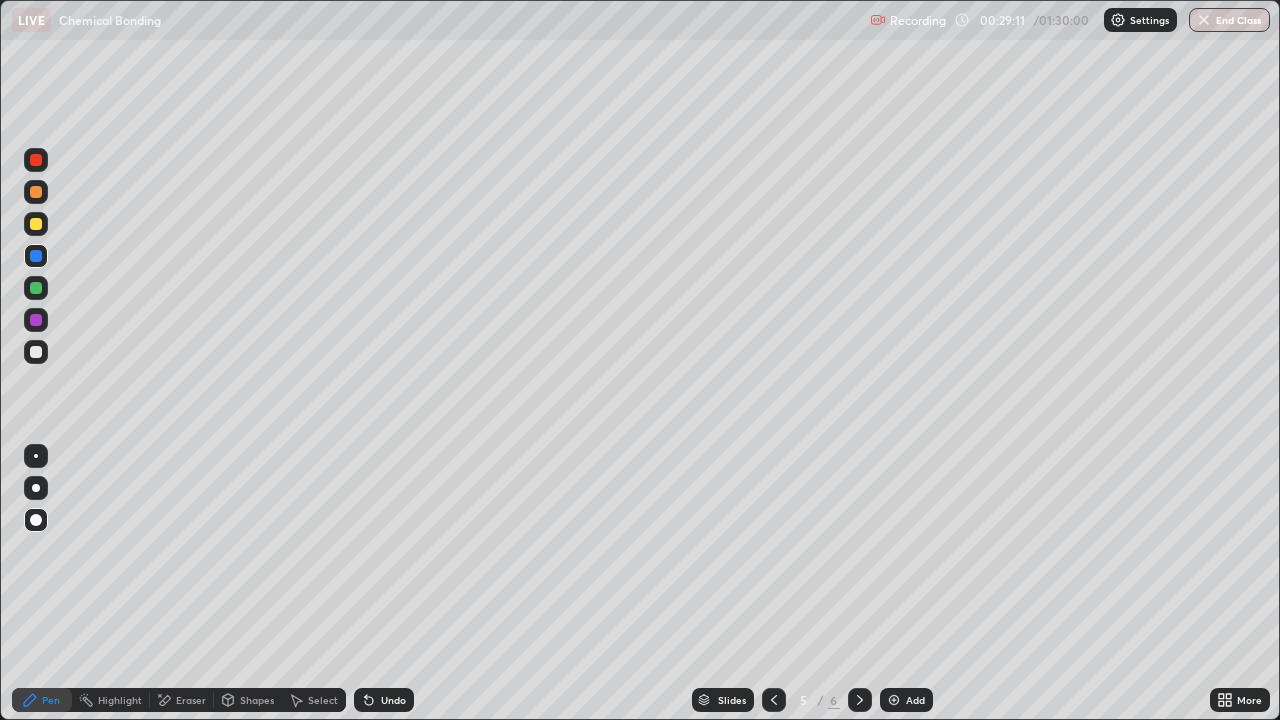 click at bounding box center (36, 520) 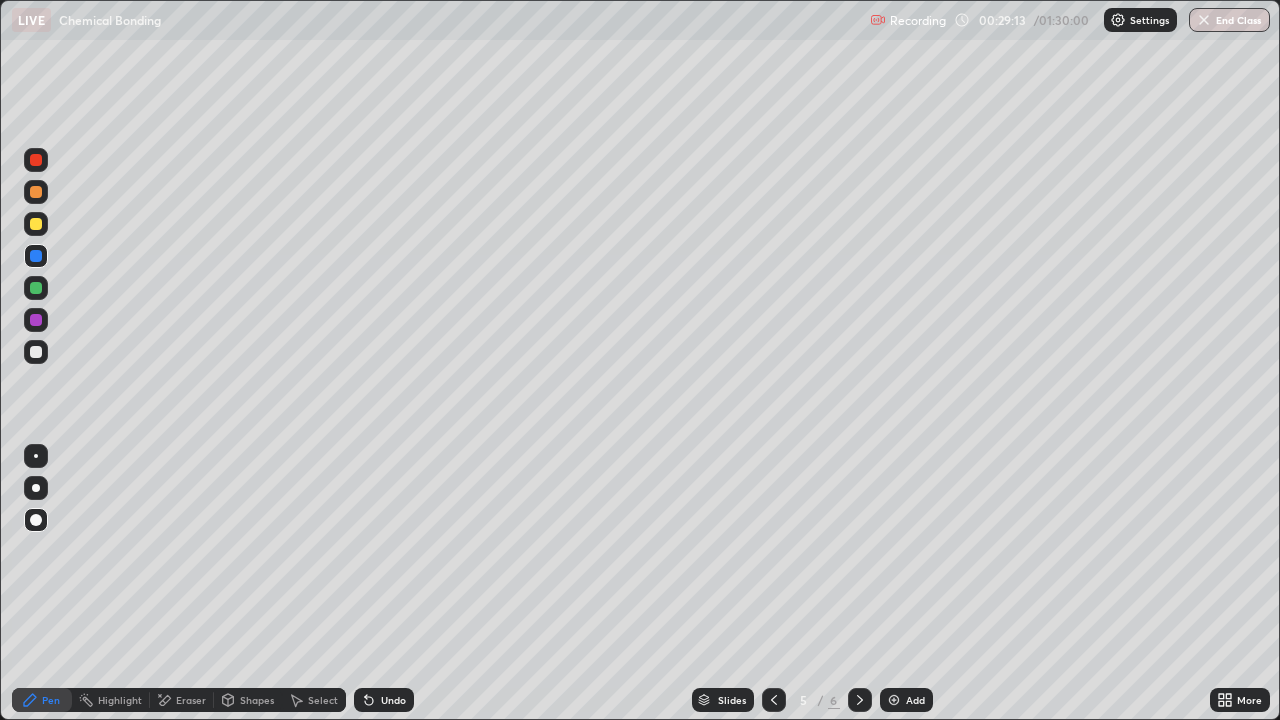 click at bounding box center (36, 352) 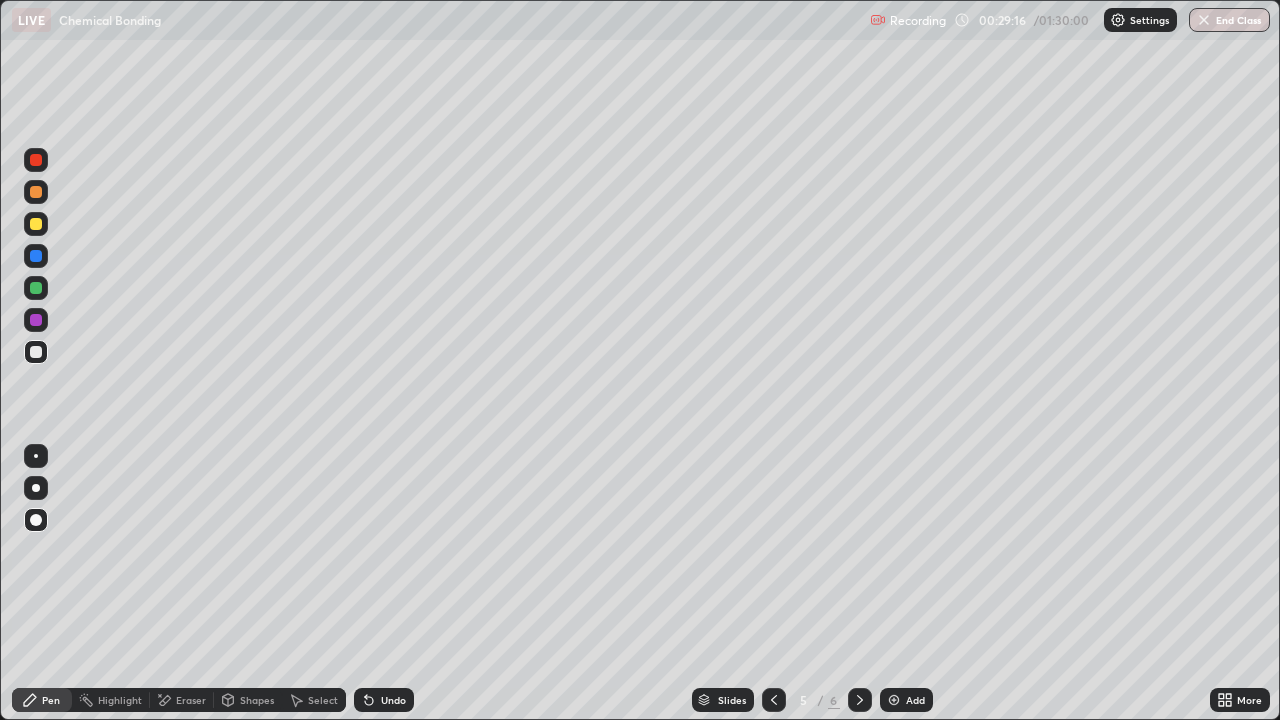 click at bounding box center (36, 352) 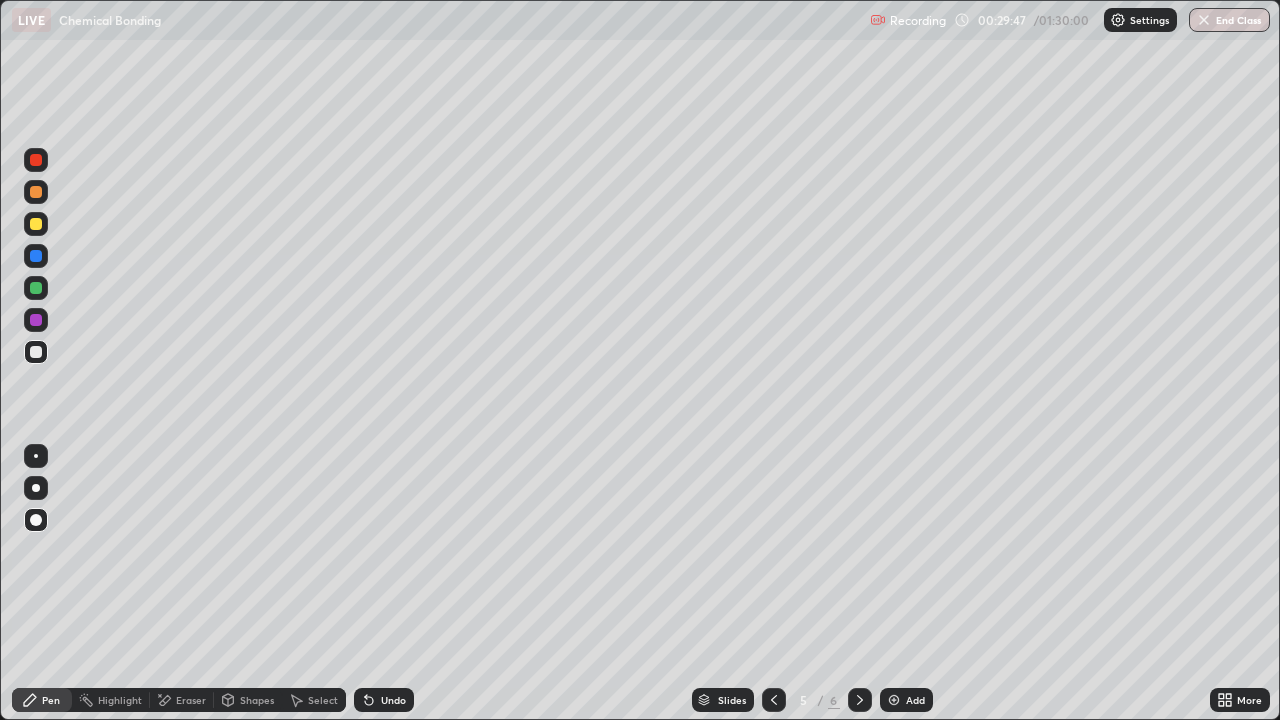 click on "Pen" at bounding box center [51, 700] 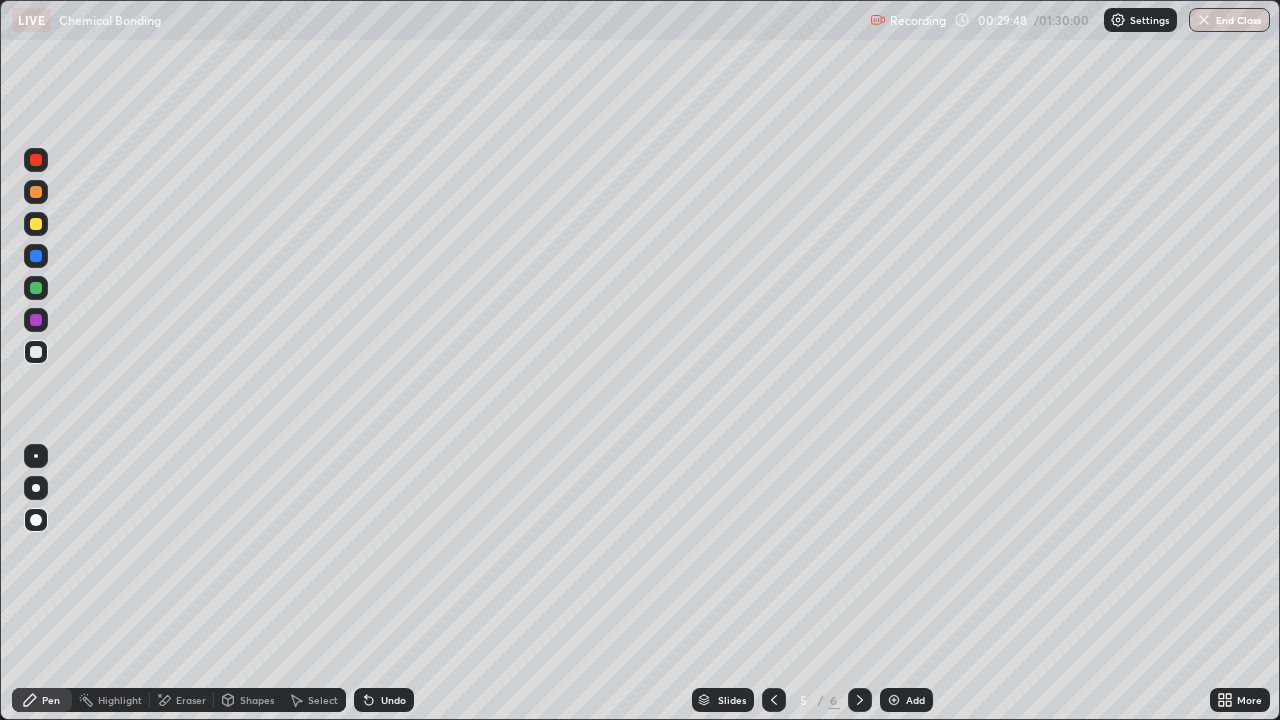 click at bounding box center [36, 520] 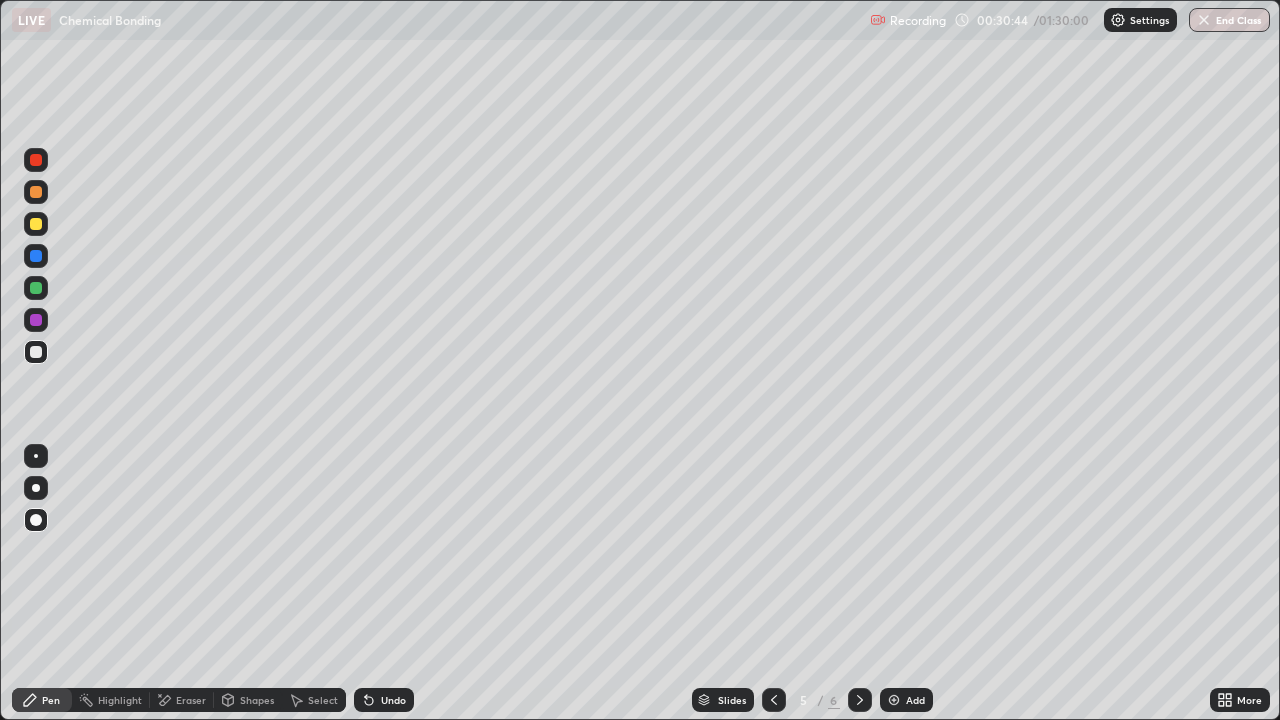 click at bounding box center (36, 224) 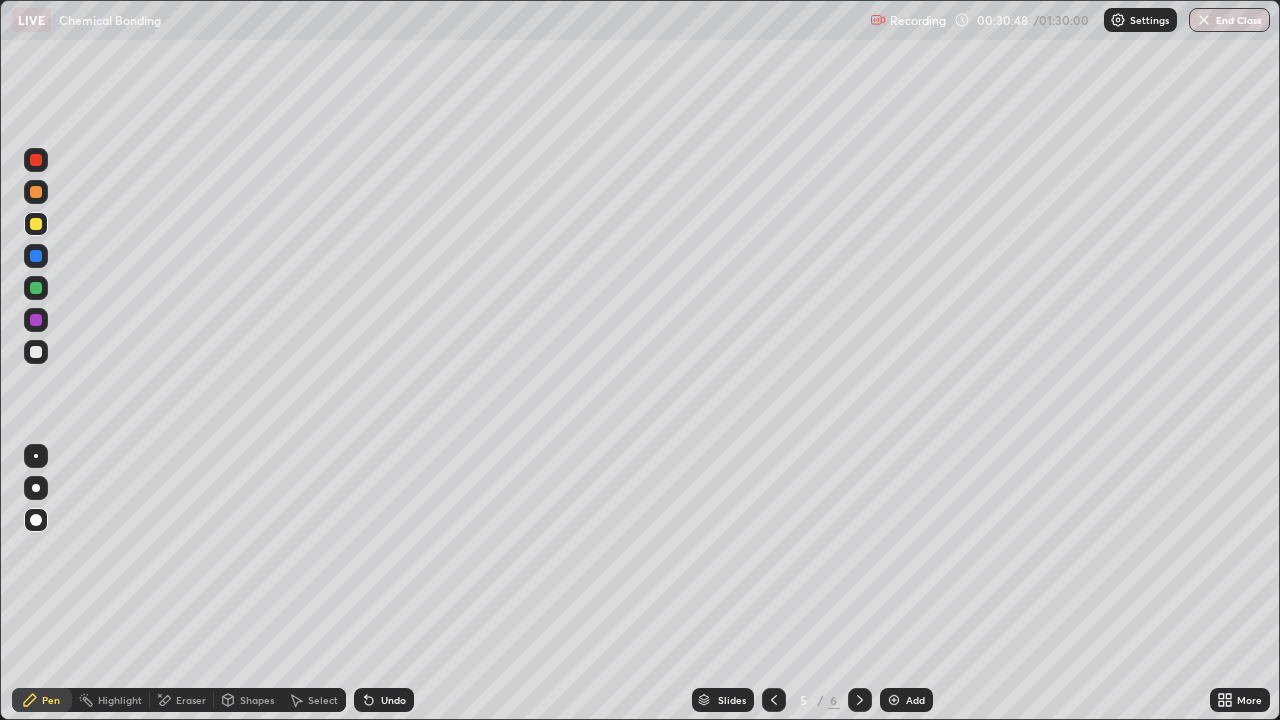click on "Shapes" at bounding box center (257, 700) 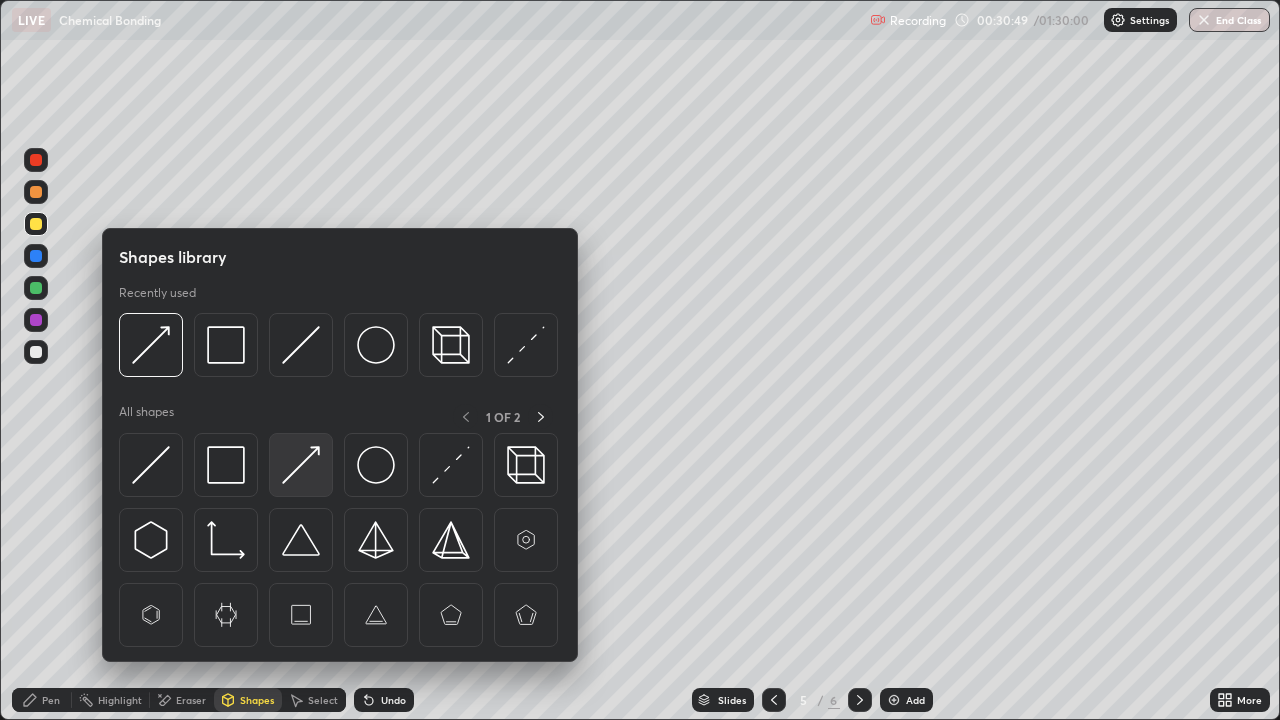 click at bounding box center [301, 465] 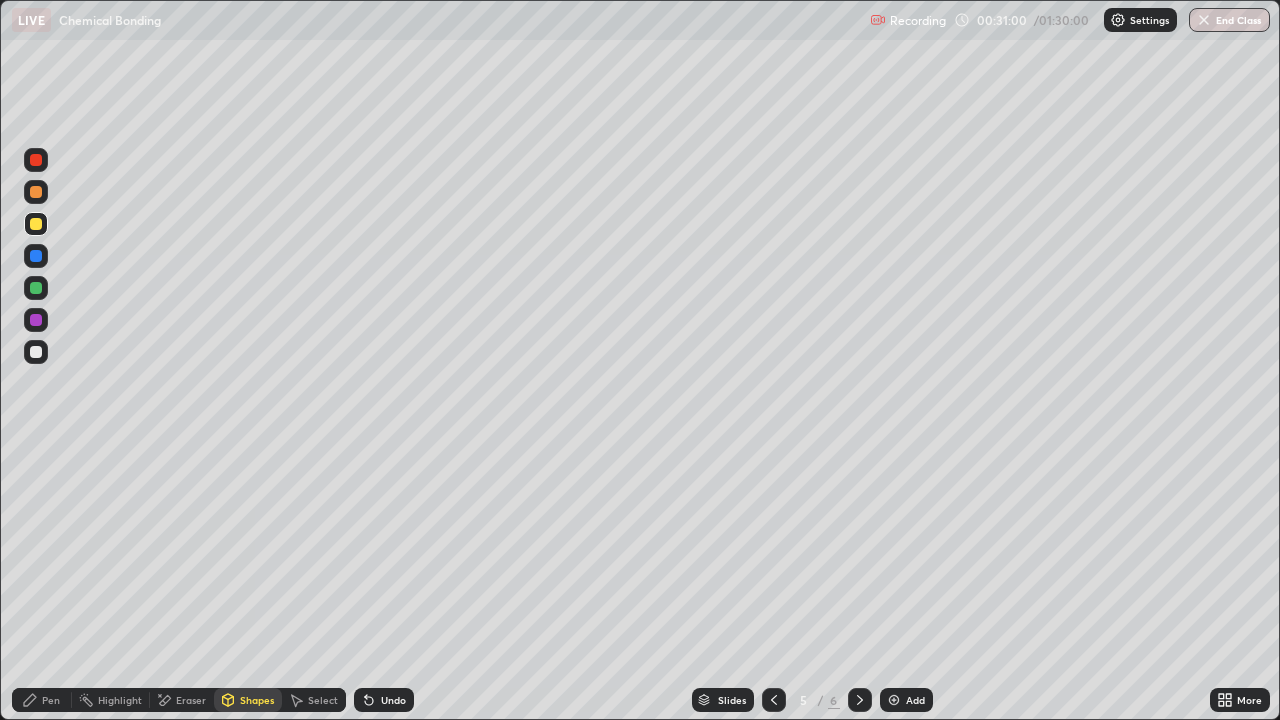 click on "Undo" at bounding box center (393, 700) 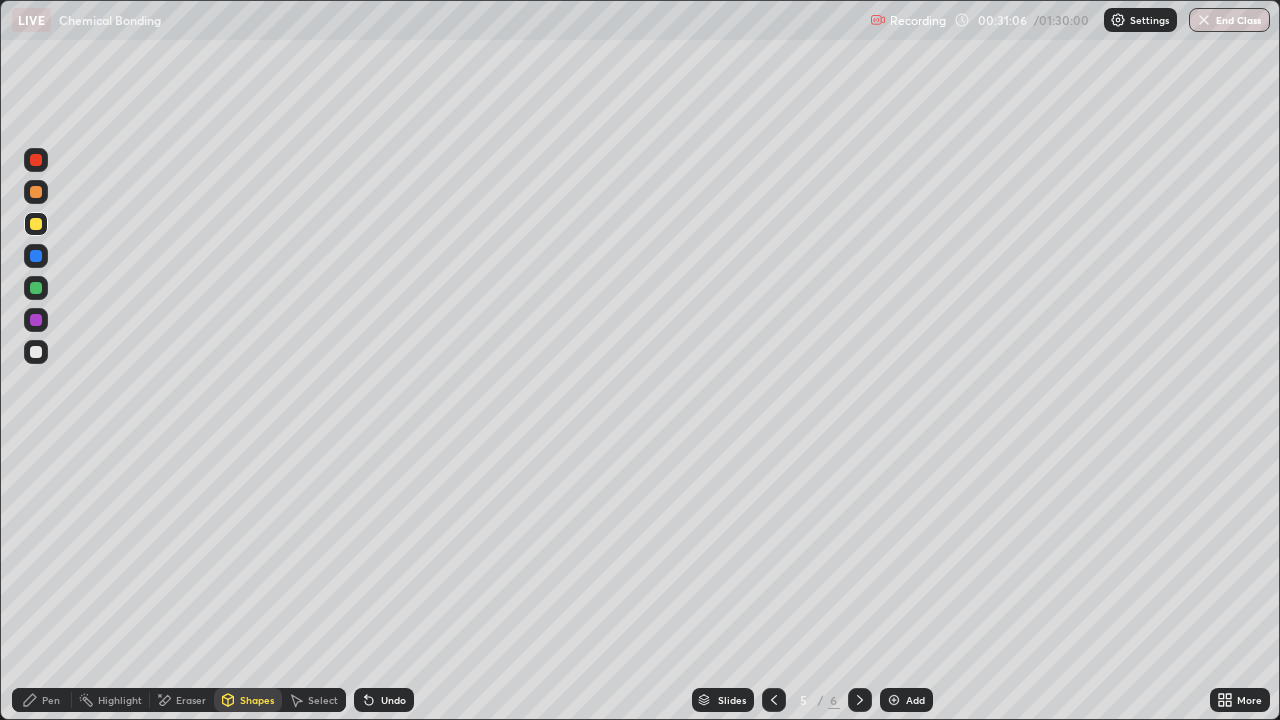 click on "Pen" at bounding box center (51, 700) 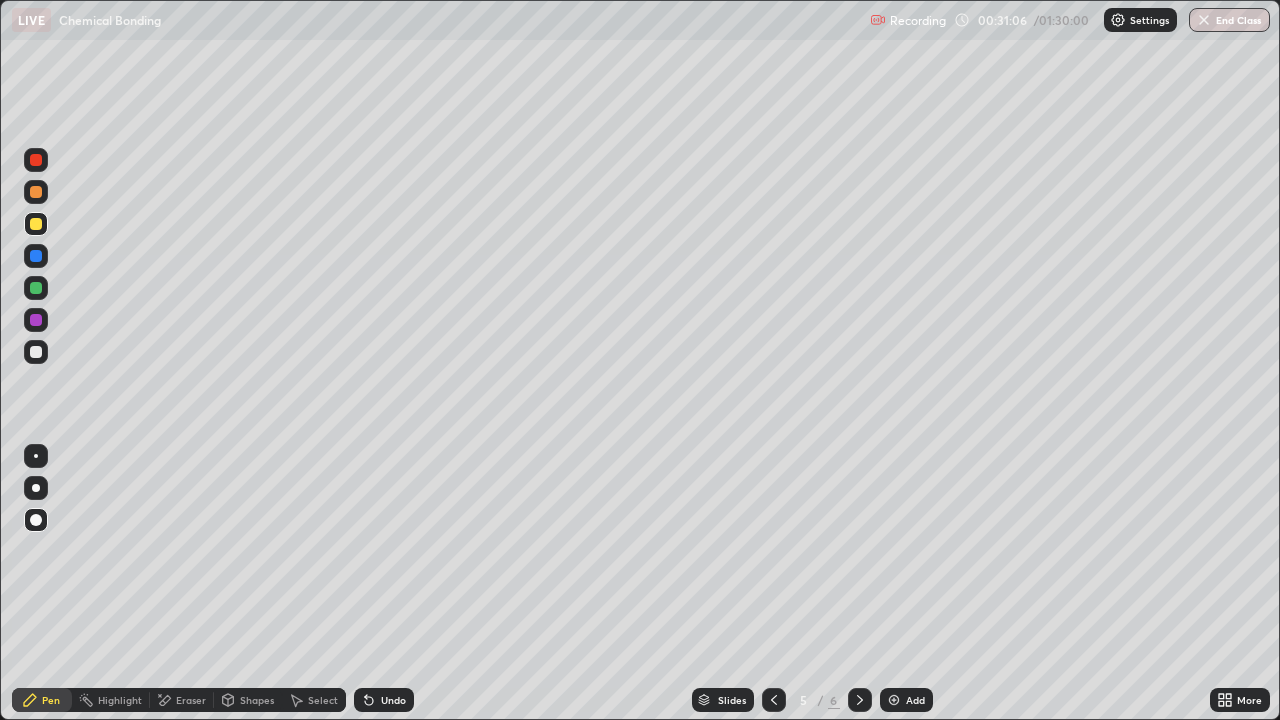 click at bounding box center (36, 352) 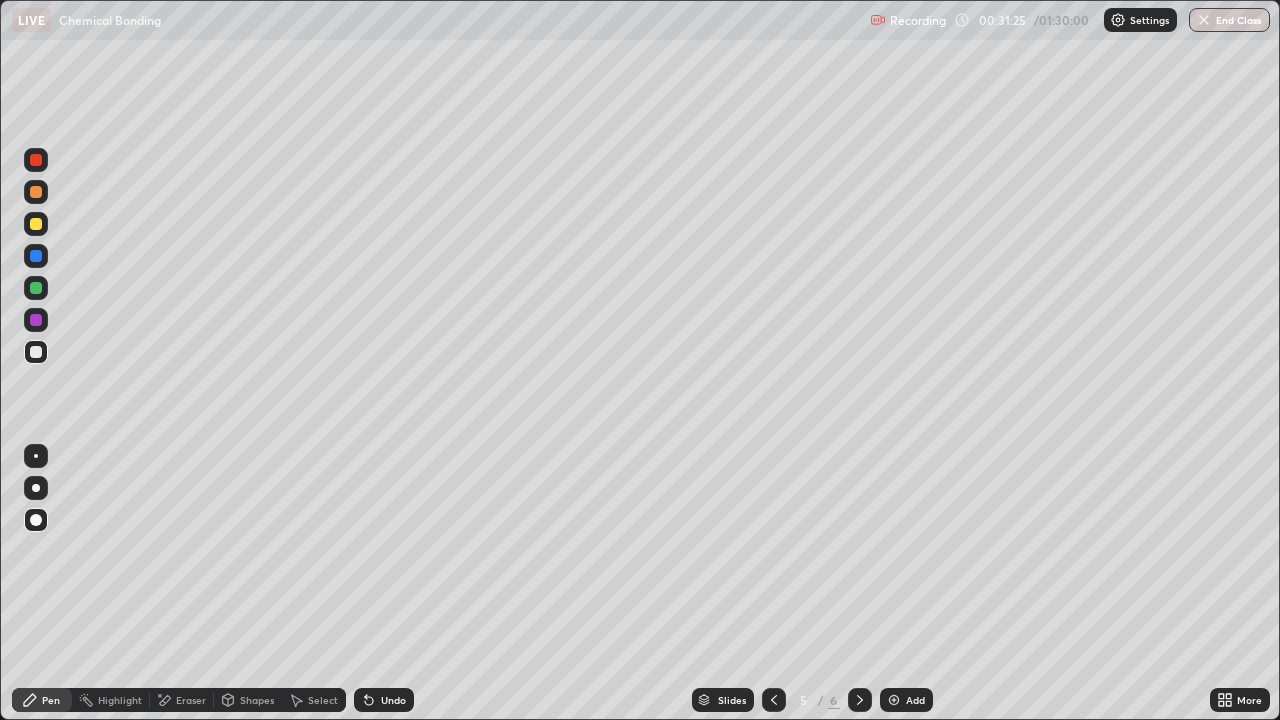 click at bounding box center [36, 288] 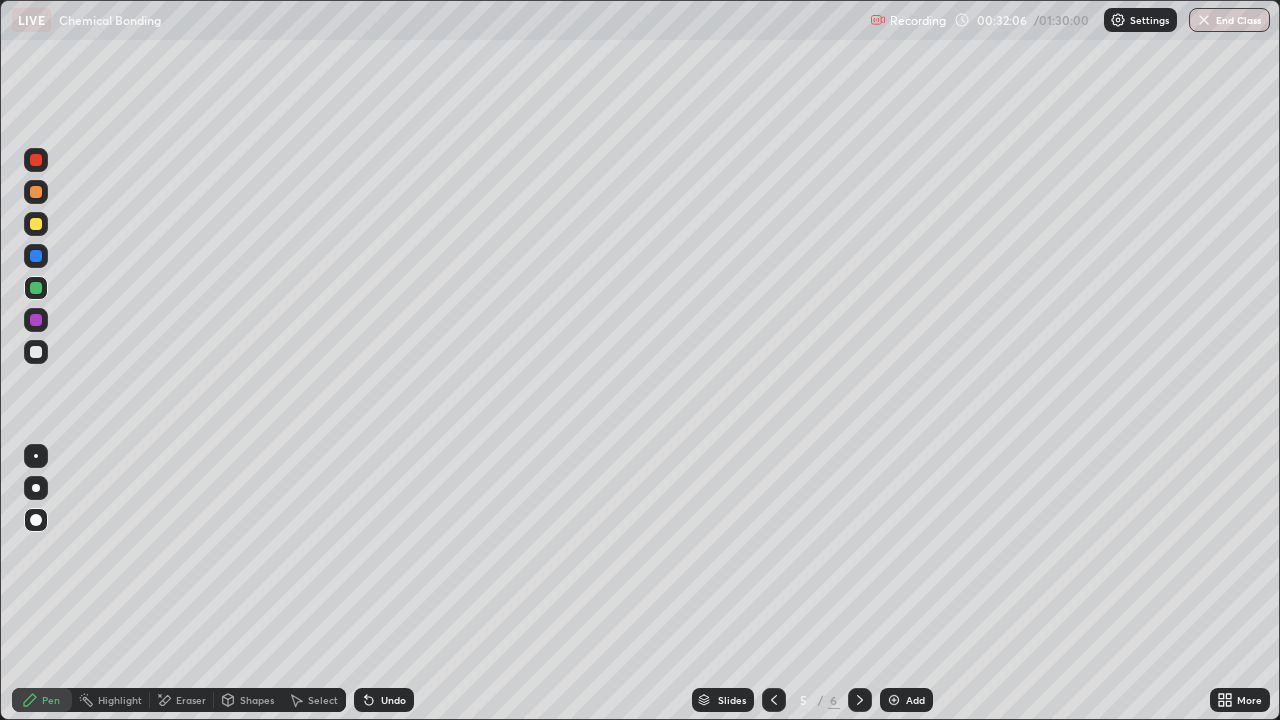 click at bounding box center (36, 320) 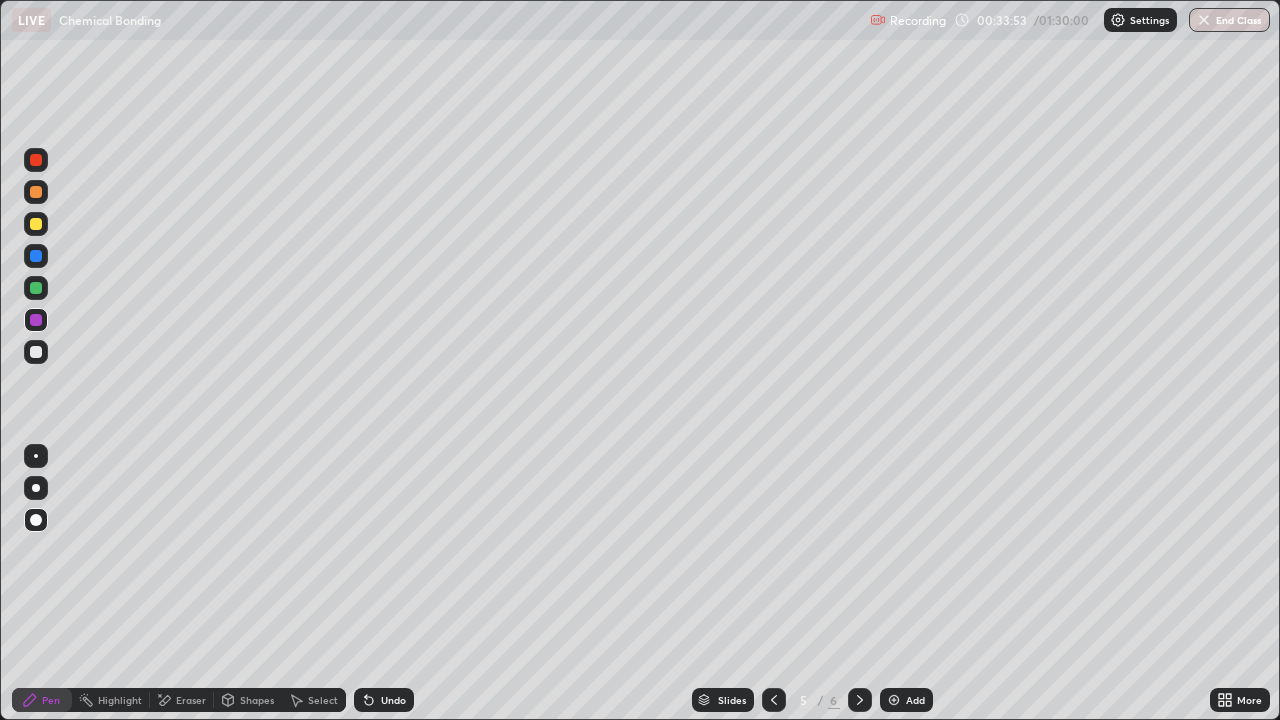 click at bounding box center (774, 700) 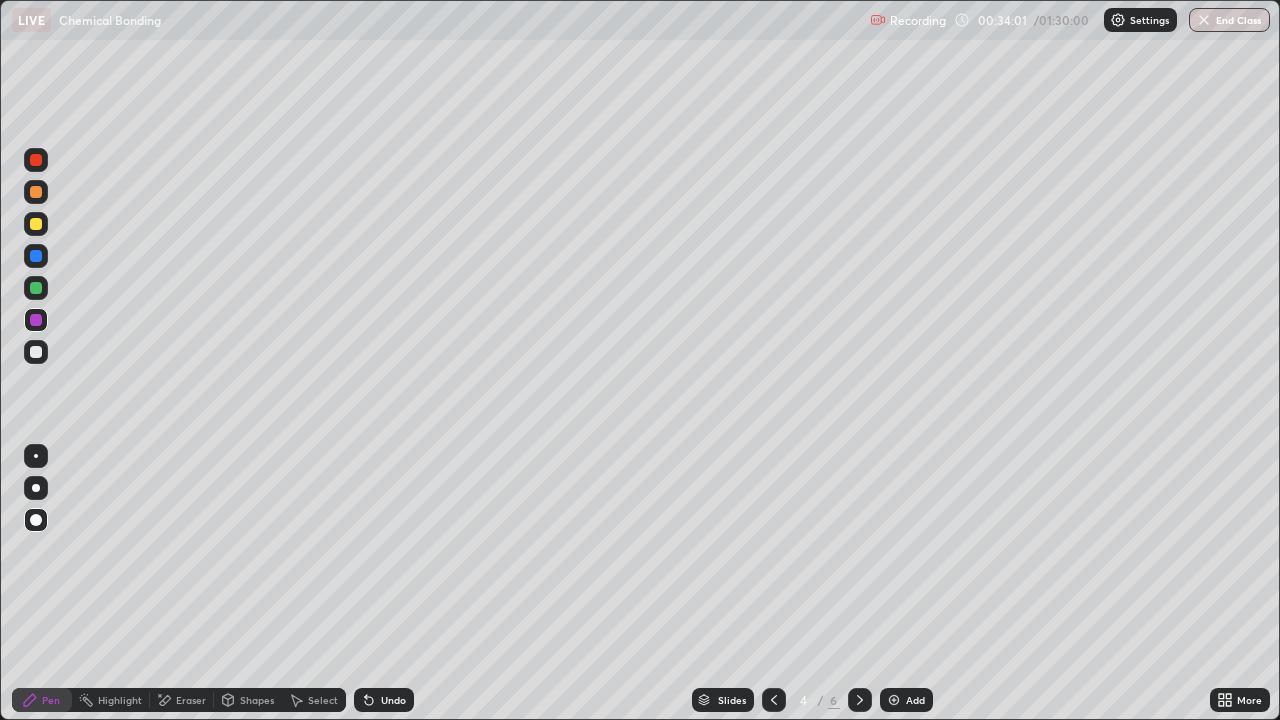 click 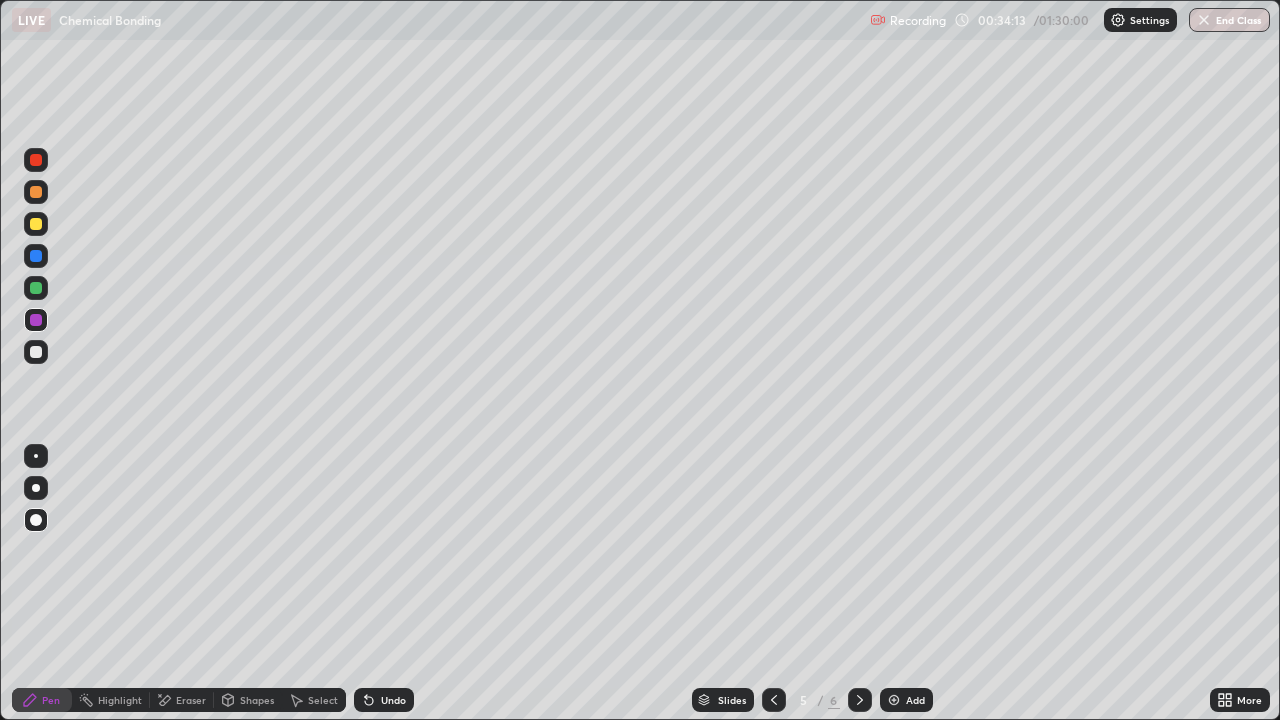 click 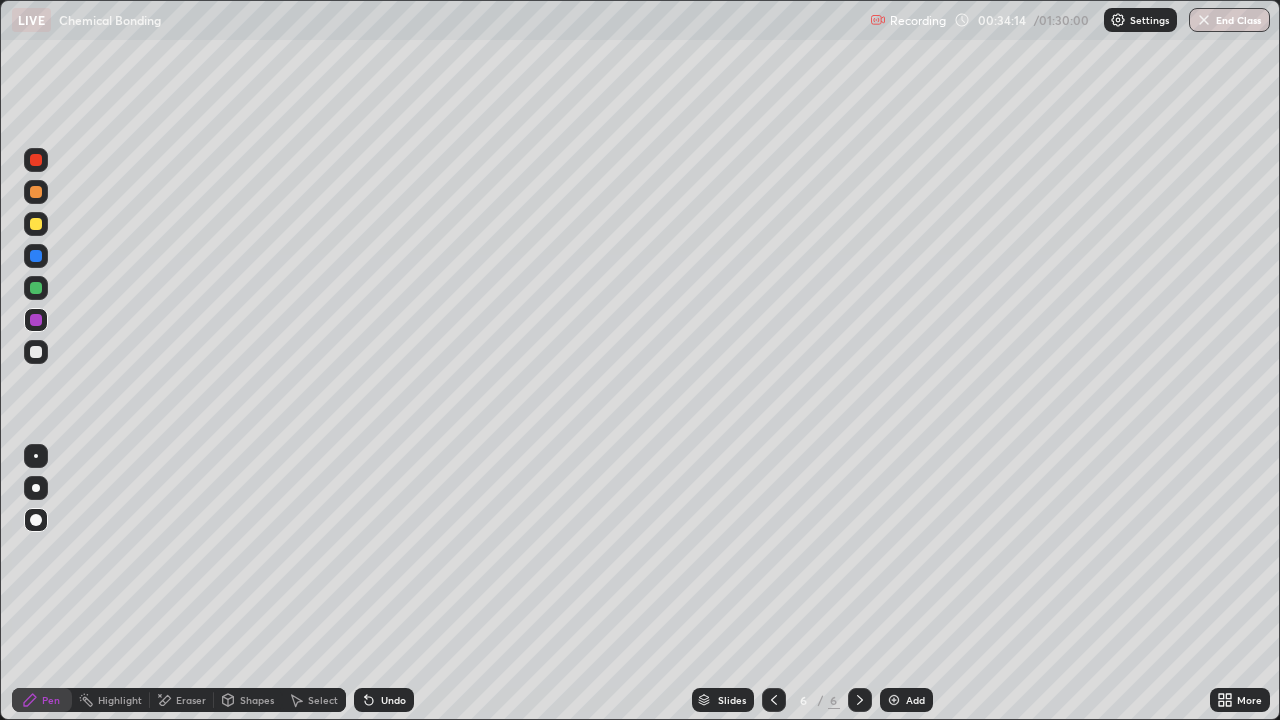 click 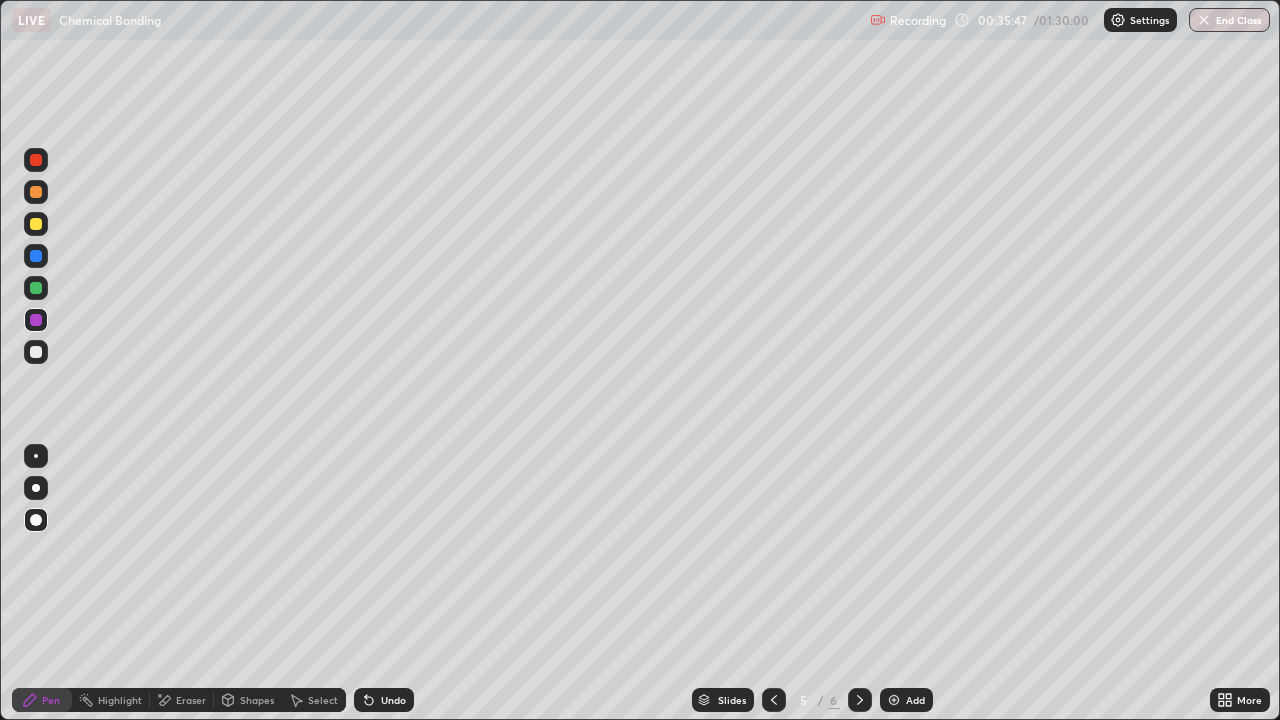 click 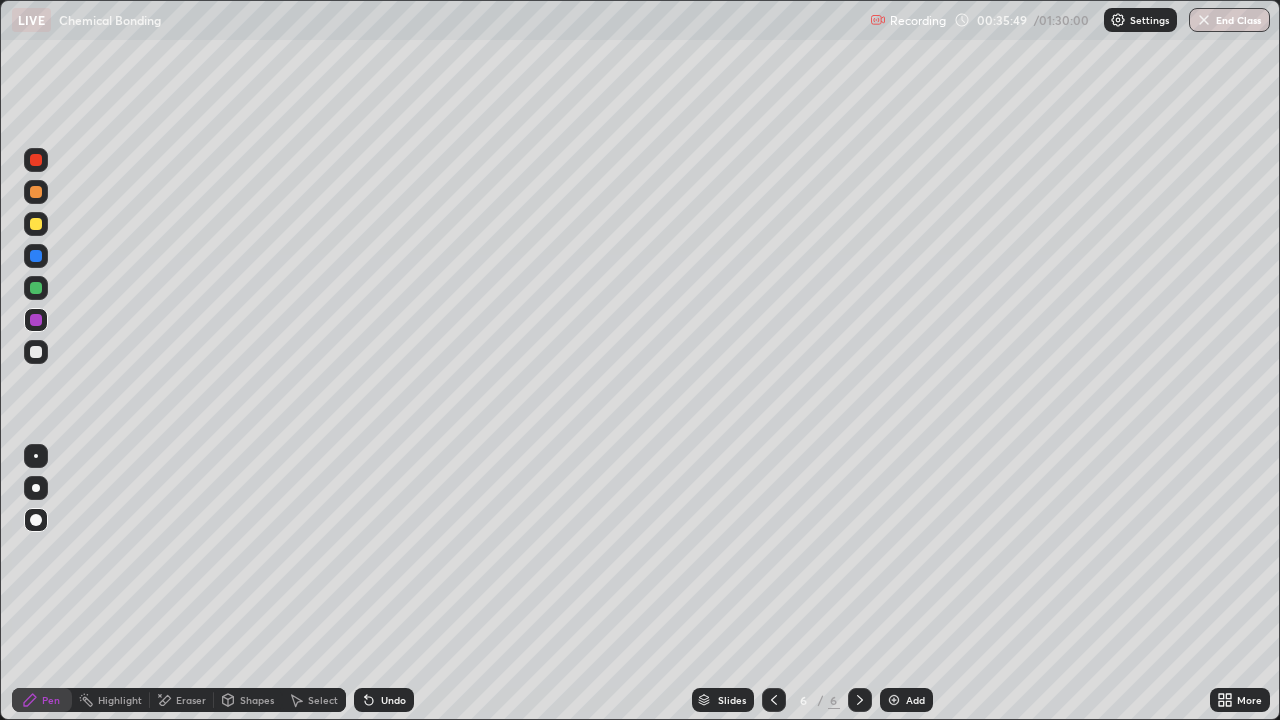 click on "Pen" at bounding box center (51, 700) 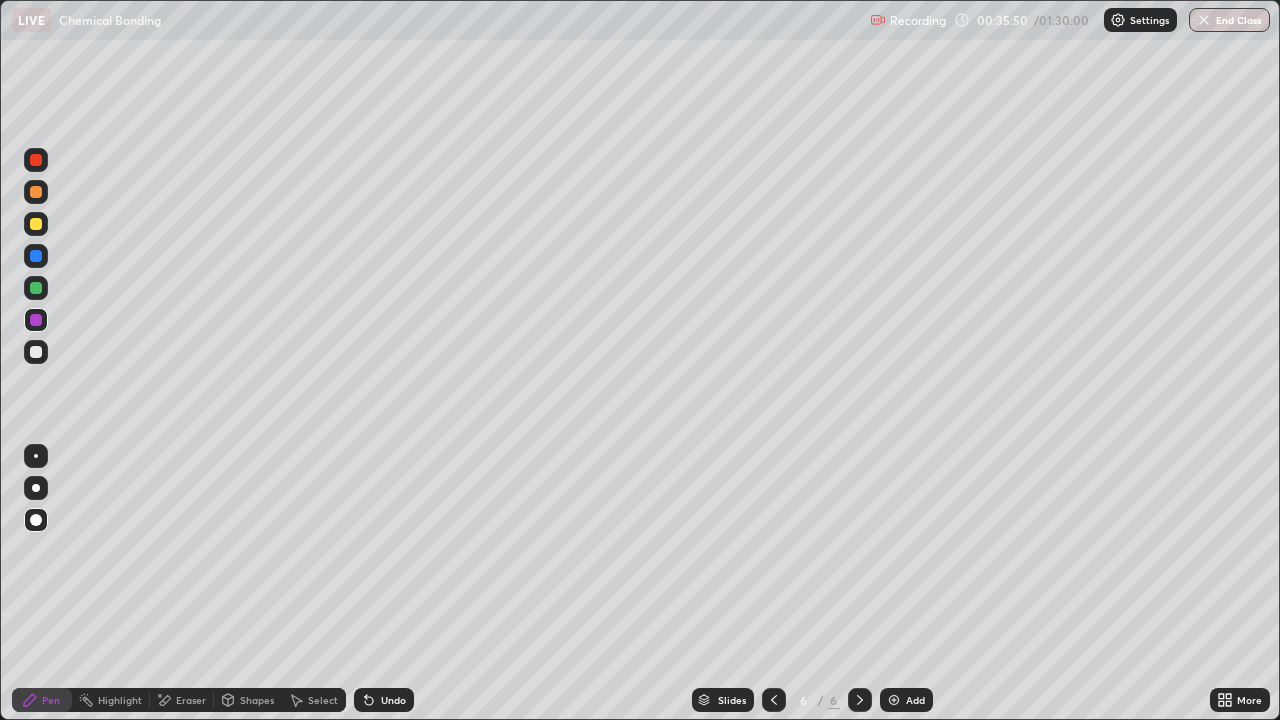 click at bounding box center (36, 352) 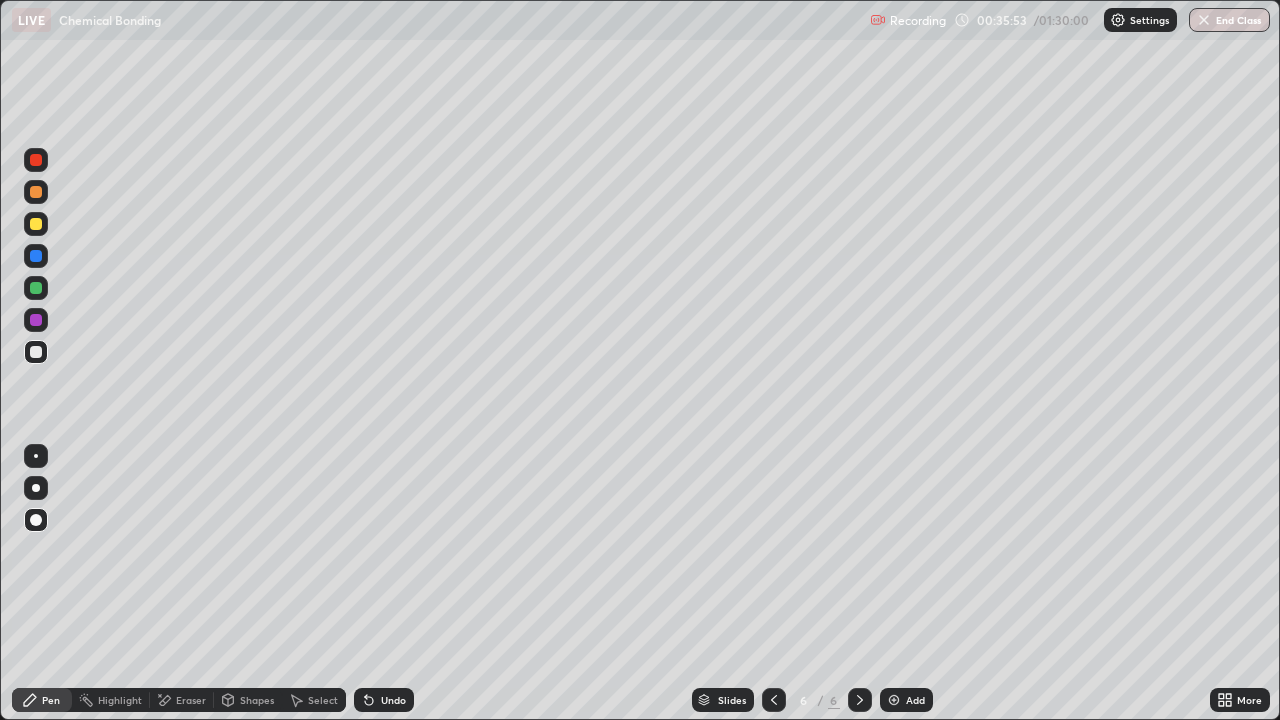 click on "Undo" at bounding box center [393, 700] 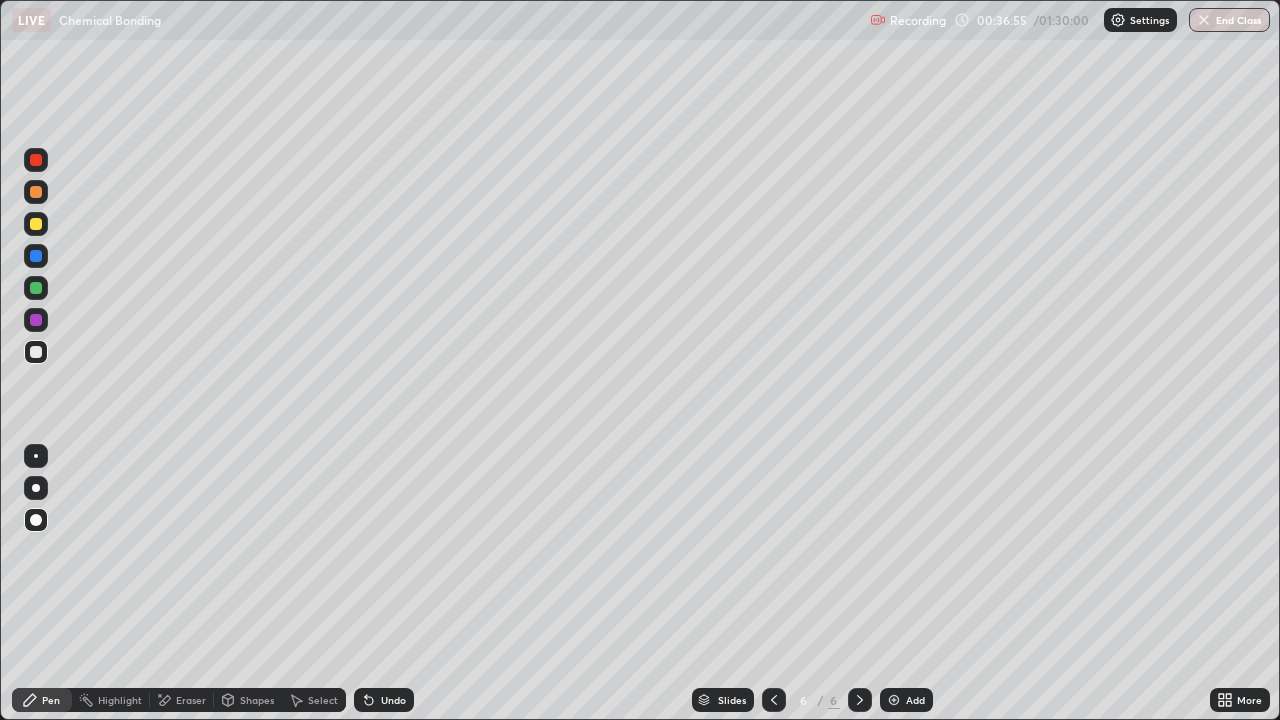 click at bounding box center [36, 352] 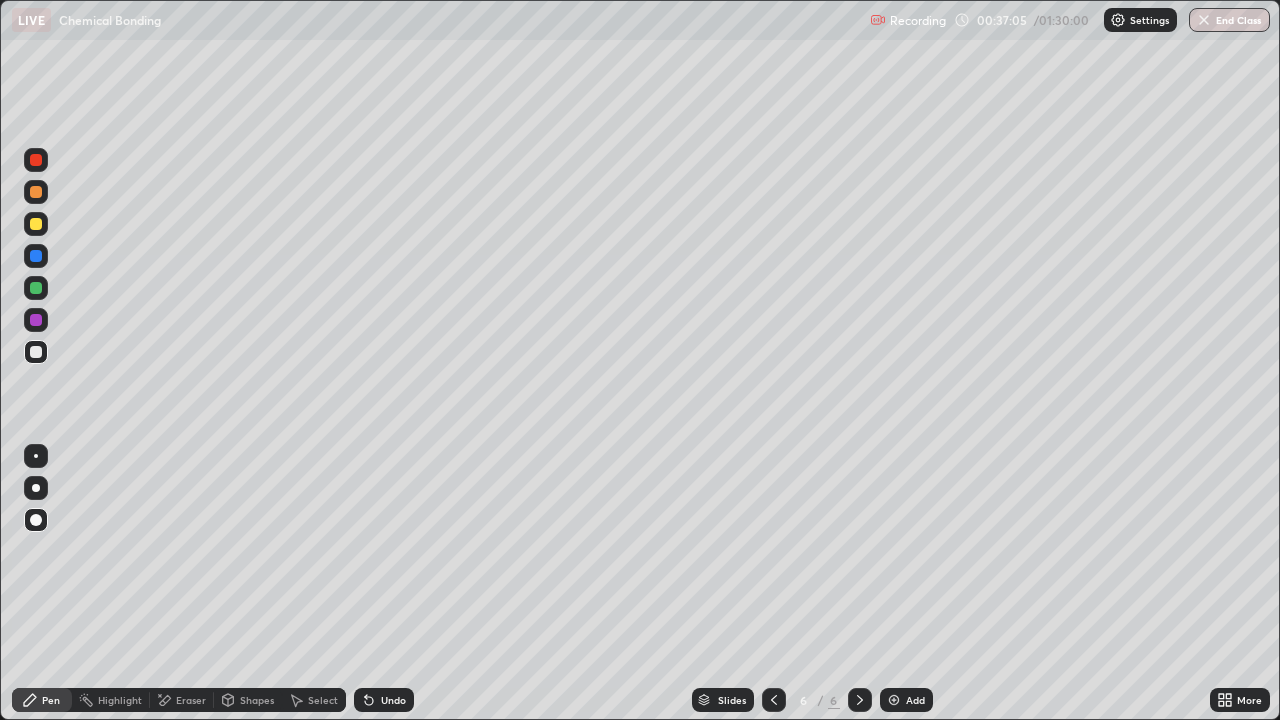 click on "Undo" at bounding box center (384, 700) 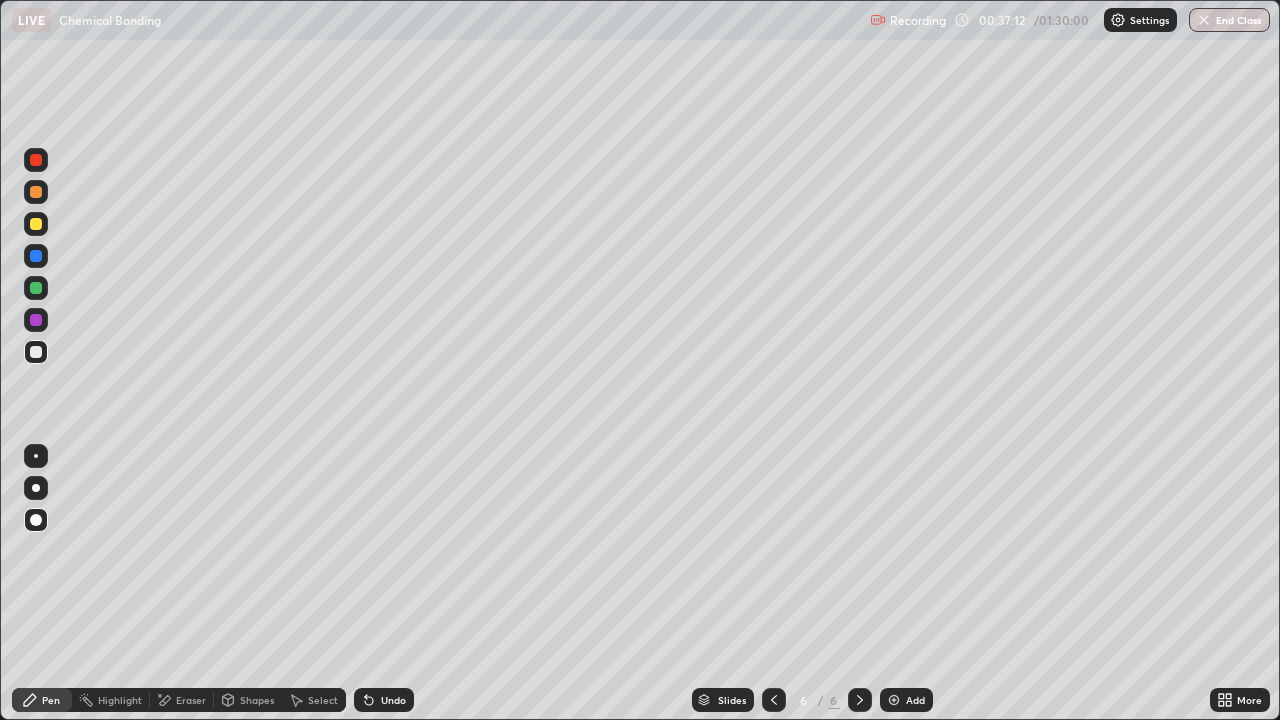 click at bounding box center (36, 256) 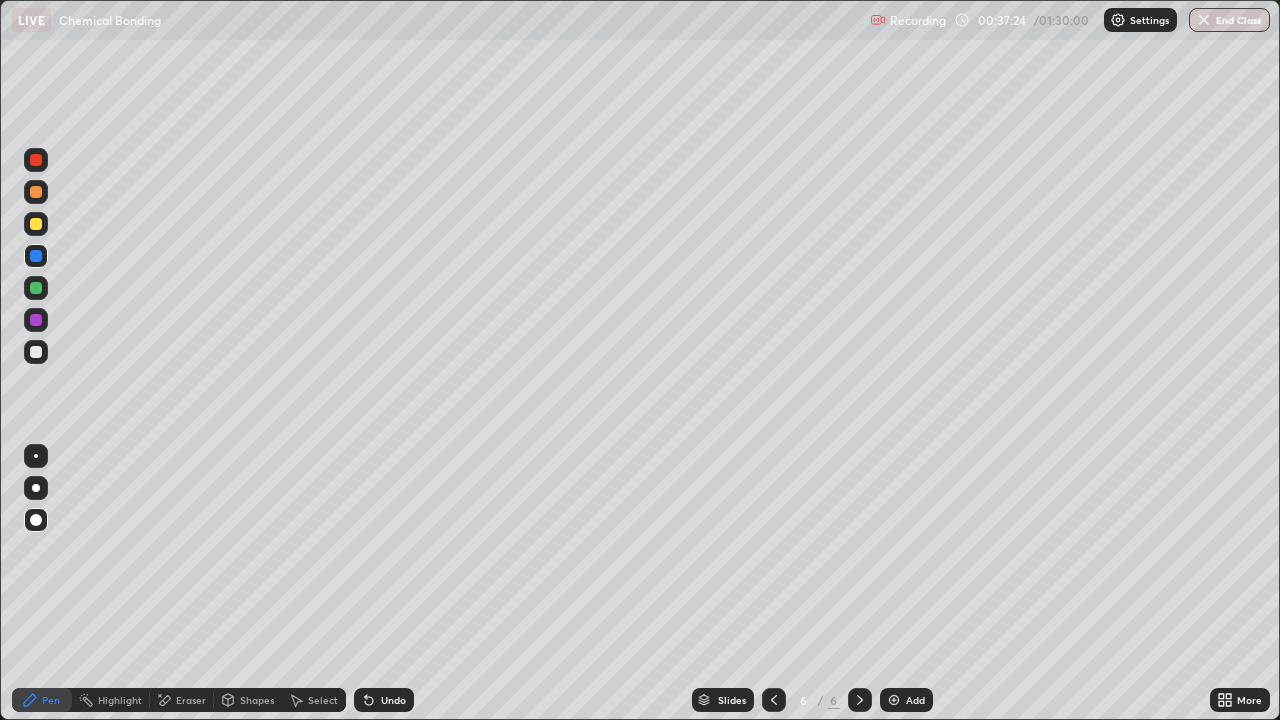 click at bounding box center (36, 288) 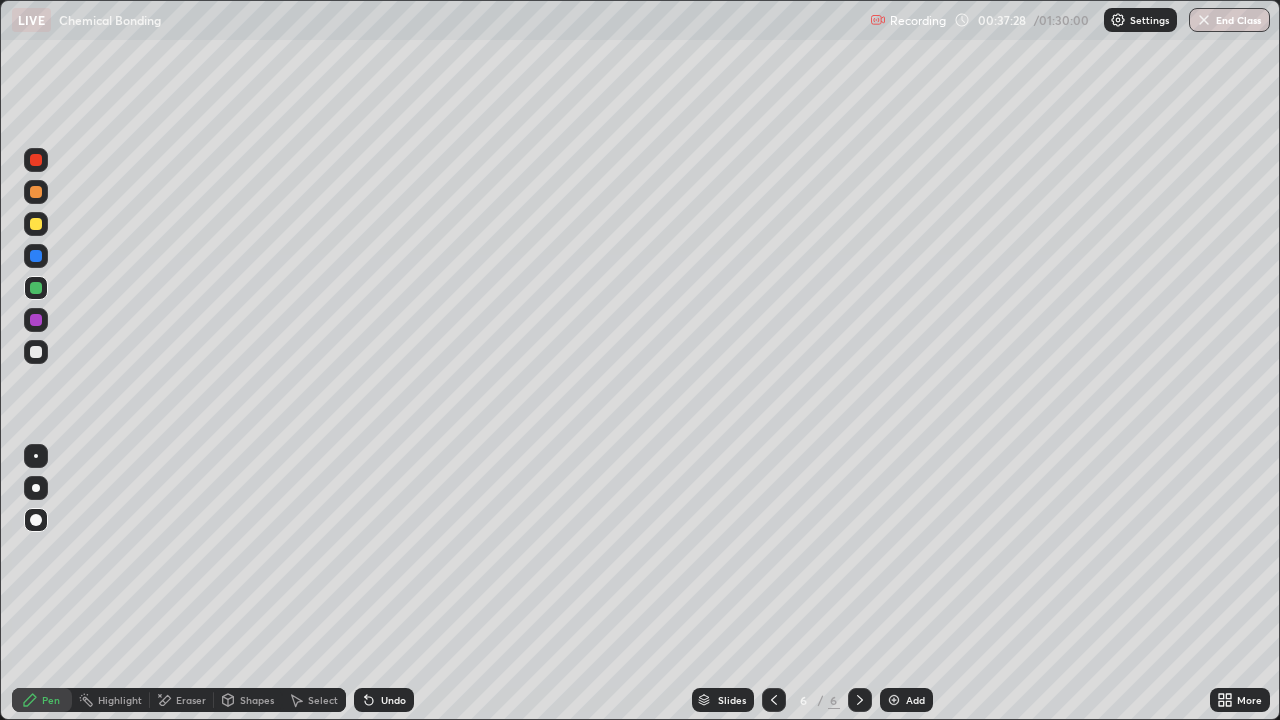 click at bounding box center (36, 256) 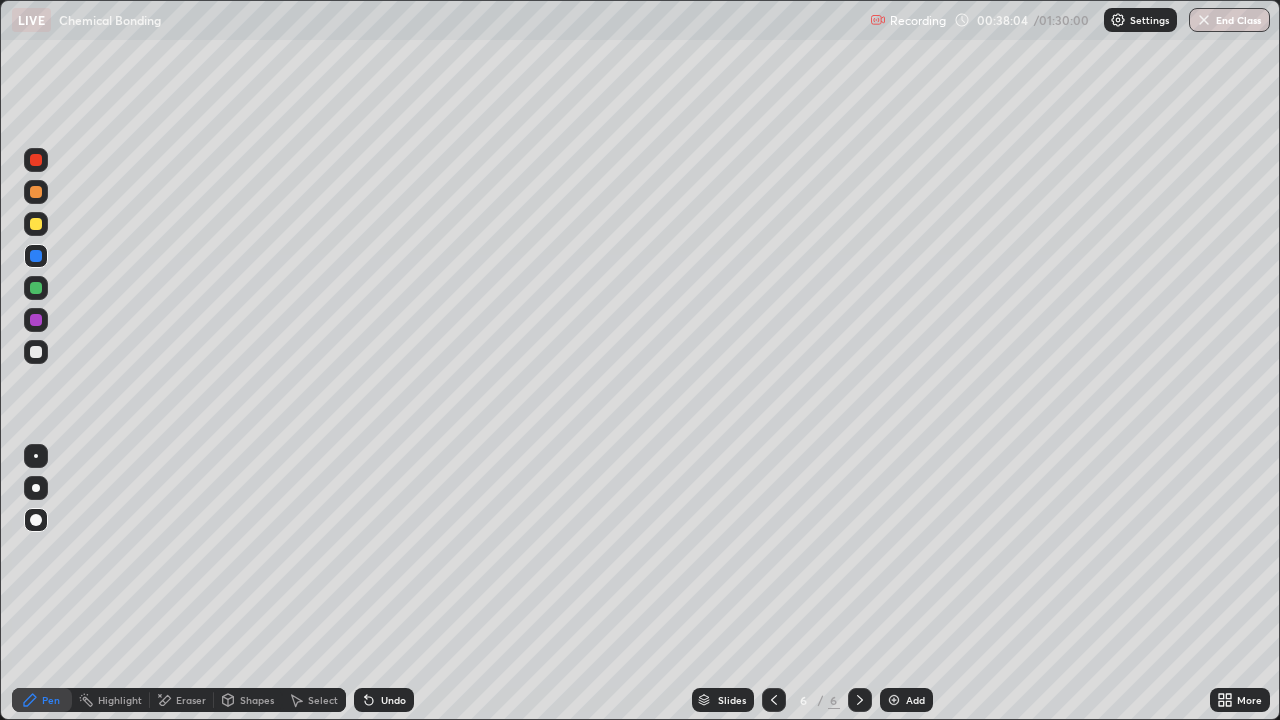 click at bounding box center (36, 352) 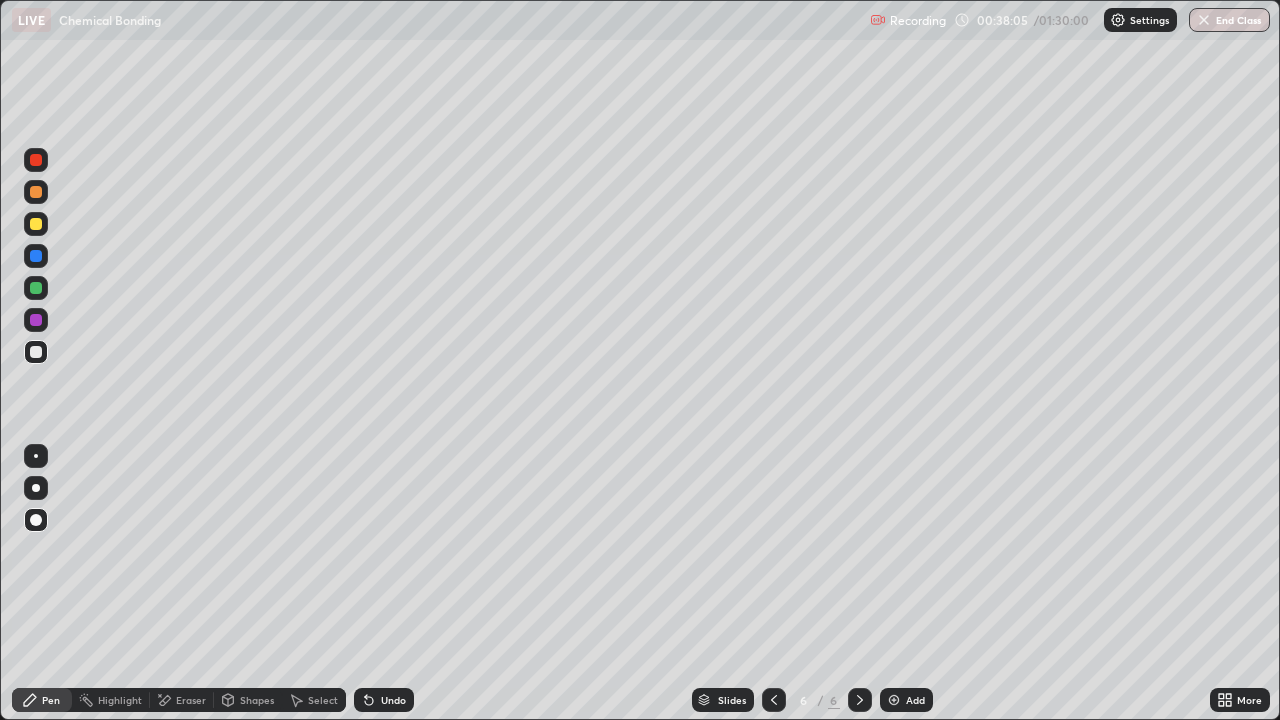 click 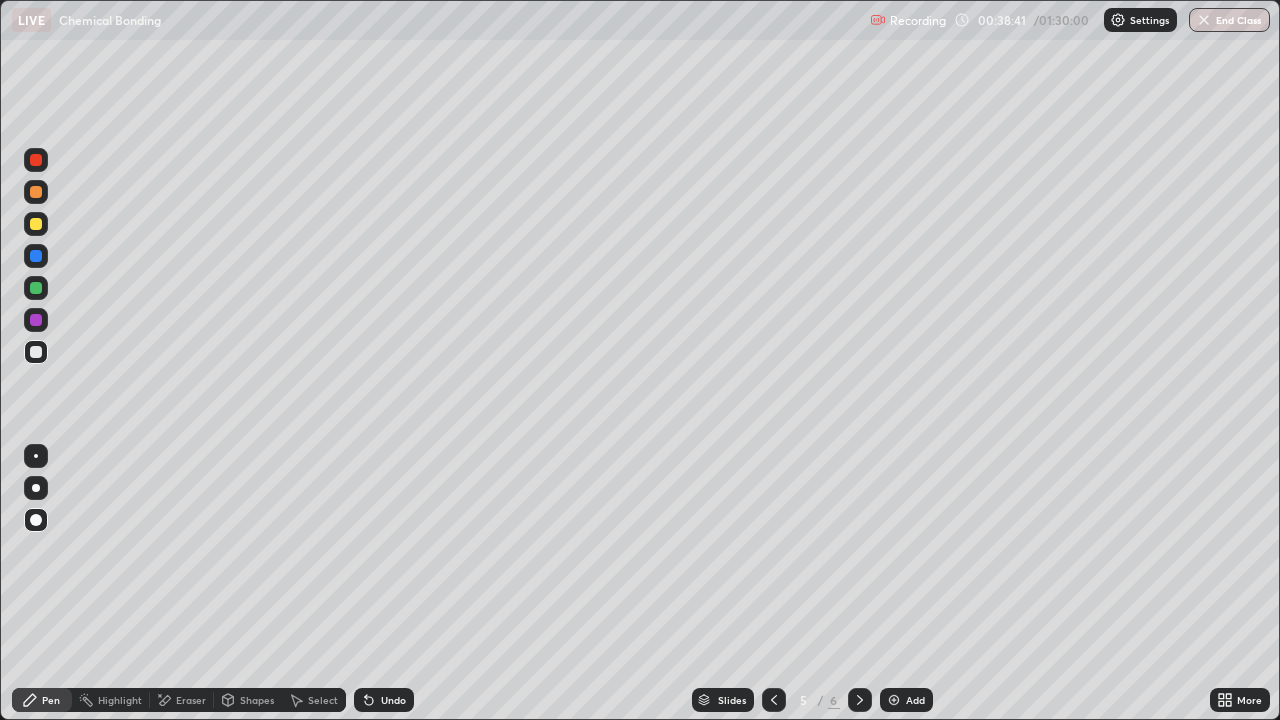click 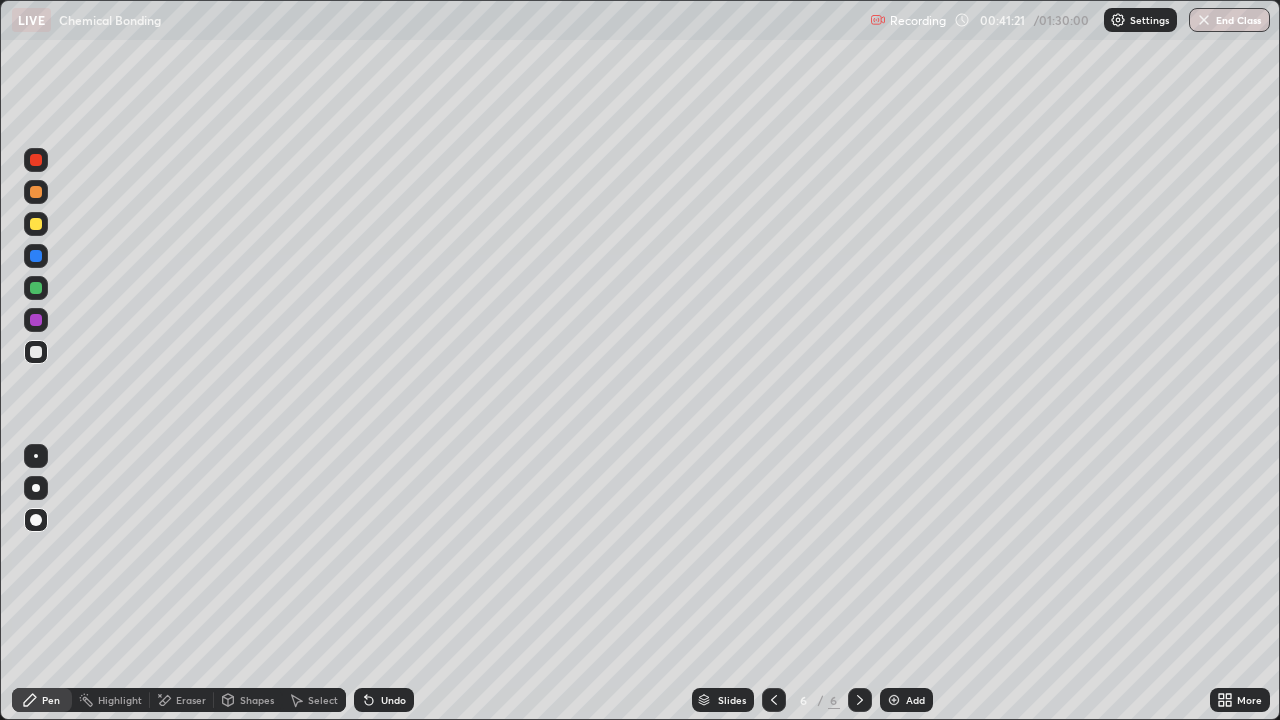 click at bounding box center [36, 352] 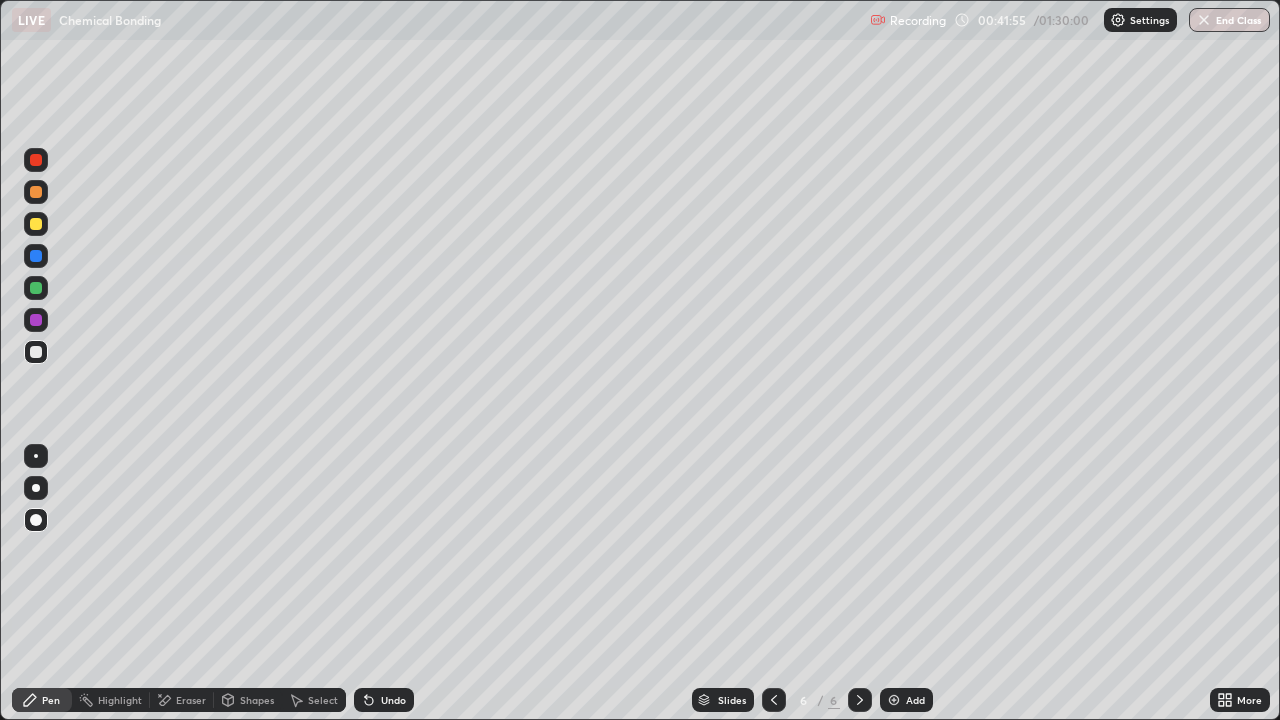 click at bounding box center (36, 320) 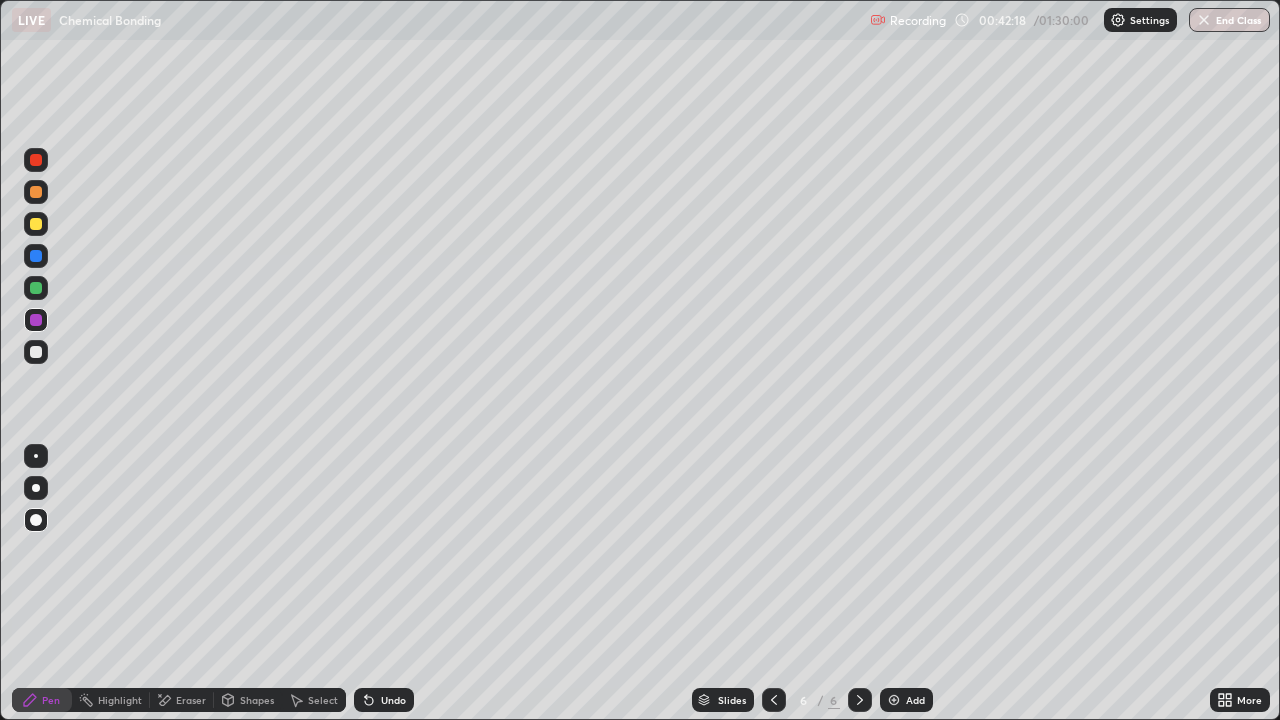 click at bounding box center [36, 288] 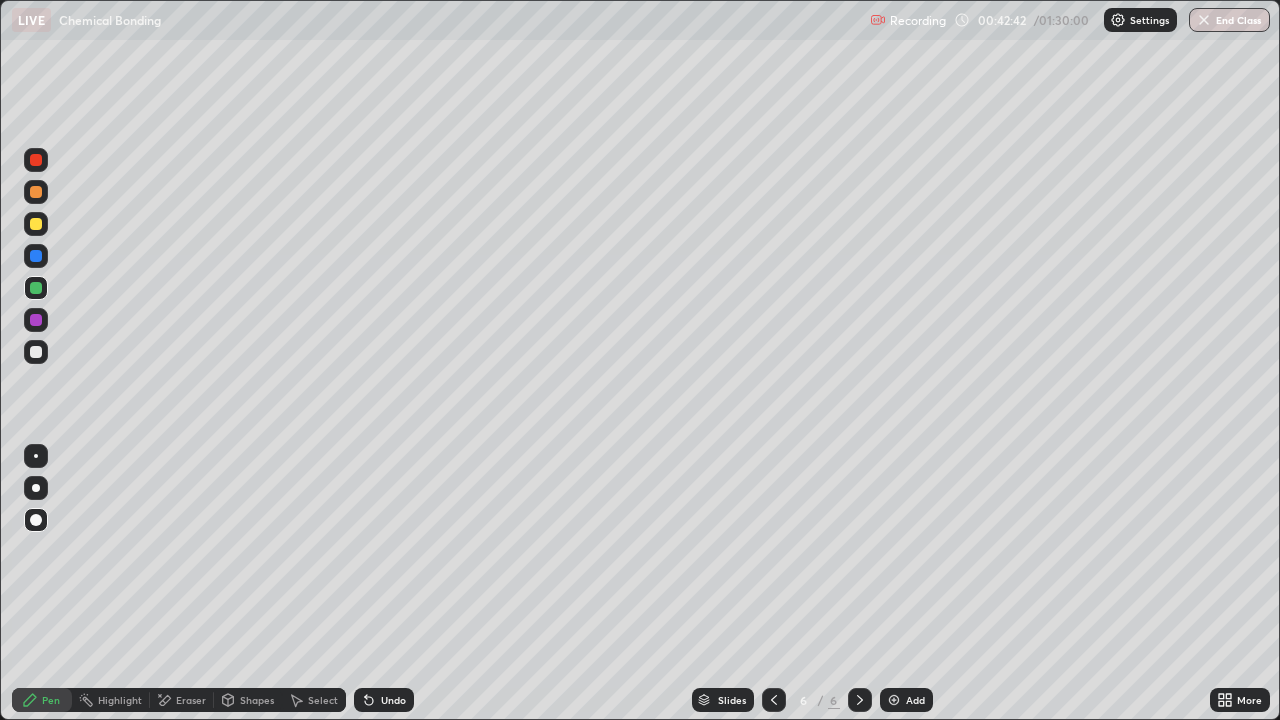 click on "Pen" at bounding box center (51, 700) 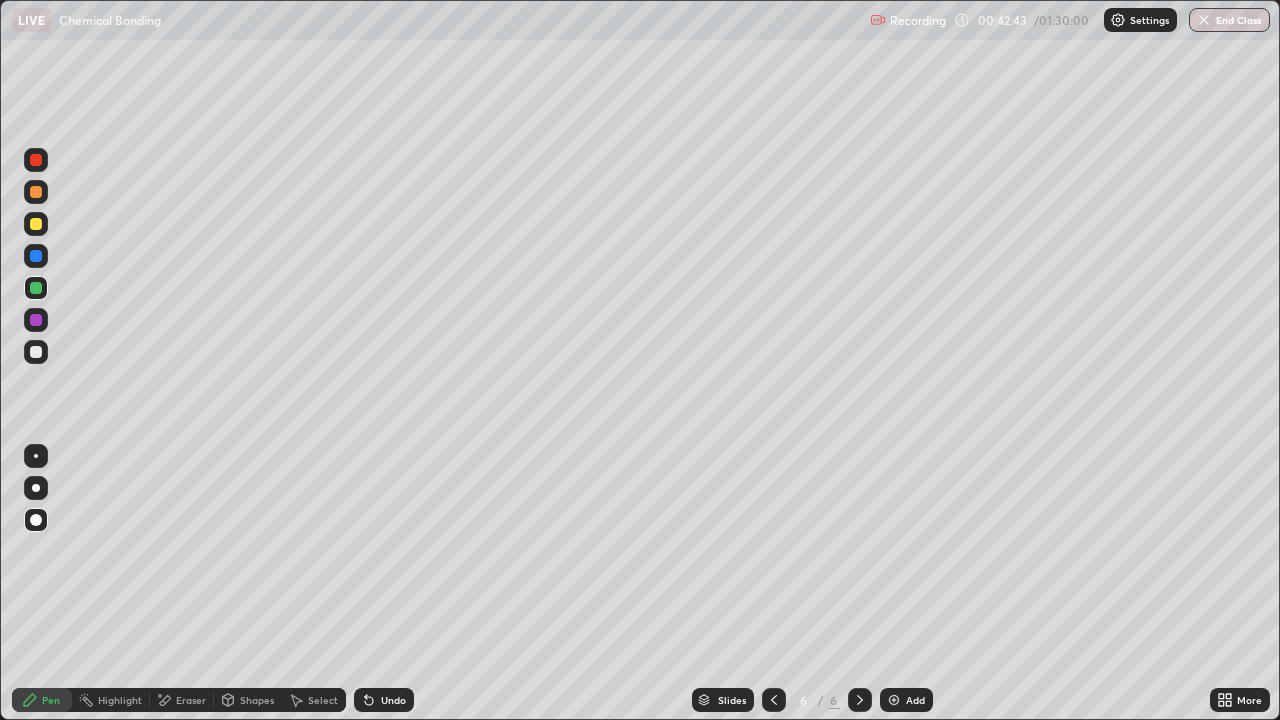 click at bounding box center (36, 224) 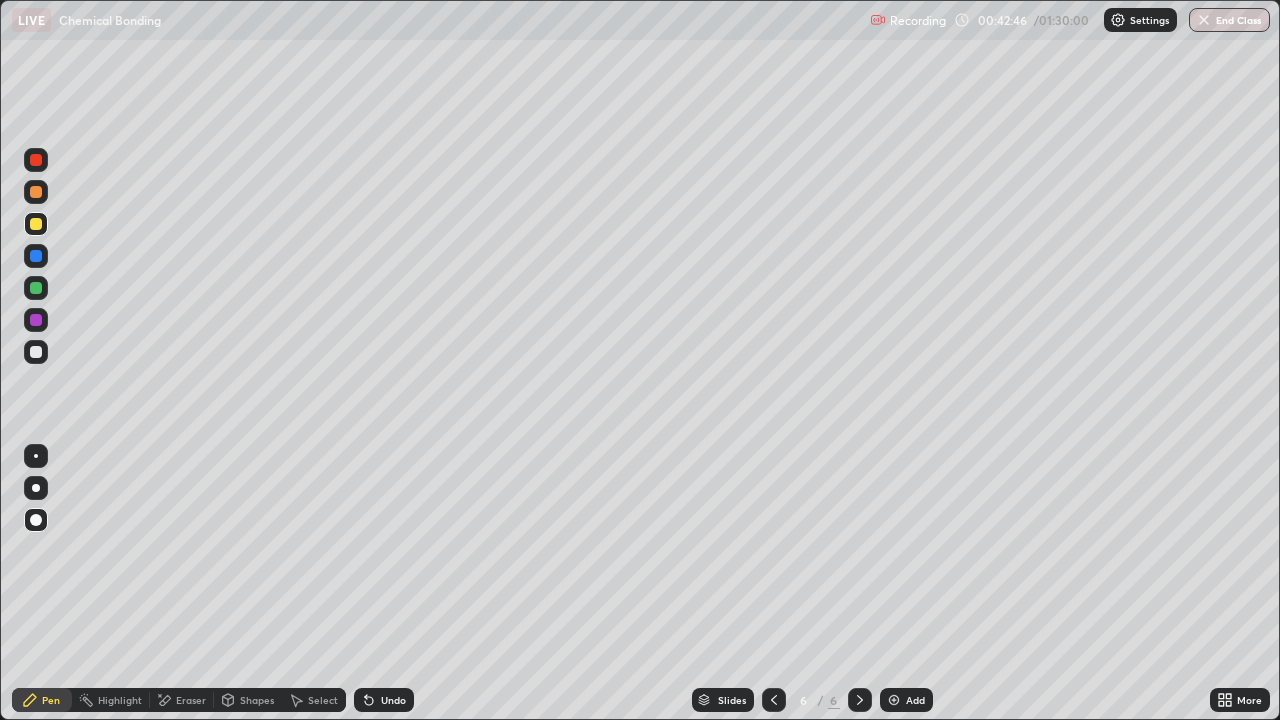 click on "Add" at bounding box center [915, 700] 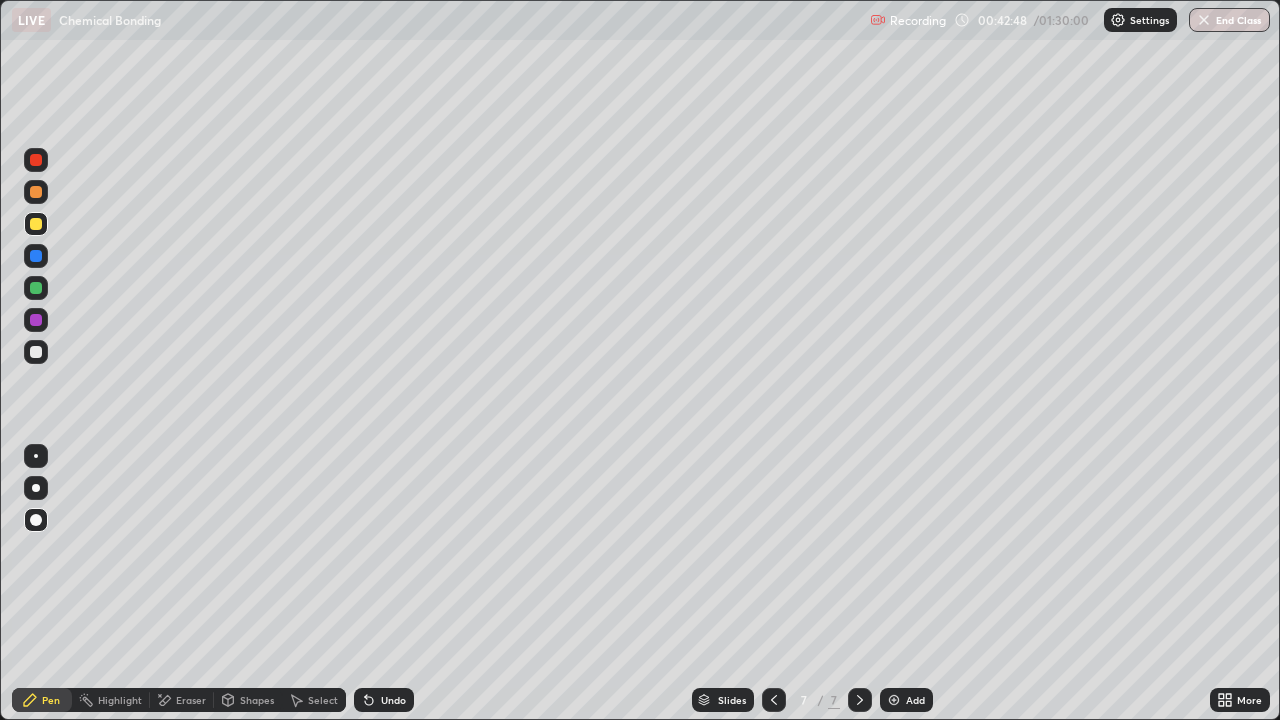 click on "Pen" at bounding box center [51, 700] 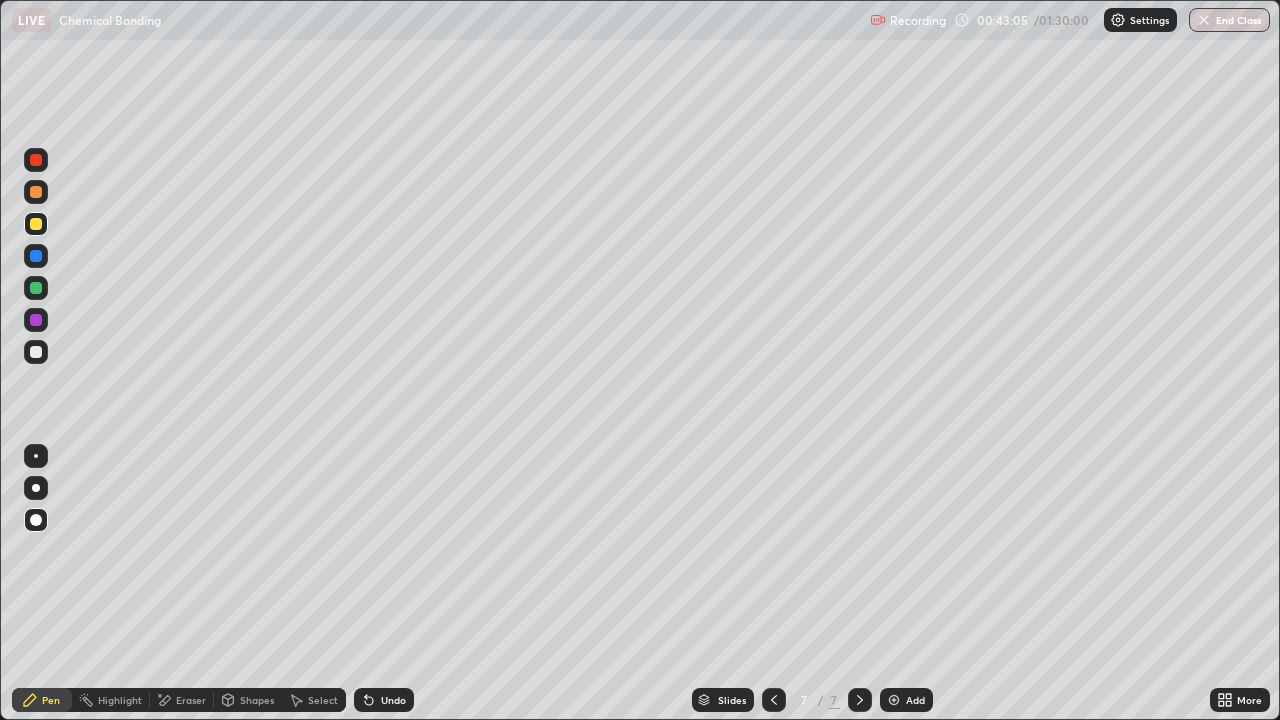 click on "Undo" at bounding box center (384, 700) 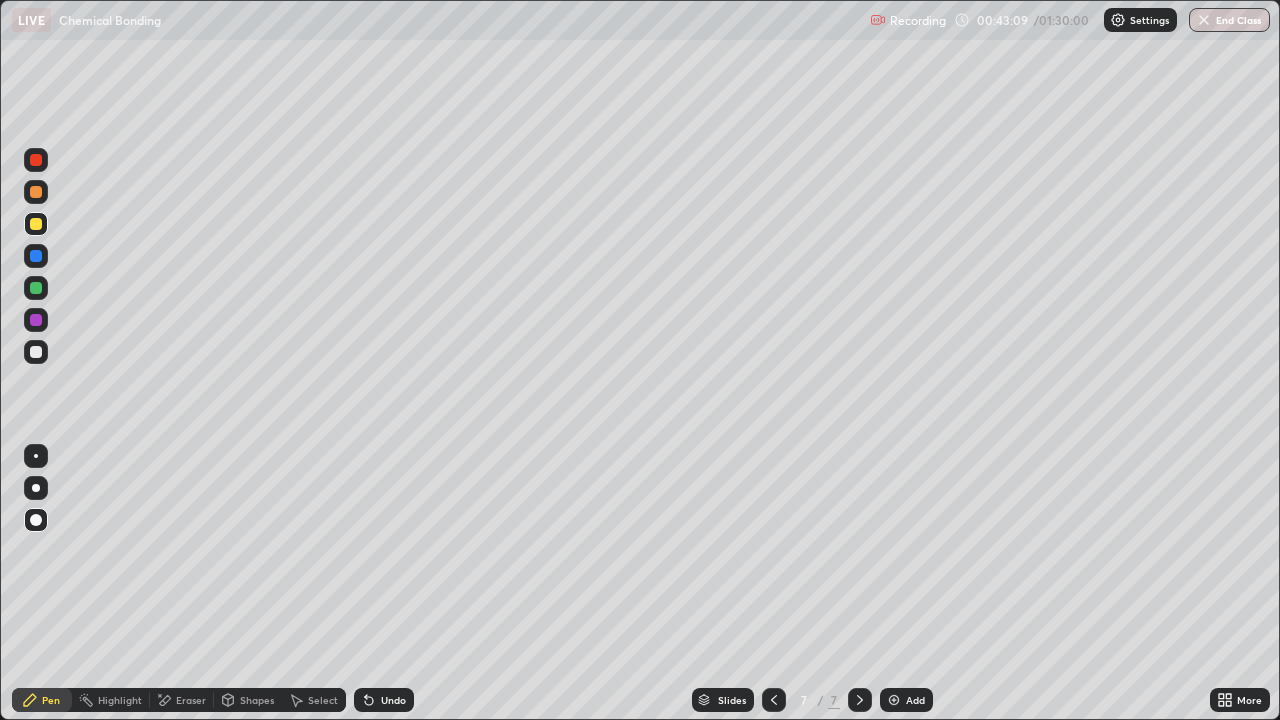 click on "Eraser" at bounding box center (191, 700) 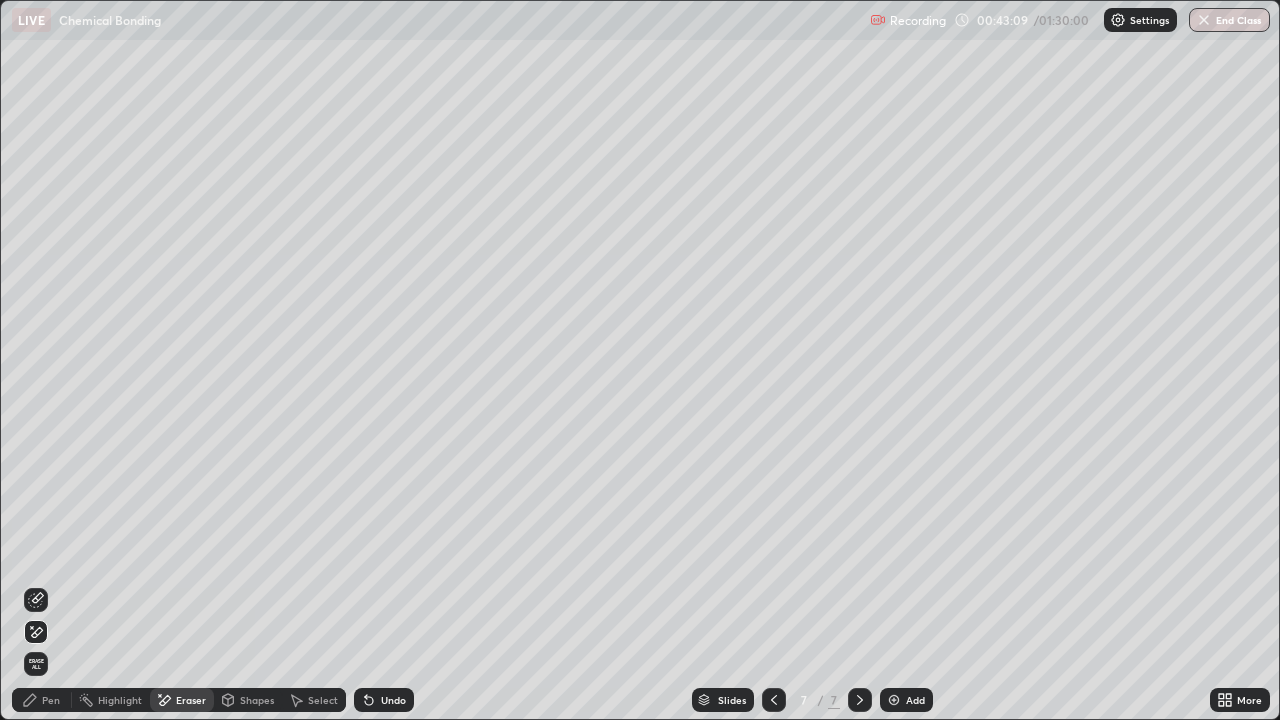 click on "Shapes" at bounding box center [257, 700] 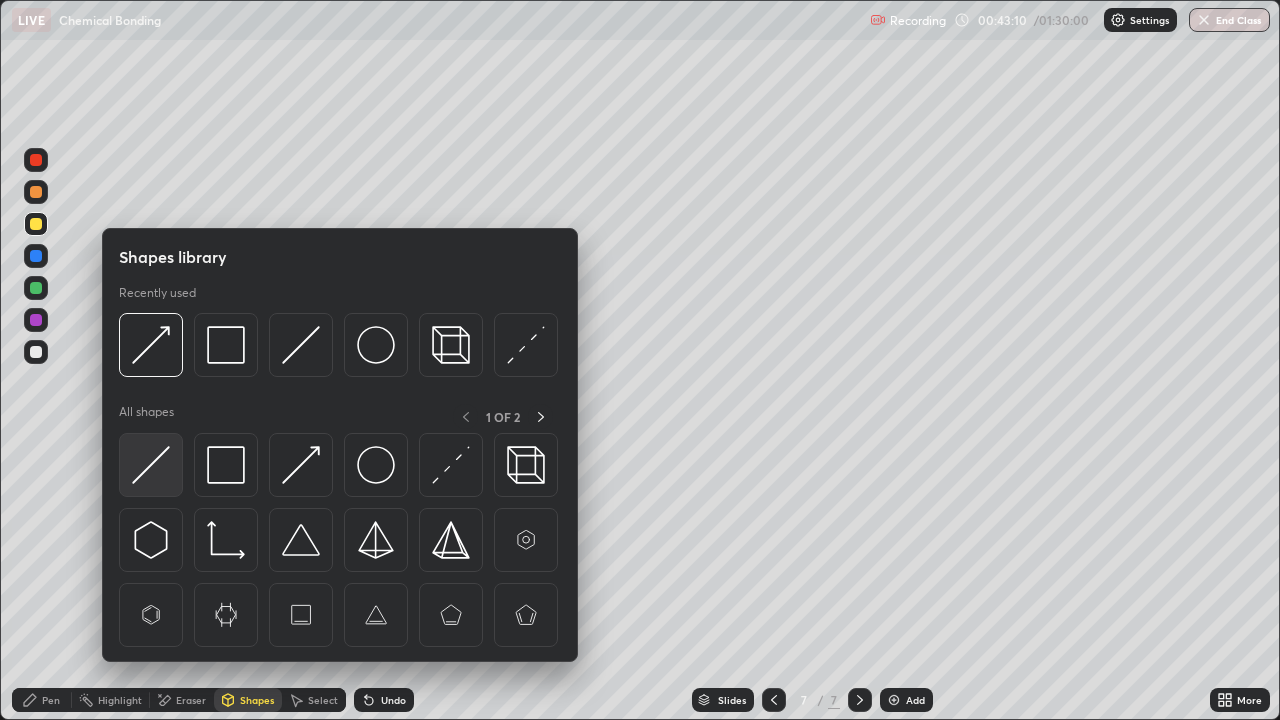 click at bounding box center [151, 465] 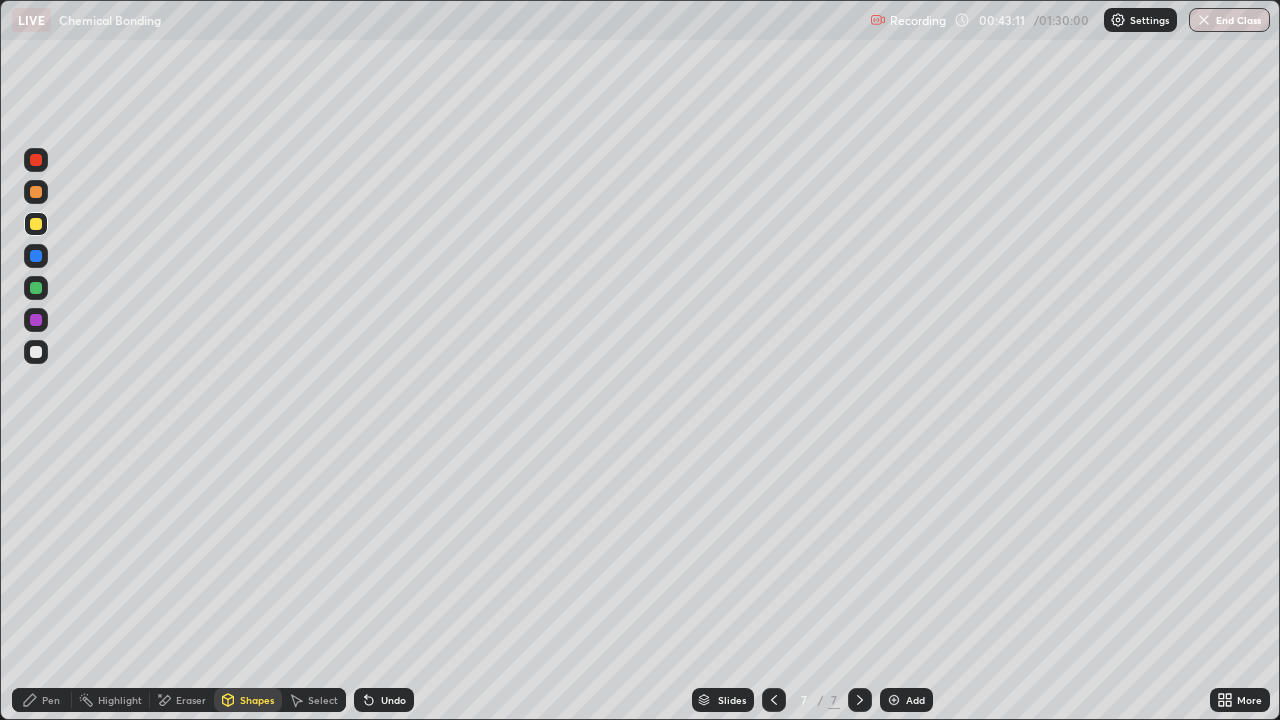 click at bounding box center [36, 352] 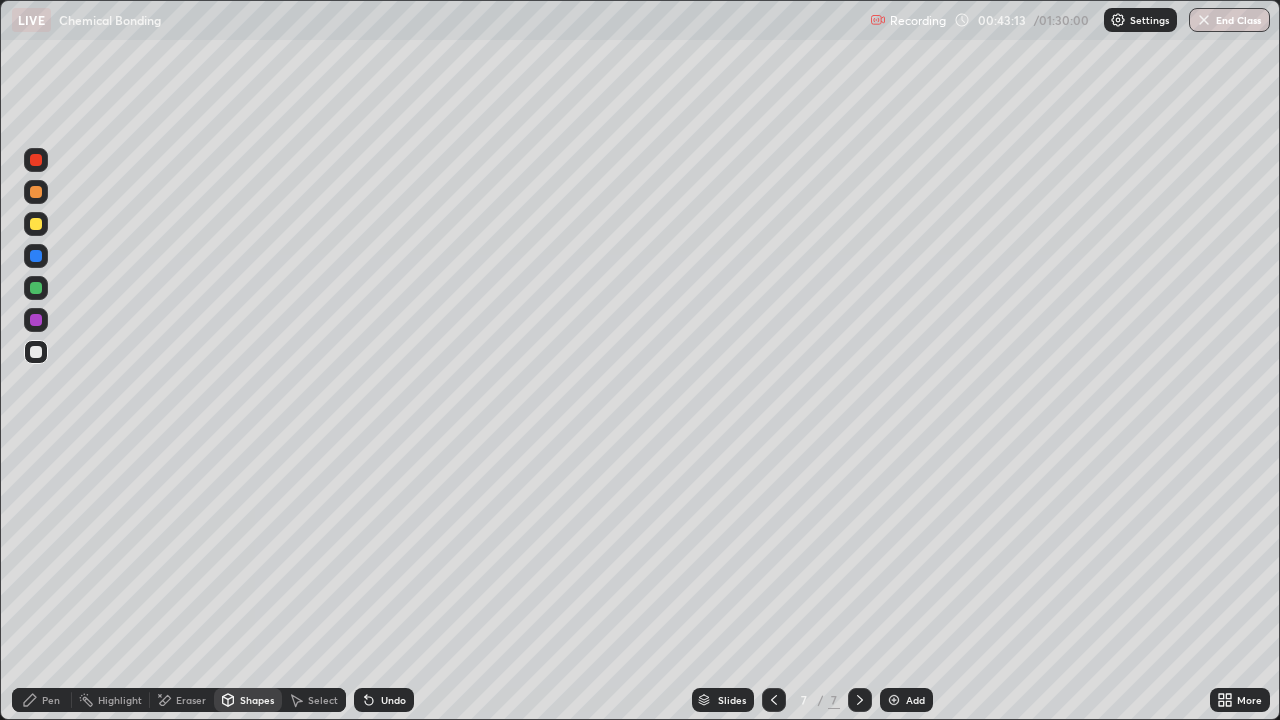 click on "Shapes" at bounding box center [257, 700] 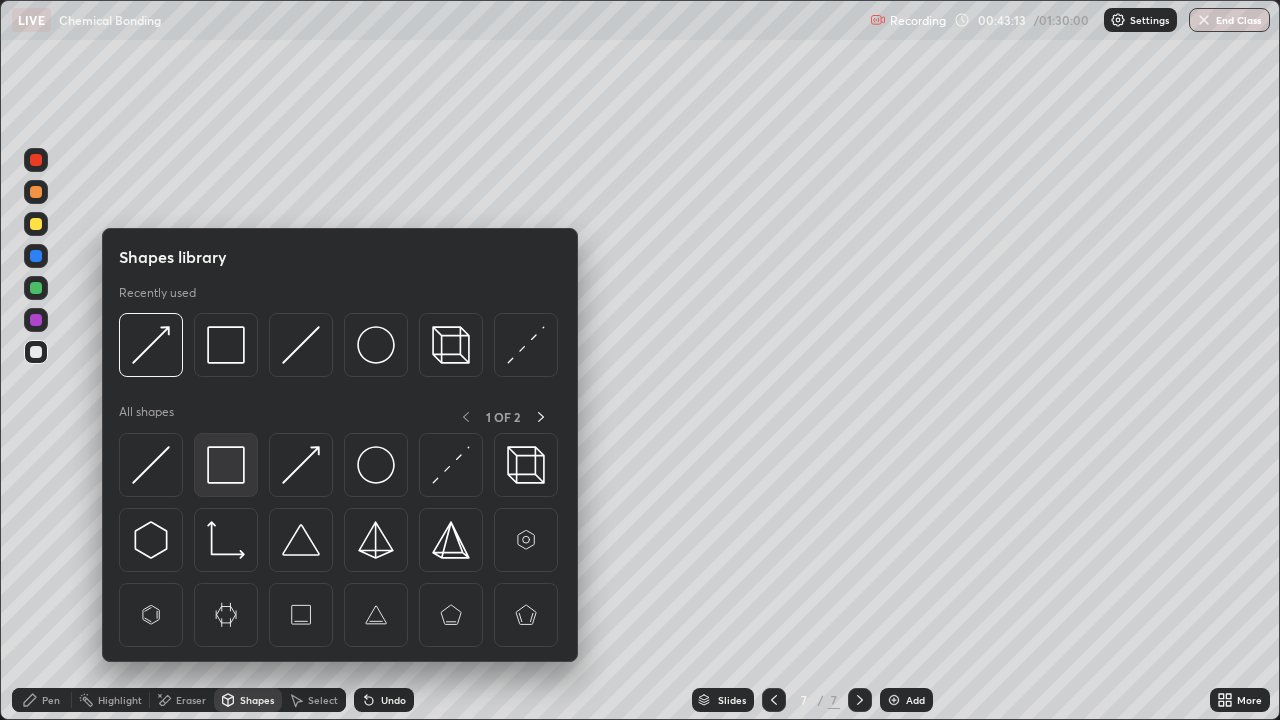 click at bounding box center (226, 465) 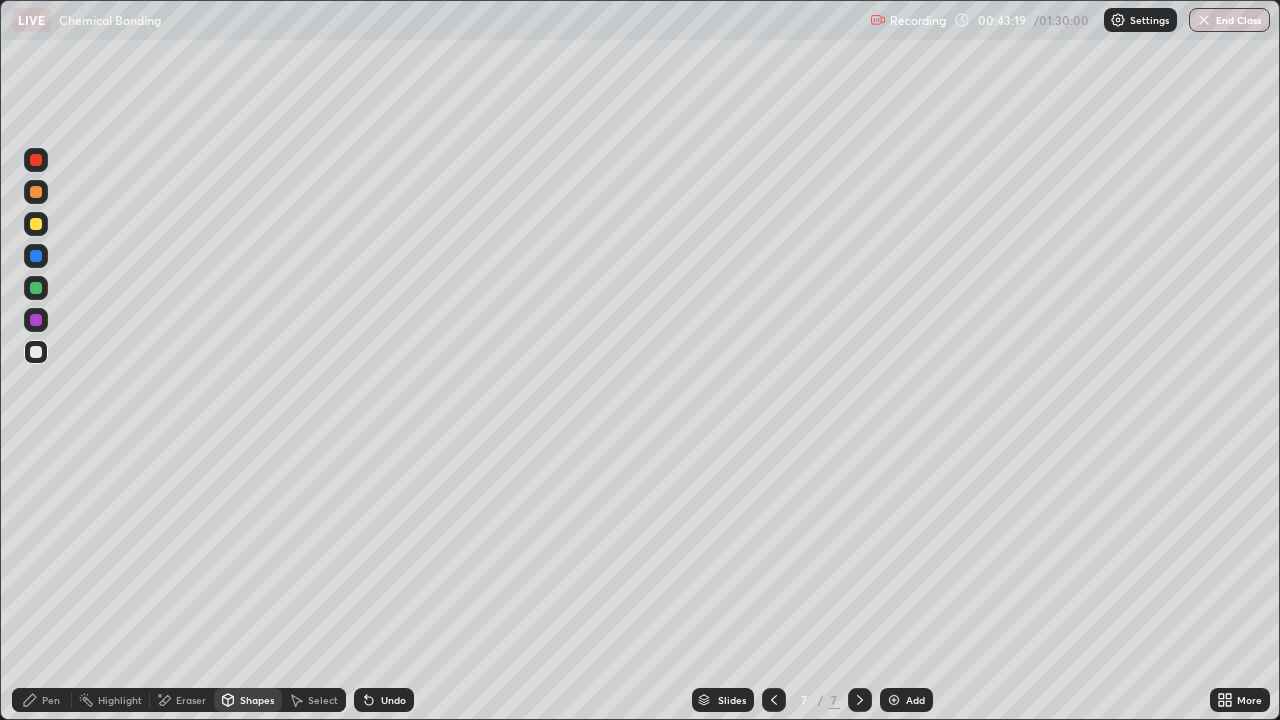 click on "Pen" at bounding box center (51, 700) 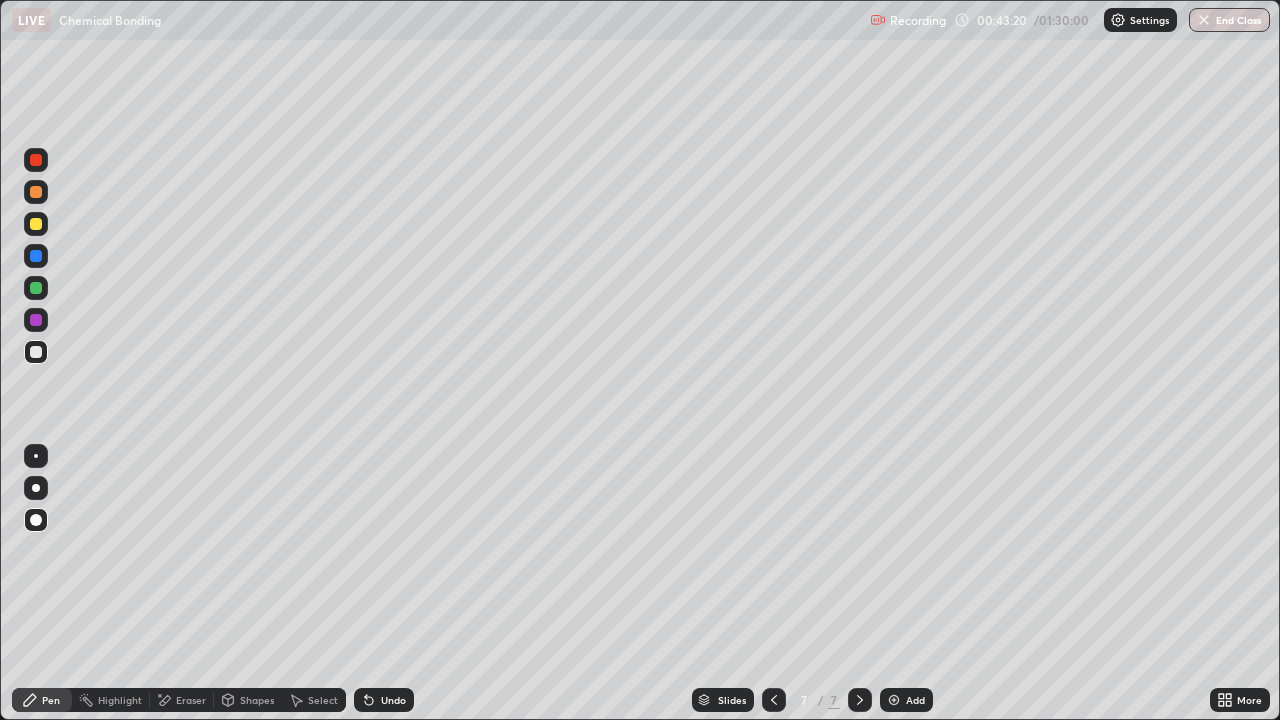 click at bounding box center (36, 352) 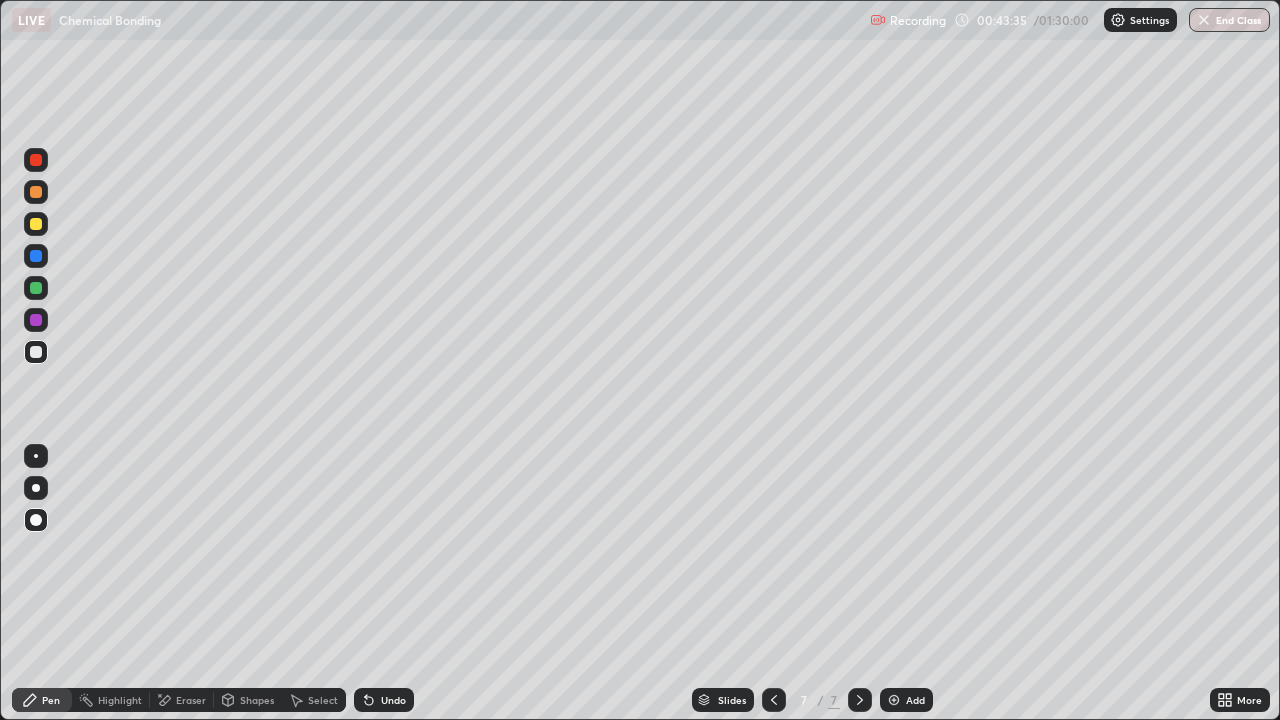 click on "Shapes" at bounding box center [257, 700] 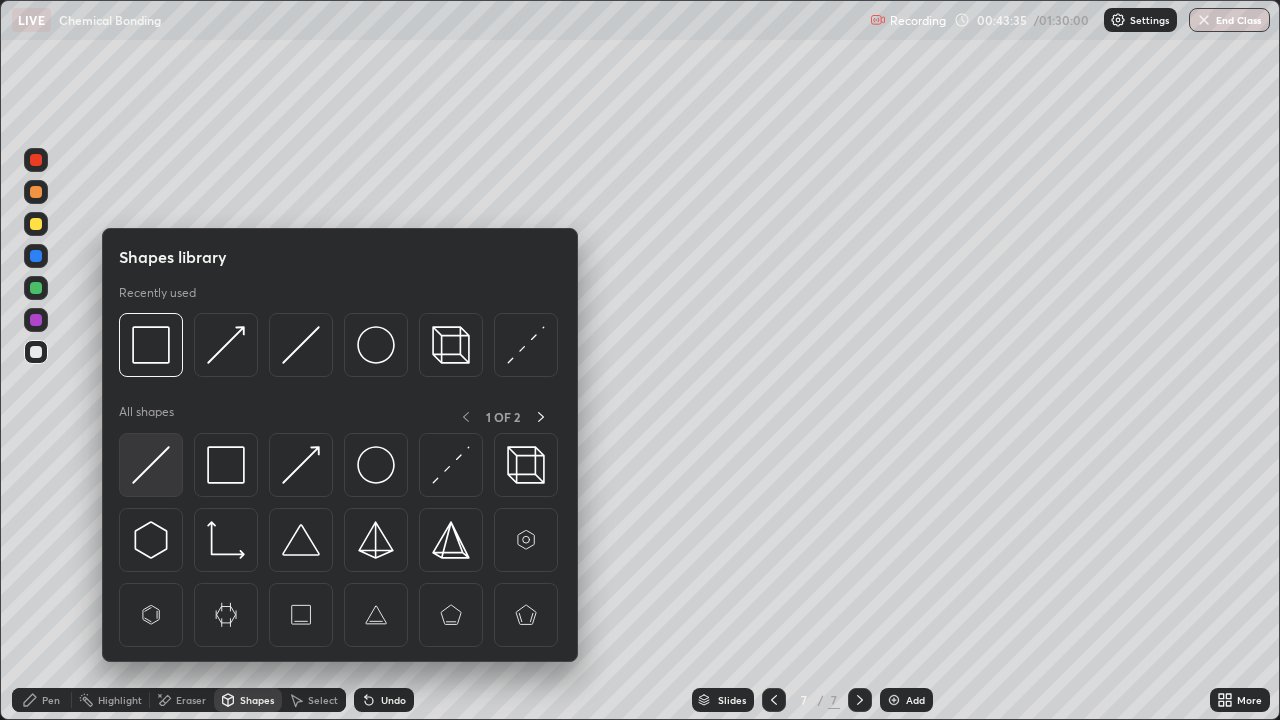 click at bounding box center [151, 465] 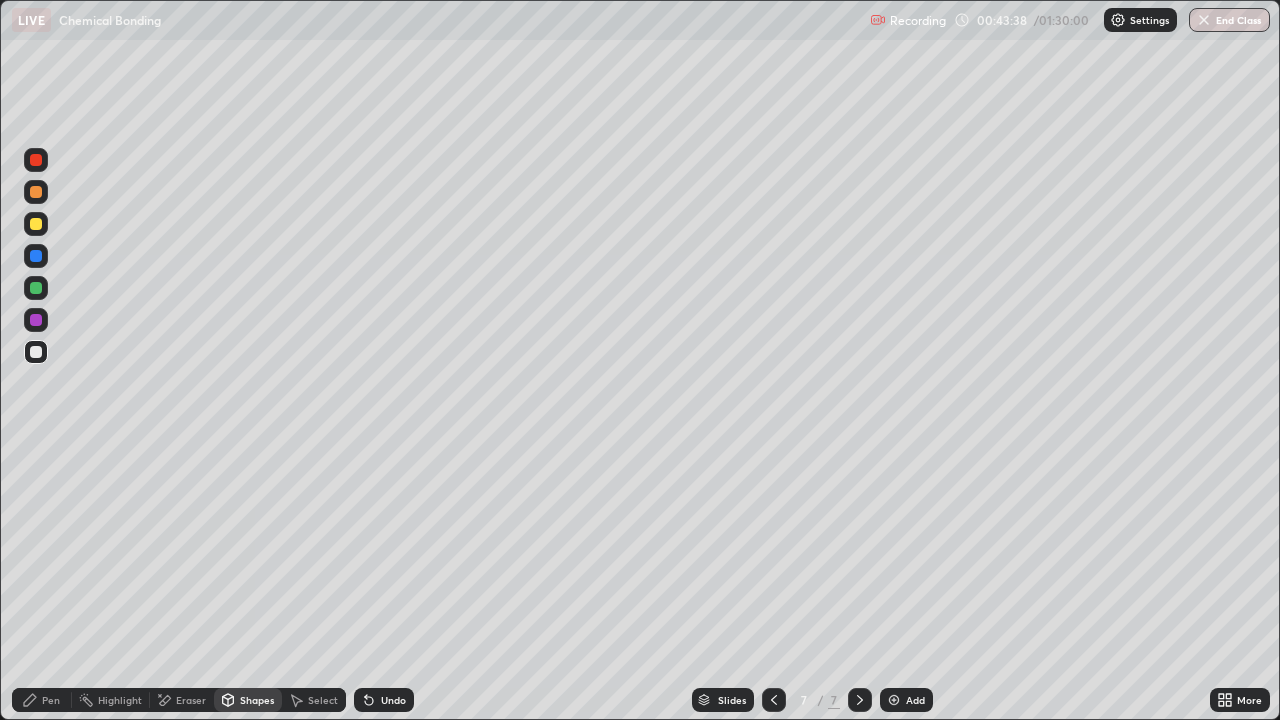 click 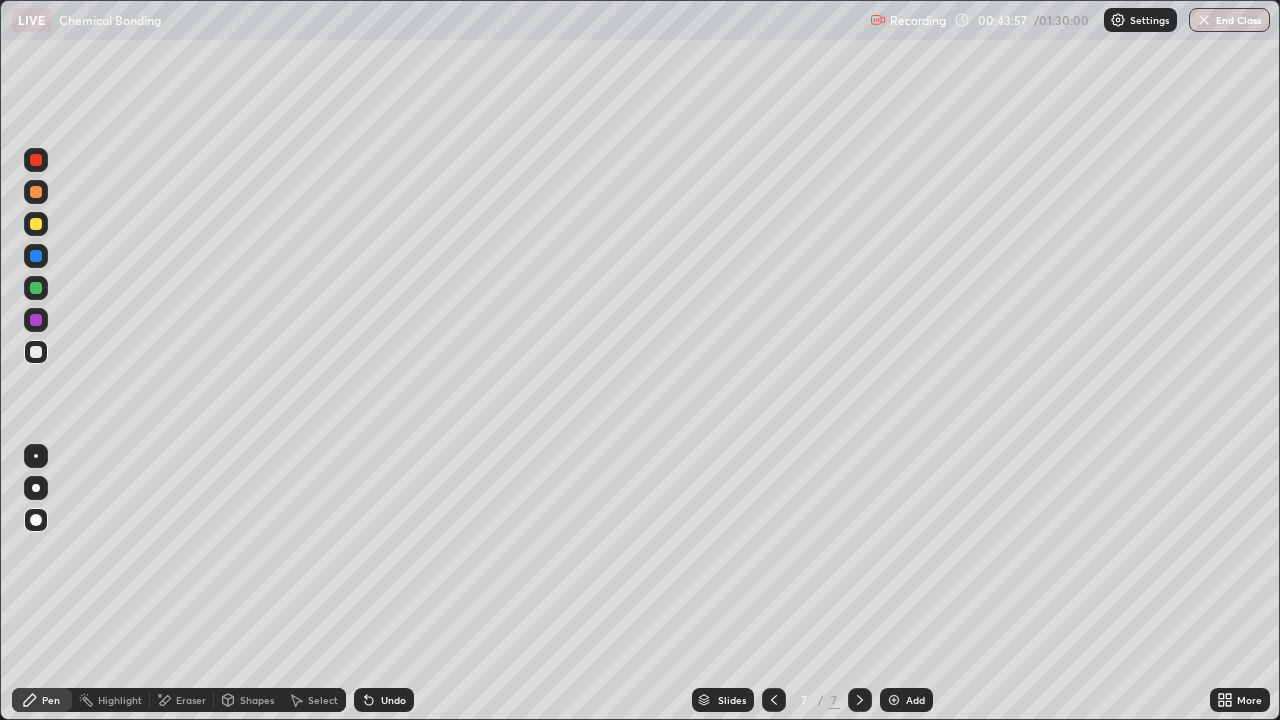 click on "Undo" at bounding box center [393, 700] 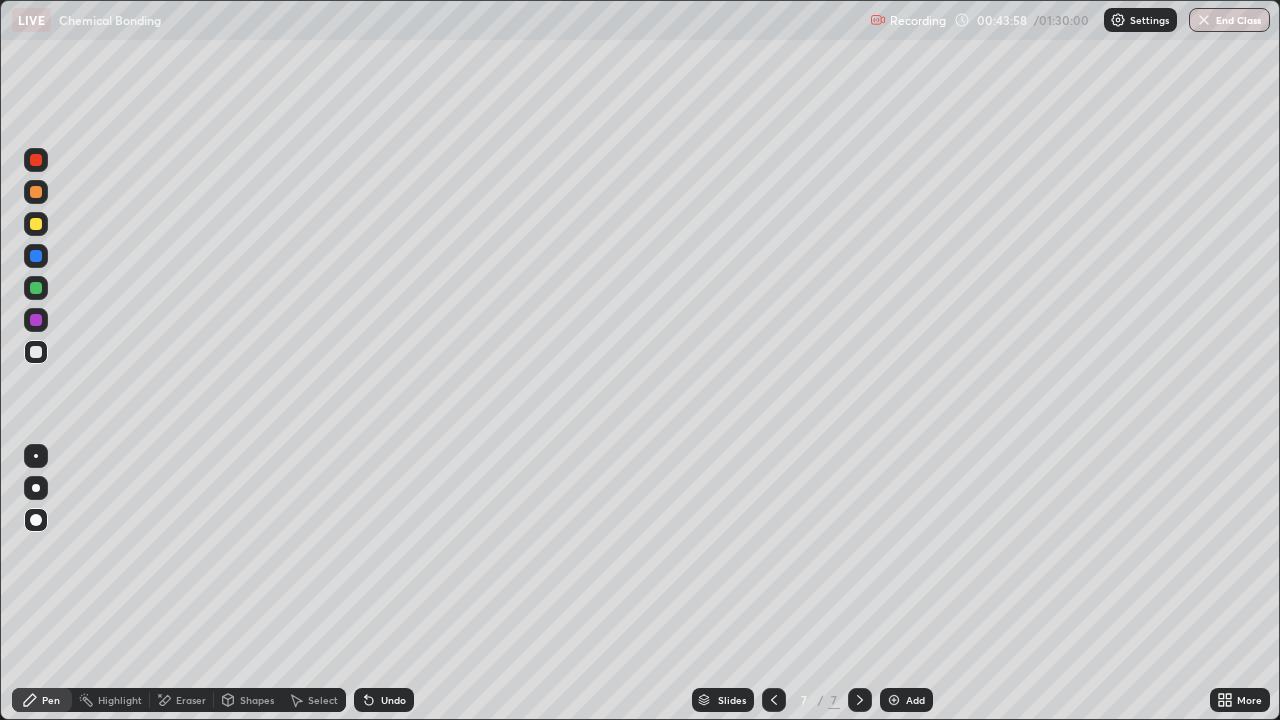 click on "Undo" at bounding box center [384, 700] 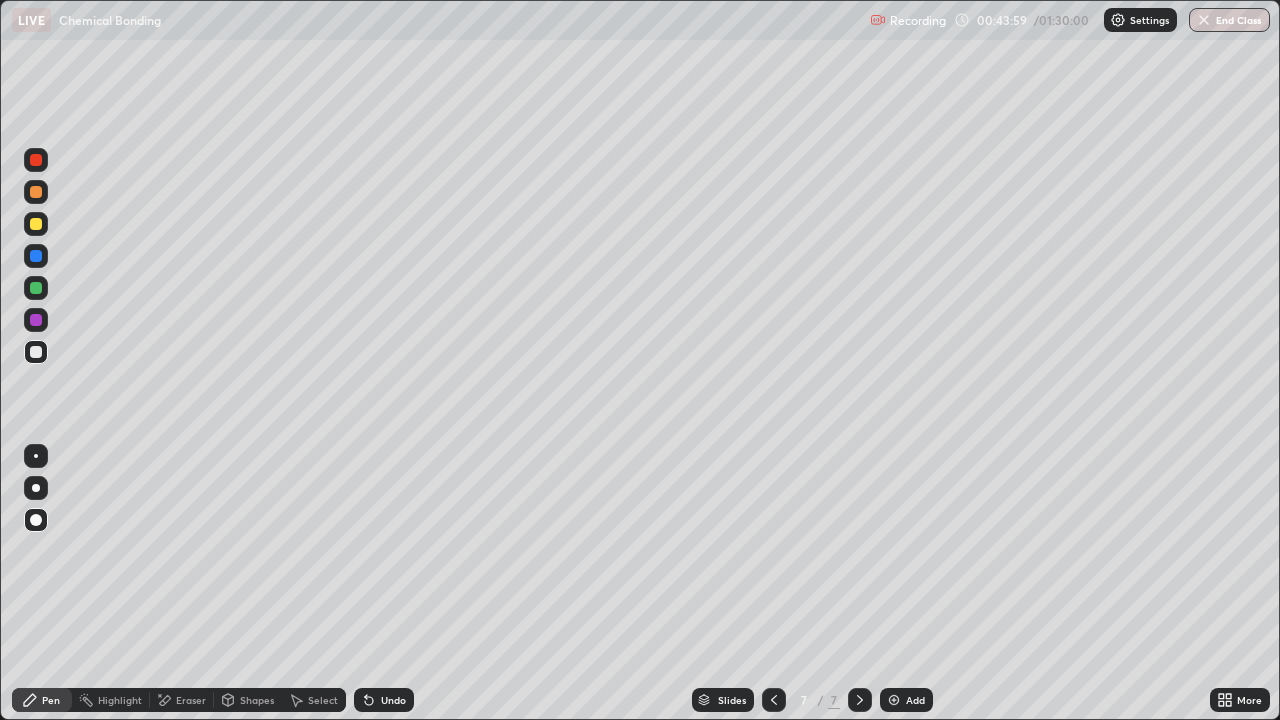 click 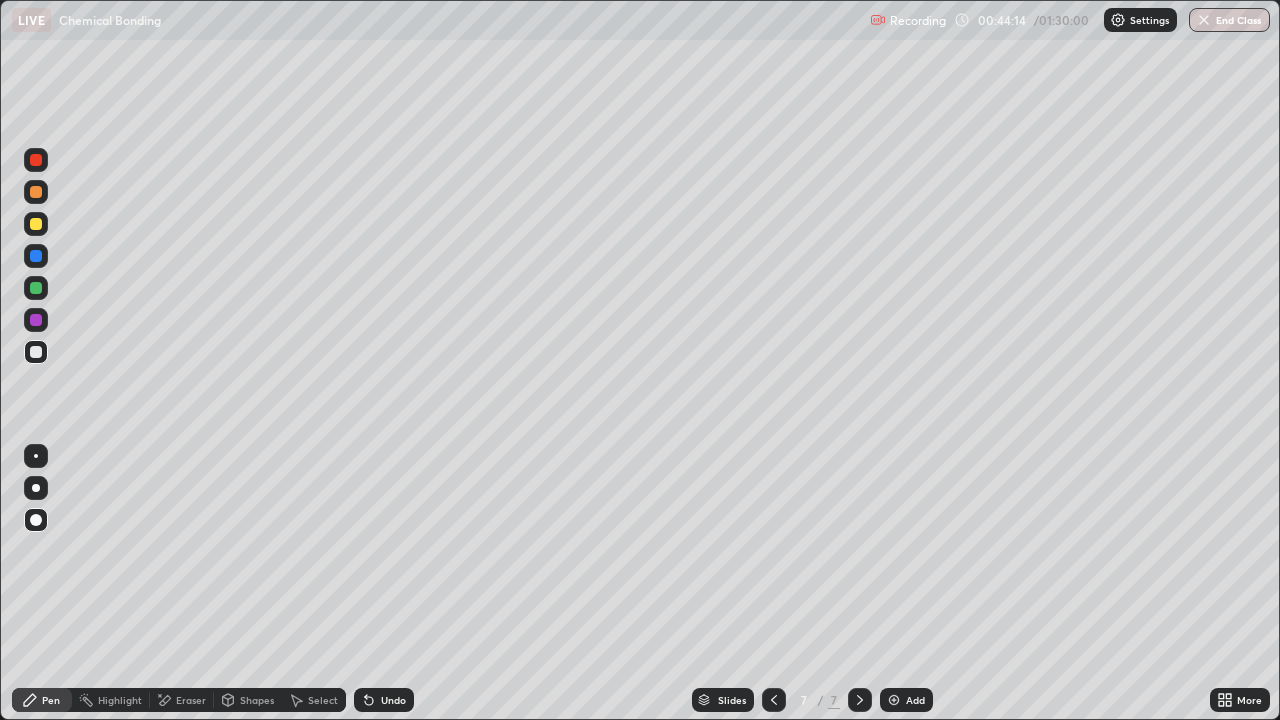 click at bounding box center [36, 320] 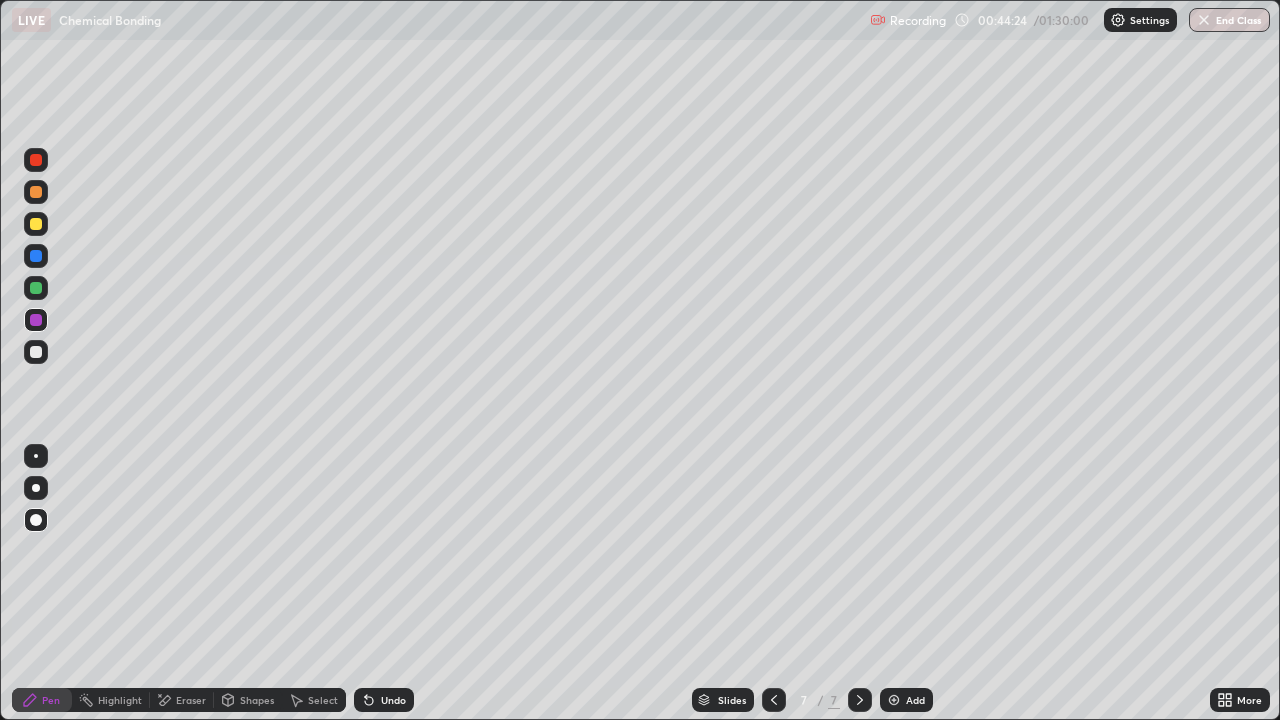 click at bounding box center (36, 288) 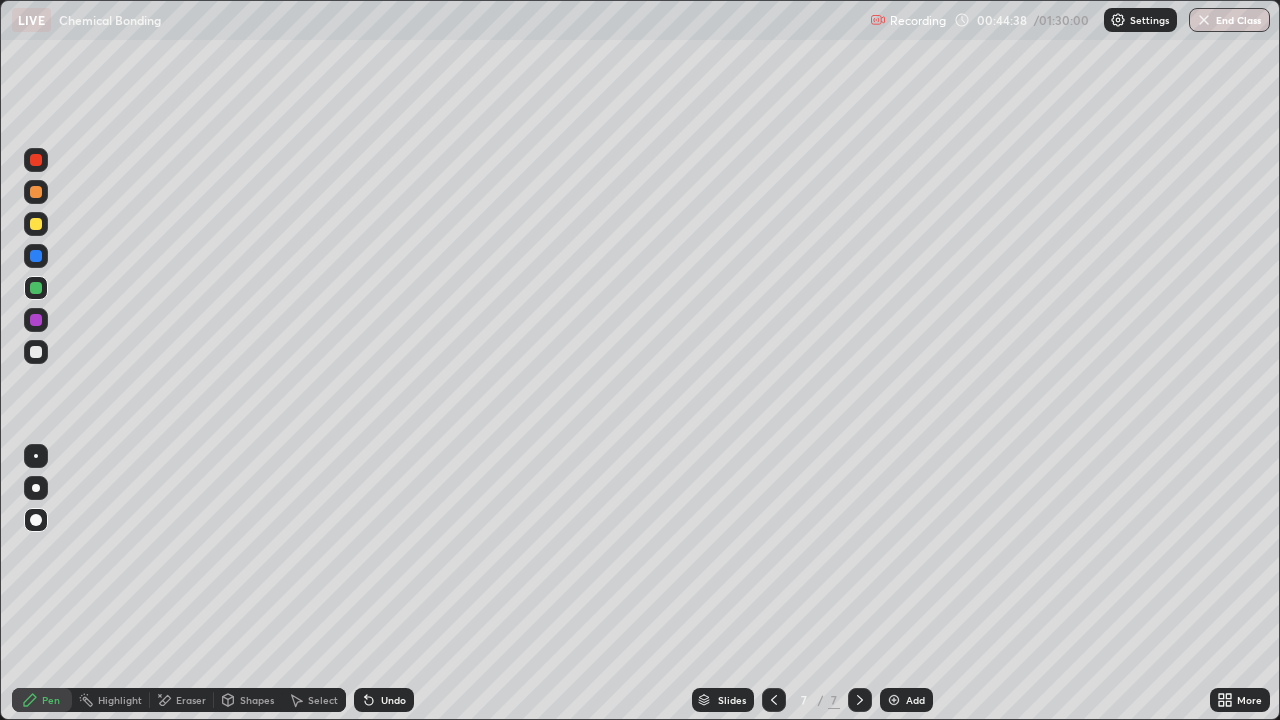 click on "Pen" at bounding box center (51, 700) 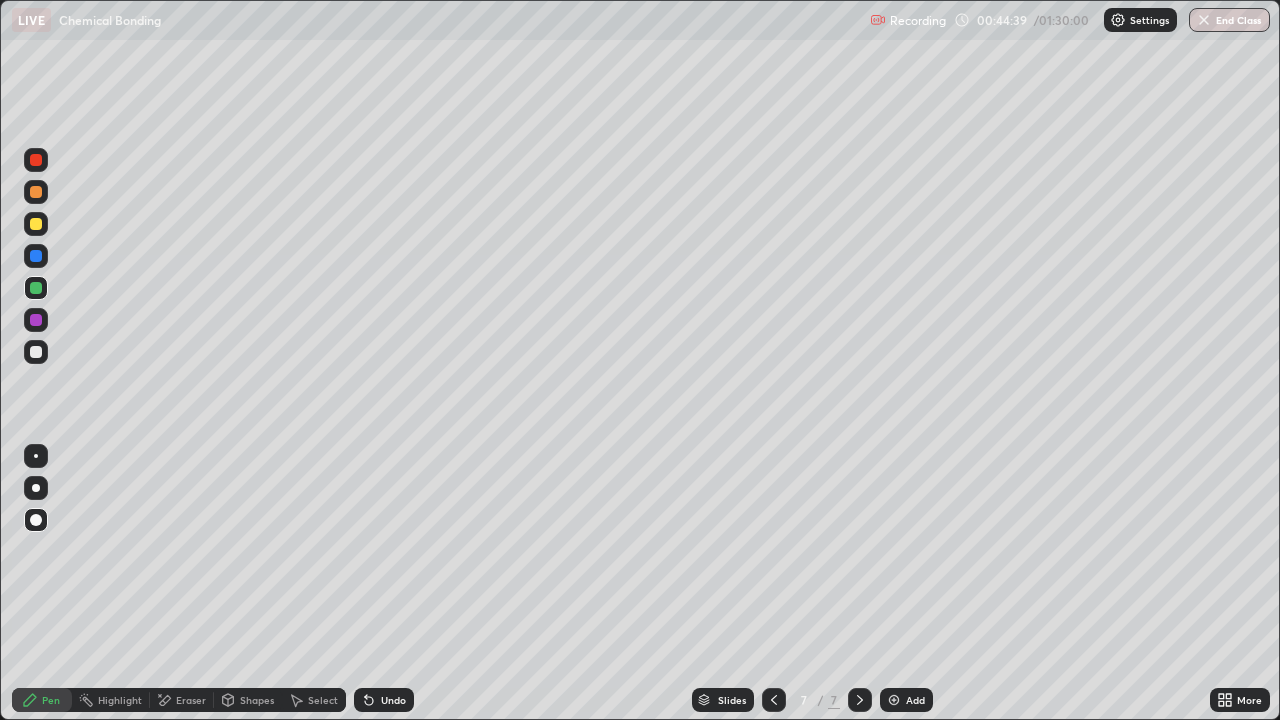 click at bounding box center (36, 288) 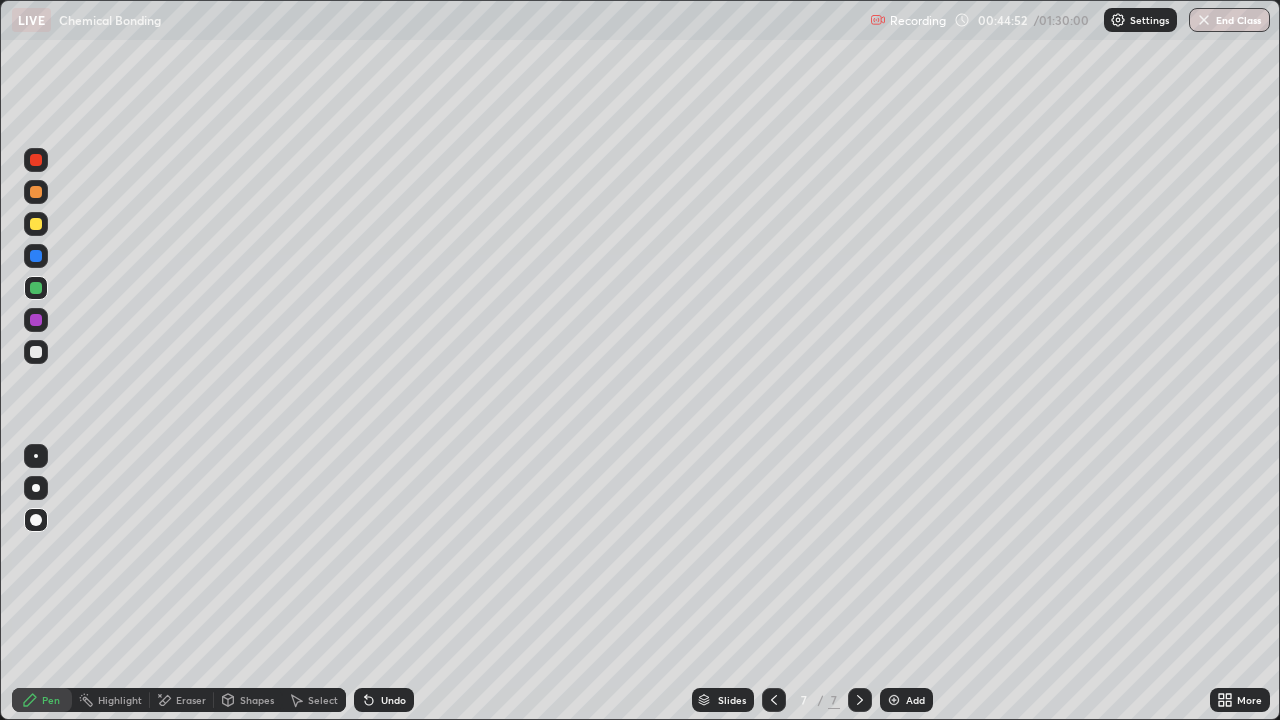 click at bounding box center [36, 256] 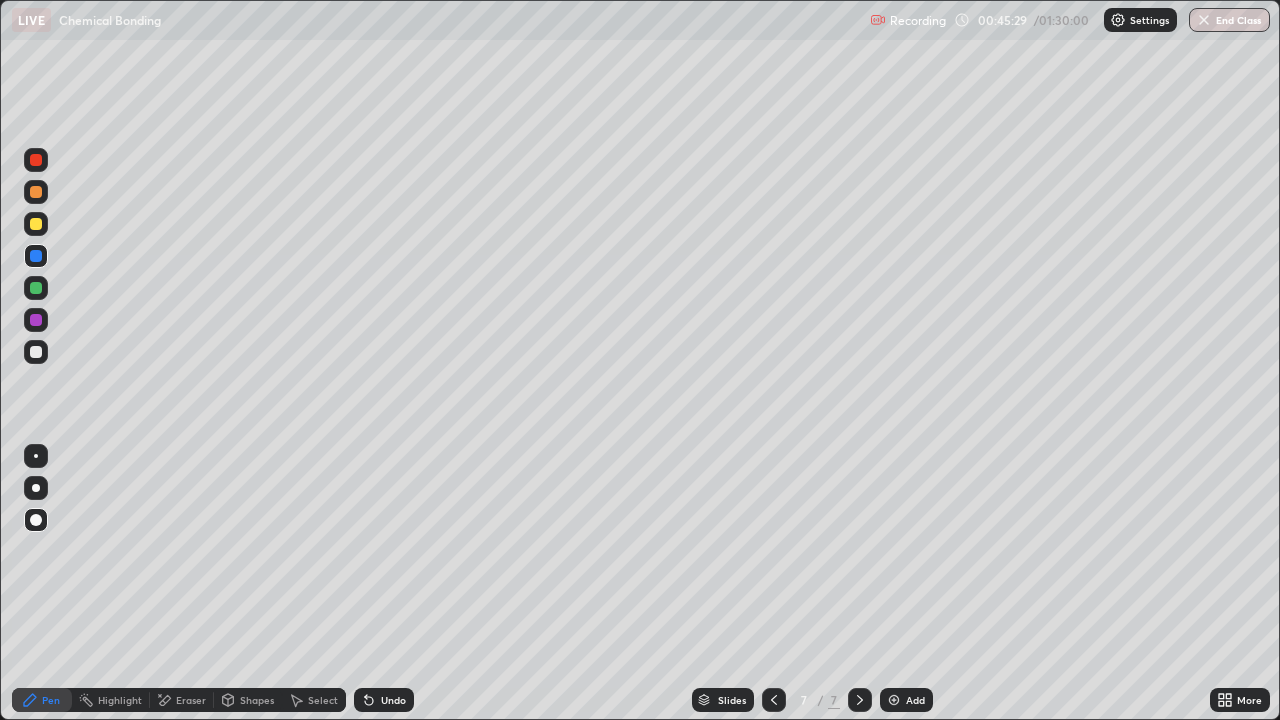 click on "Pen" at bounding box center (42, 700) 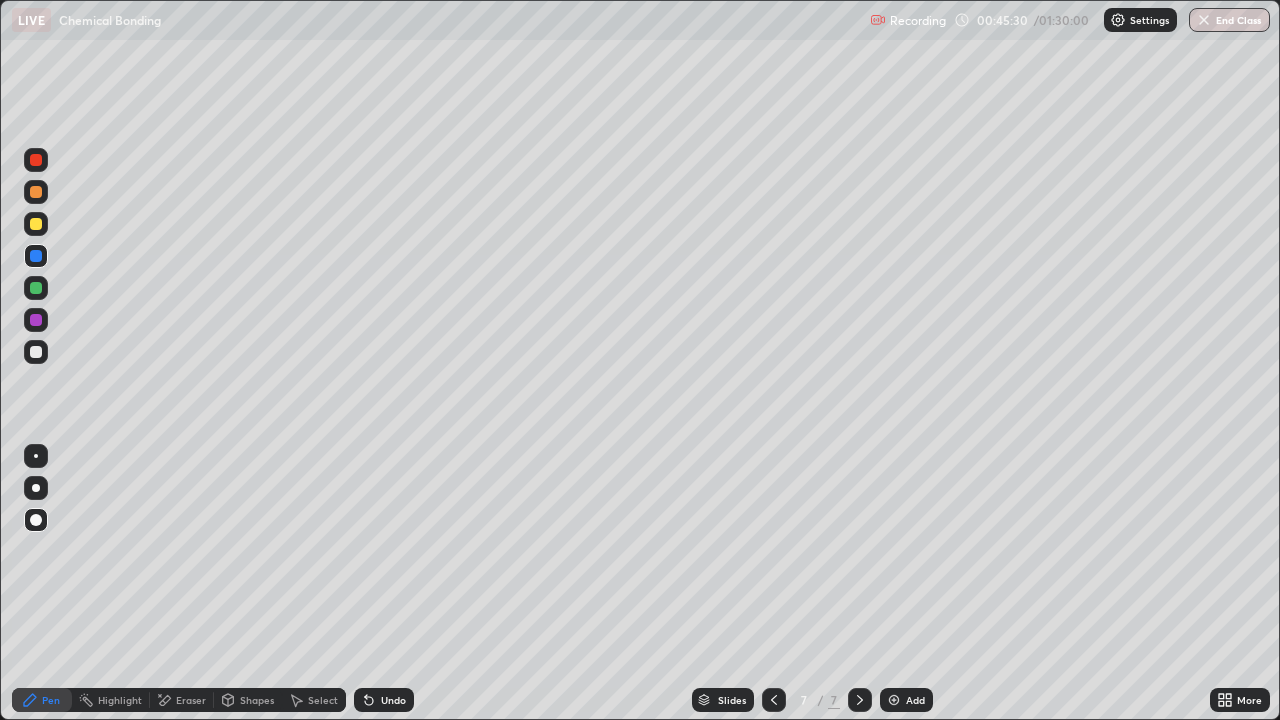 click at bounding box center [36, 352] 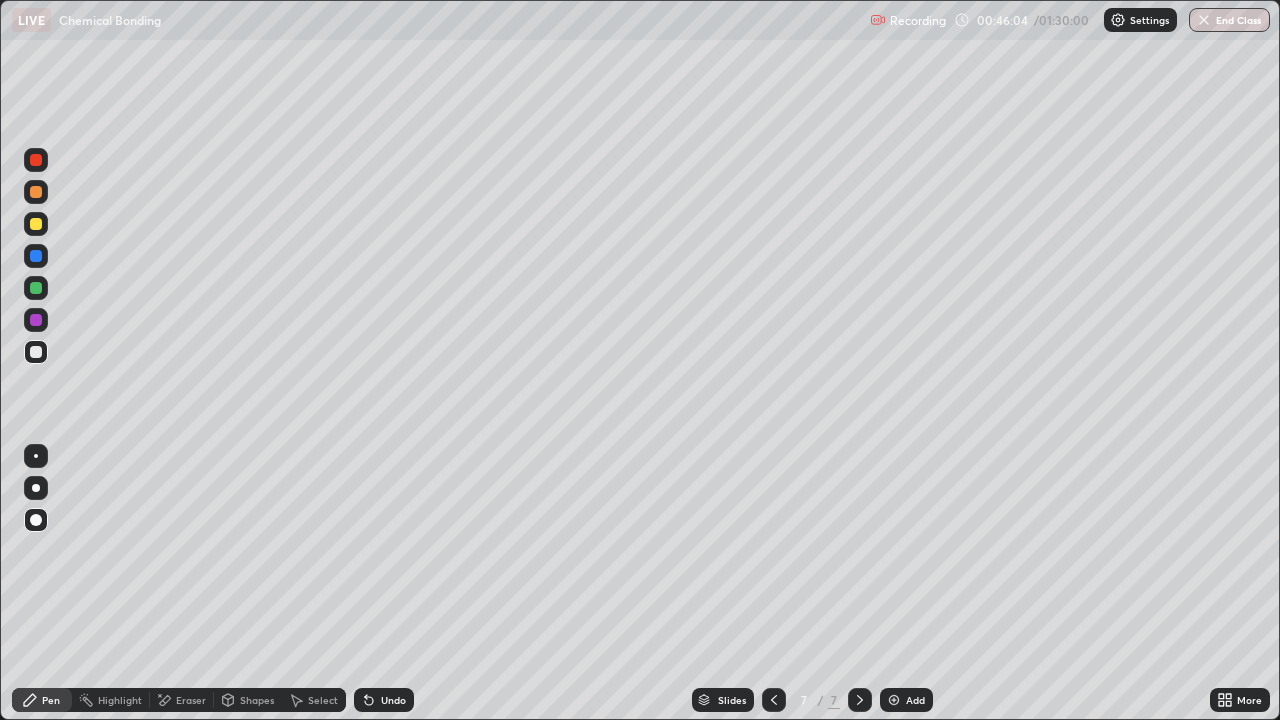 click on "Shapes" at bounding box center (257, 700) 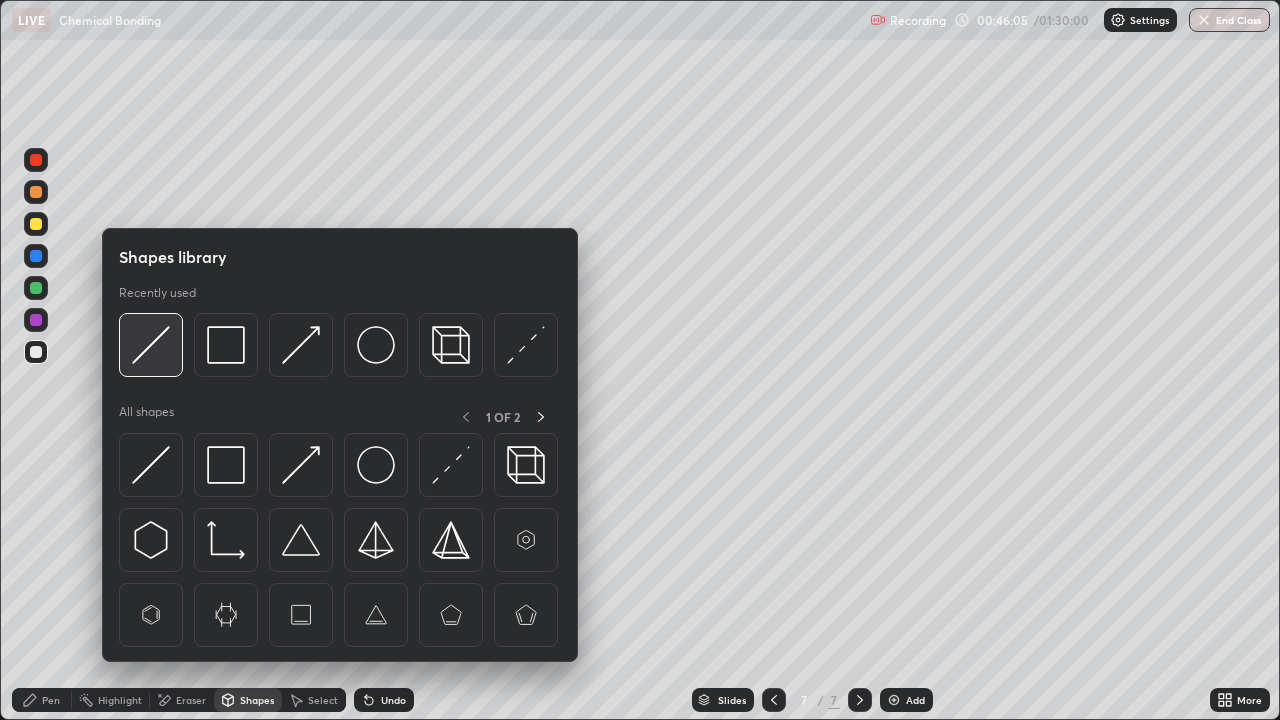click at bounding box center [151, 345] 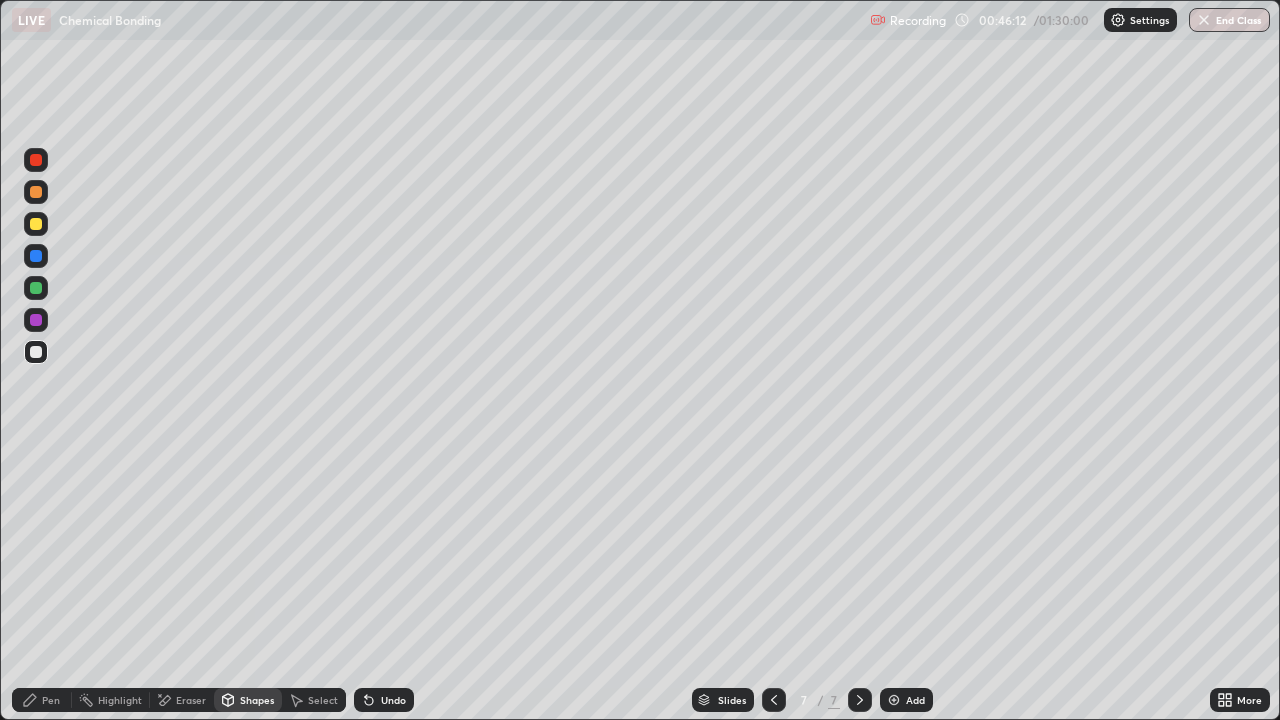 click on "Pen" at bounding box center [51, 700] 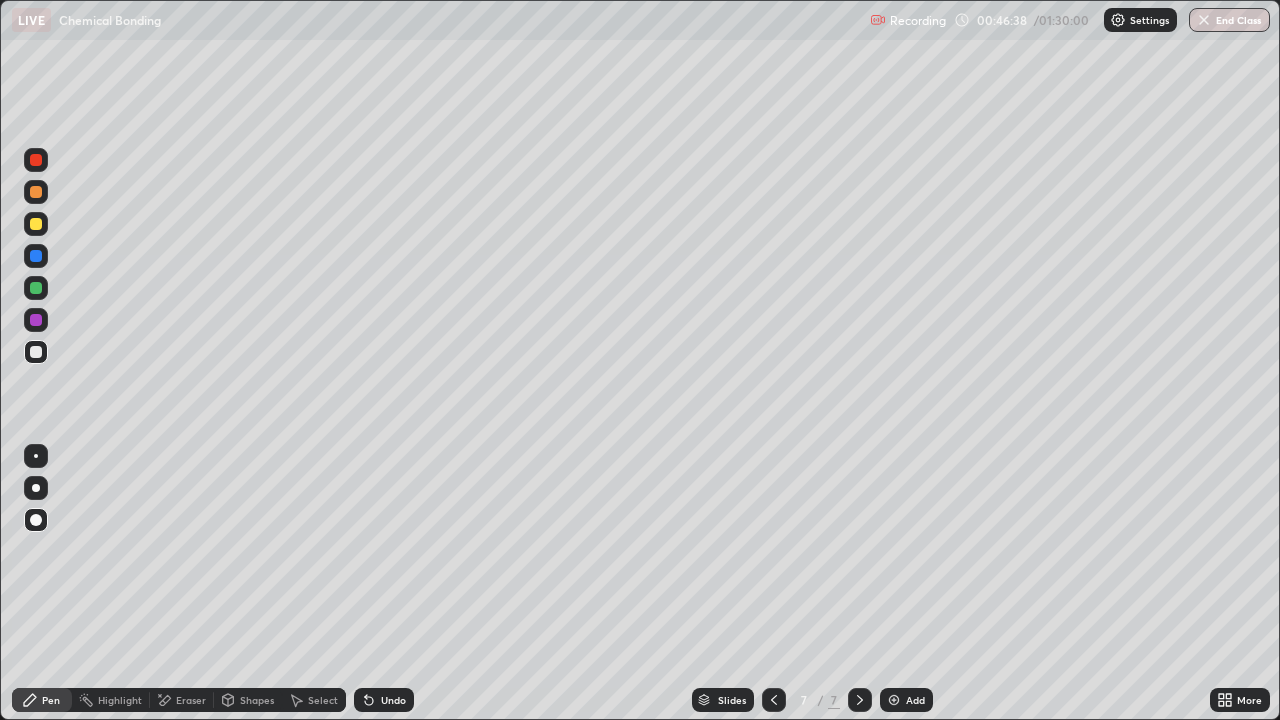 click on "Undo" at bounding box center [393, 700] 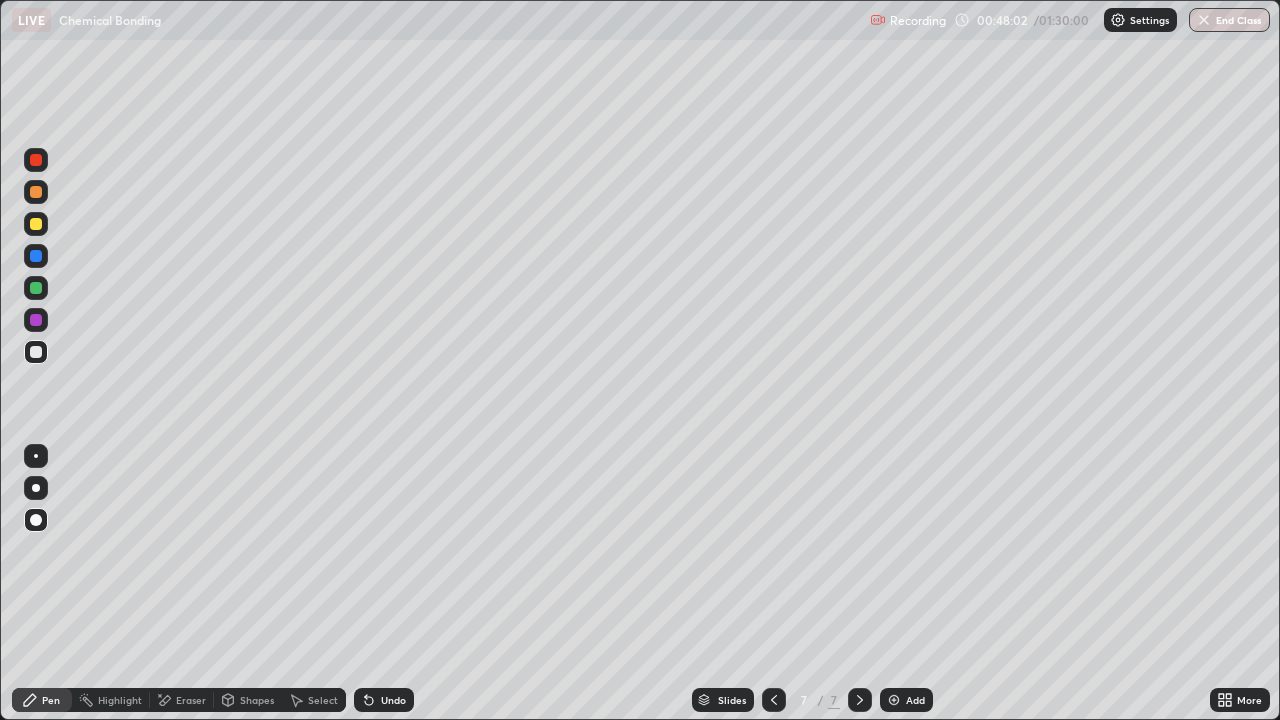 click on "Shapes" at bounding box center (257, 700) 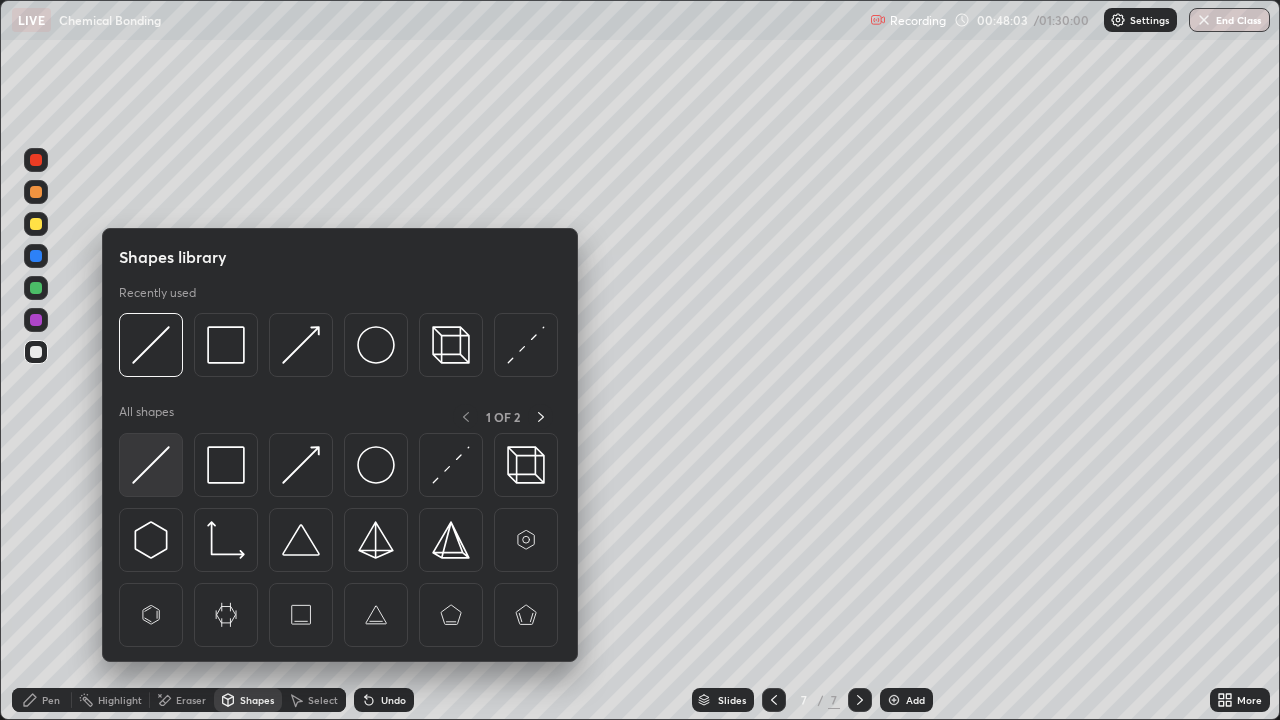 click at bounding box center [151, 465] 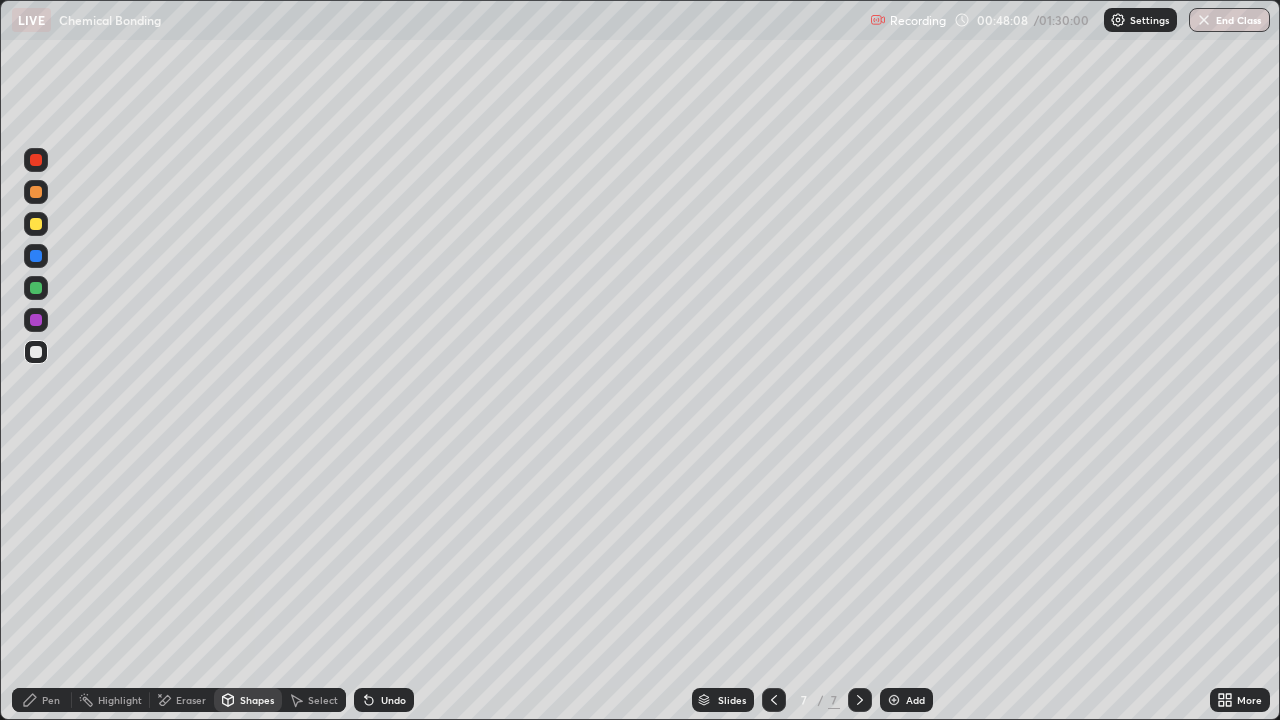 click on "Pen" at bounding box center (51, 700) 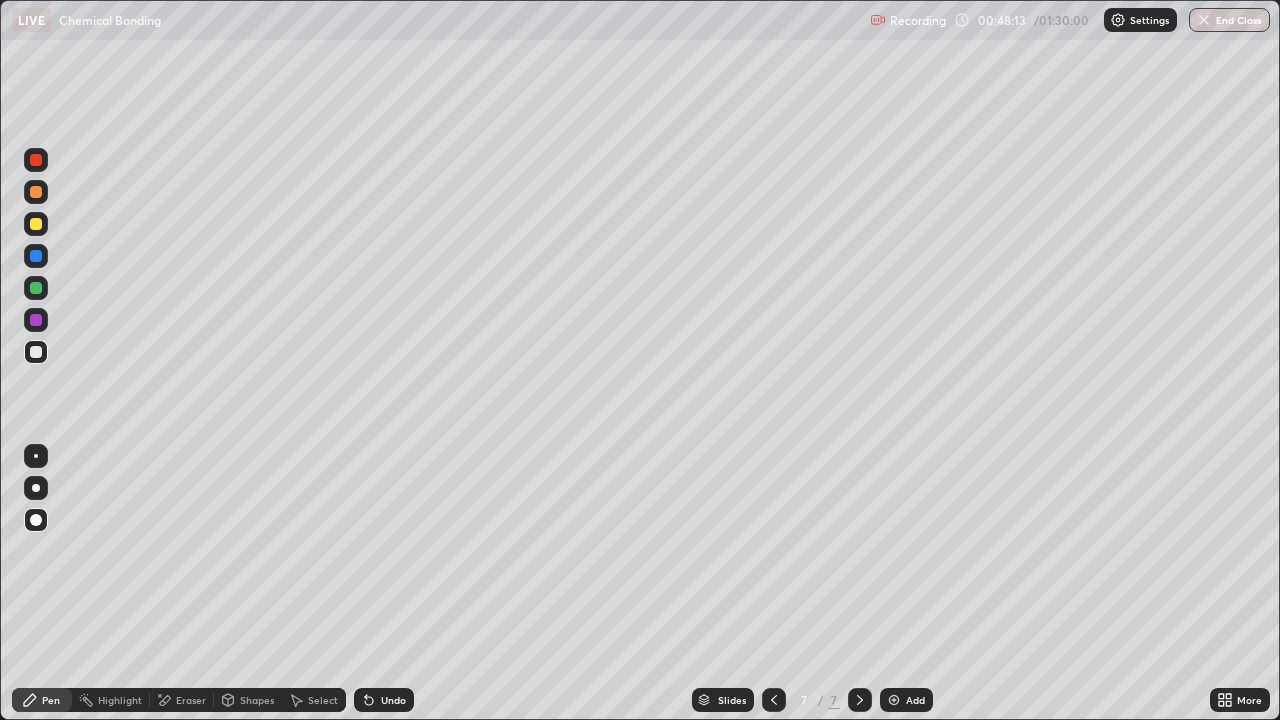 click on "Undo" at bounding box center [384, 700] 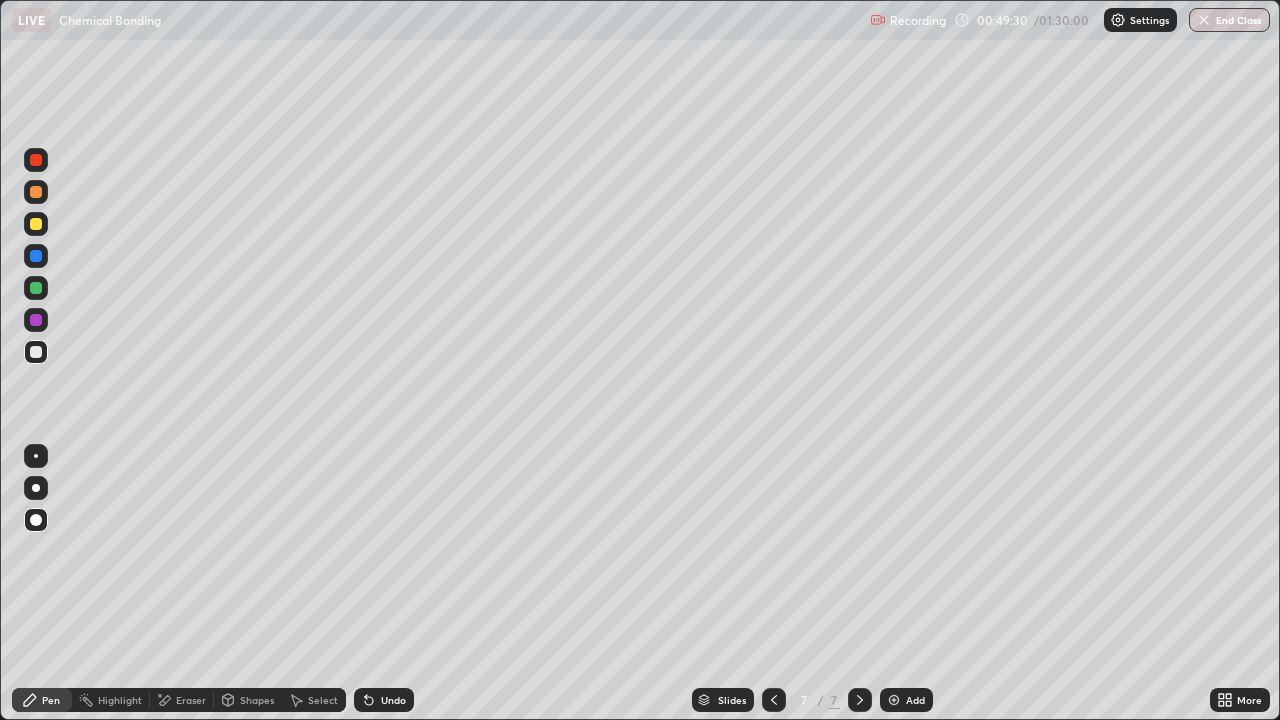 click on "Eraser" at bounding box center (191, 700) 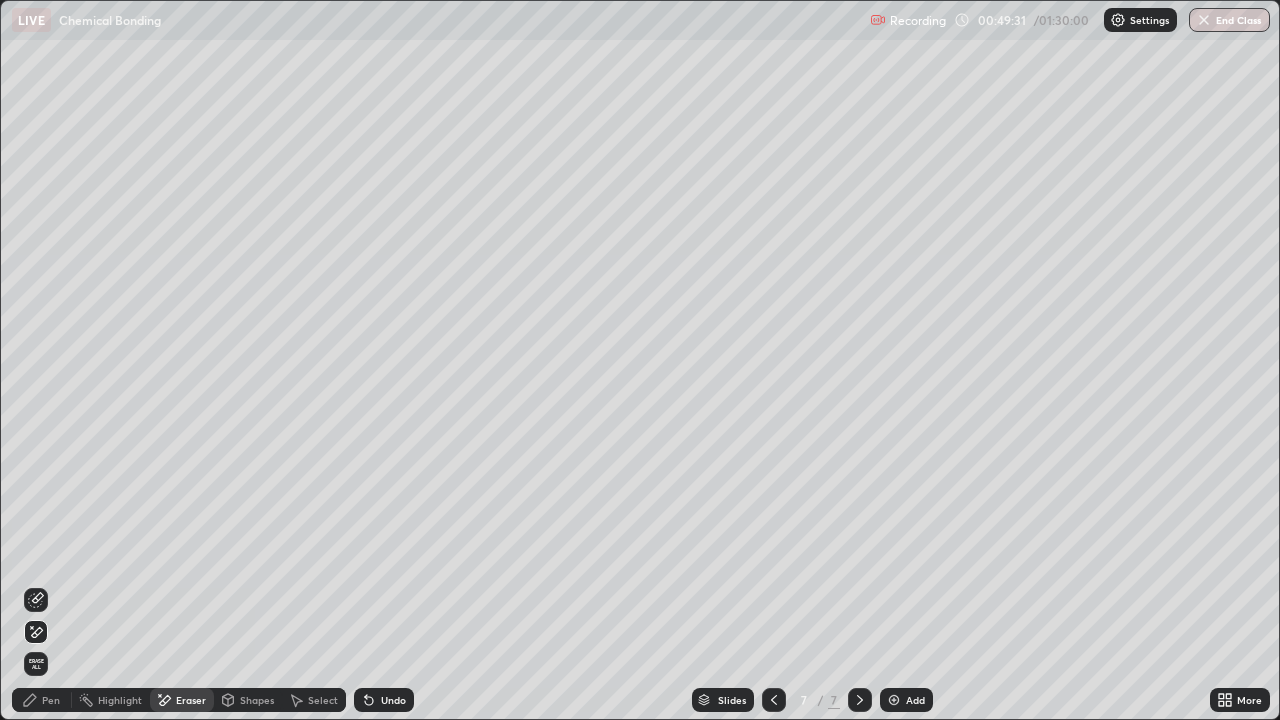 click 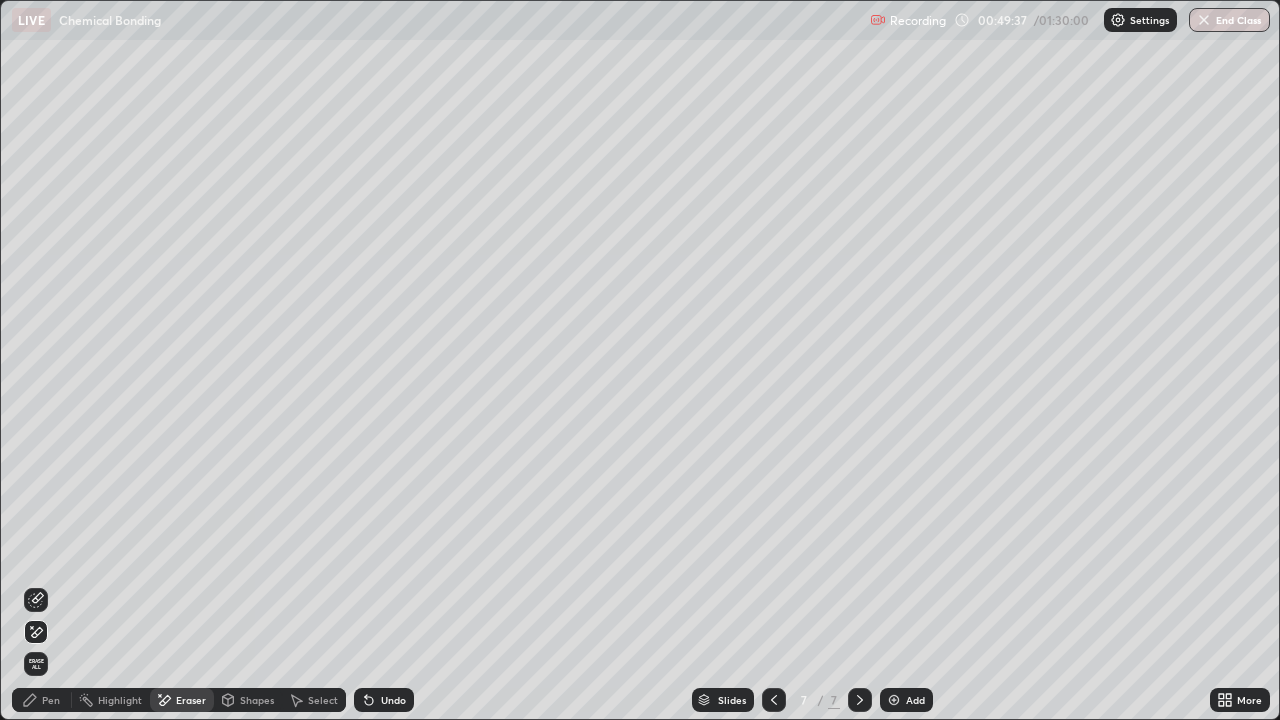 click on "Pen" at bounding box center [51, 700] 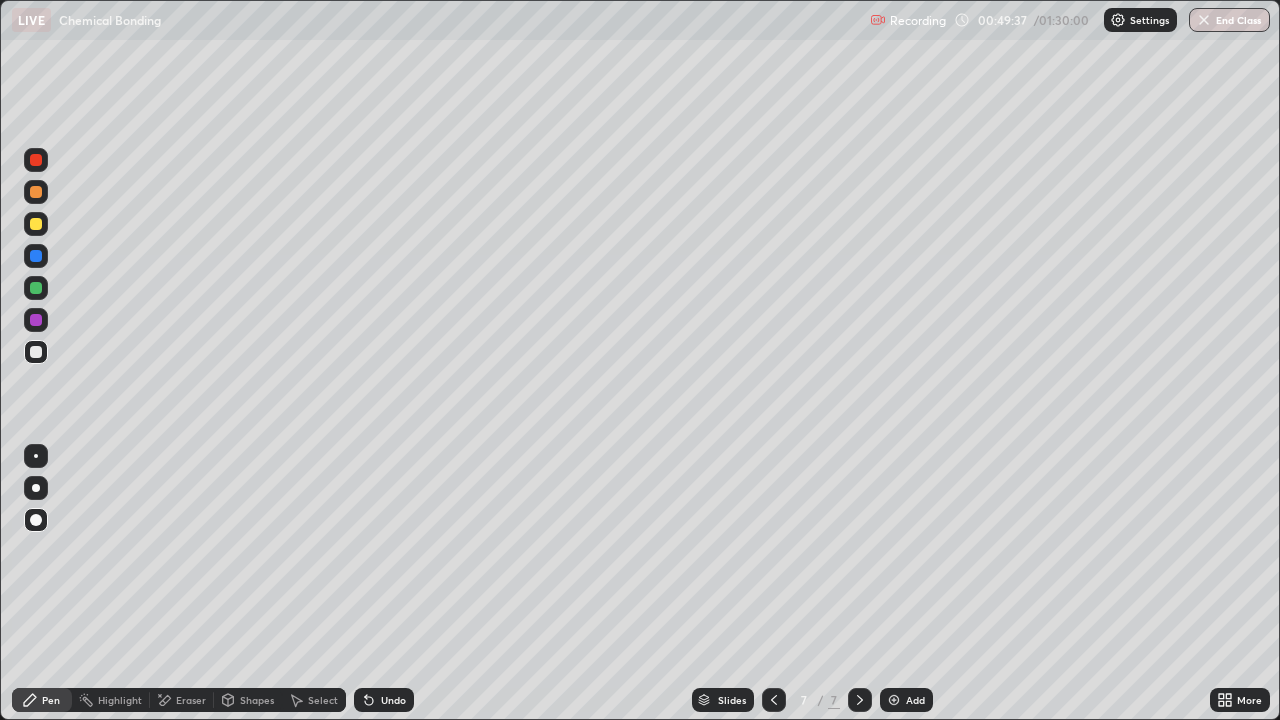 click at bounding box center (36, 352) 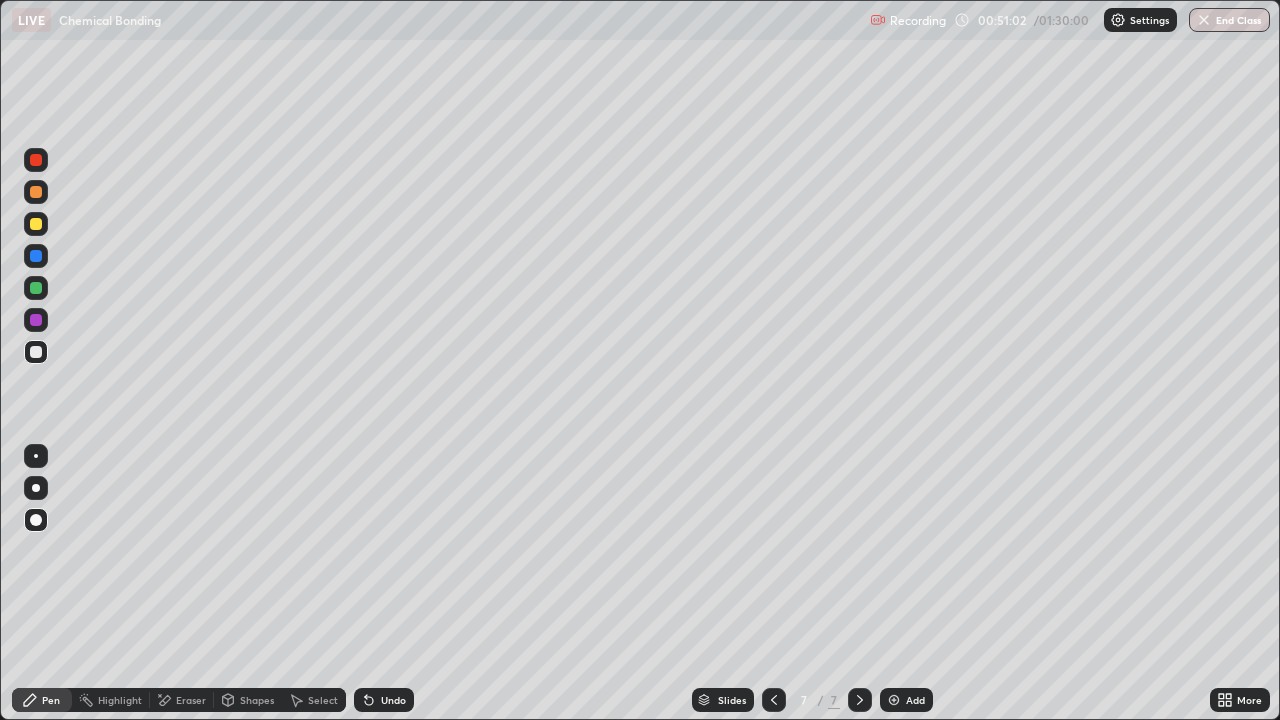 click on "Add" at bounding box center [906, 700] 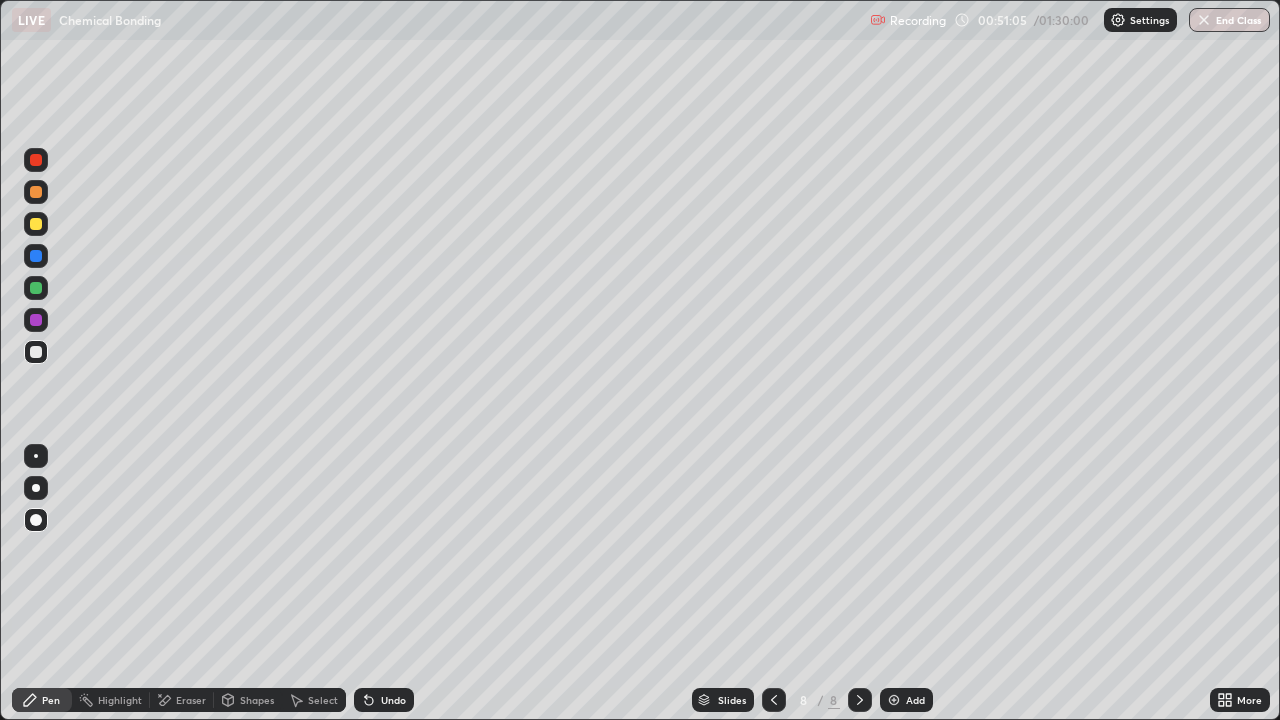 click on "Pen" at bounding box center (42, 700) 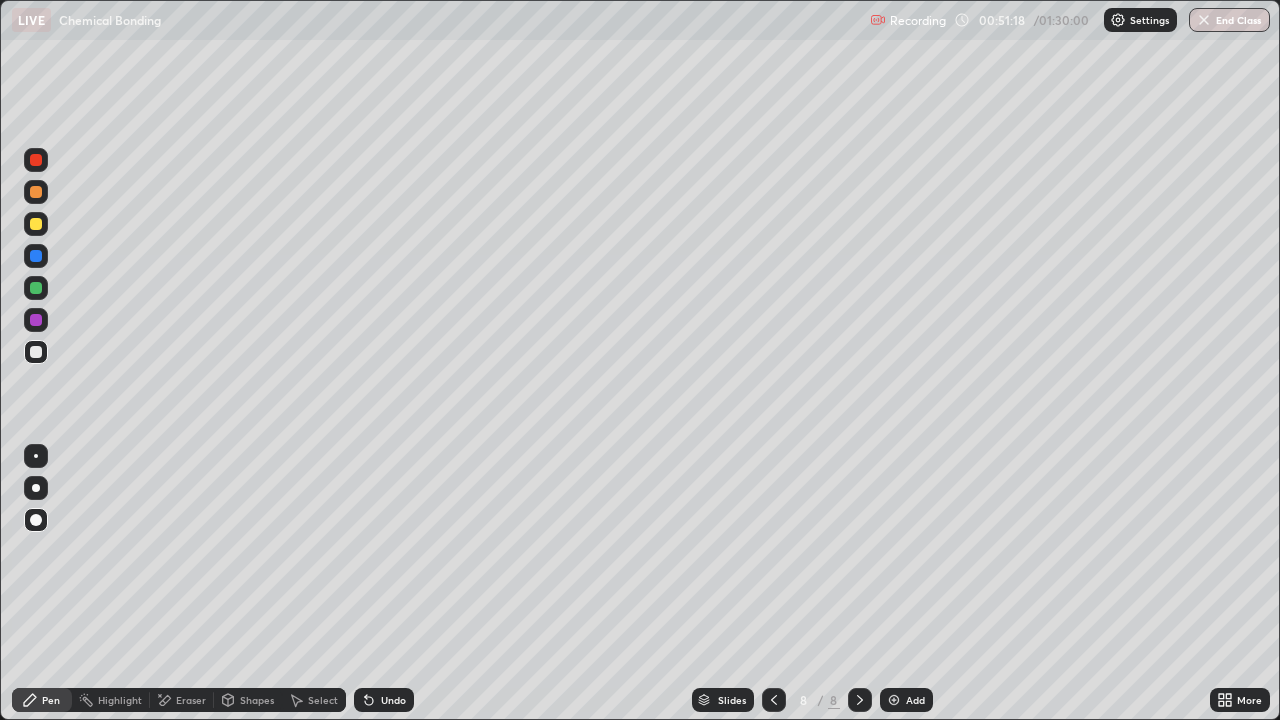 click on "Shapes" at bounding box center [257, 700] 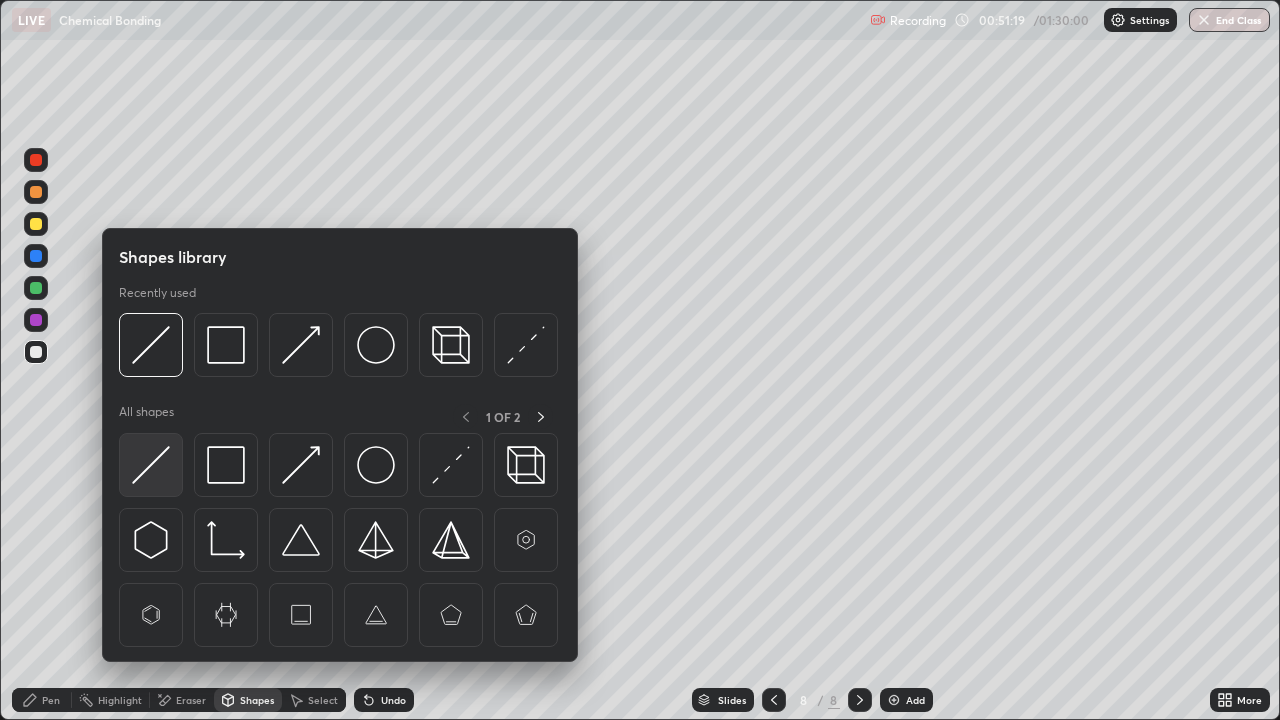 click at bounding box center [151, 465] 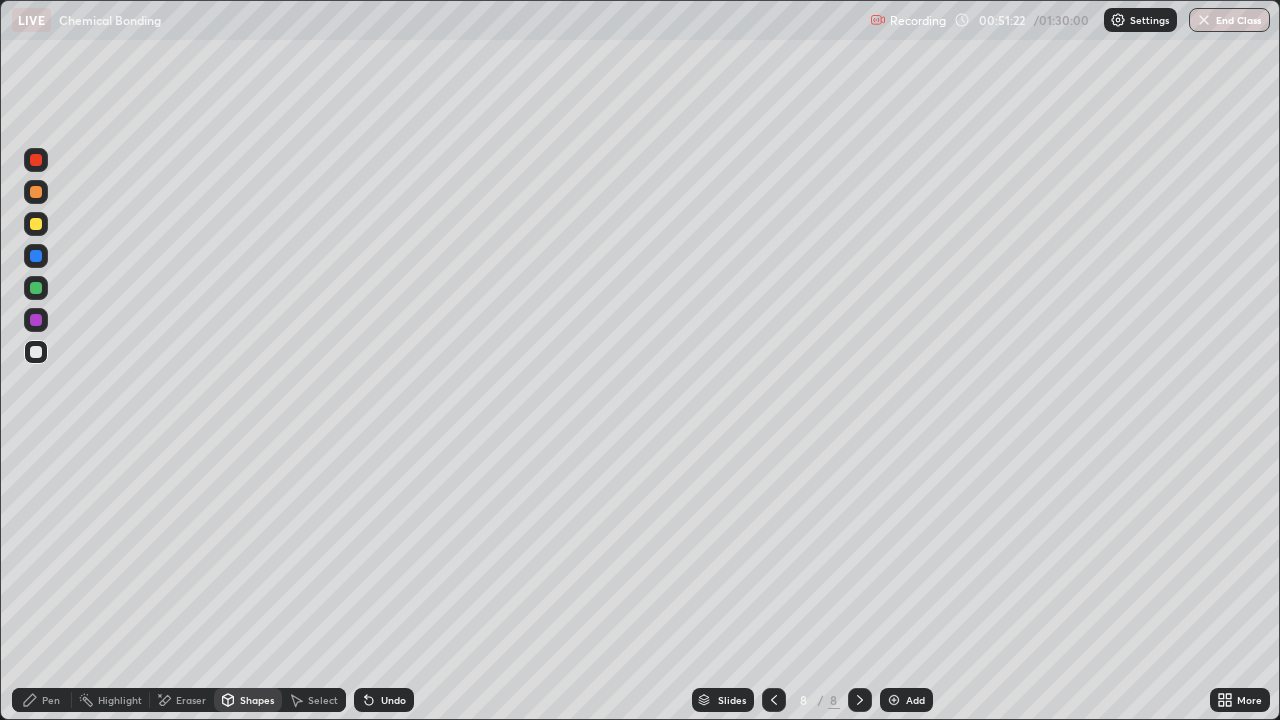 click on "Pen" at bounding box center [51, 700] 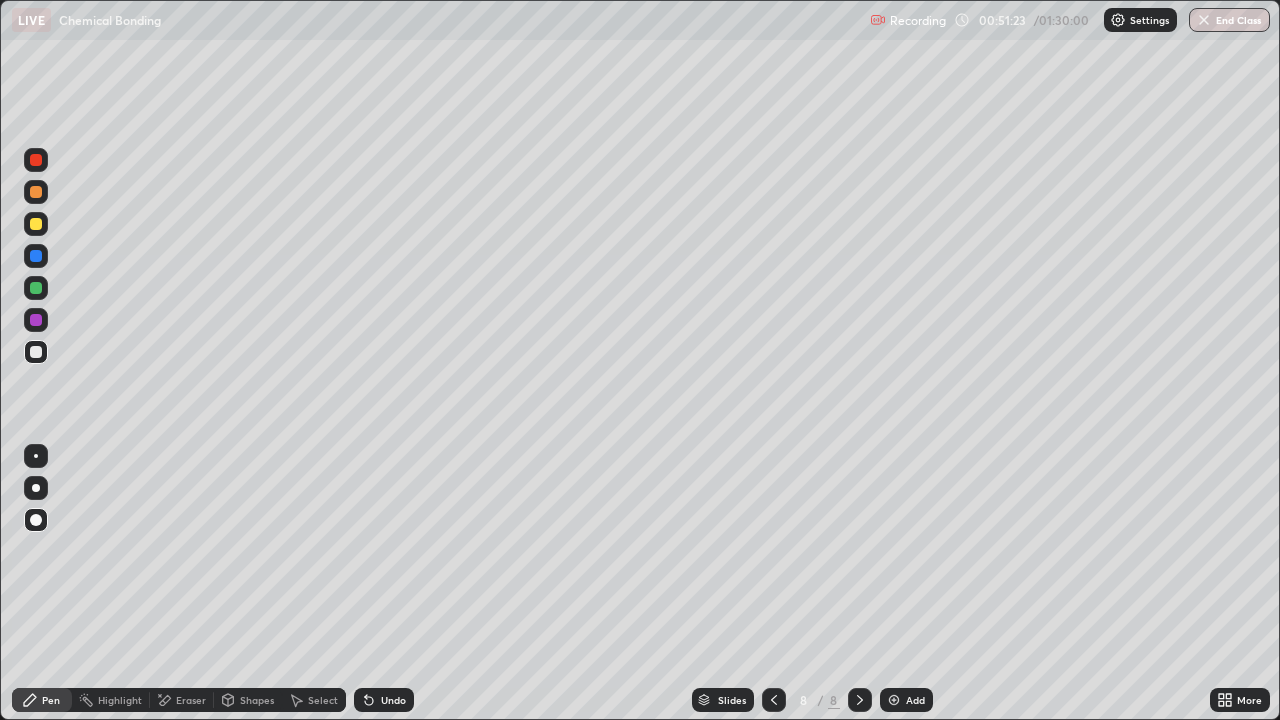click at bounding box center [36, 352] 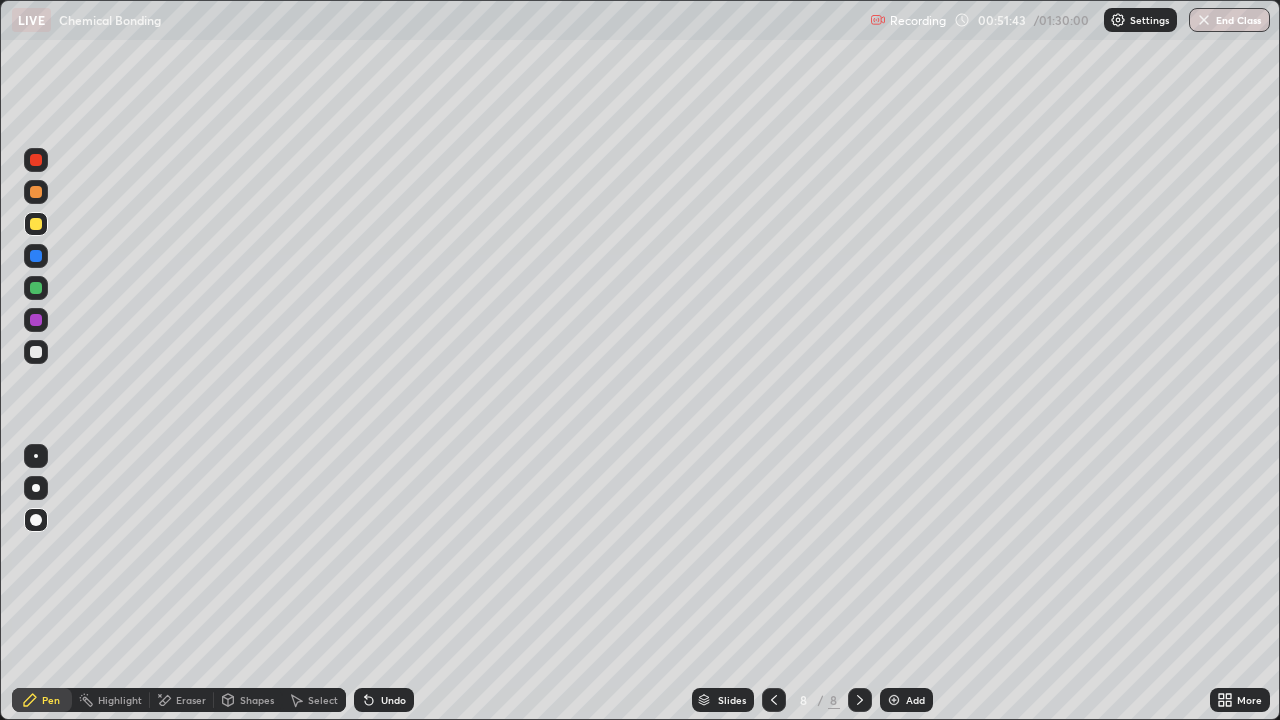 click at bounding box center [36, 352] 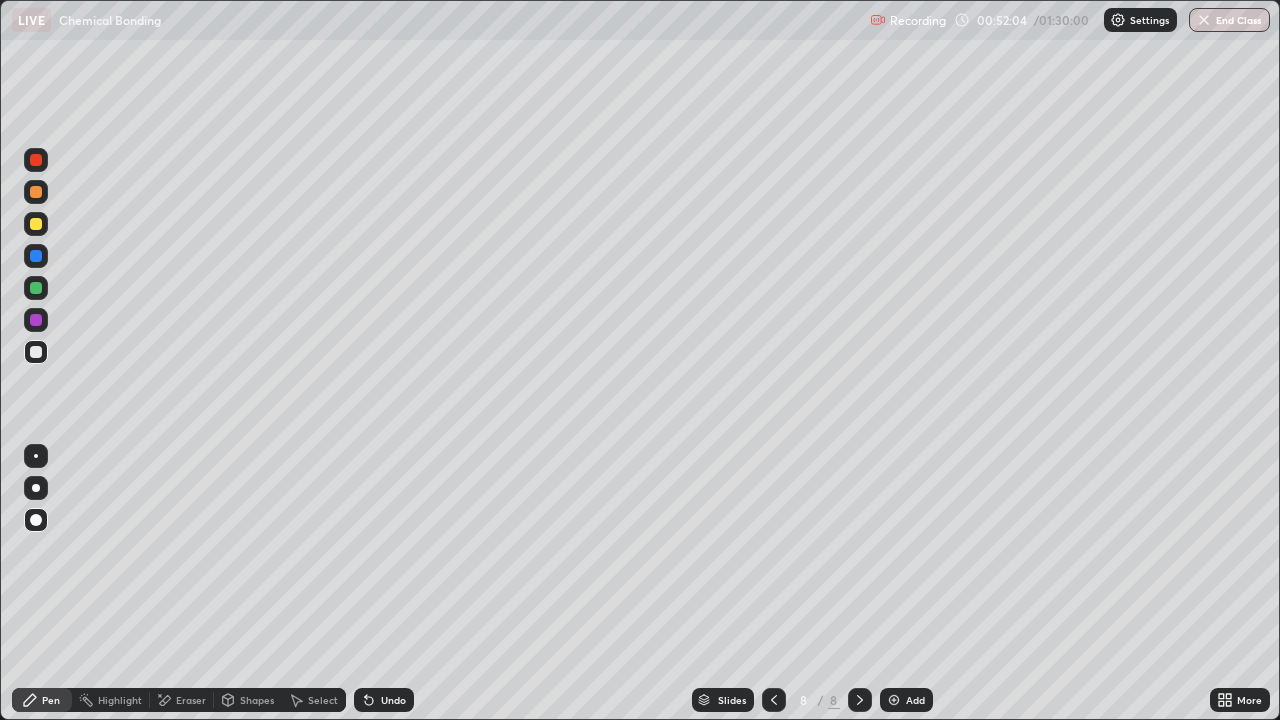 click on "Shapes" at bounding box center [257, 700] 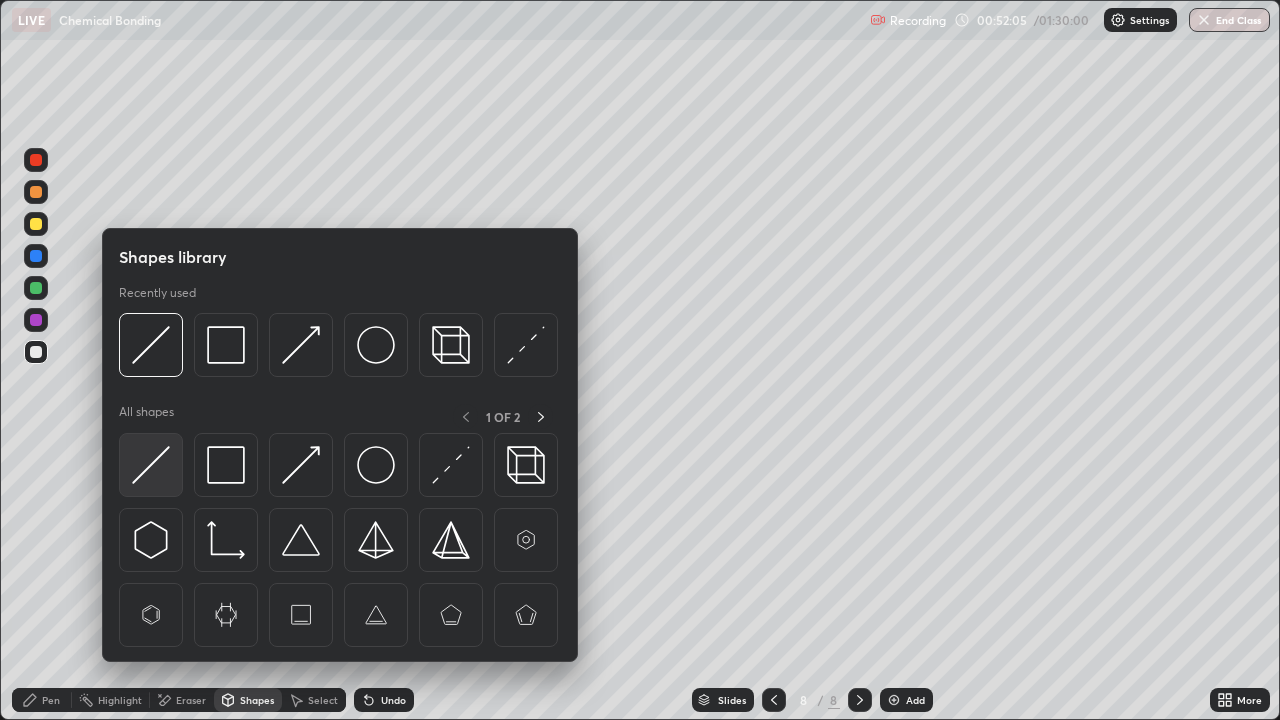 click at bounding box center [151, 465] 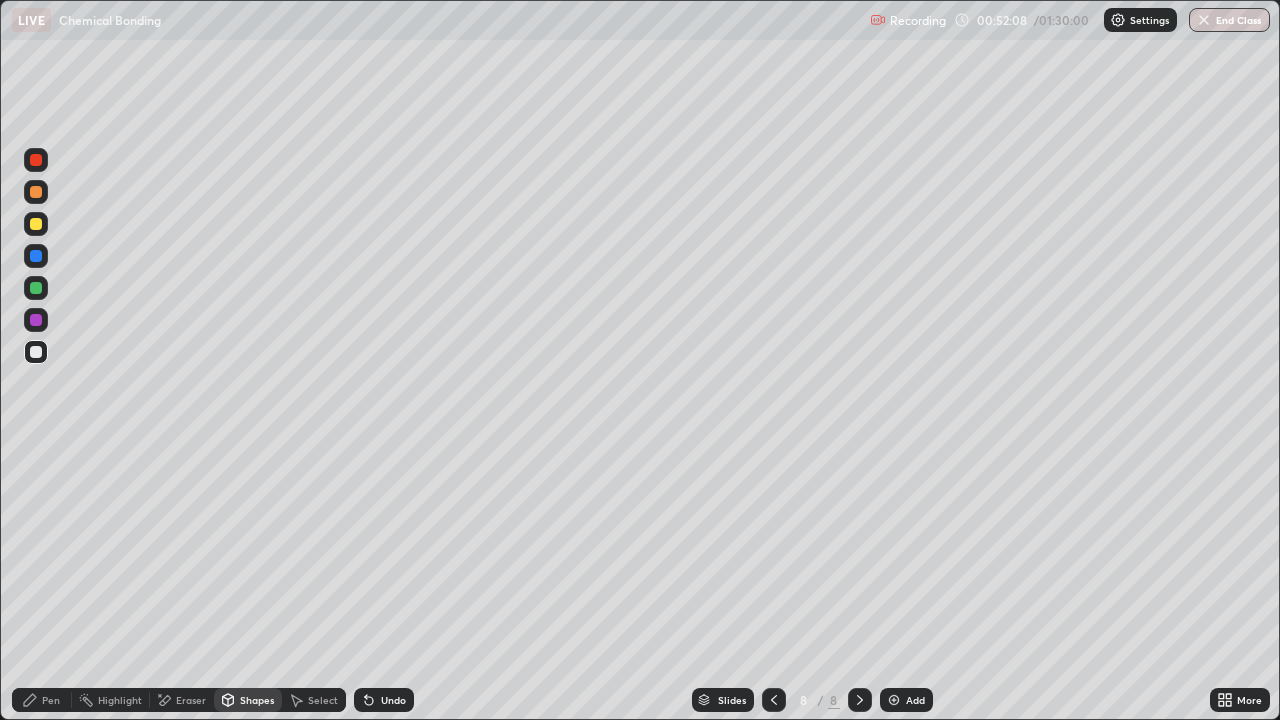 click on "Pen" at bounding box center (51, 700) 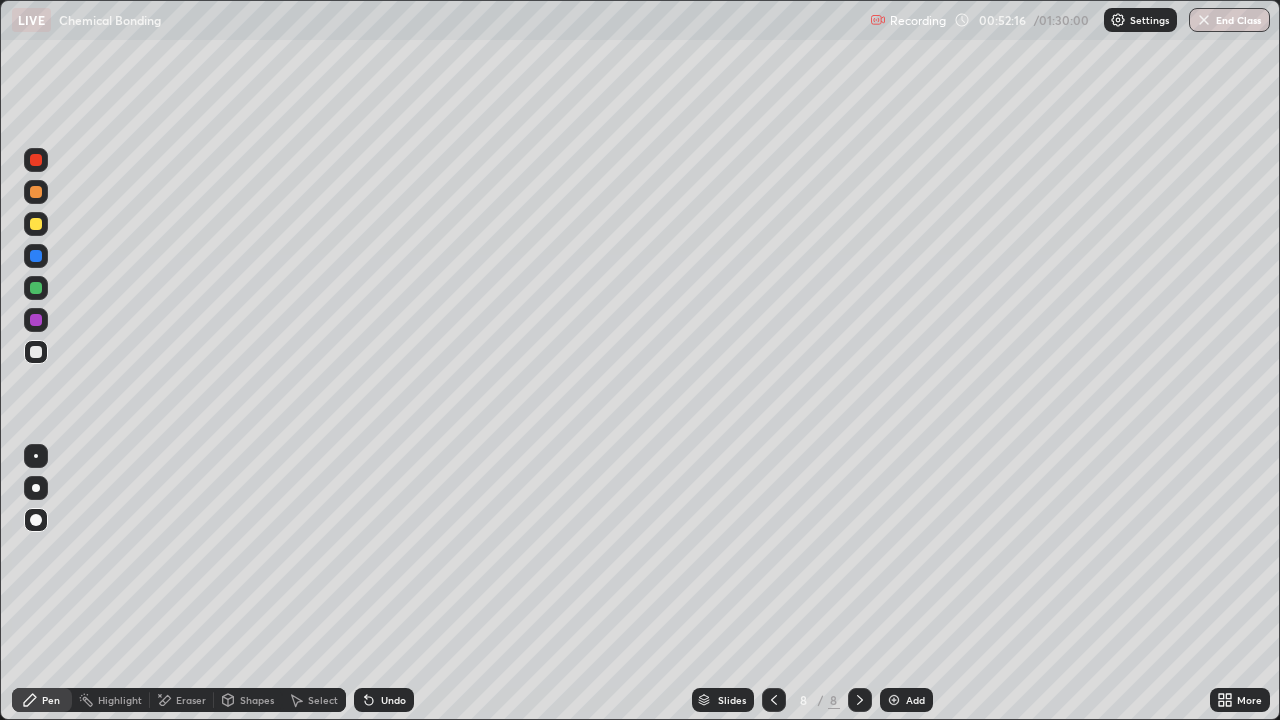 click on "Undo" at bounding box center [393, 700] 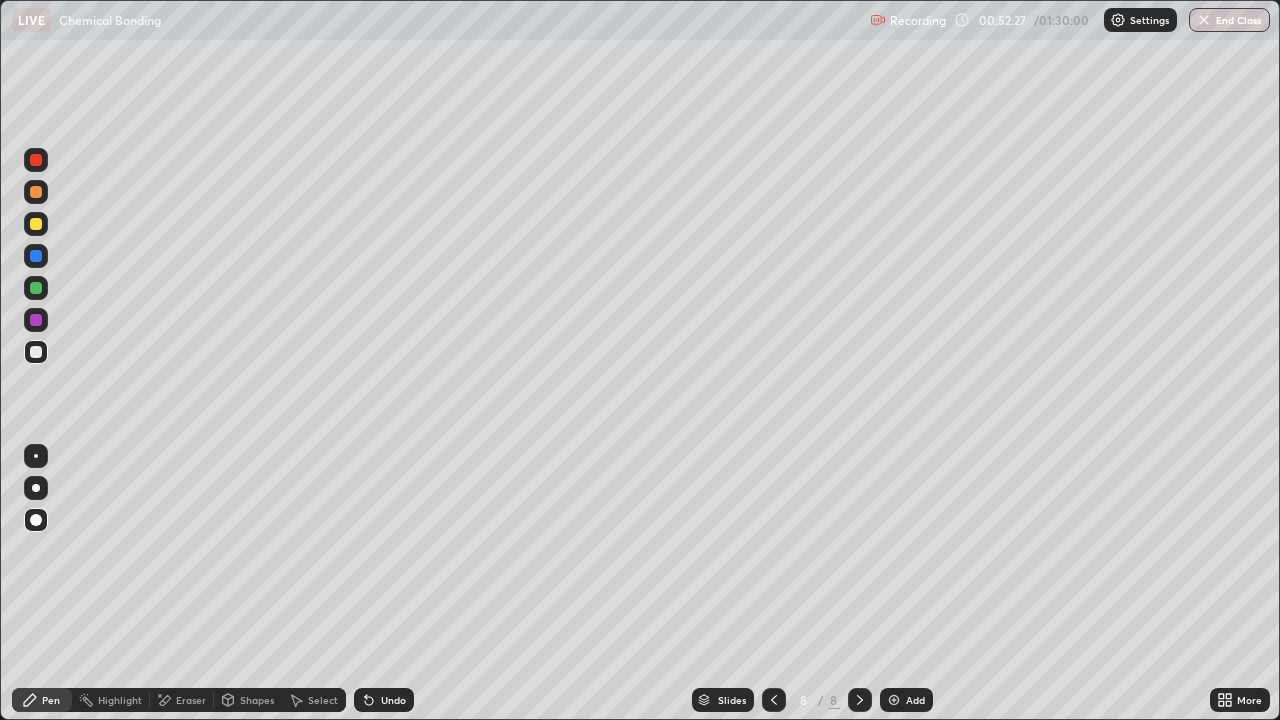 click on "Undo" at bounding box center [384, 700] 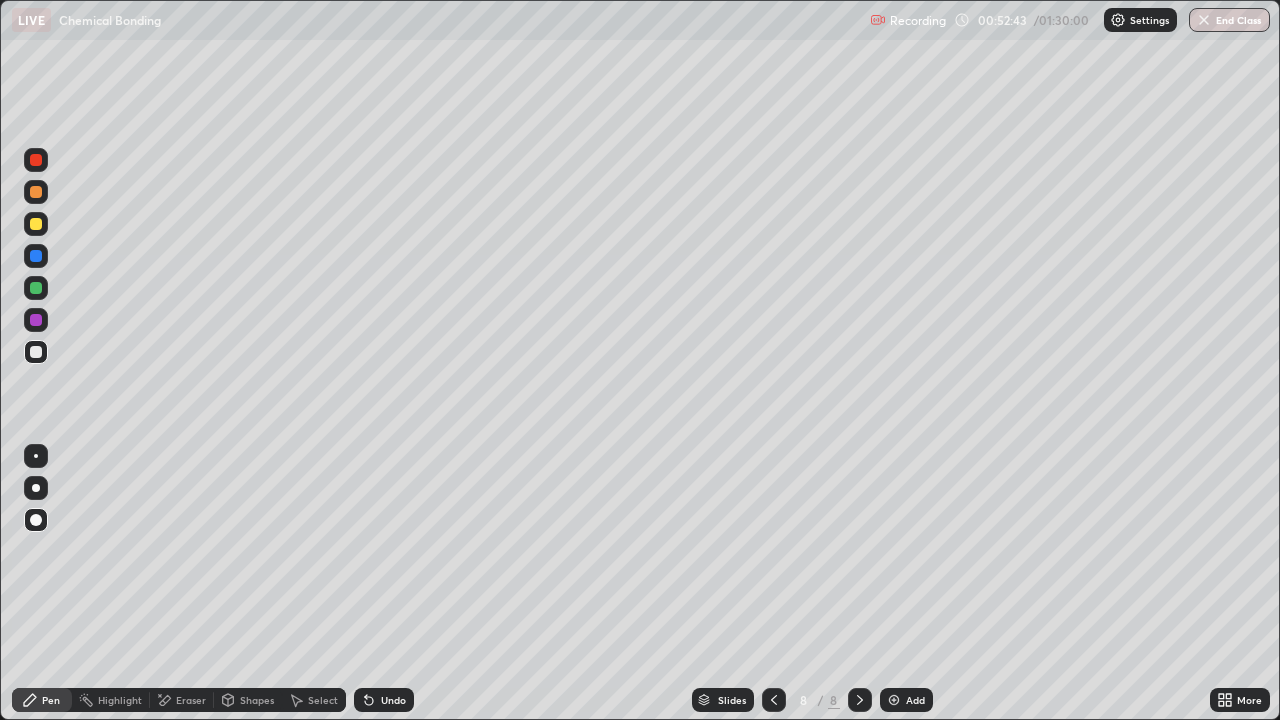 click at bounding box center (36, 224) 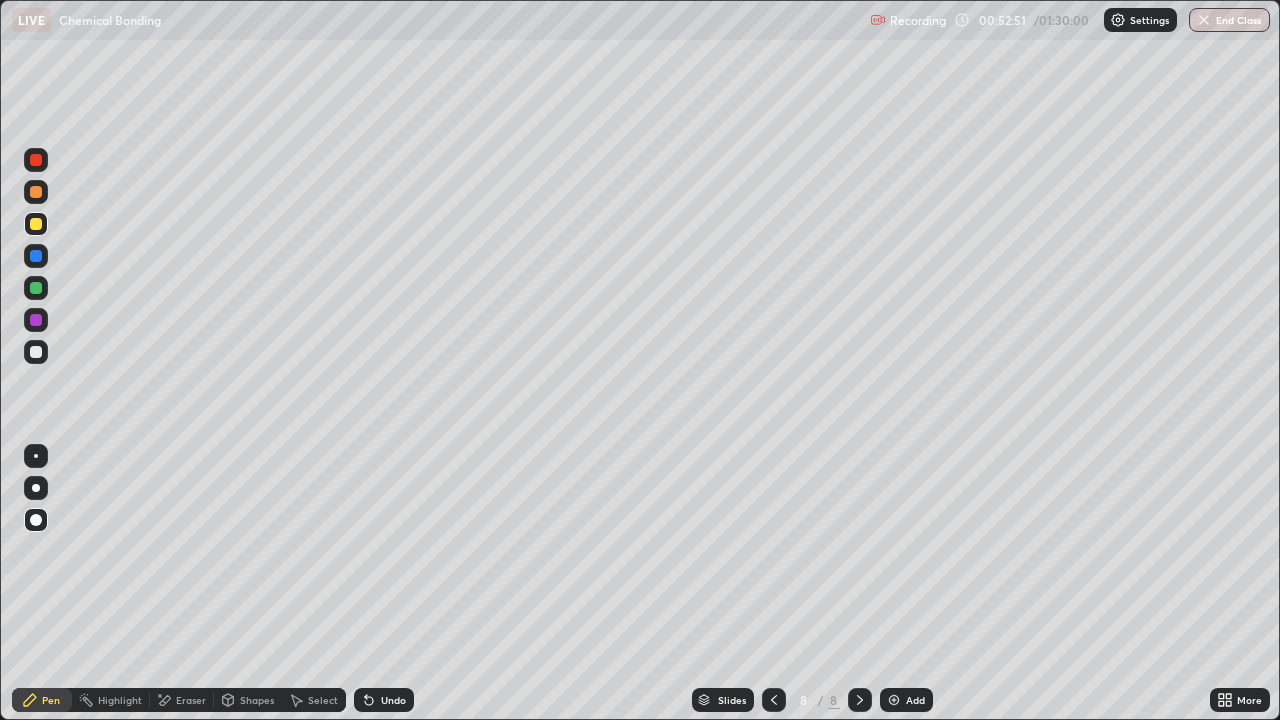 click on "Undo" at bounding box center (393, 700) 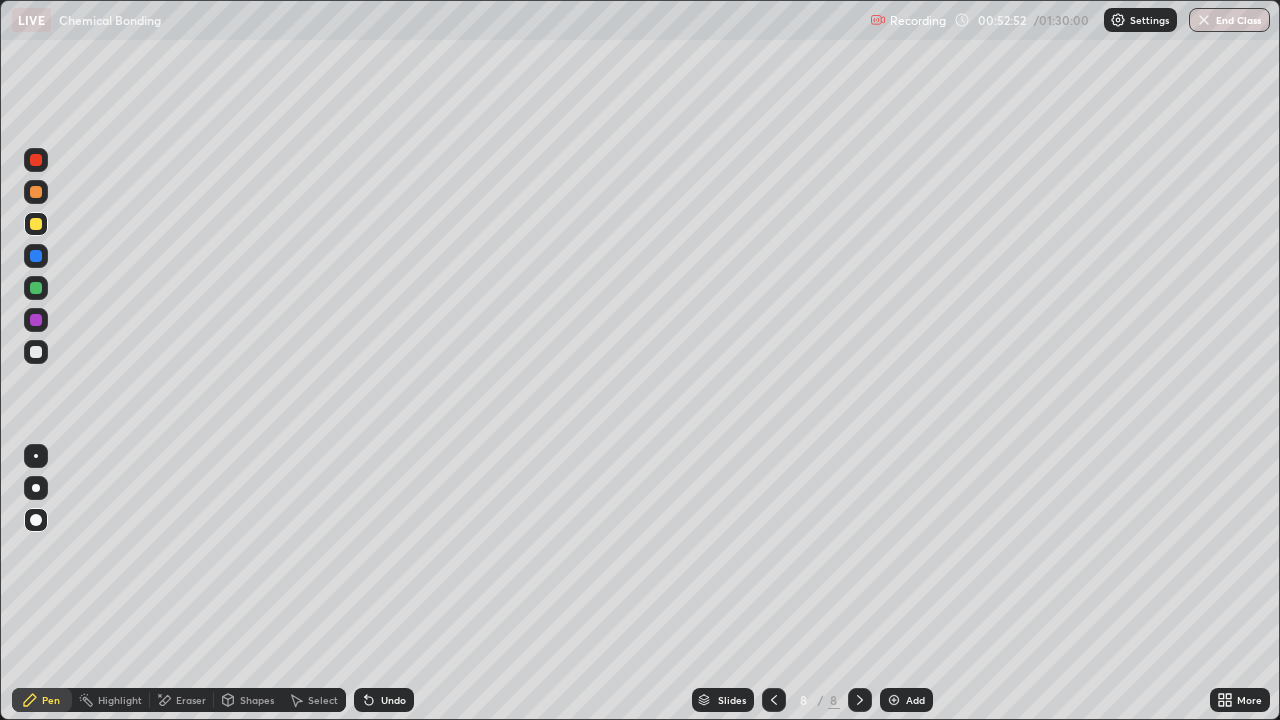 click on "Undo" at bounding box center [384, 700] 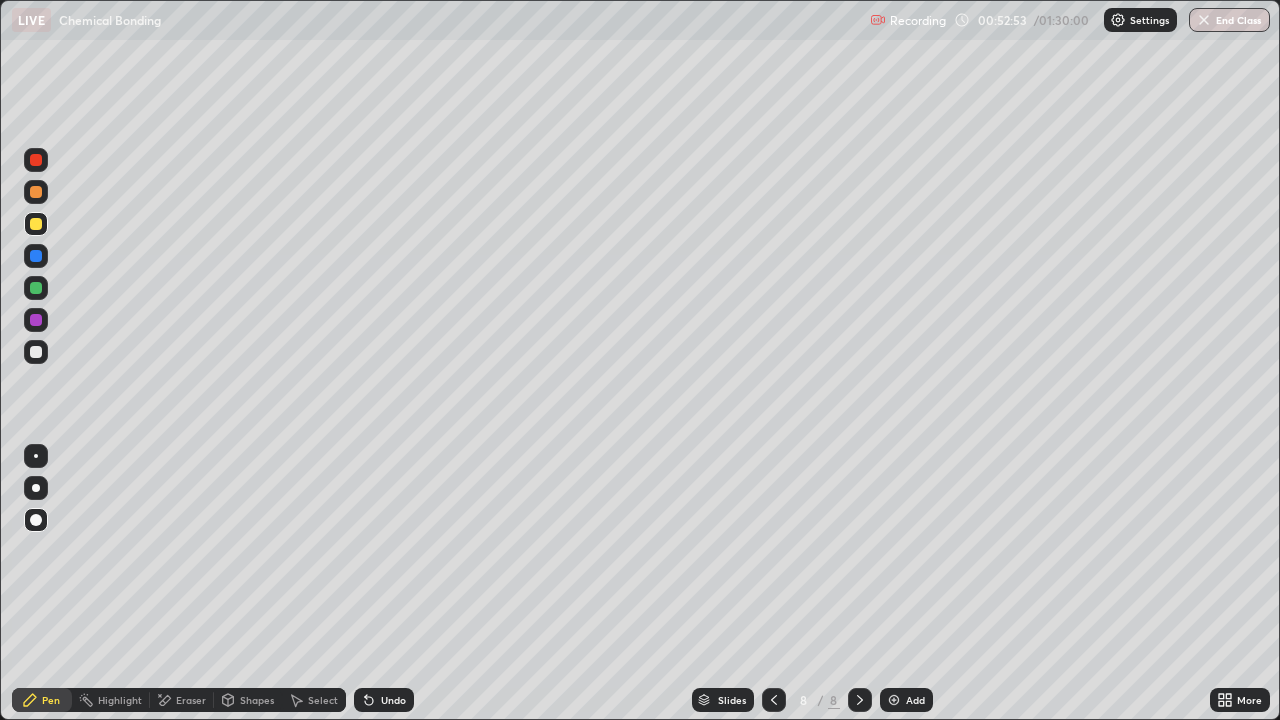 click on "Undo" at bounding box center [384, 700] 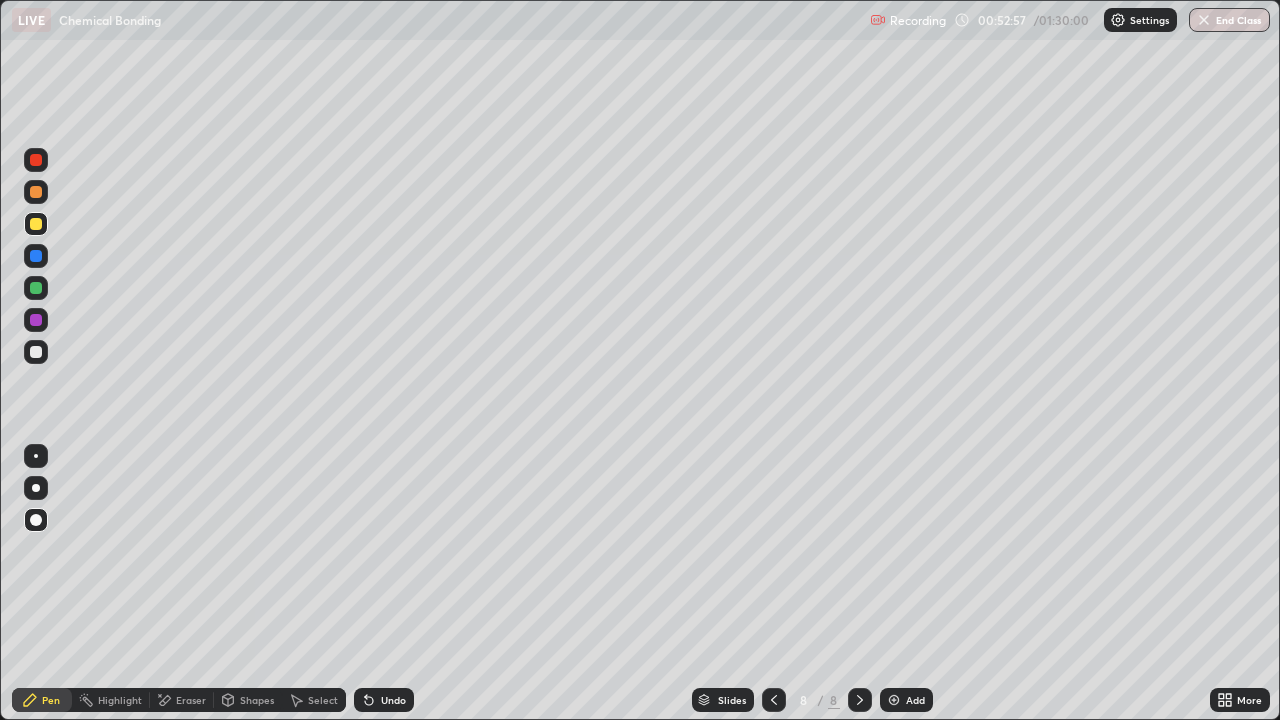 click at bounding box center (36, 320) 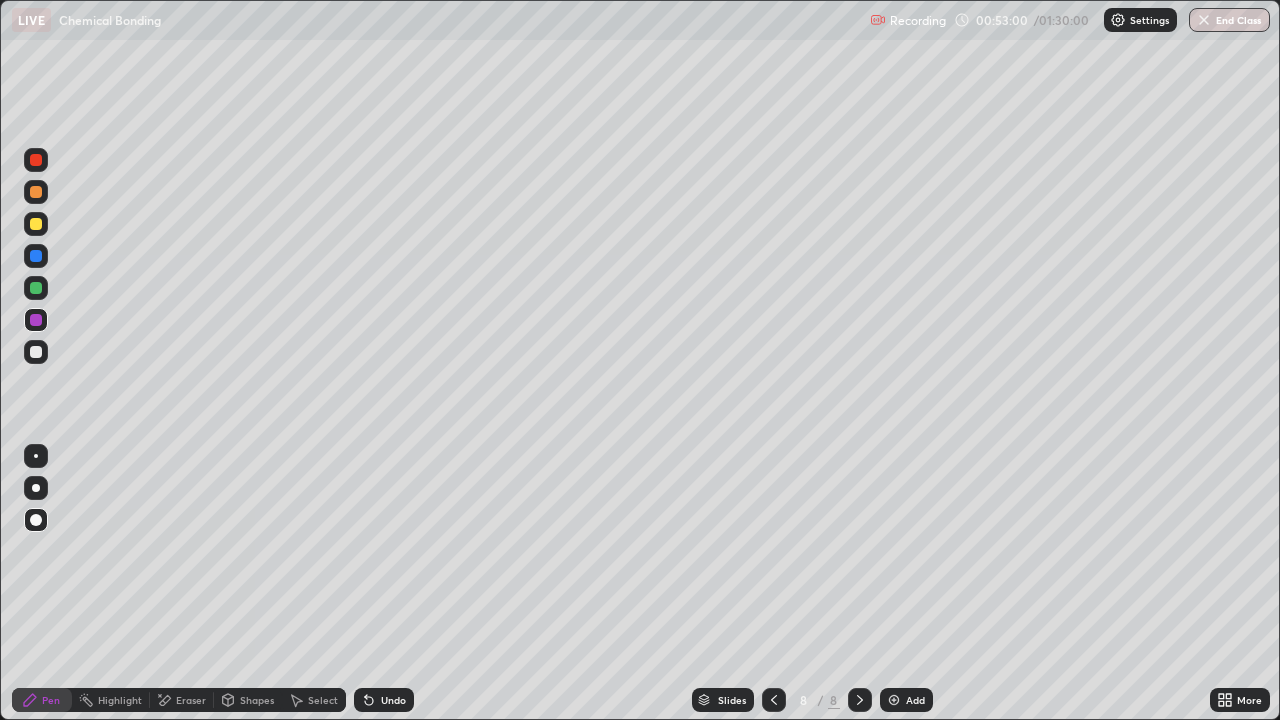 click 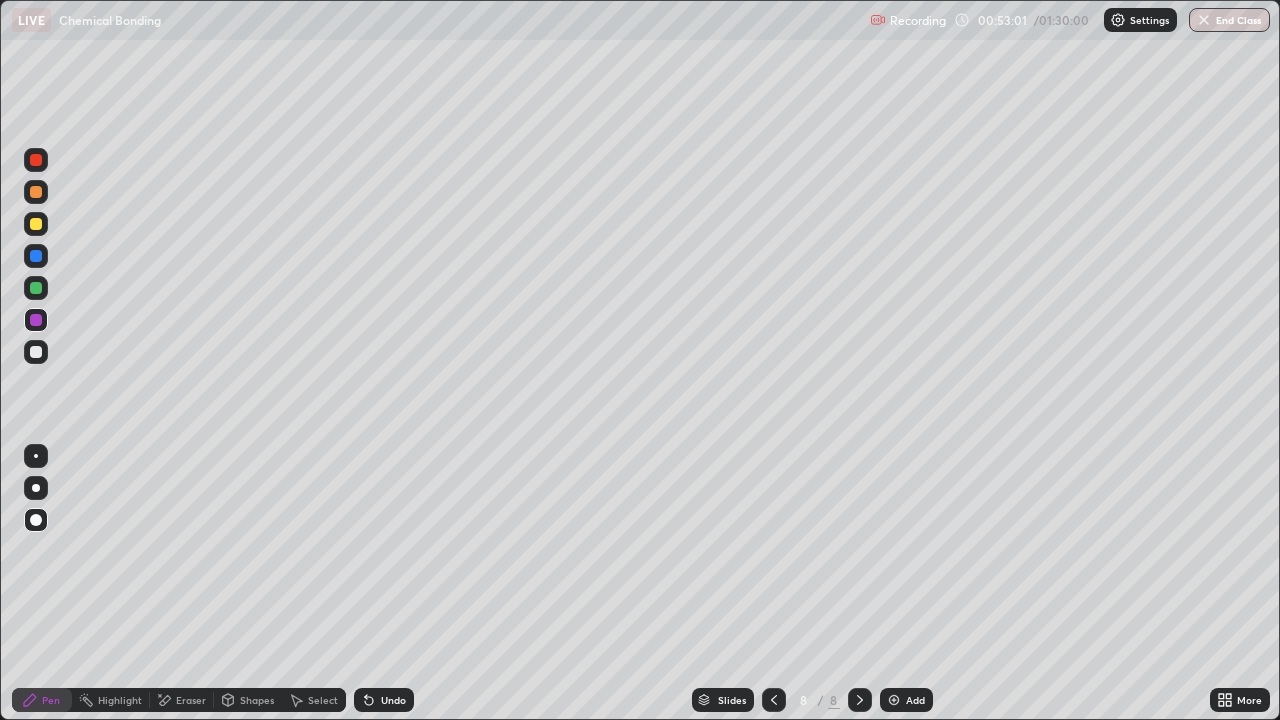 click at bounding box center [36, 352] 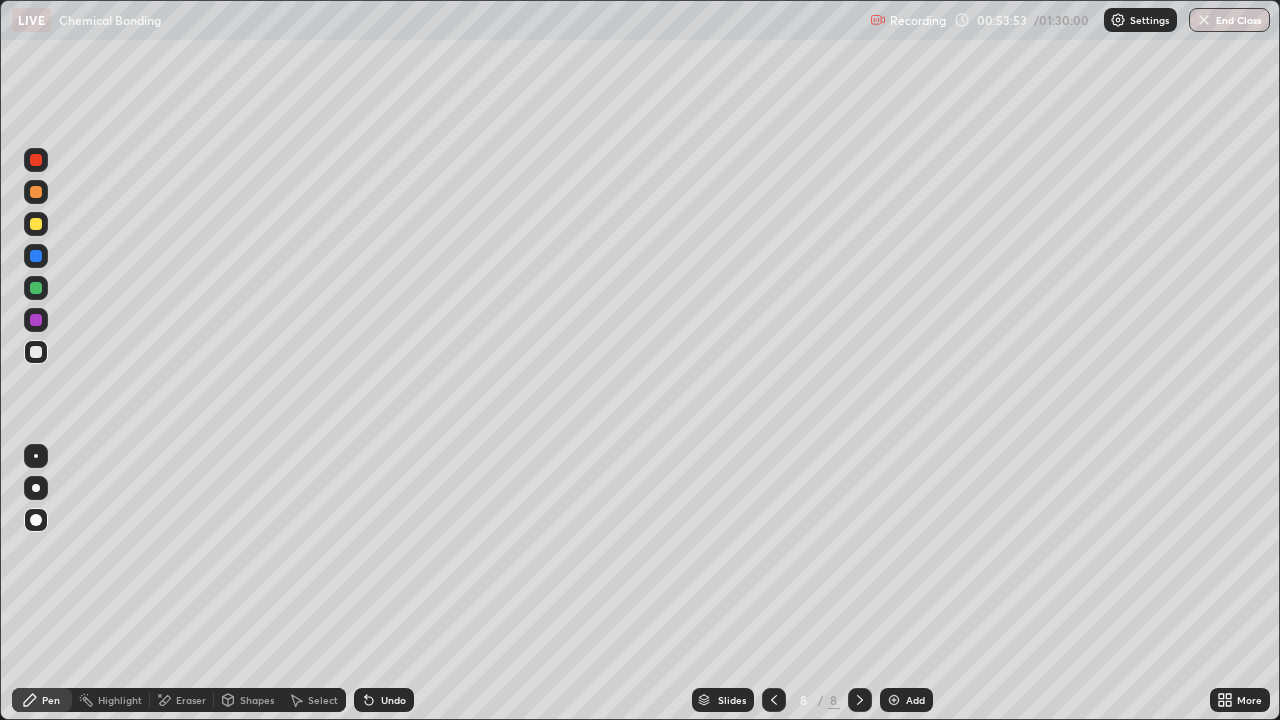 click on "Undo" at bounding box center [393, 700] 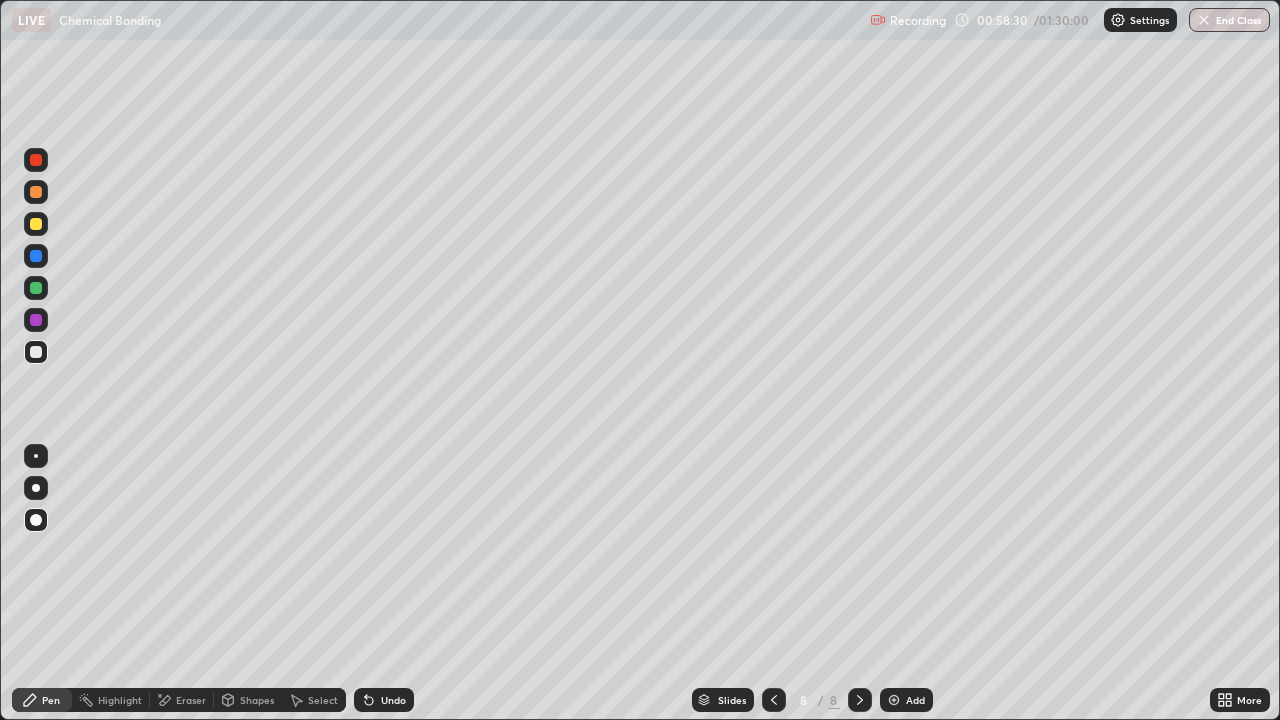 click on "Add" at bounding box center (915, 700) 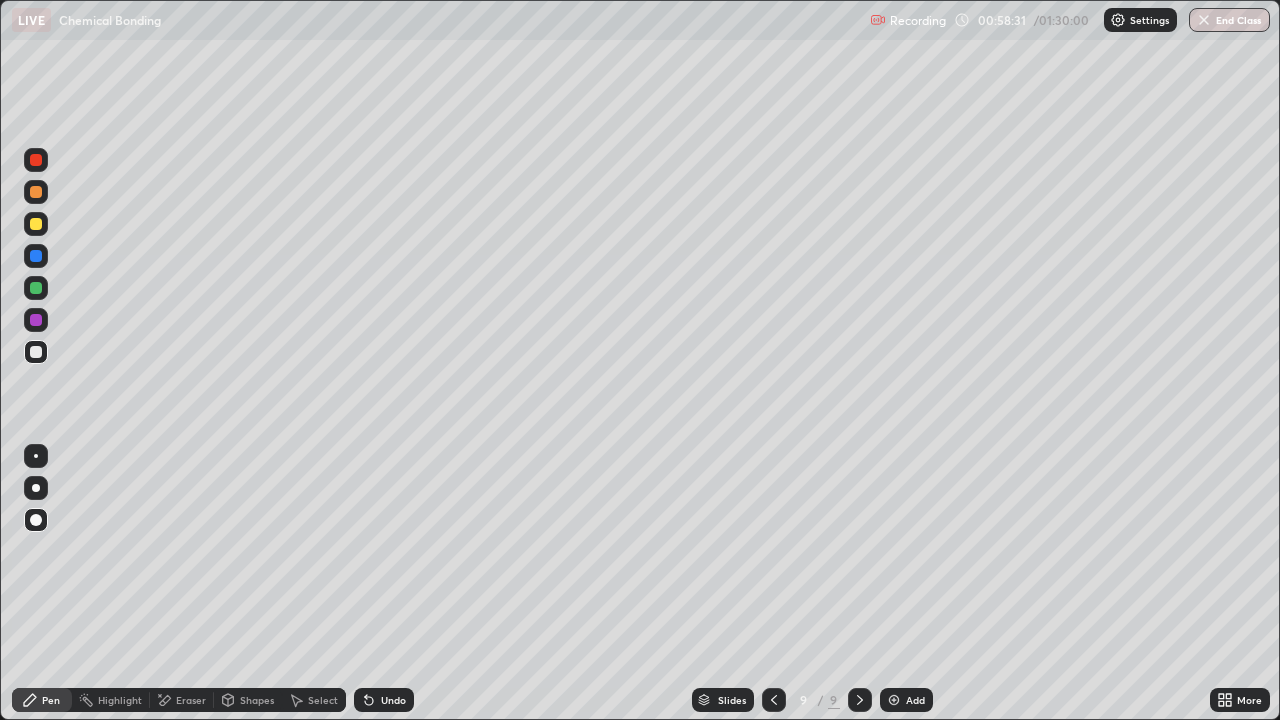 click at bounding box center (36, 224) 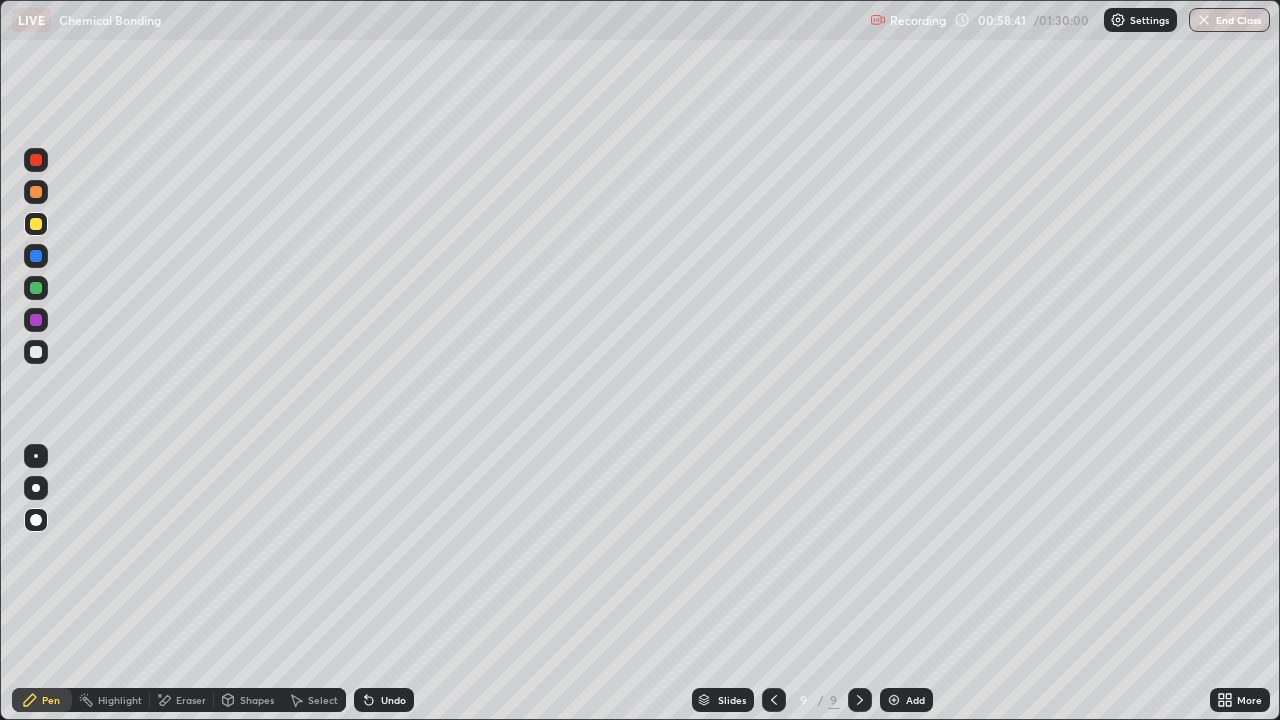 click on "Undo" at bounding box center (393, 700) 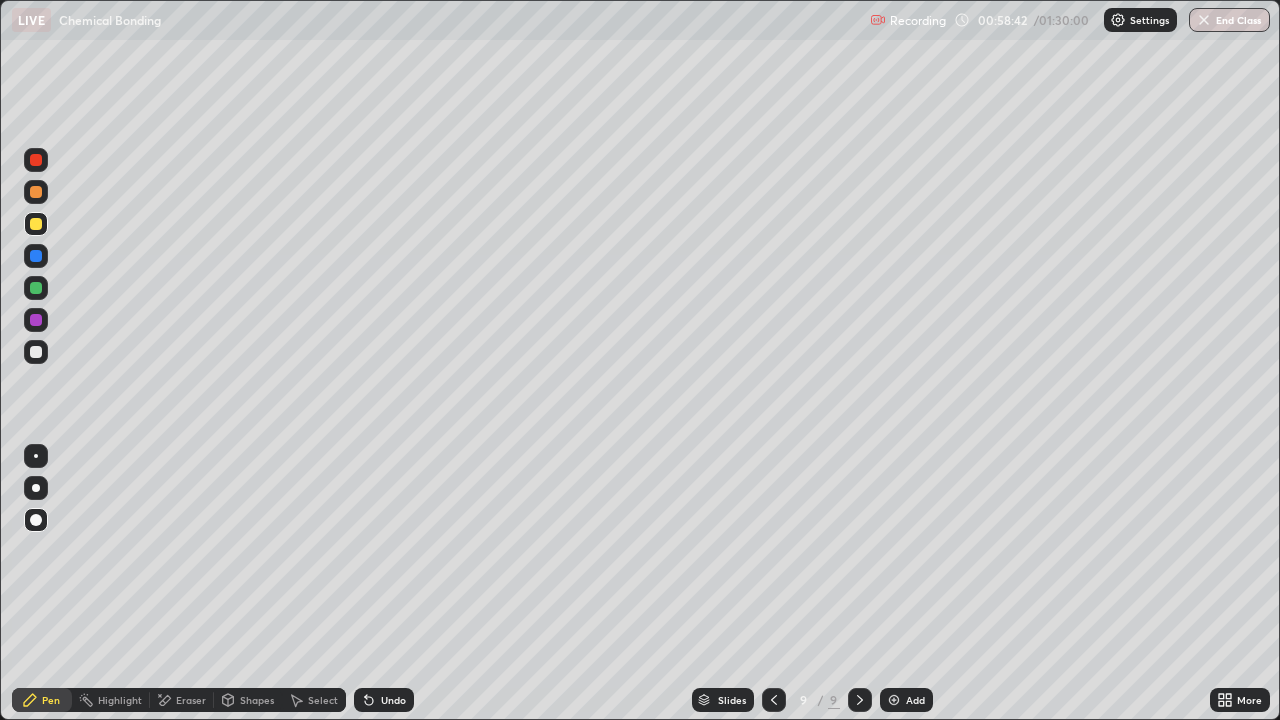 click on "Undo" at bounding box center (384, 700) 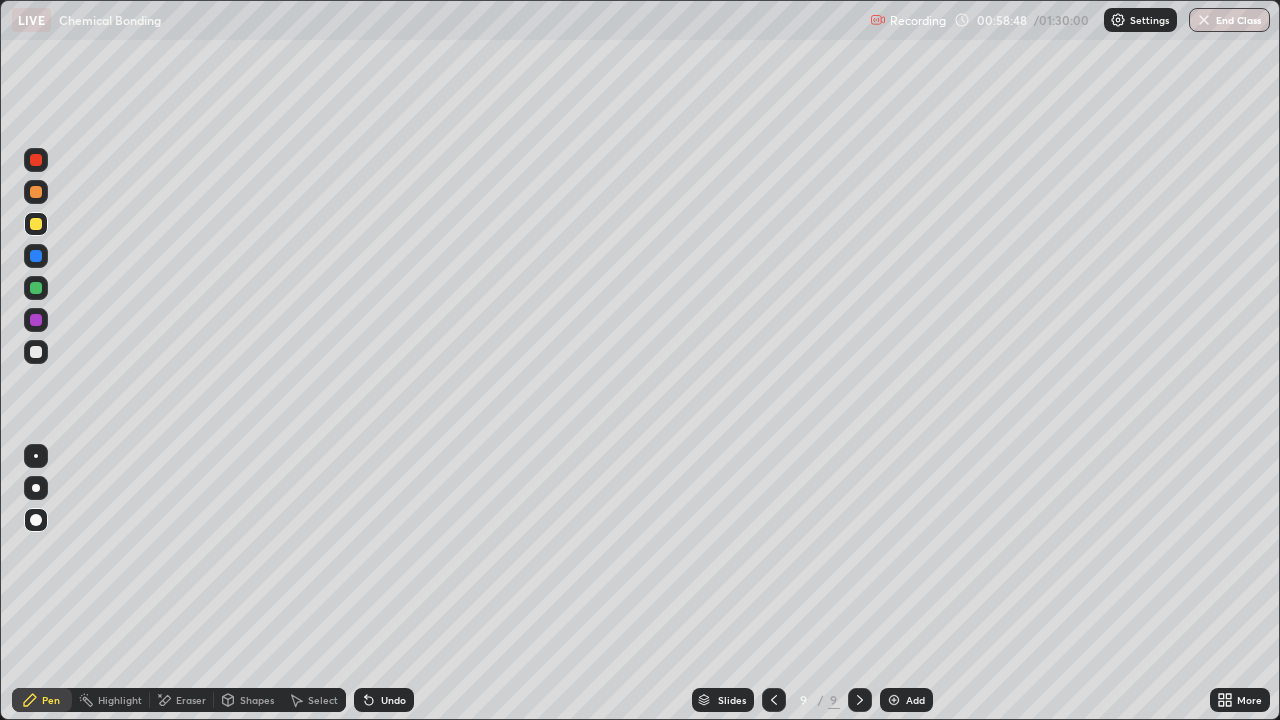 click on "Shapes" at bounding box center [257, 700] 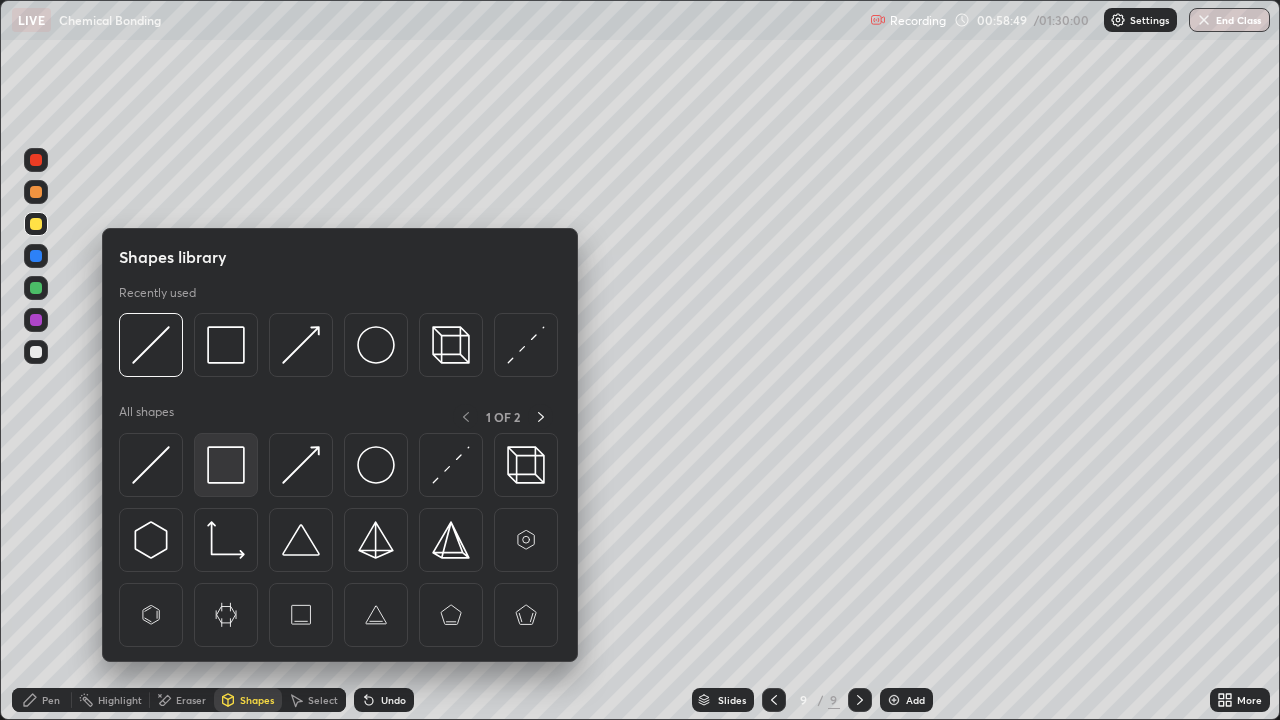 click at bounding box center (226, 465) 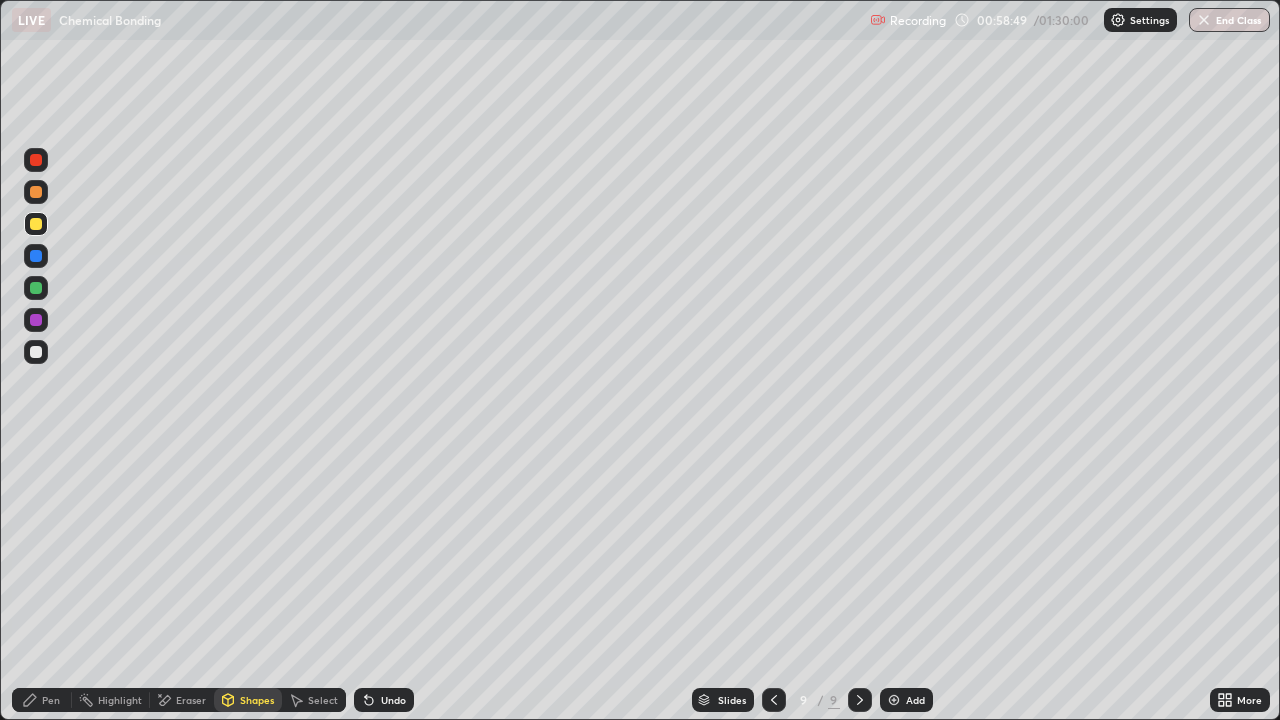 click at bounding box center (36, 352) 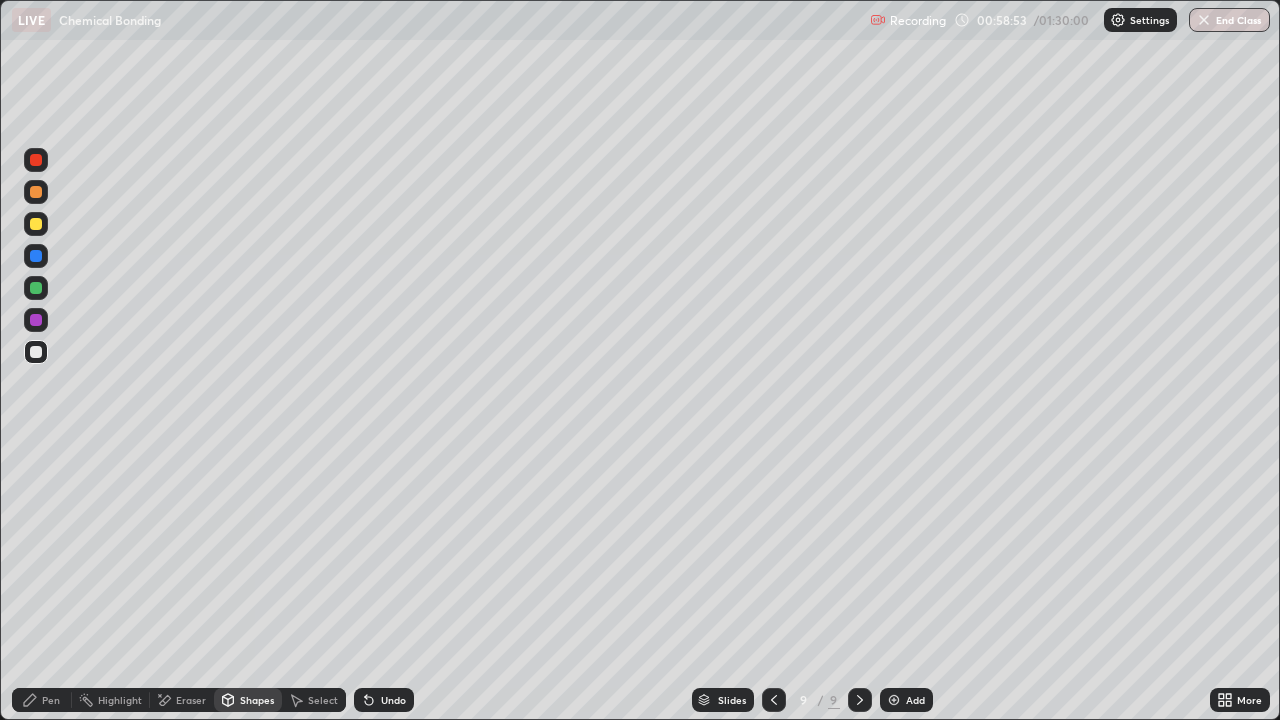 click on "Pen" at bounding box center [51, 700] 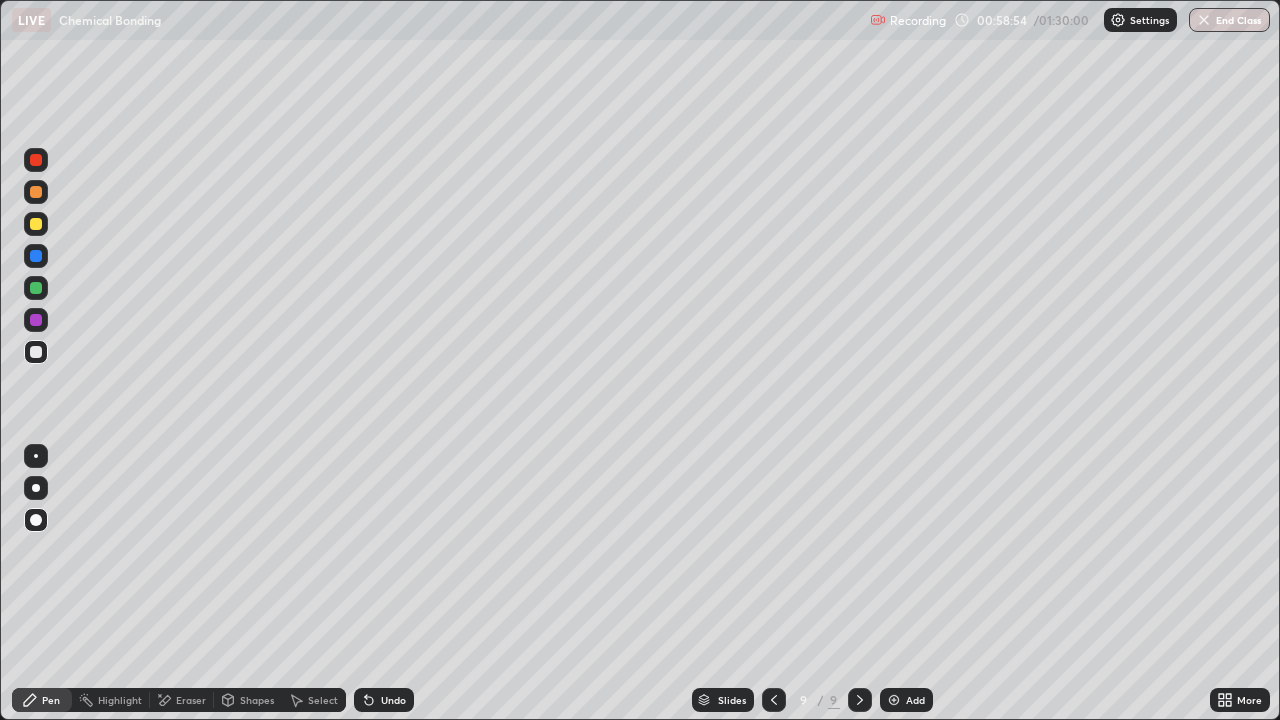 click at bounding box center [36, 352] 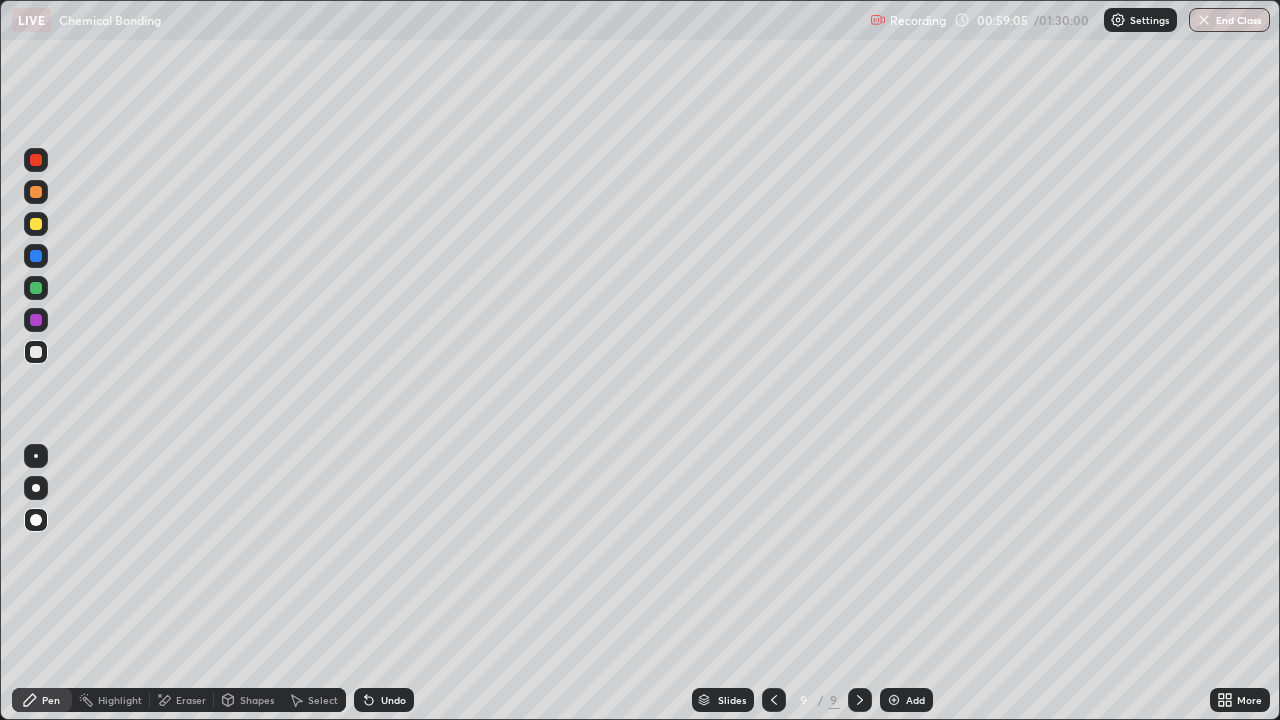 click on "Pen" at bounding box center (42, 700) 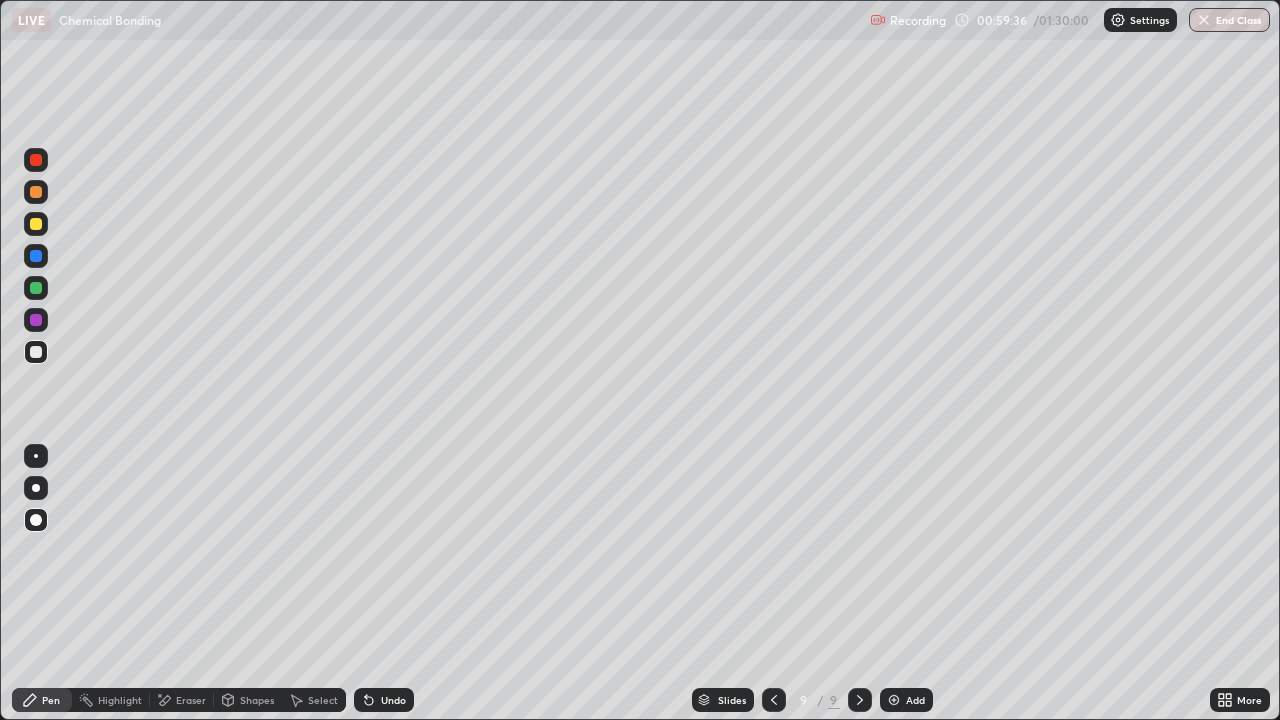 click at bounding box center (36, 256) 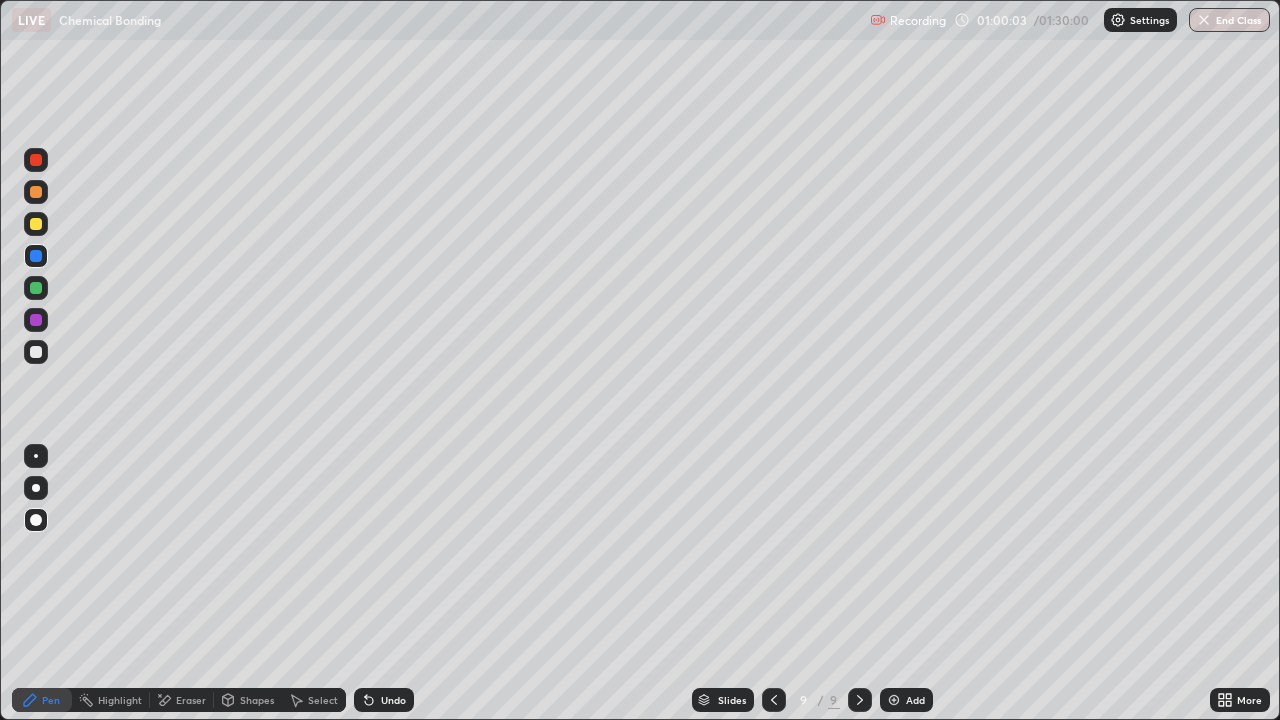 click at bounding box center [36, 288] 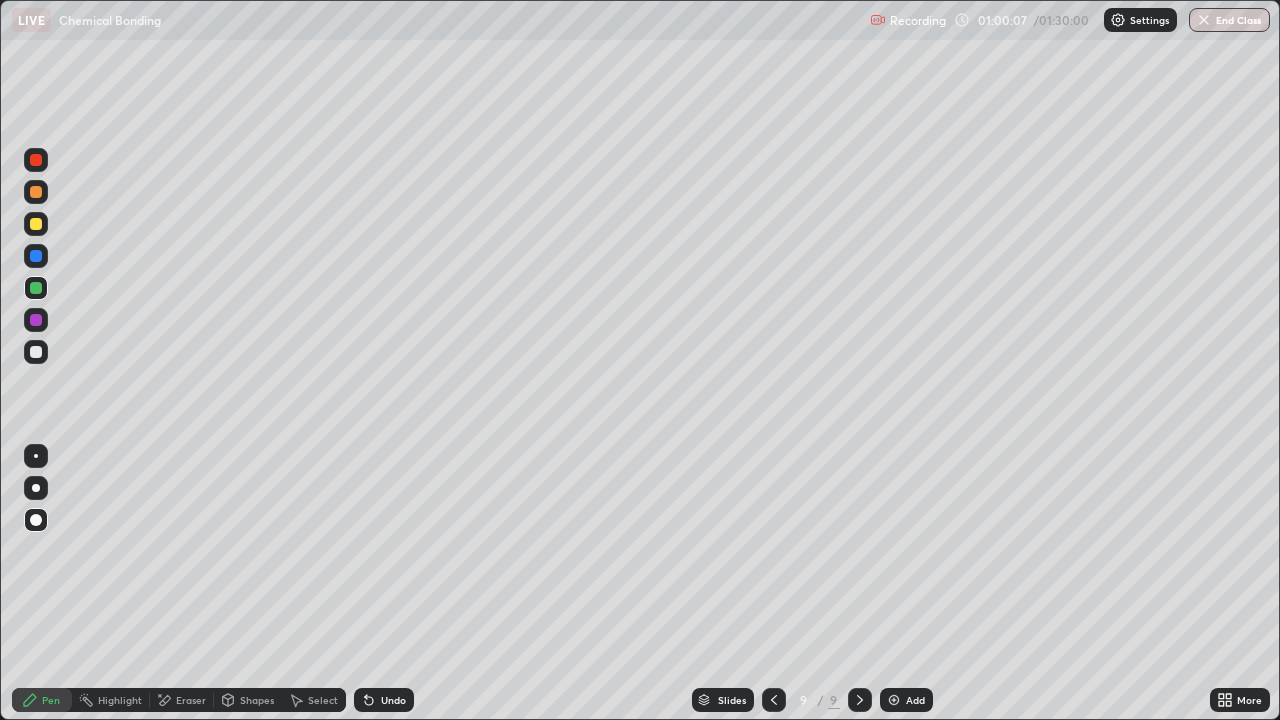 click on "Undo" at bounding box center (393, 700) 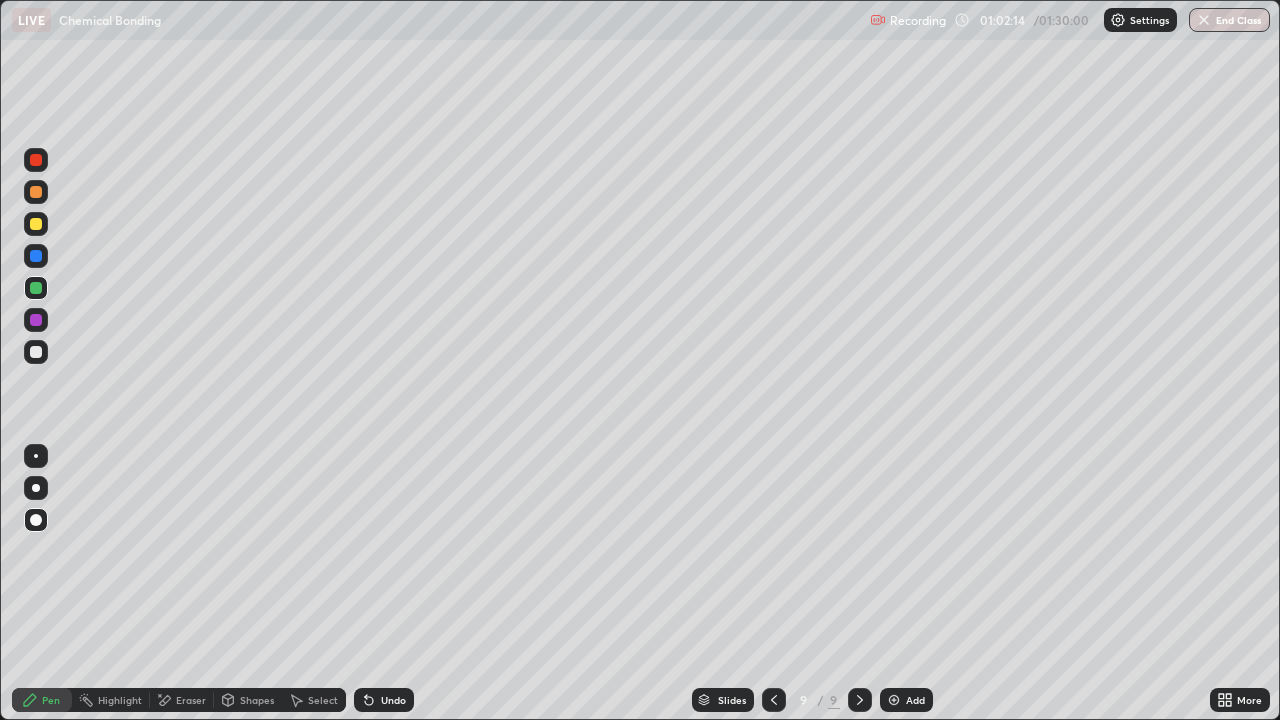 click at bounding box center (36, 352) 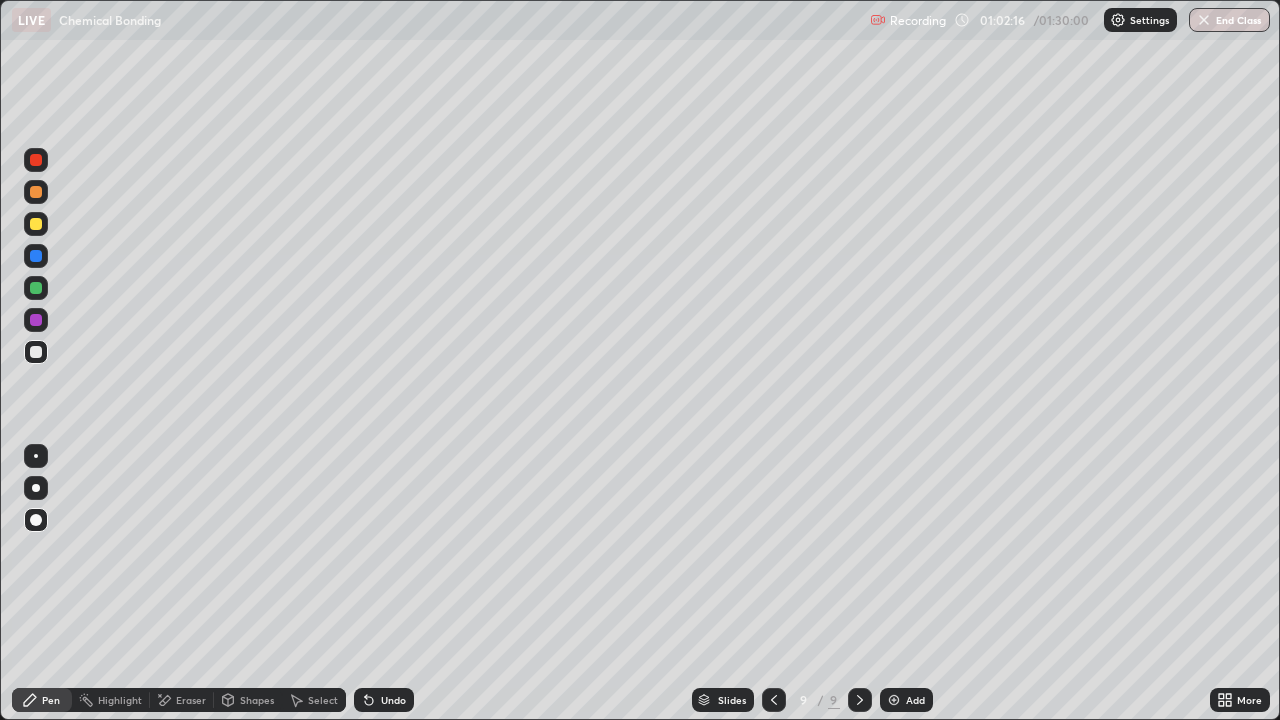 click on "Add" at bounding box center [915, 700] 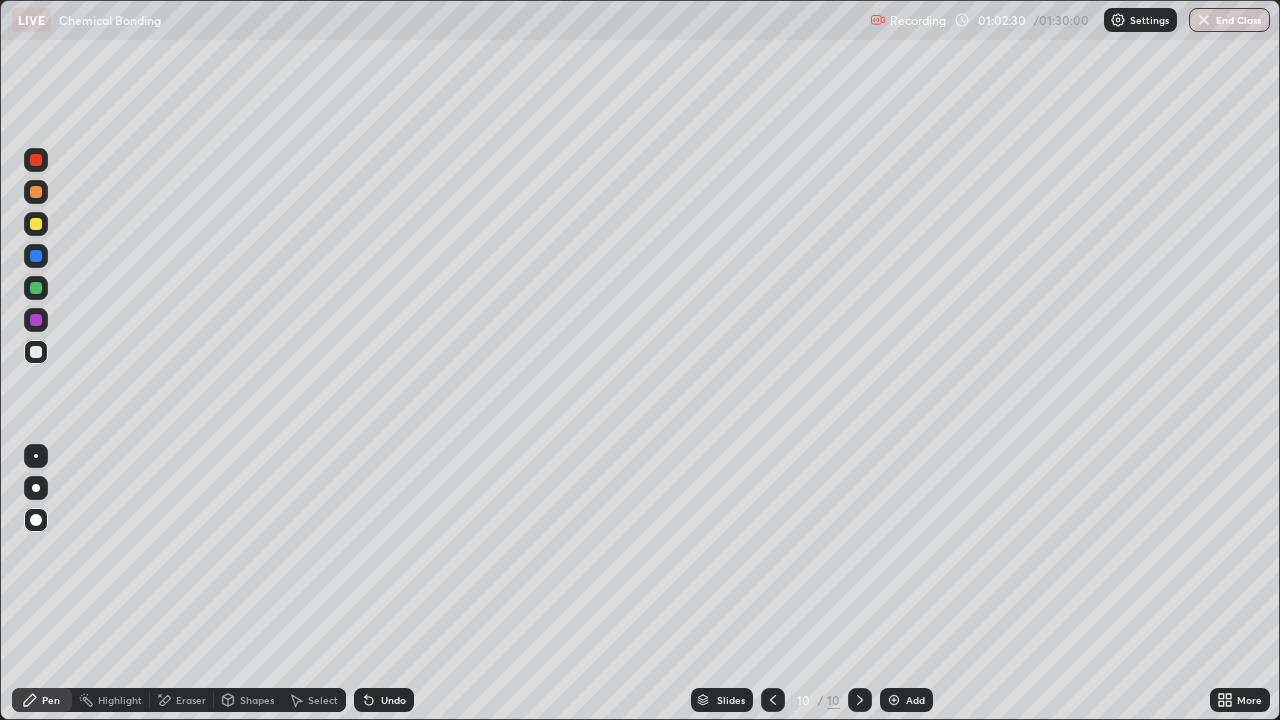 click on "Shapes" at bounding box center [257, 700] 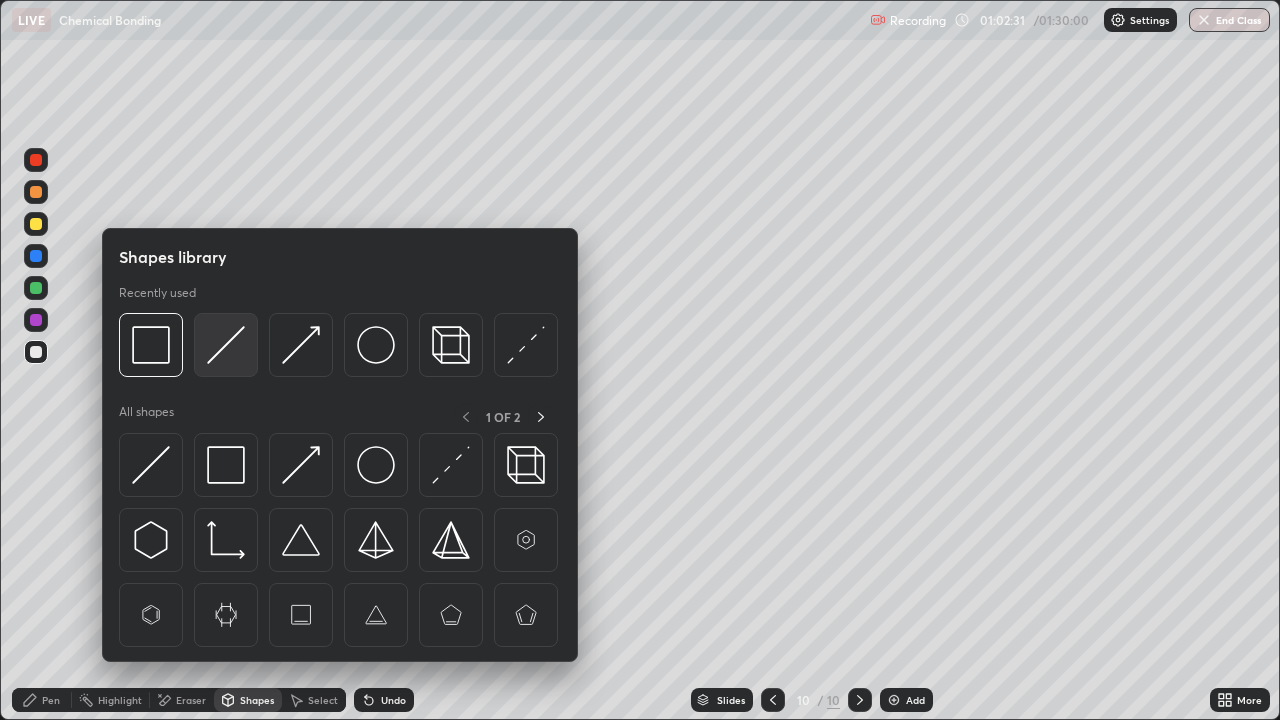 click at bounding box center [226, 345] 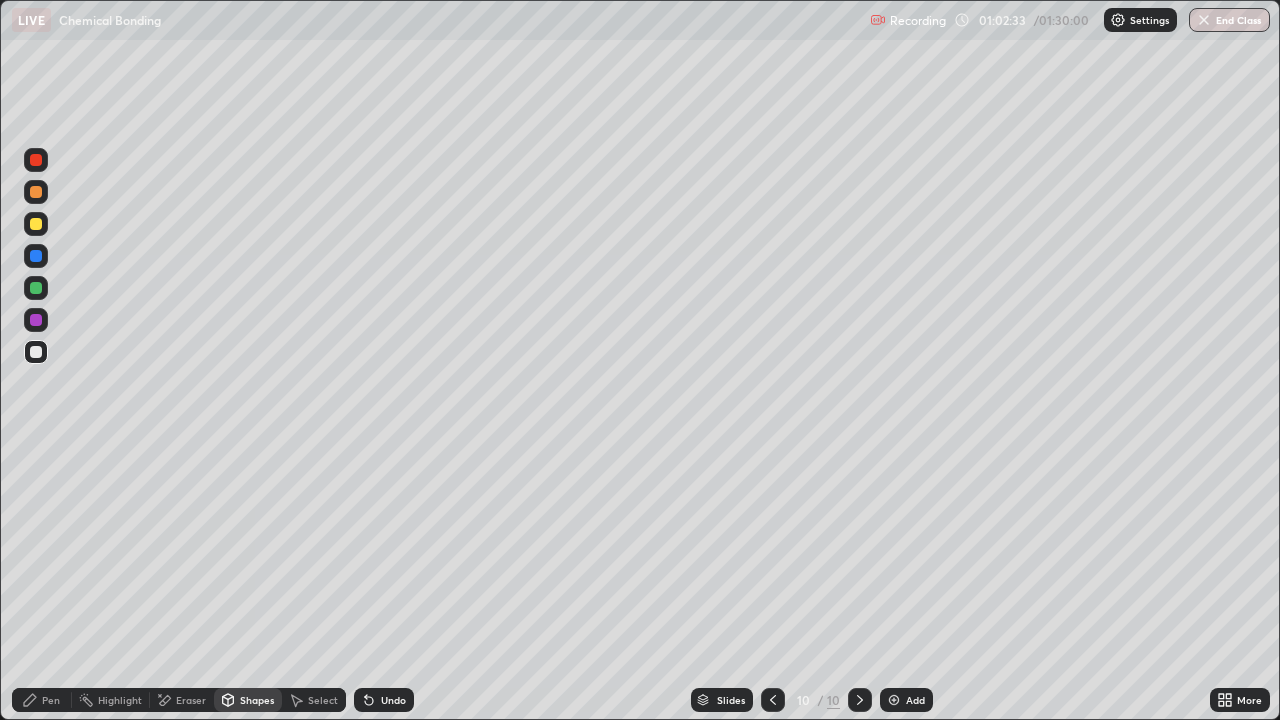 click on "Pen" at bounding box center (51, 700) 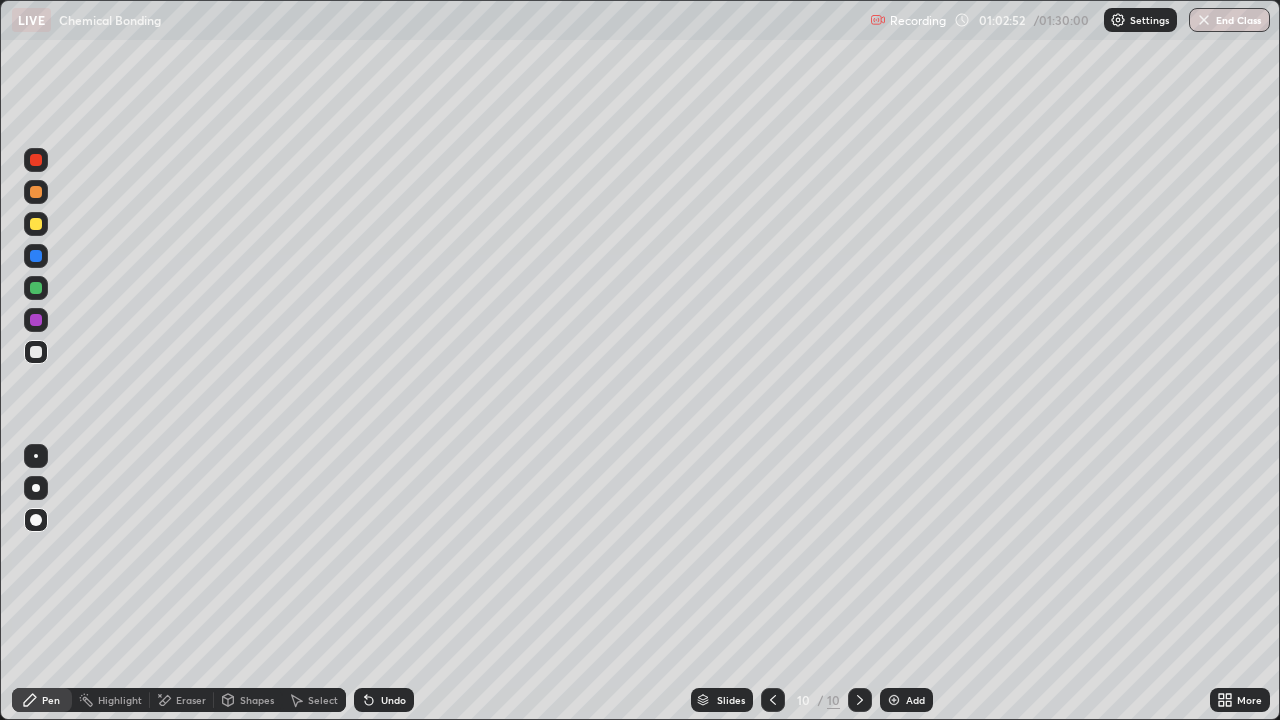 click on "Pen" at bounding box center [51, 700] 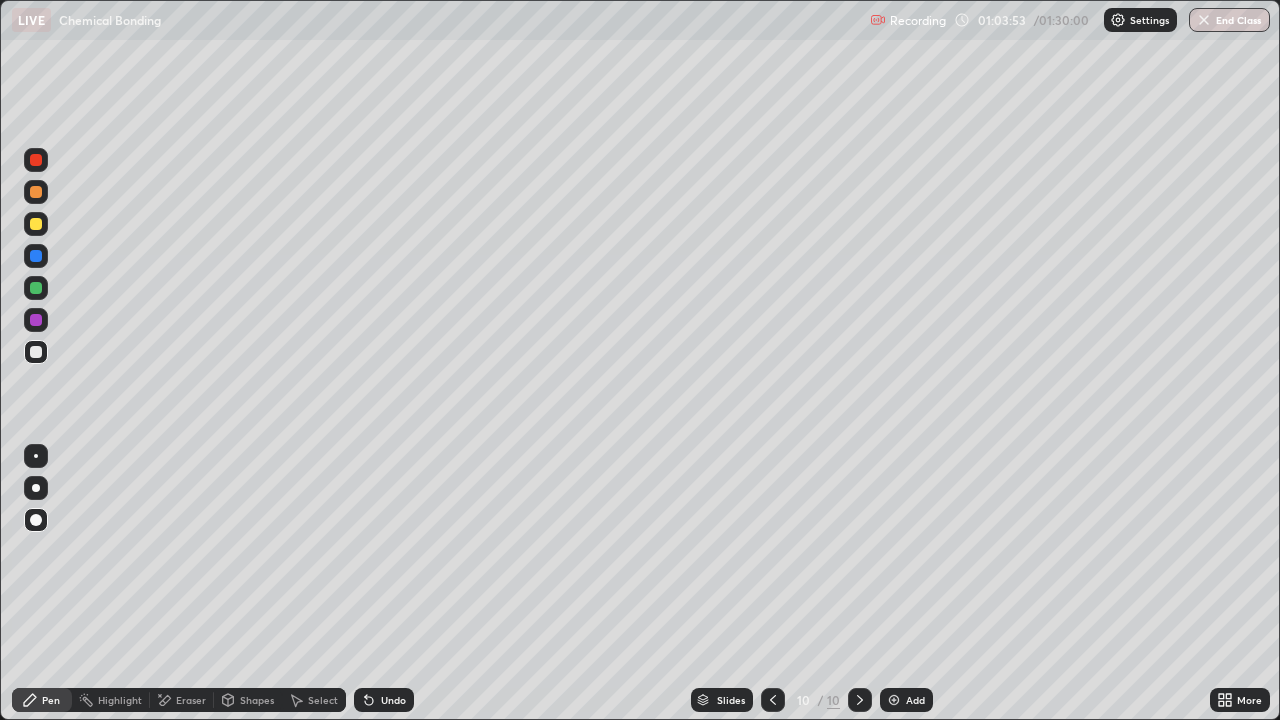click on "Pen" at bounding box center (51, 700) 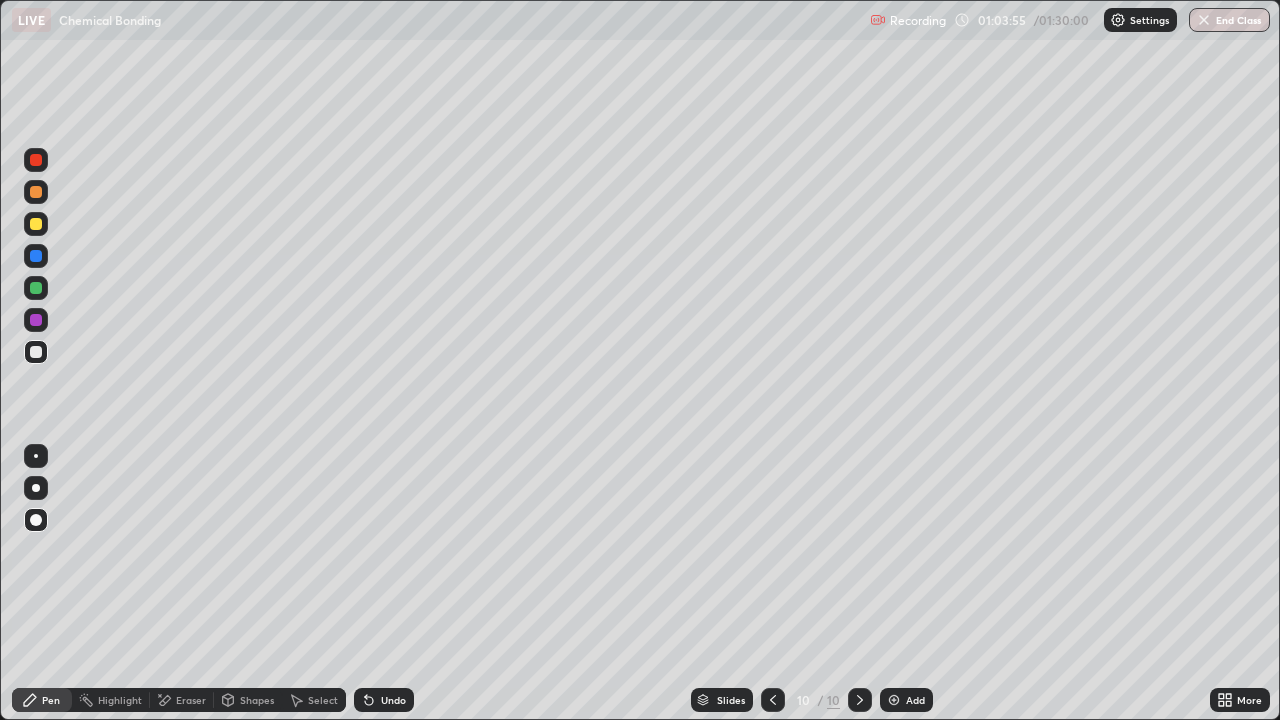 click on "Shapes" at bounding box center (257, 700) 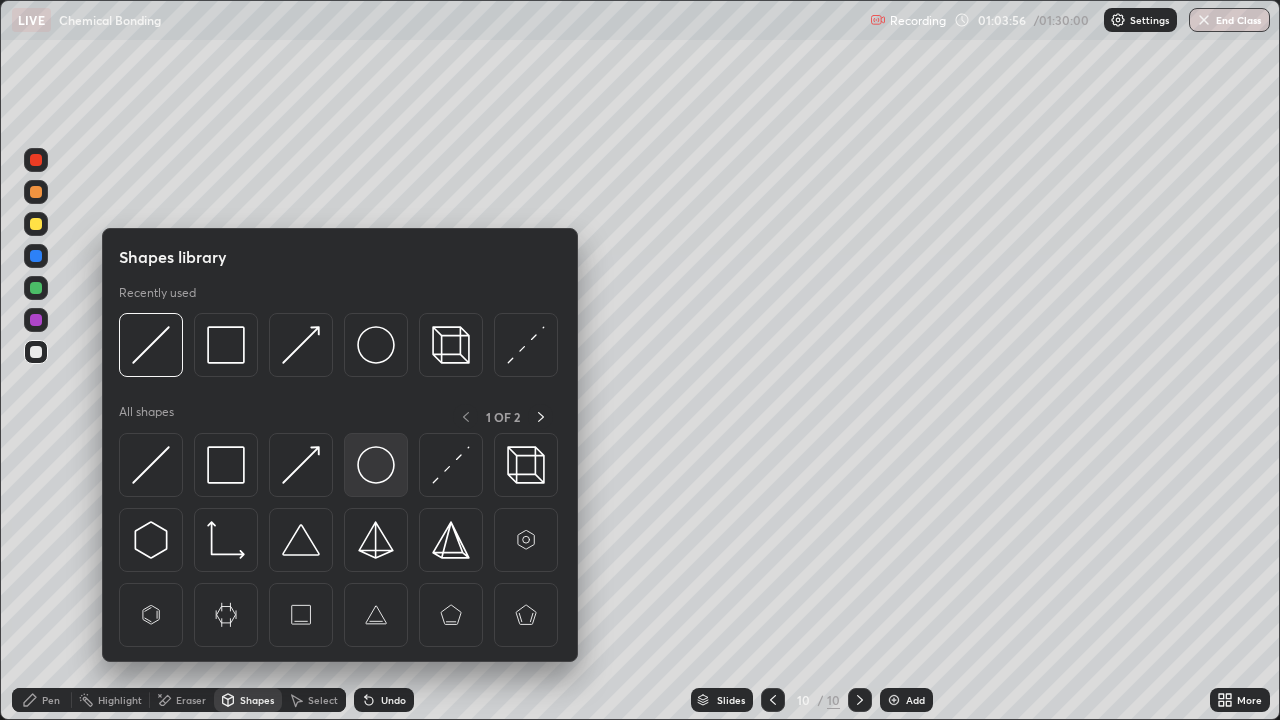click at bounding box center (376, 465) 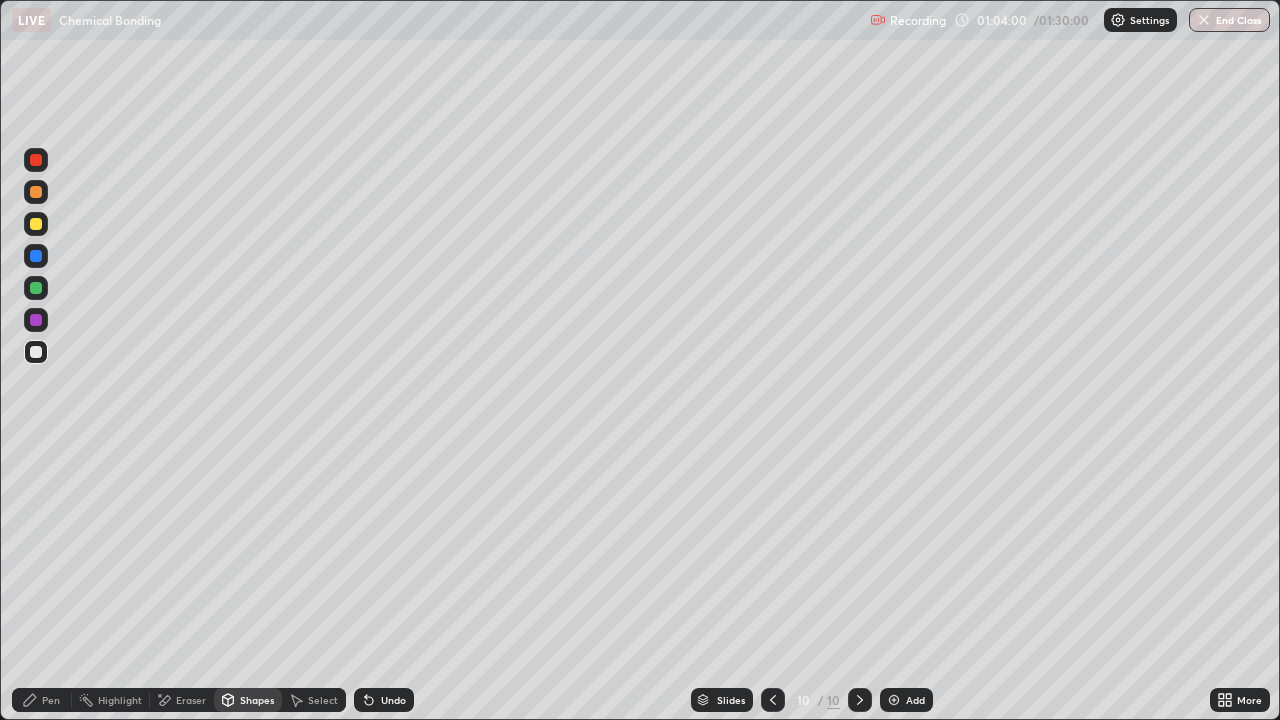 click on "Pen" at bounding box center [42, 700] 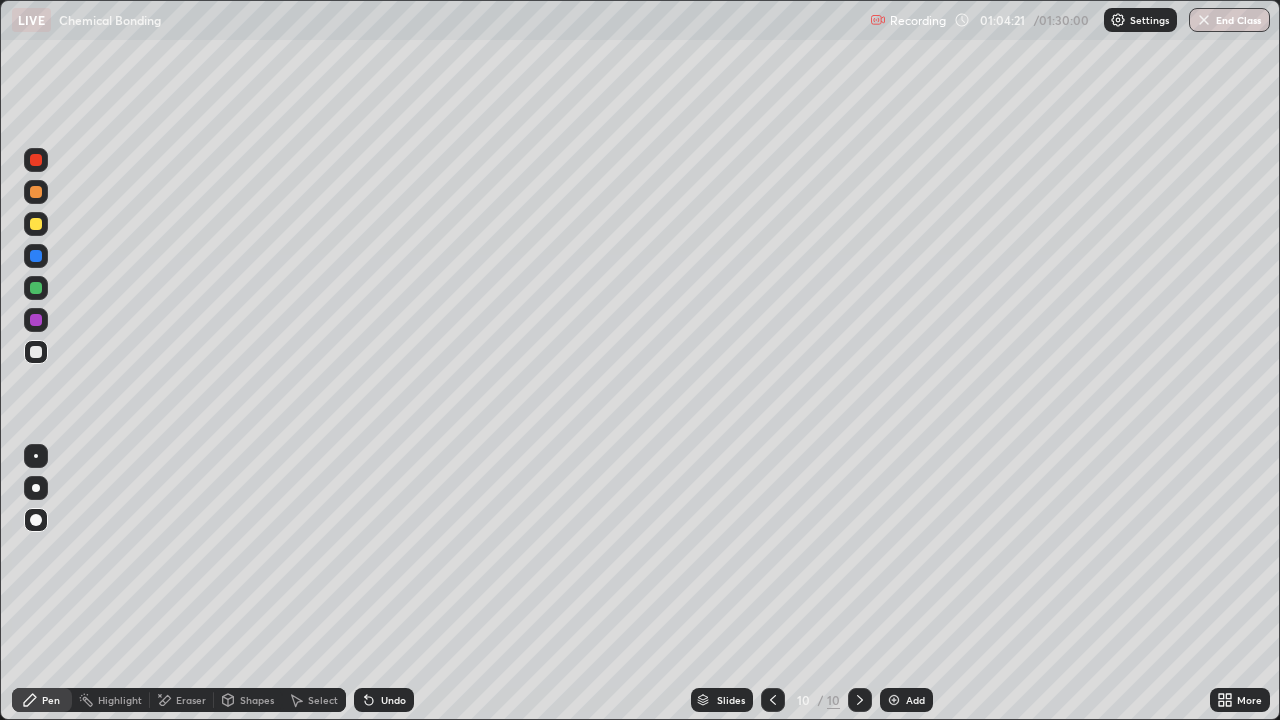 click on "Shapes" at bounding box center (257, 700) 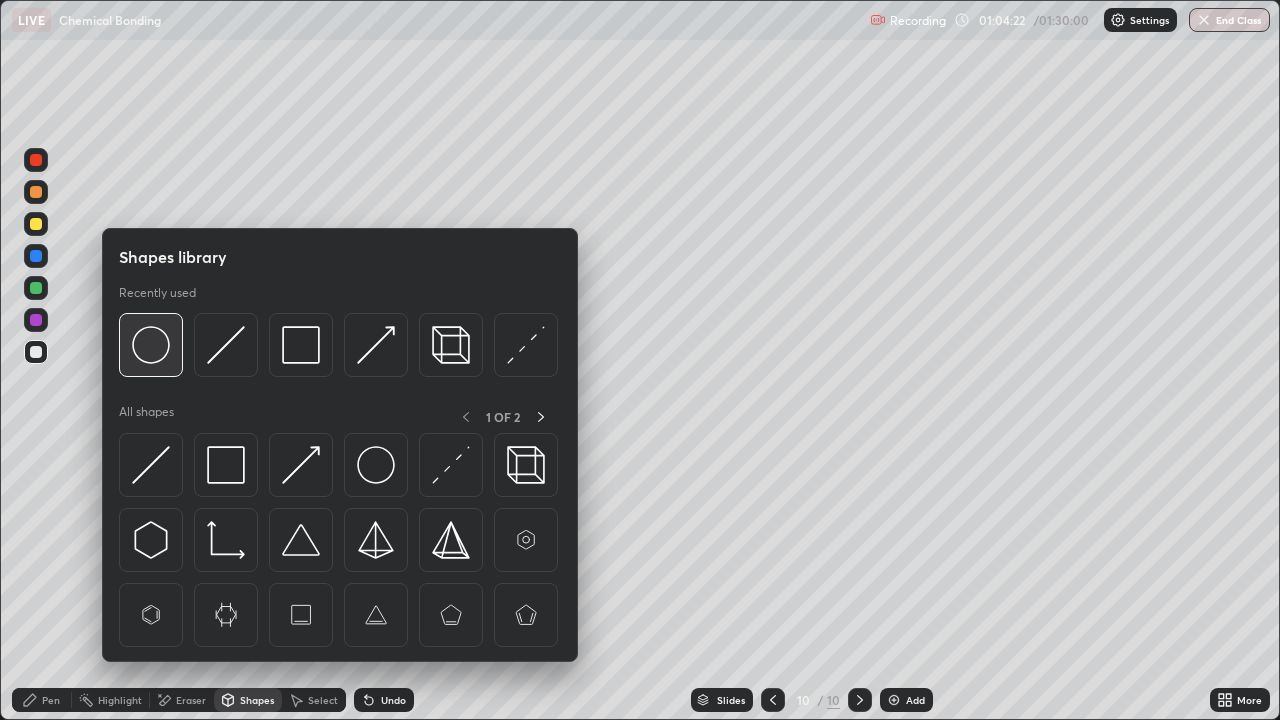 click at bounding box center (151, 345) 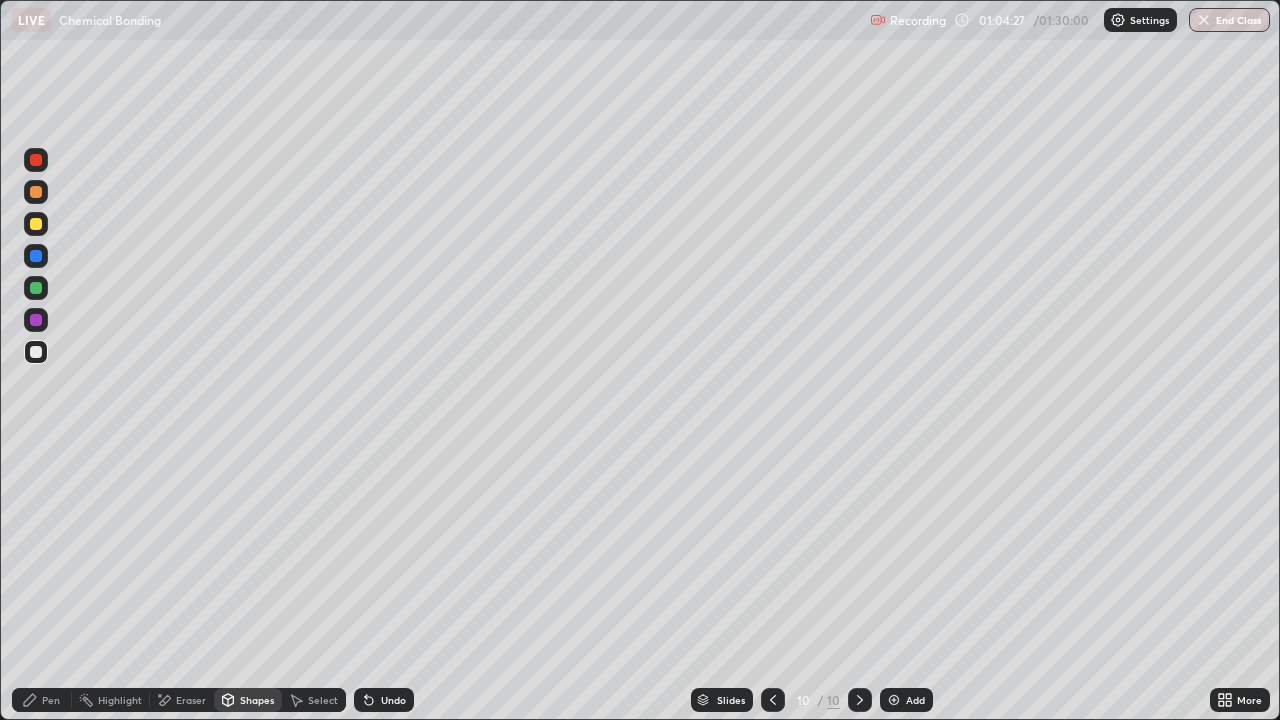 click on "Pen" at bounding box center (51, 700) 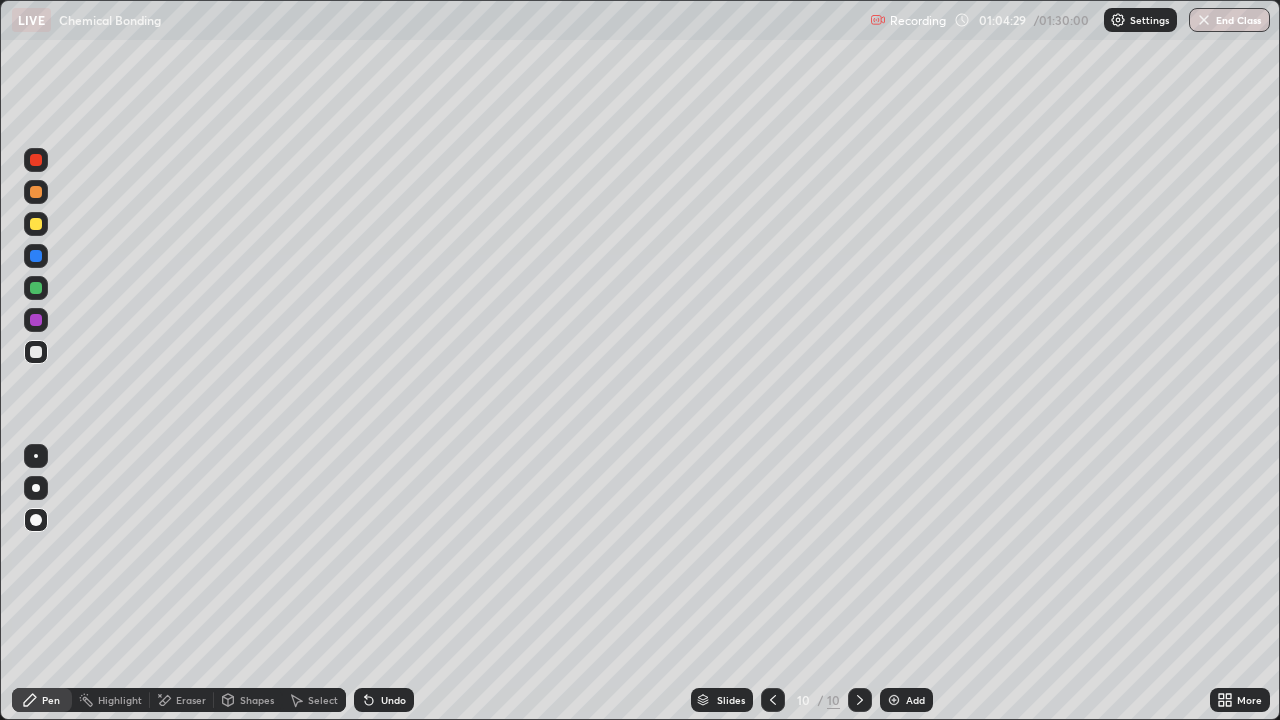click at bounding box center [36, 288] 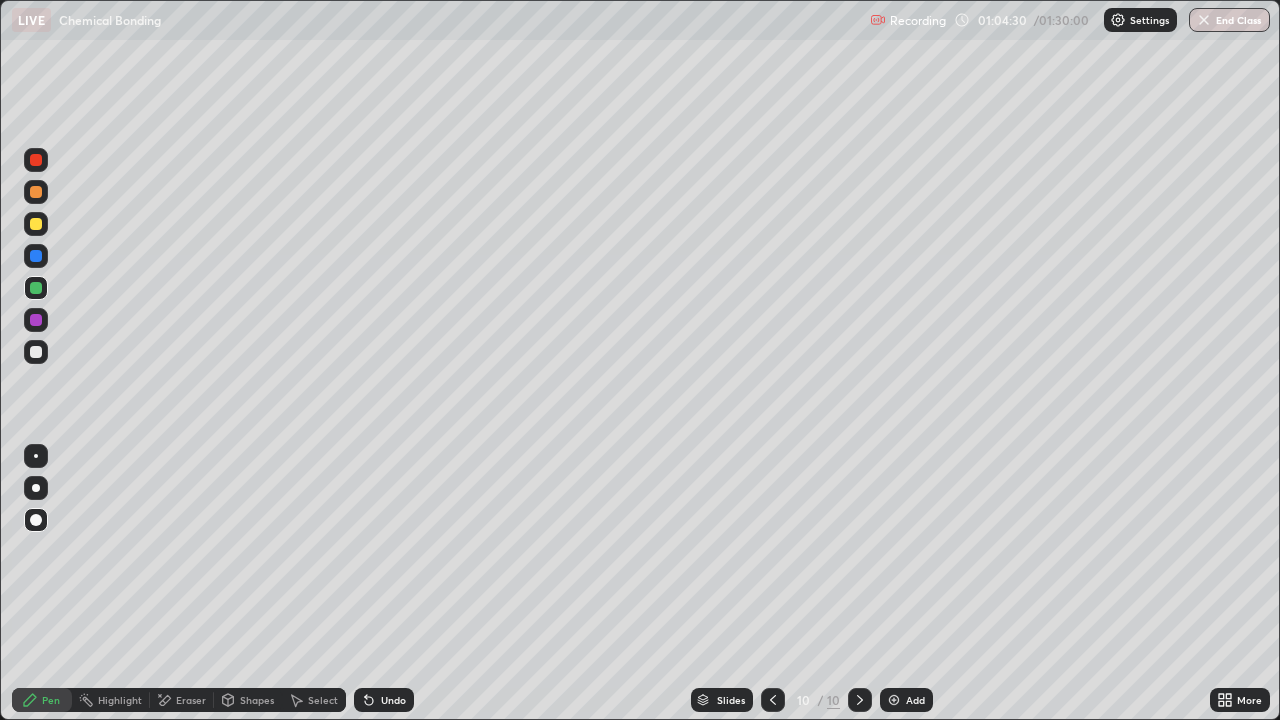 click at bounding box center (36, 488) 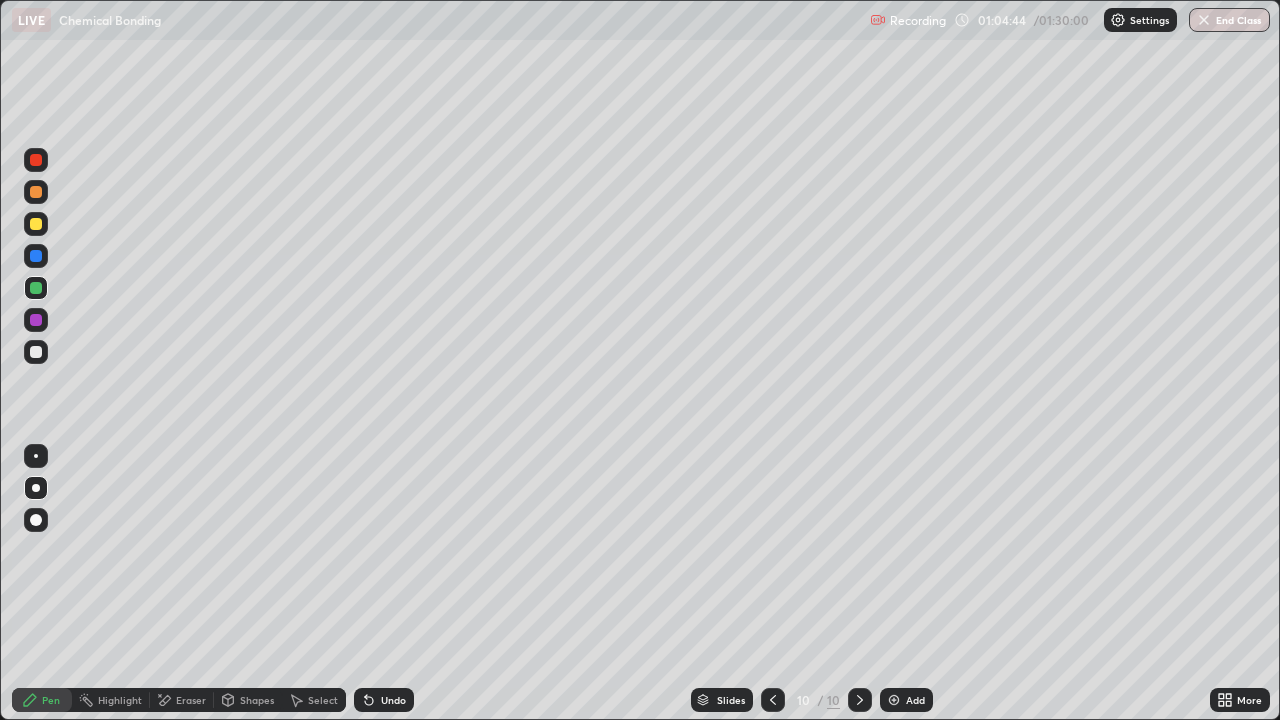 click on "Pen" at bounding box center [51, 700] 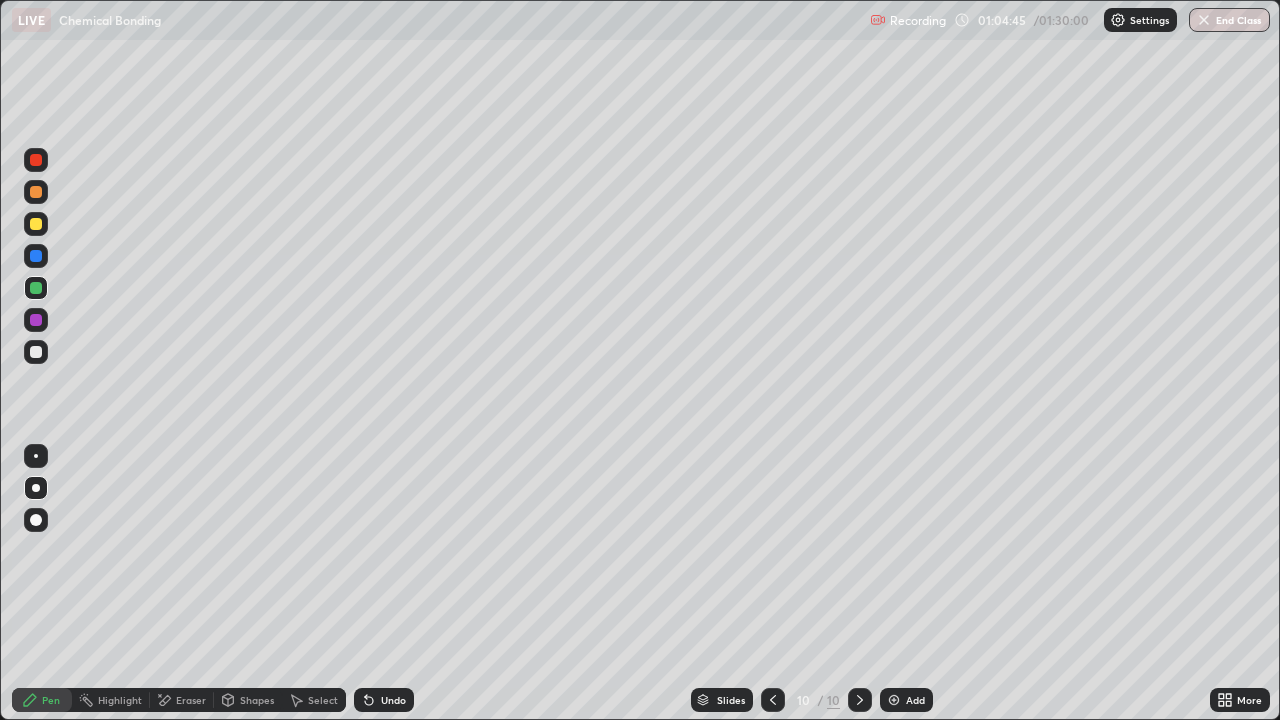 click at bounding box center [36, 352] 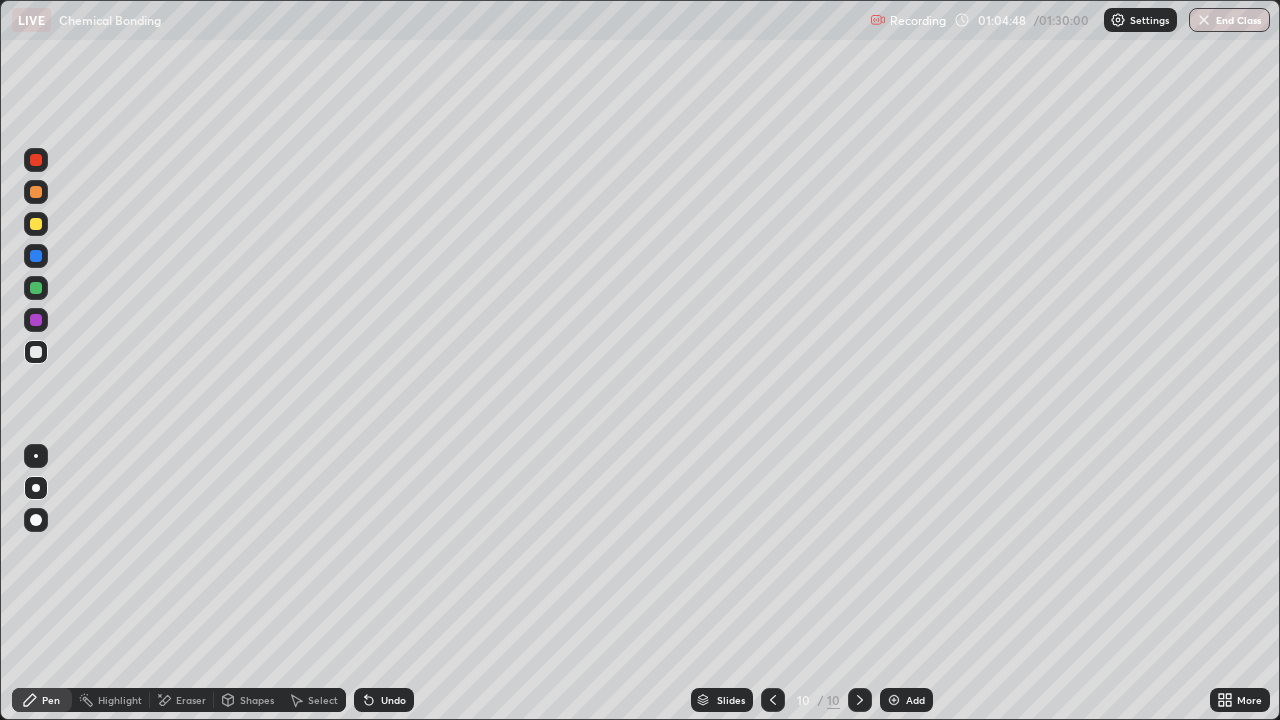 click at bounding box center [36, 520] 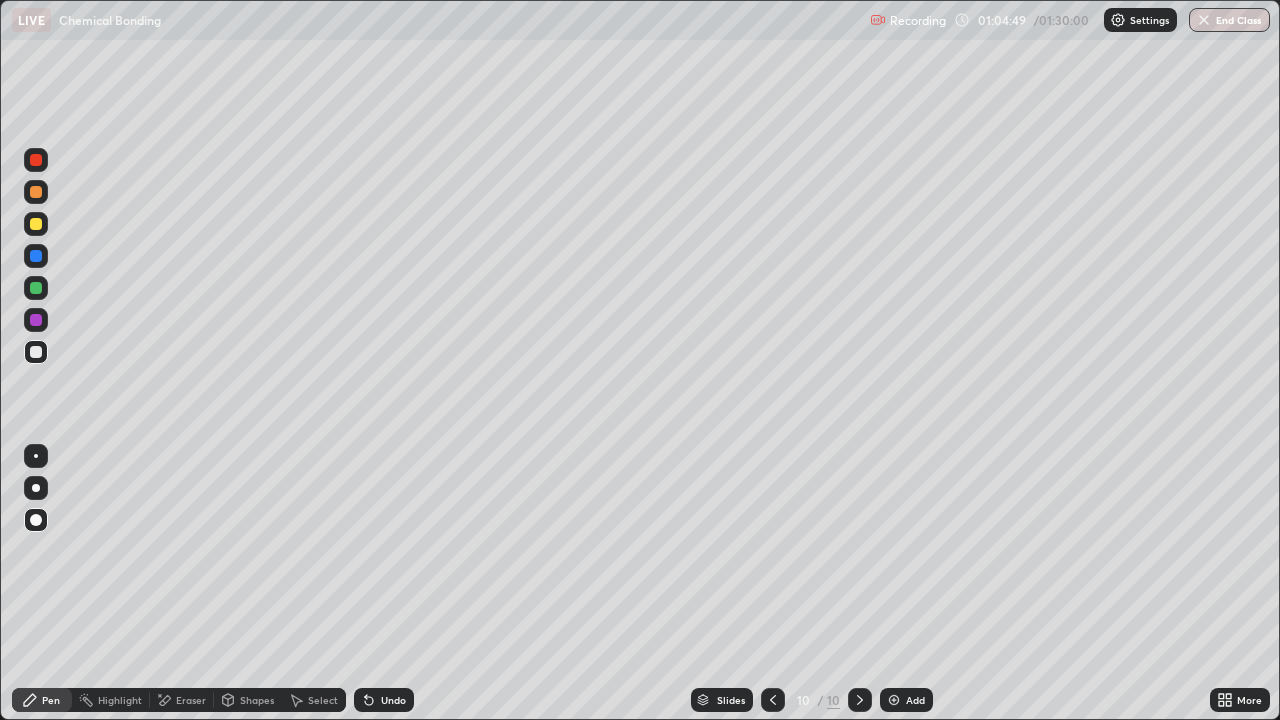 click on "Pen" at bounding box center [51, 700] 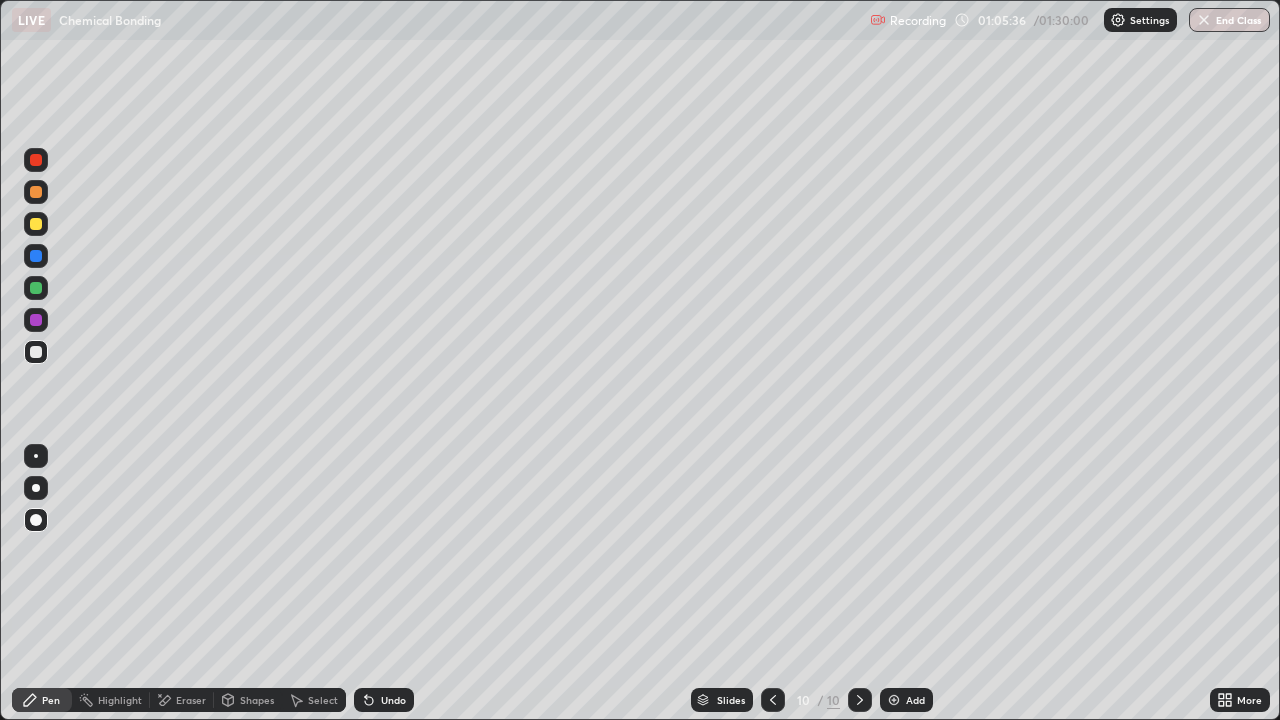 click on "Add" at bounding box center (906, 700) 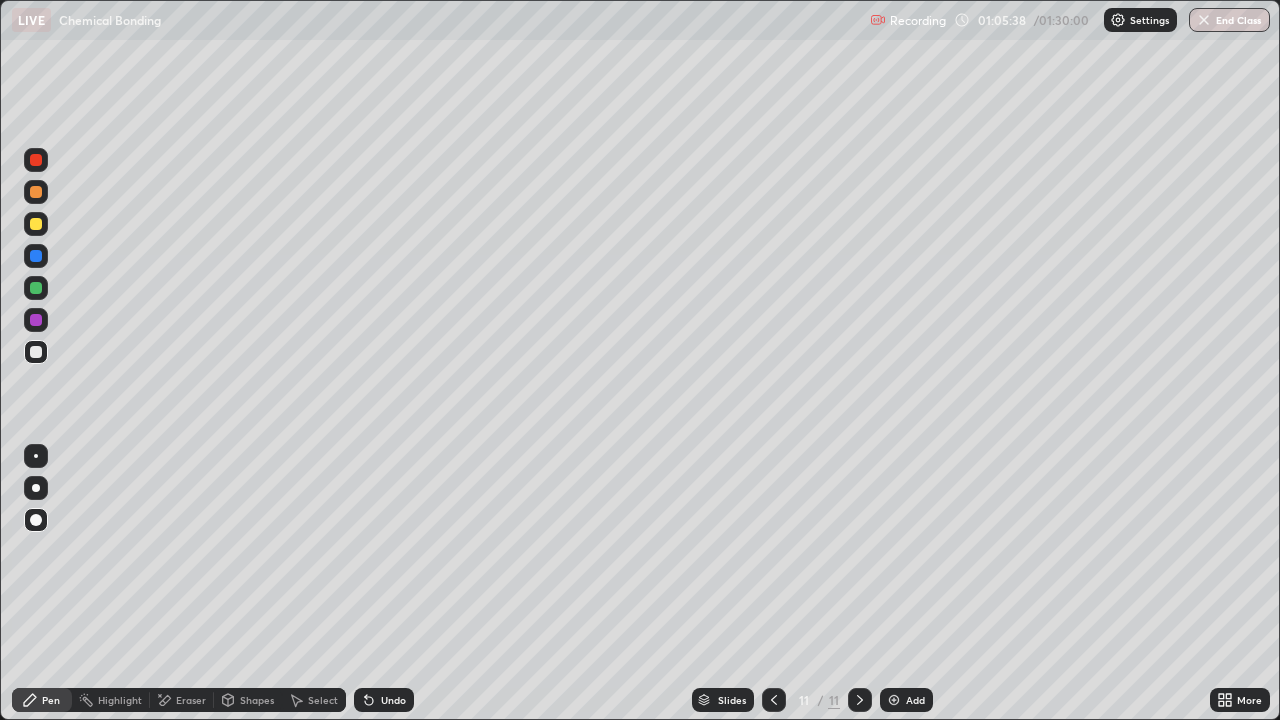 click on "Pen" at bounding box center [42, 700] 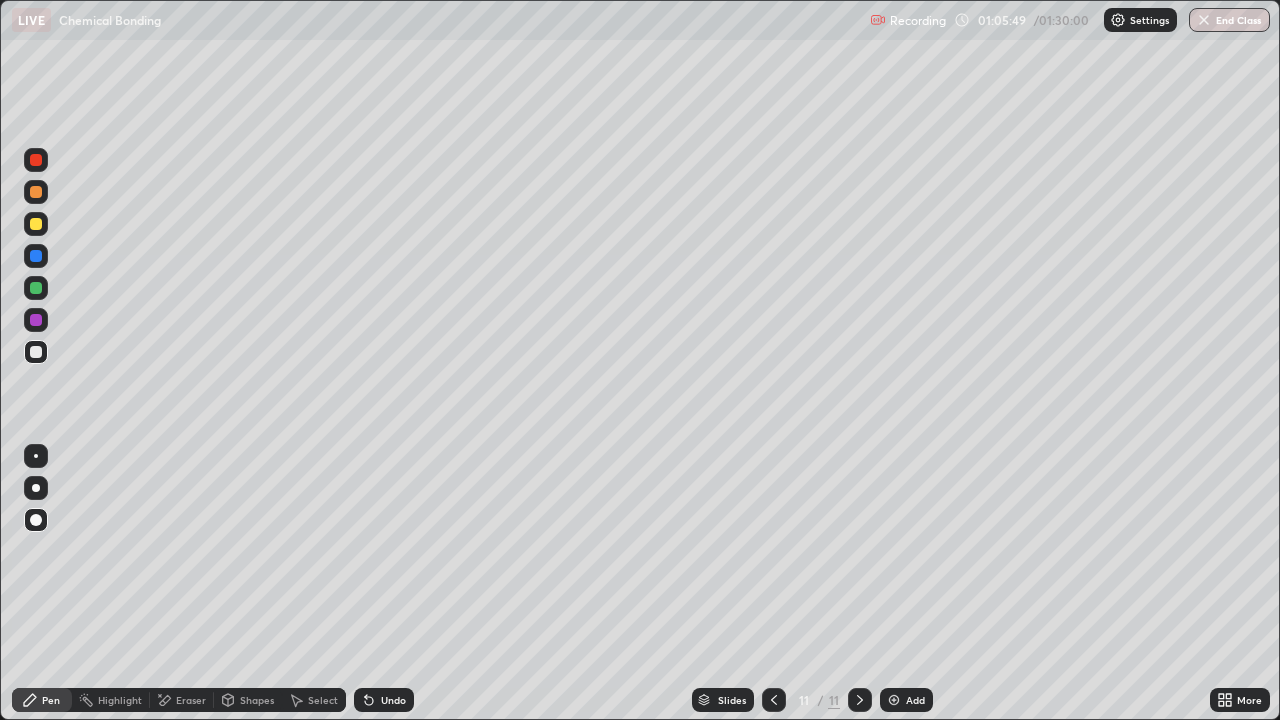 click on "Shapes" at bounding box center [248, 700] 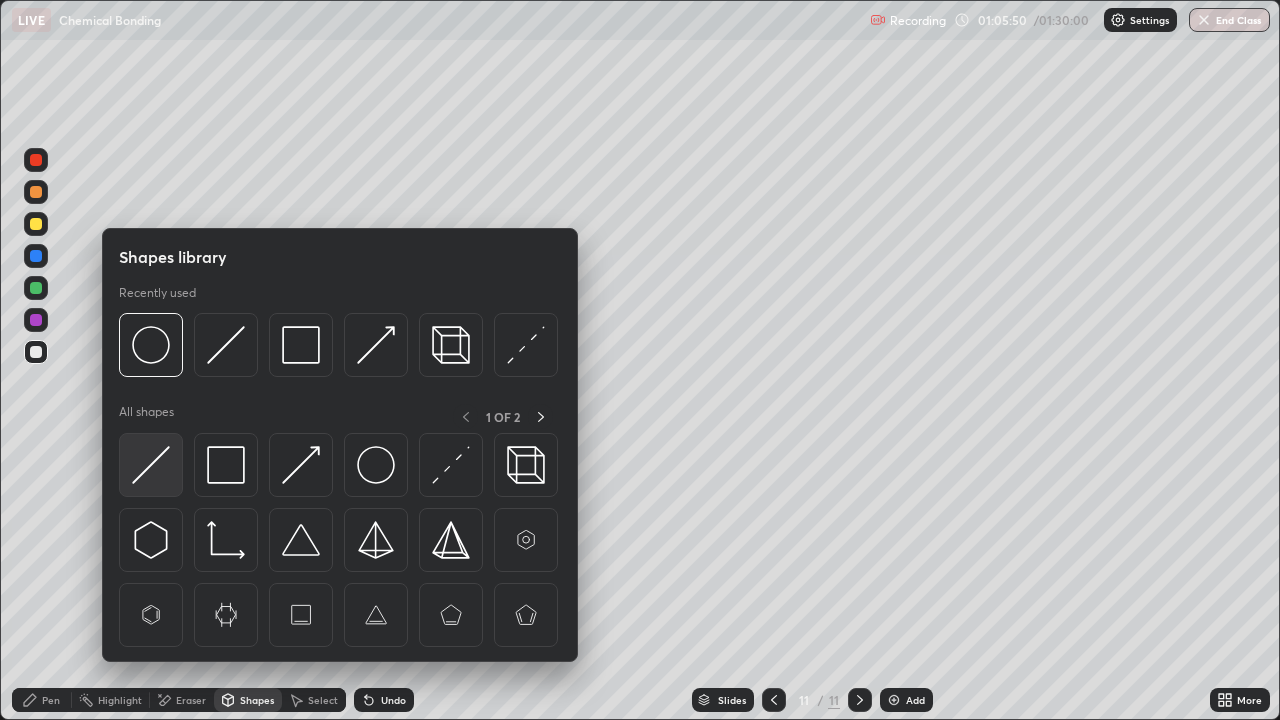 click at bounding box center [151, 465] 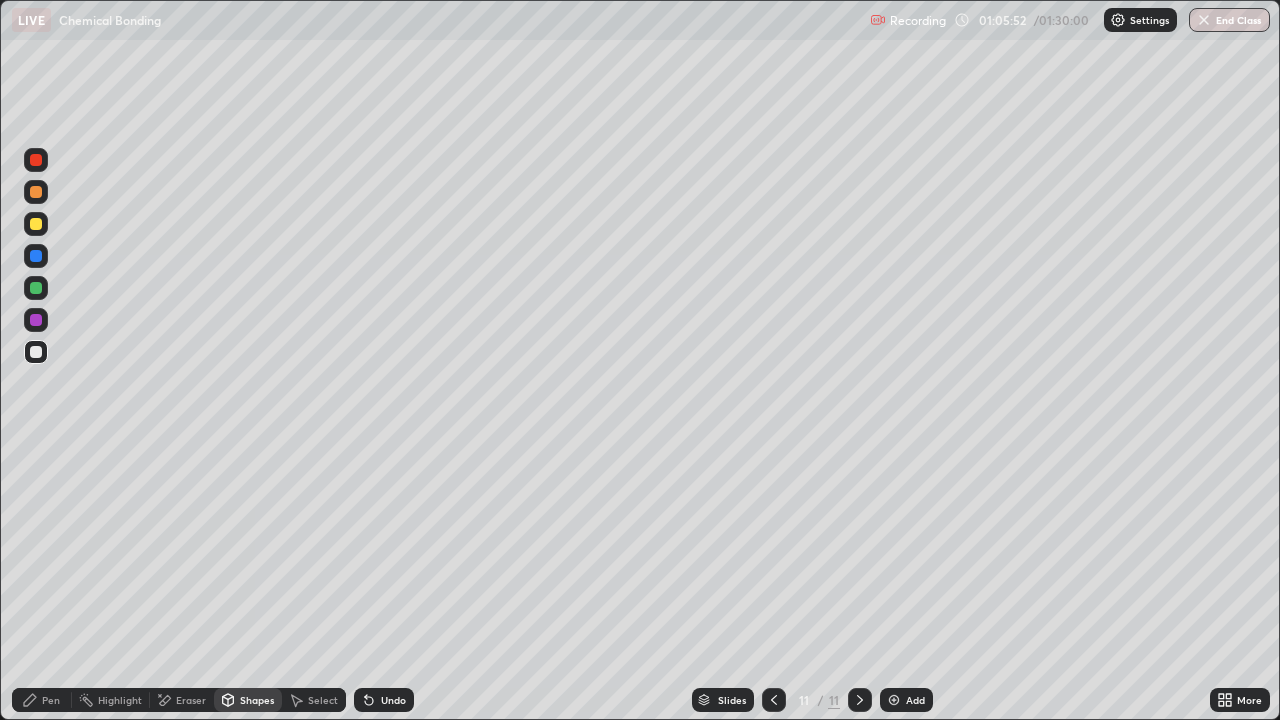 click on "Pen" at bounding box center [42, 700] 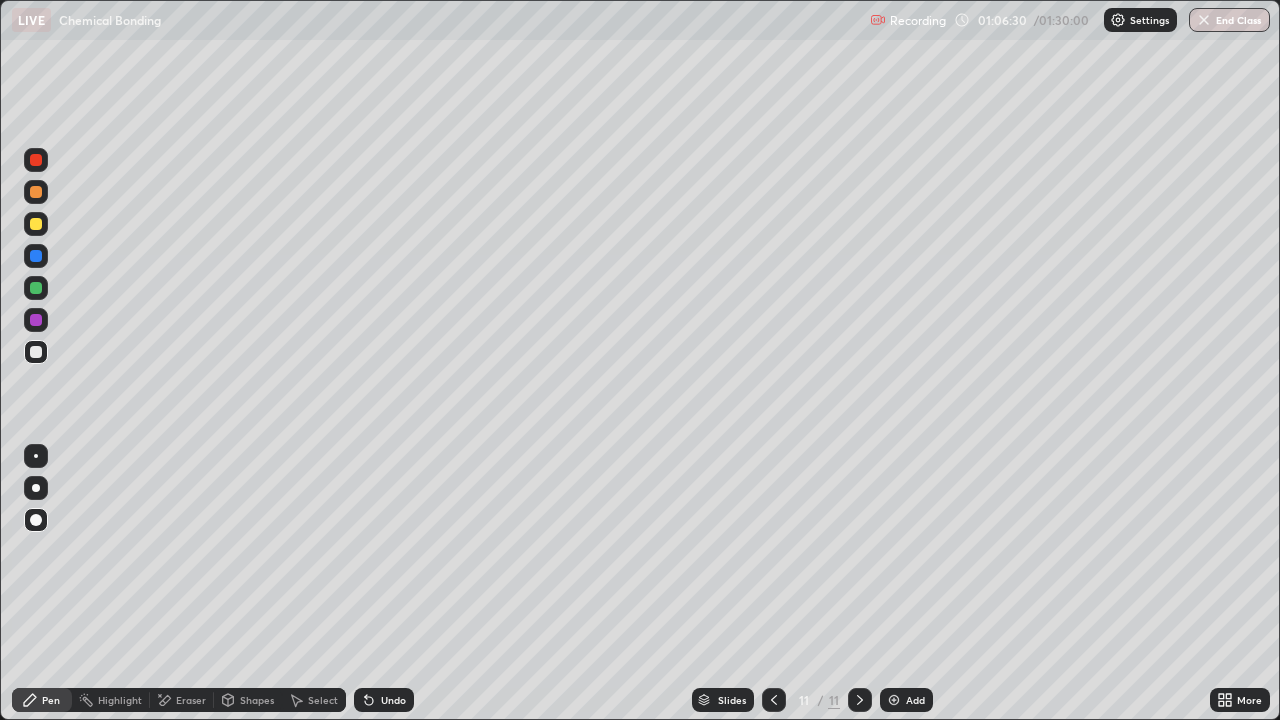 click on "Shapes" at bounding box center [257, 700] 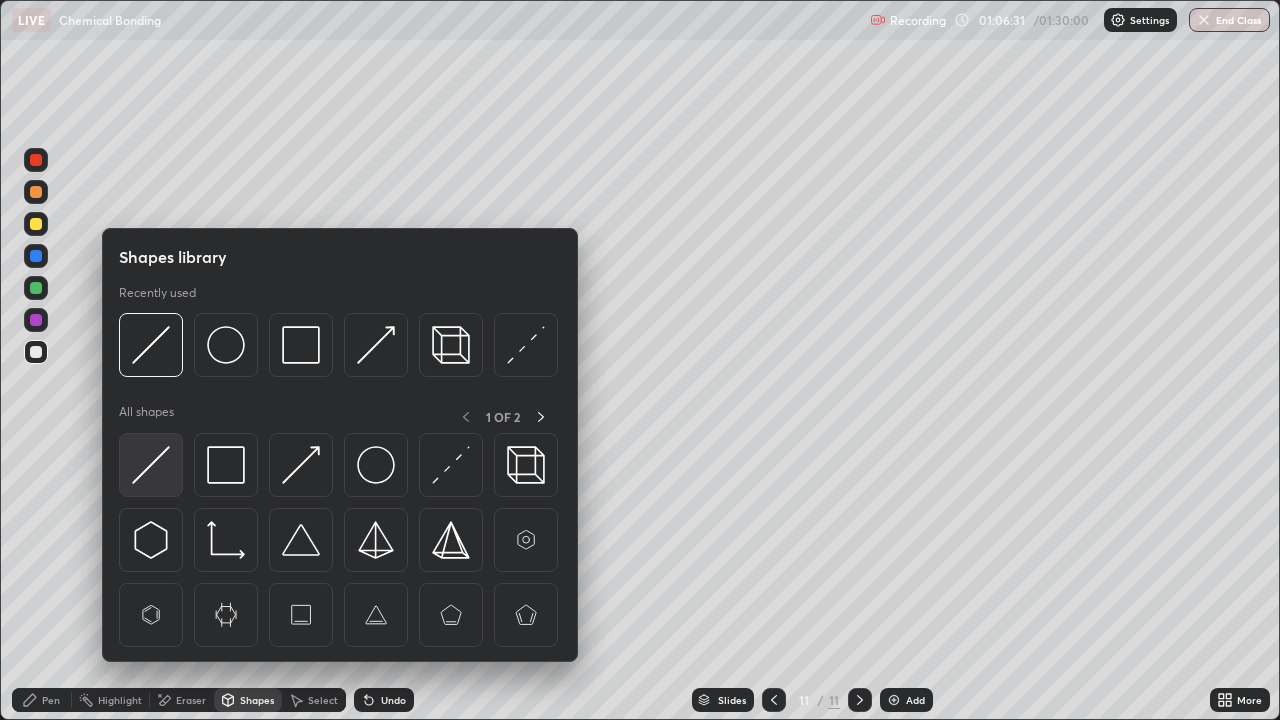 click at bounding box center [151, 465] 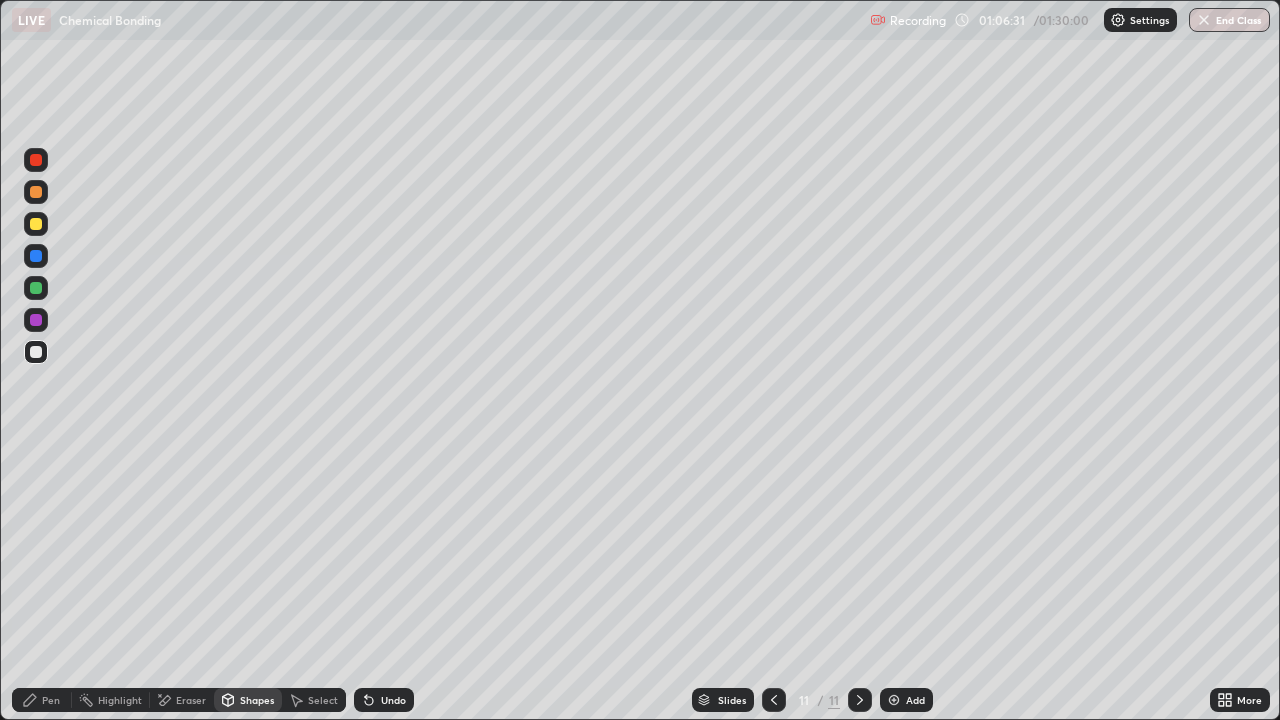 click at bounding box center [36, 352] 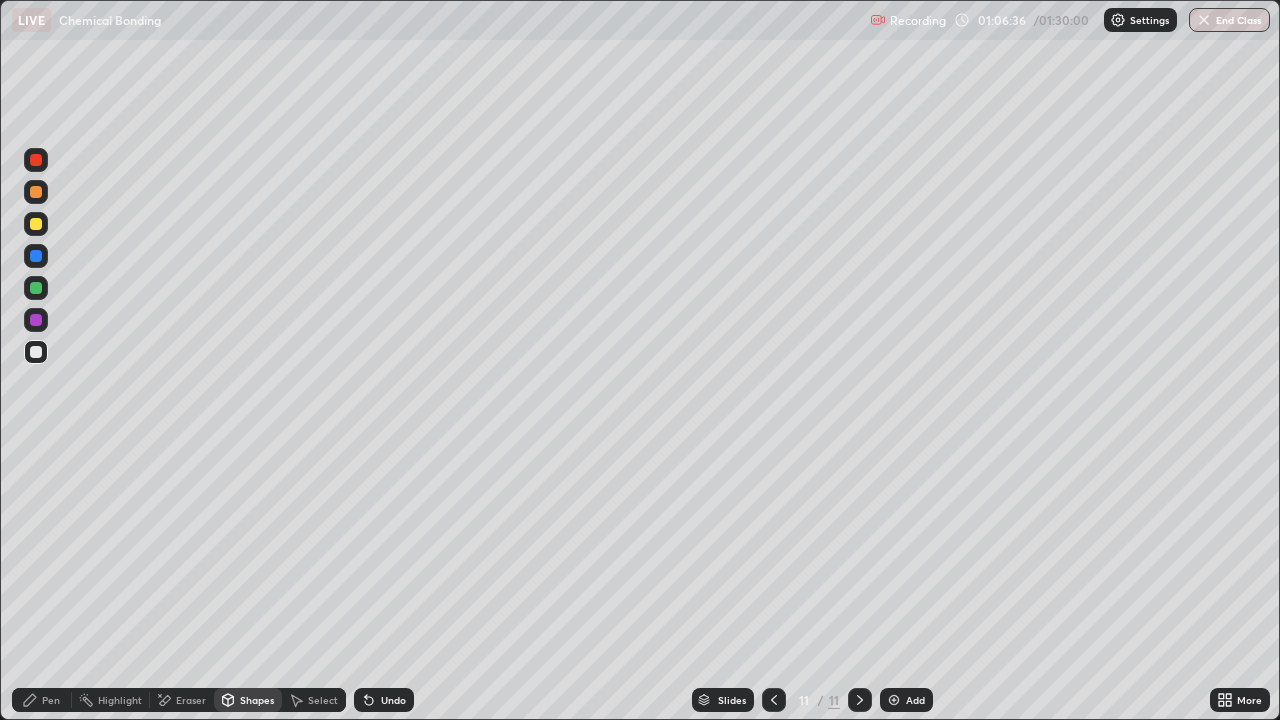 click on "Pen" at bounding box center (51, 700) 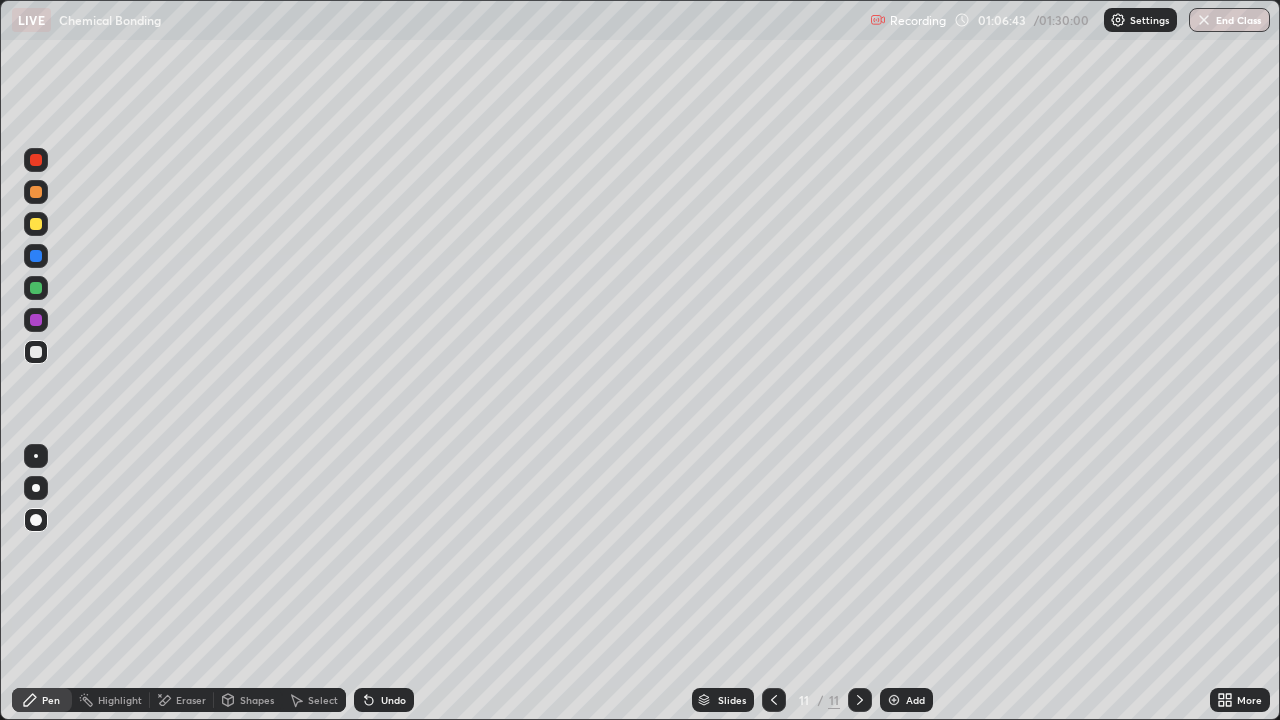 click at bounding box center (36, 288) 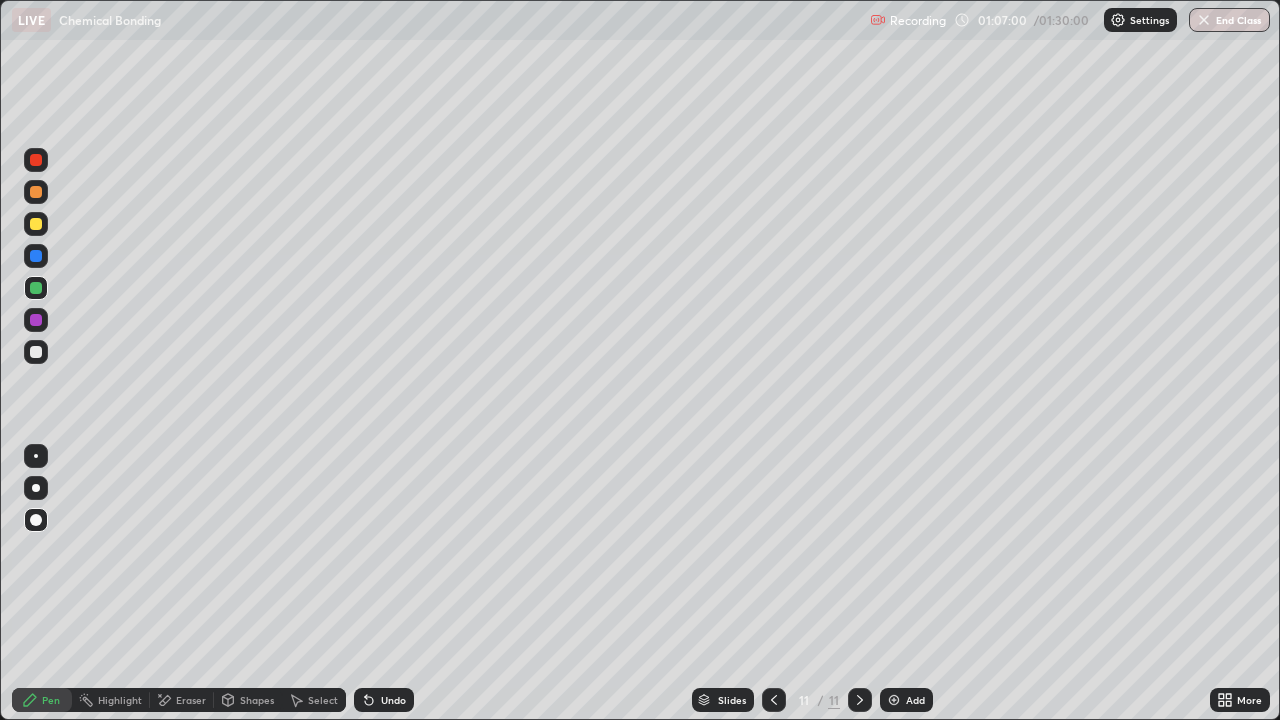 click at bounding box center (36, 320) 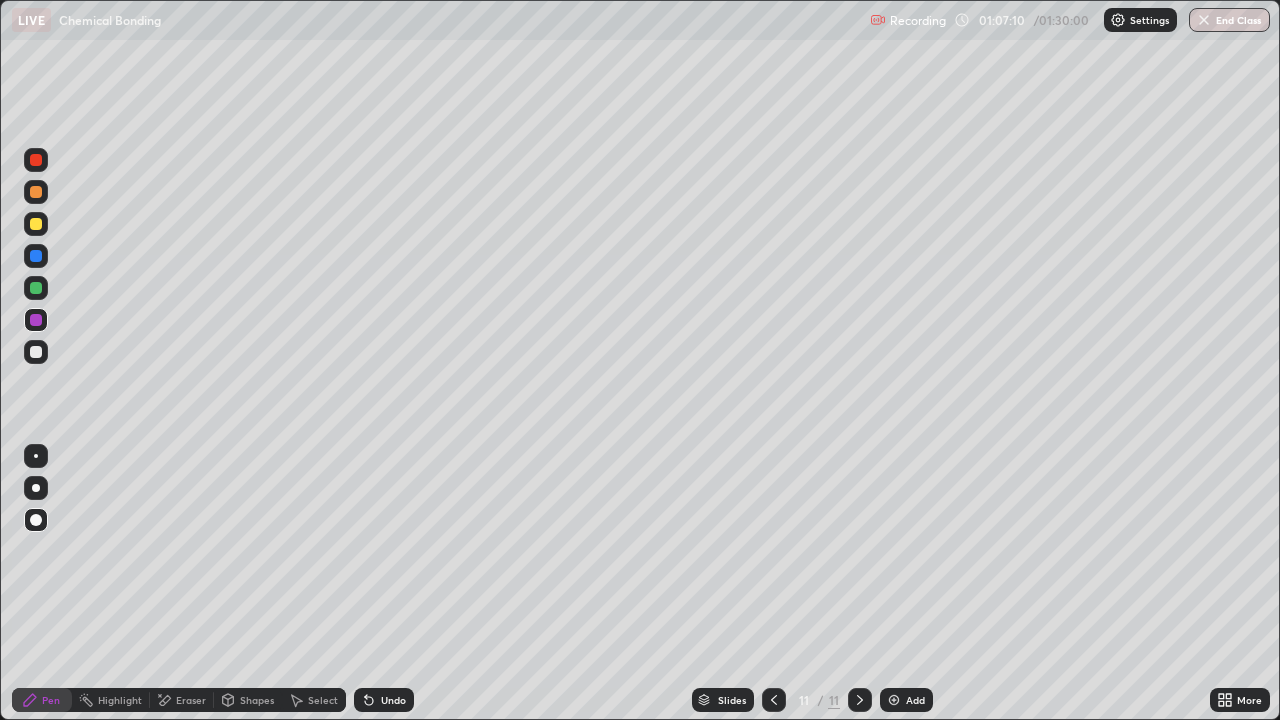 click at bounding box center [36, 256] 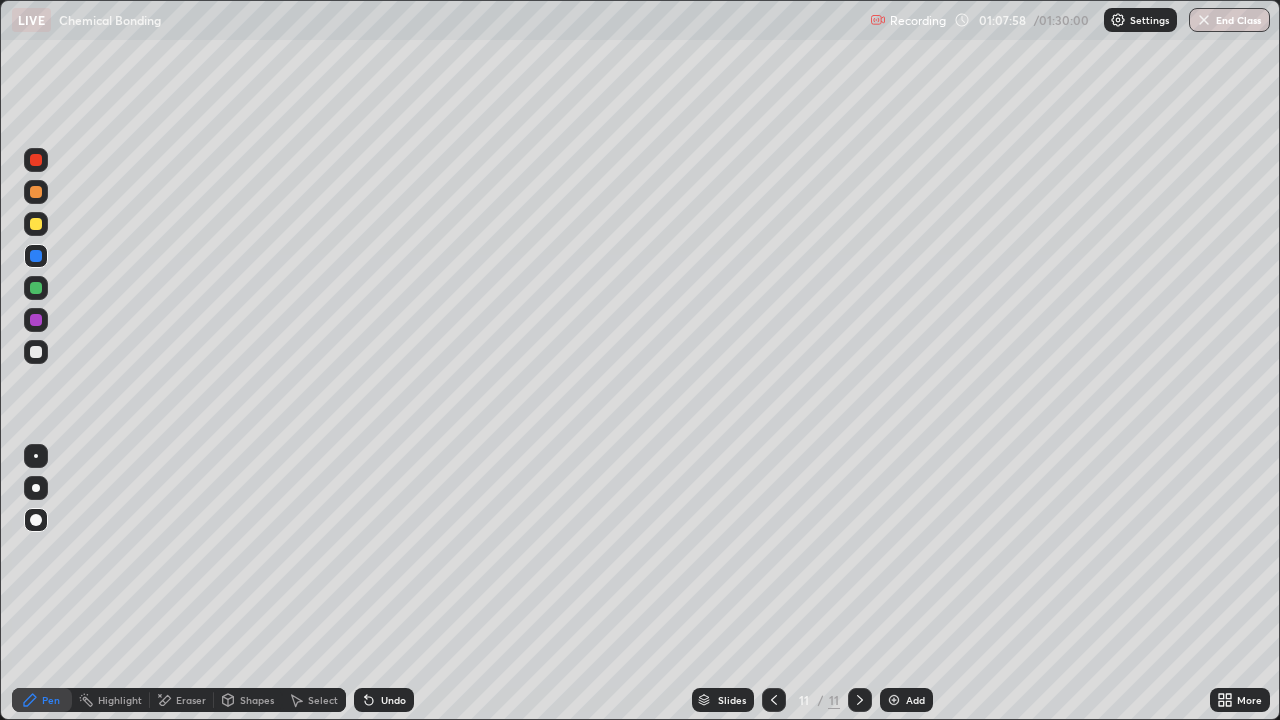 click on "Shapes" at bounding box center (257, 700) 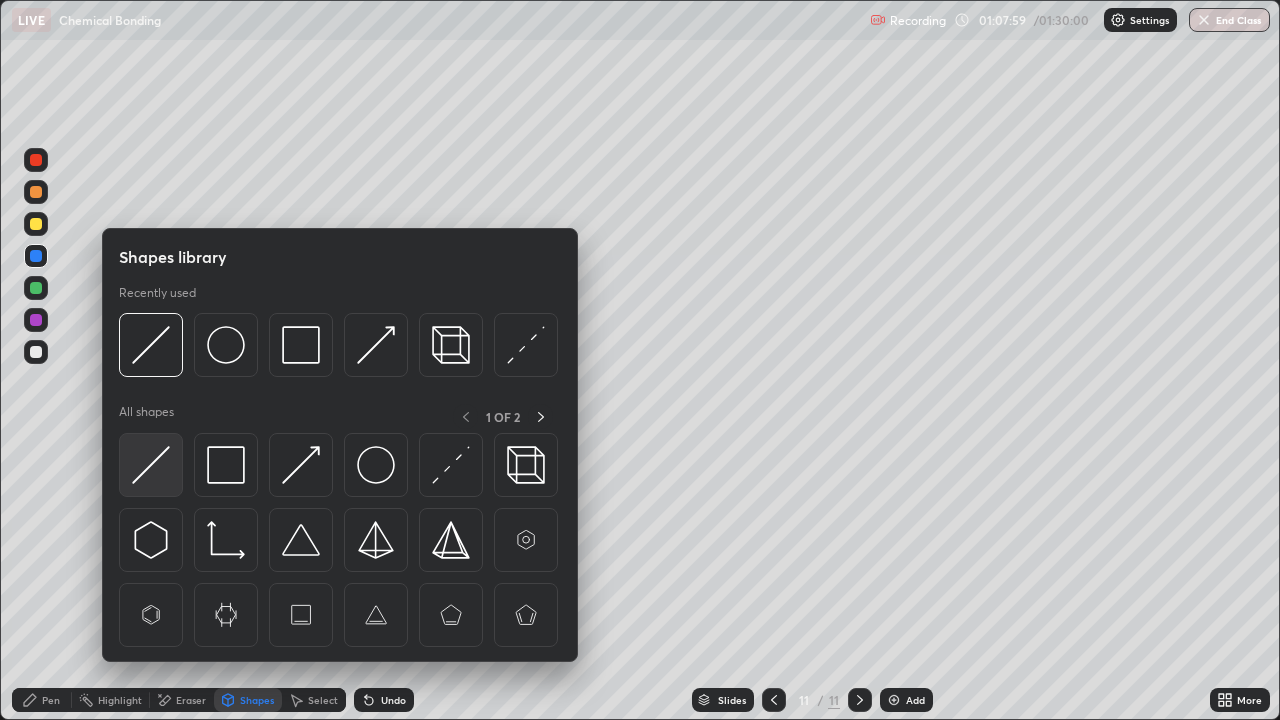click at bounding box center (151, 465) 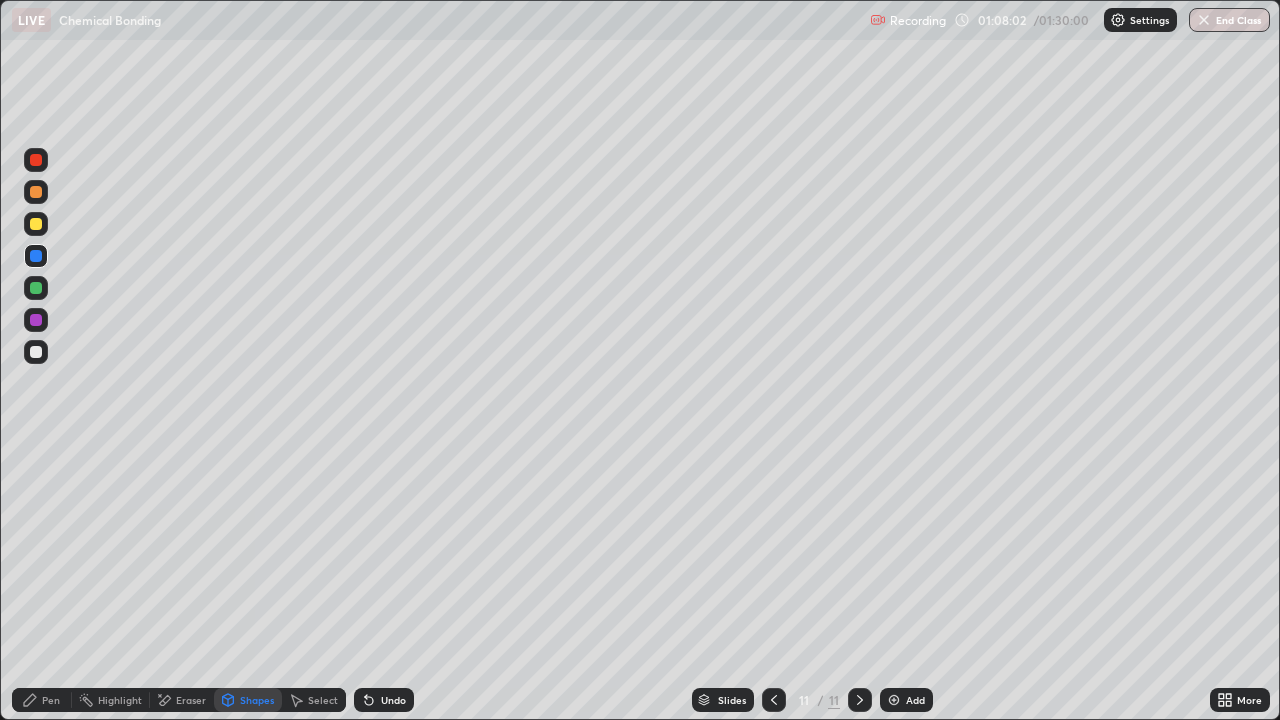 click on "Undo" at bounding box center (393, 700) 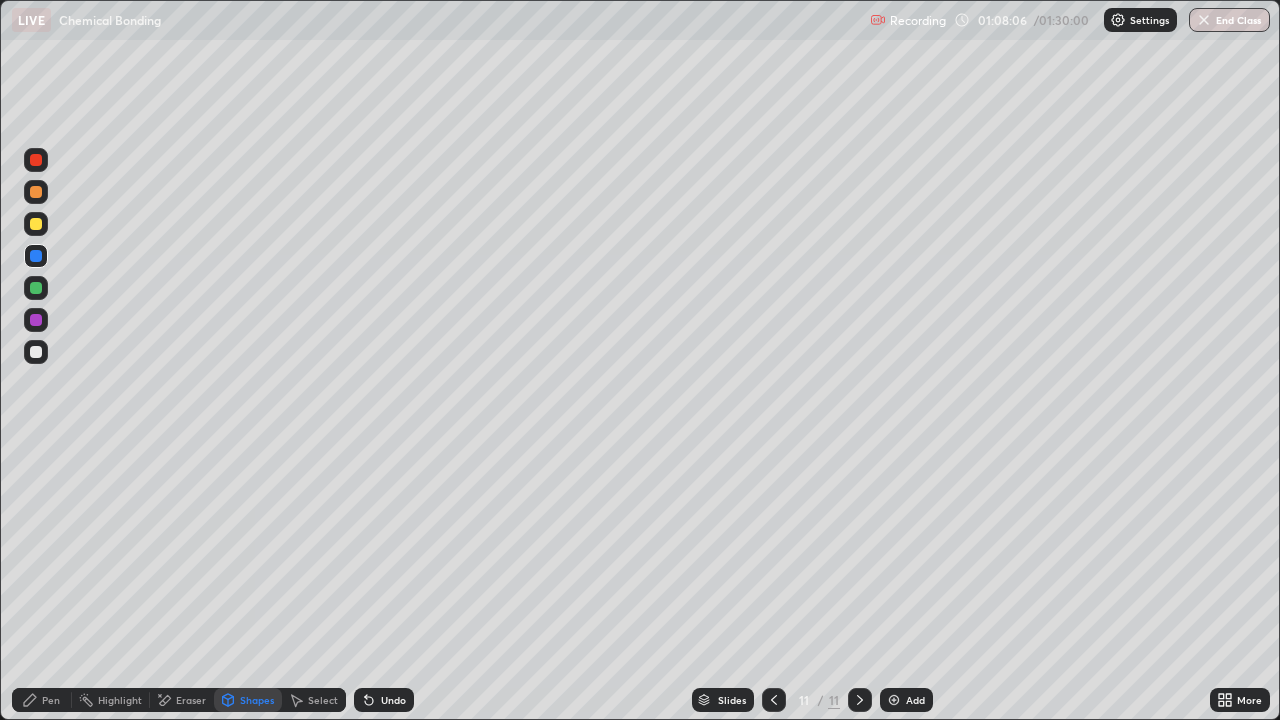 click on "Pen" at bounding box center (51, 700) 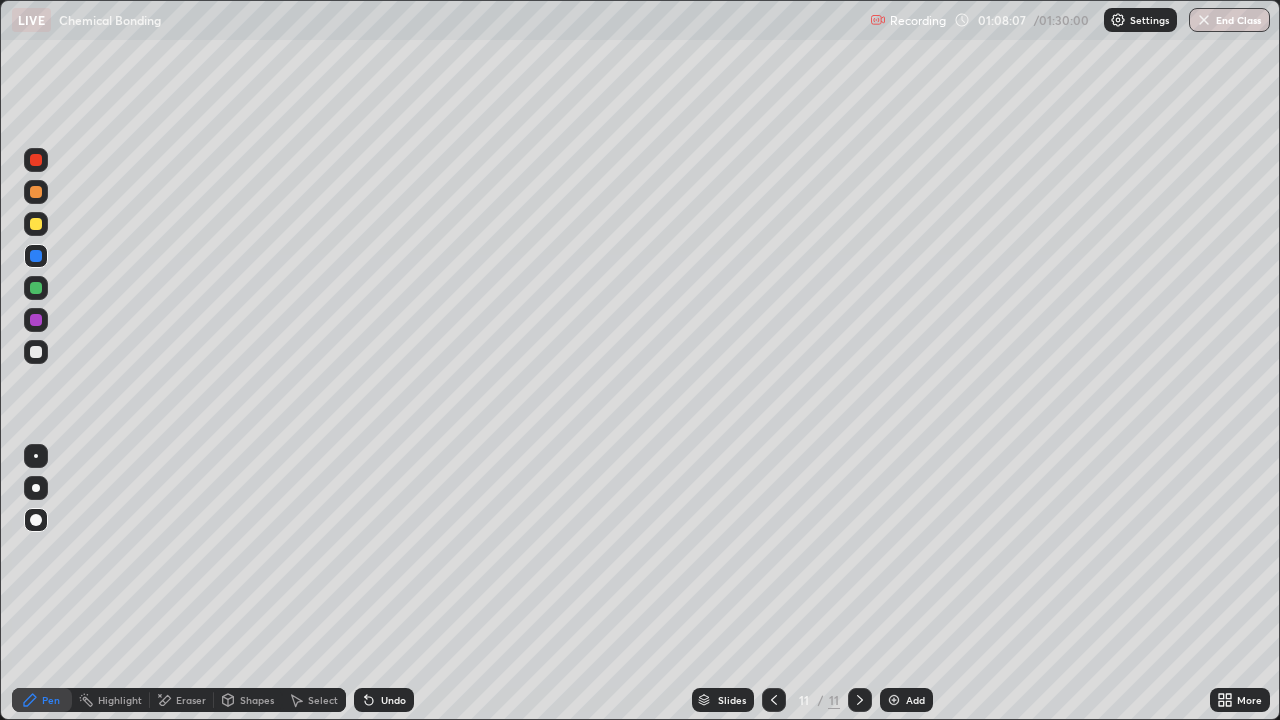 click at bounding box center (36, 352) 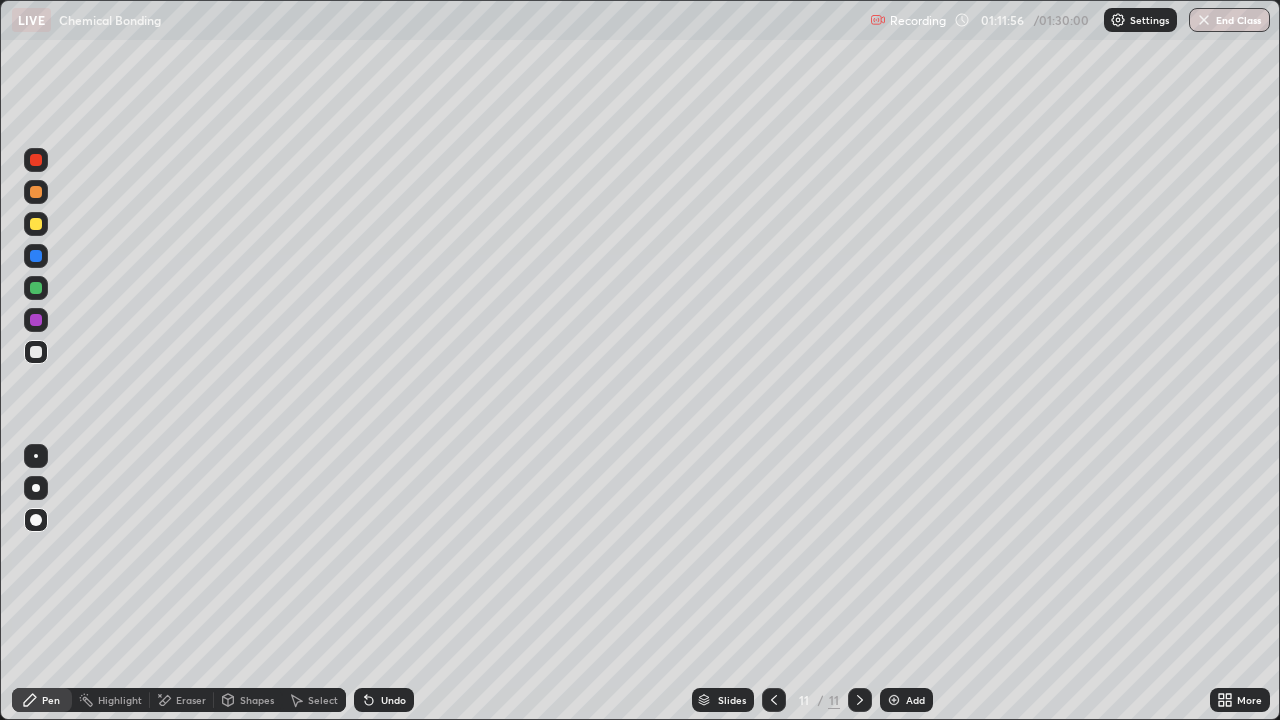 click on "Add" at bounding box center (906, 700) 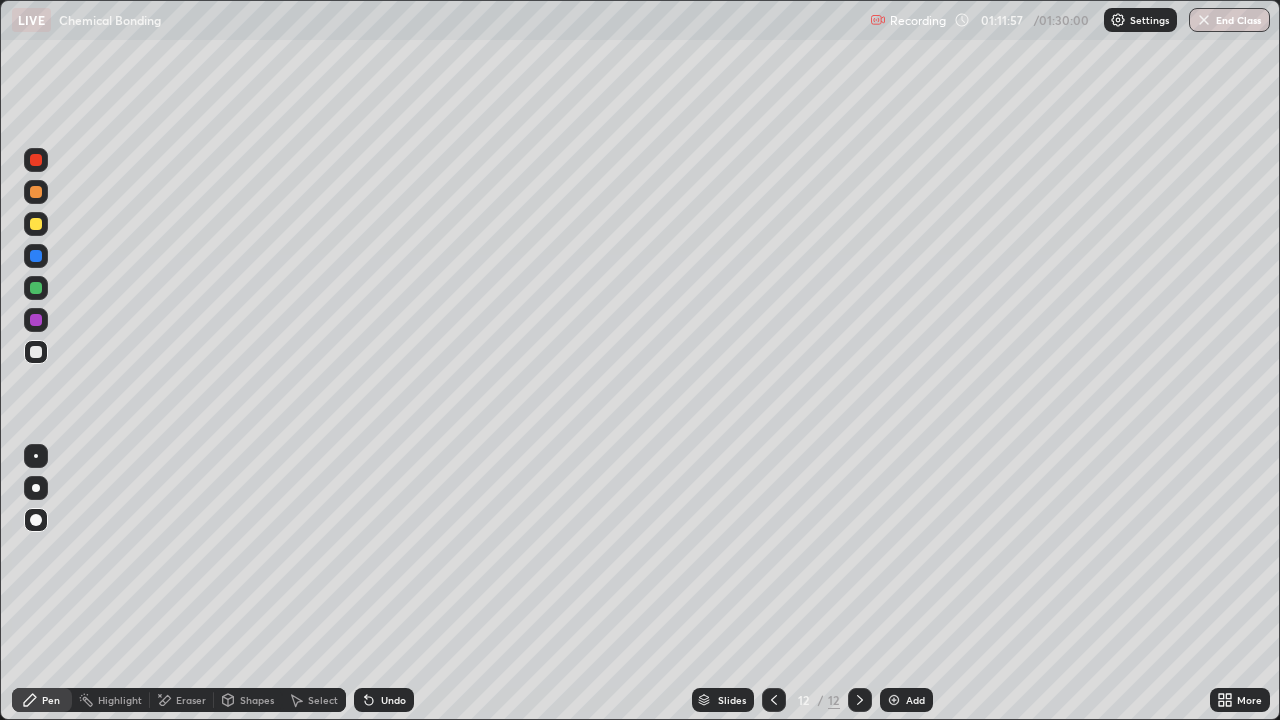 click on "Pen" at bounding box center (51, 700) 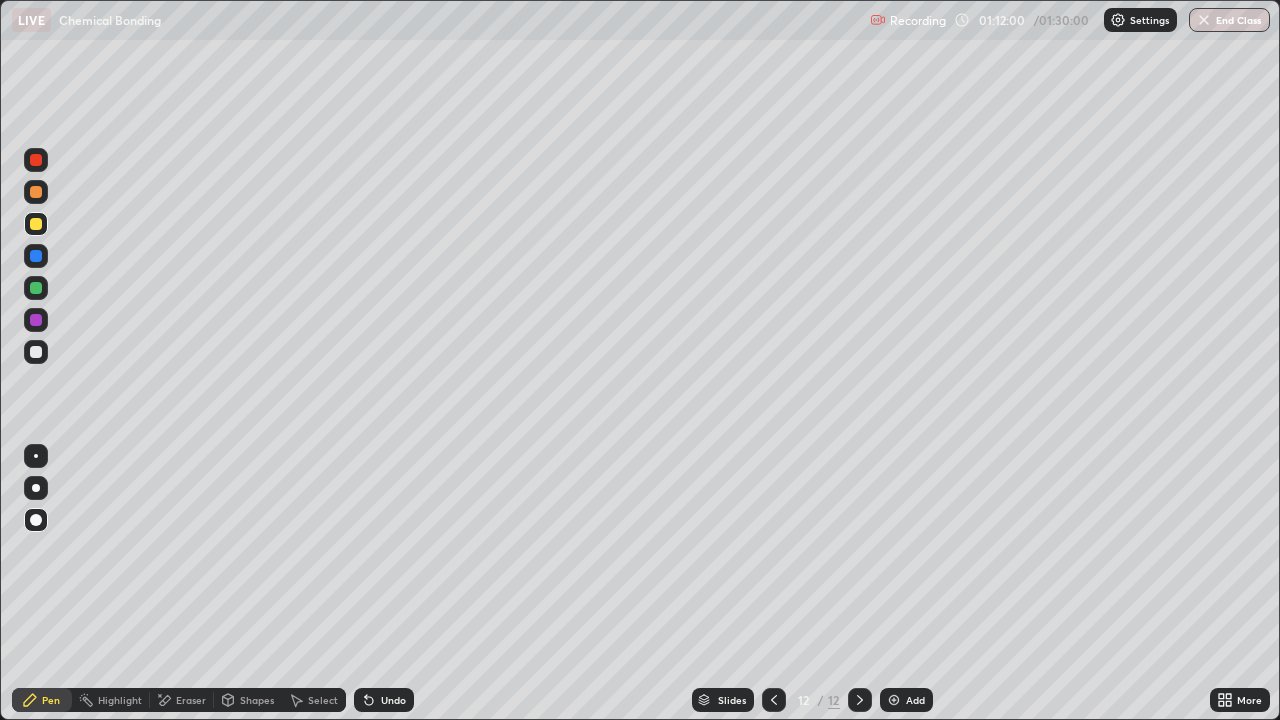 click on "Undo" at bounding box center (393, 700) 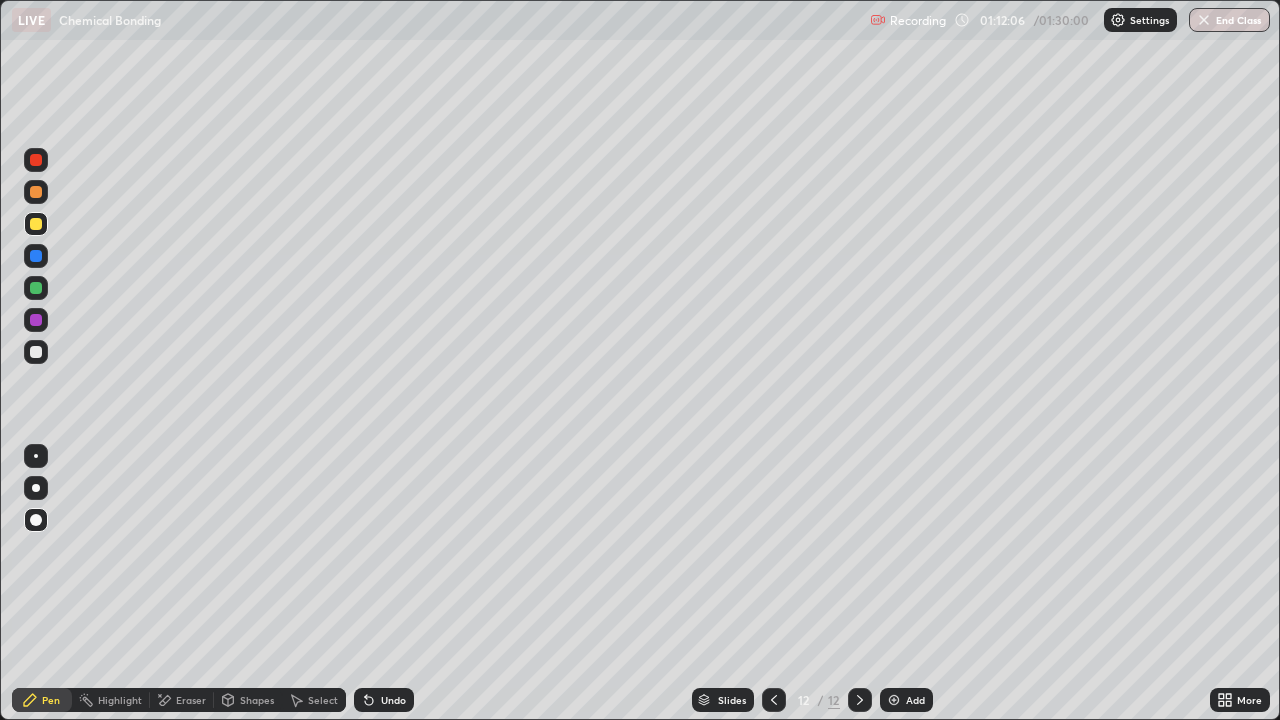 click on "Undo" at bounding box center [393, 700] 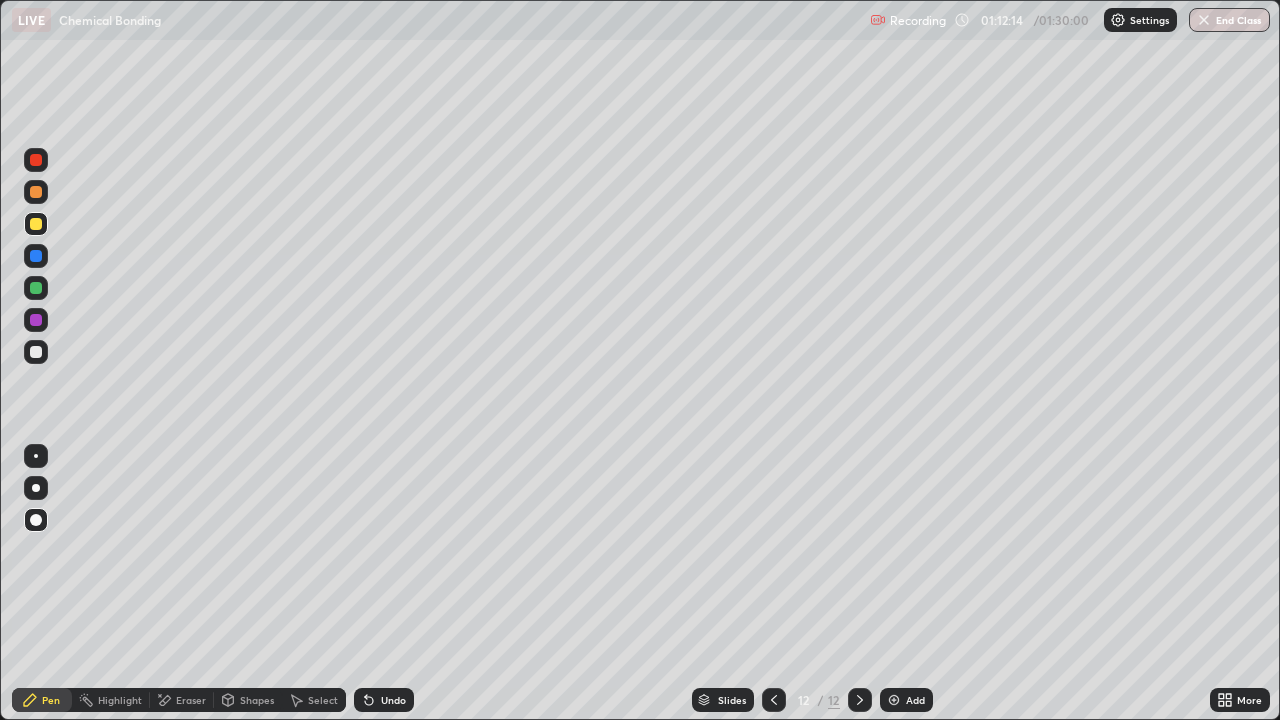 click on "Shapes" at bounding box center (257, 700) 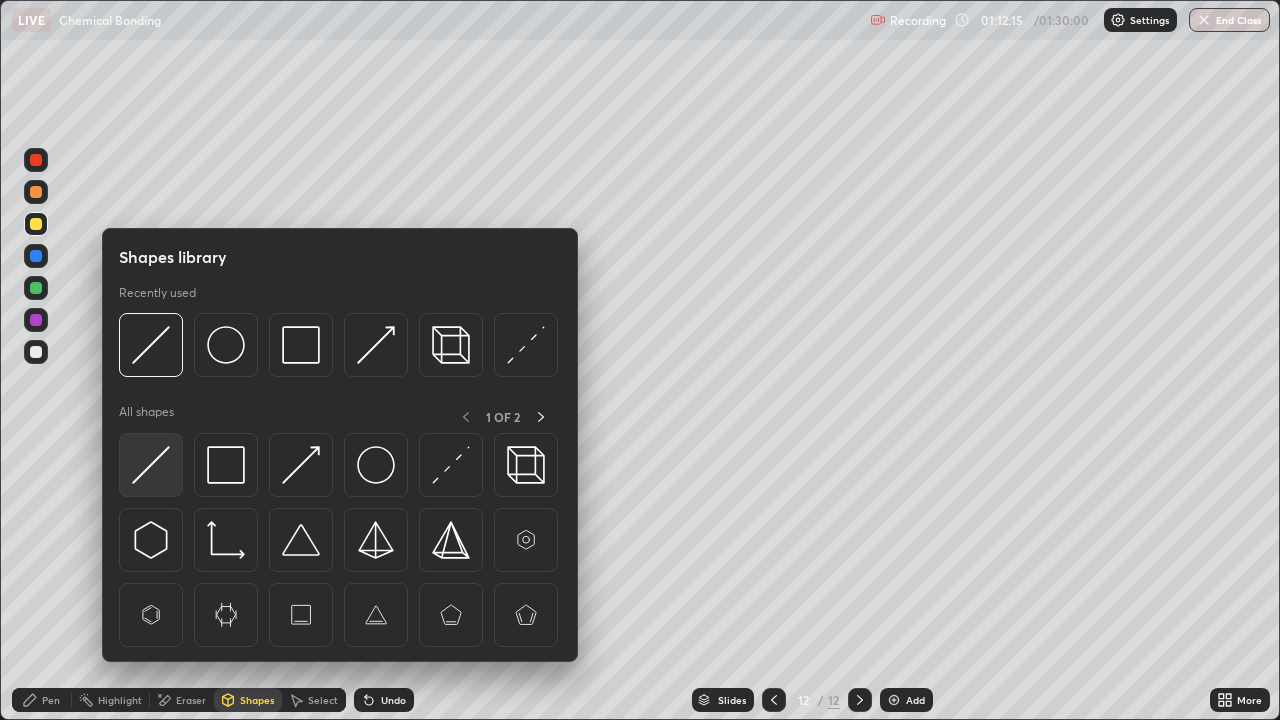 click at bounding box center [151, 465] 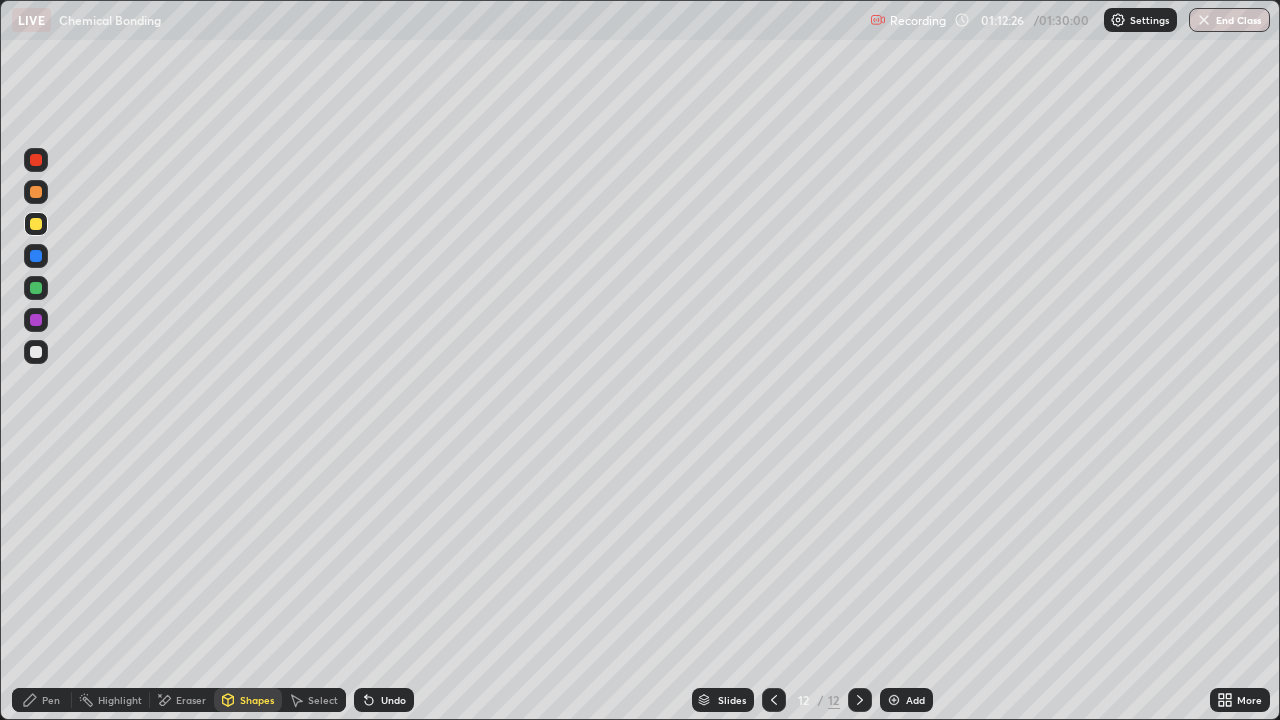 click on "Pen" at bounding box center [51, 700] 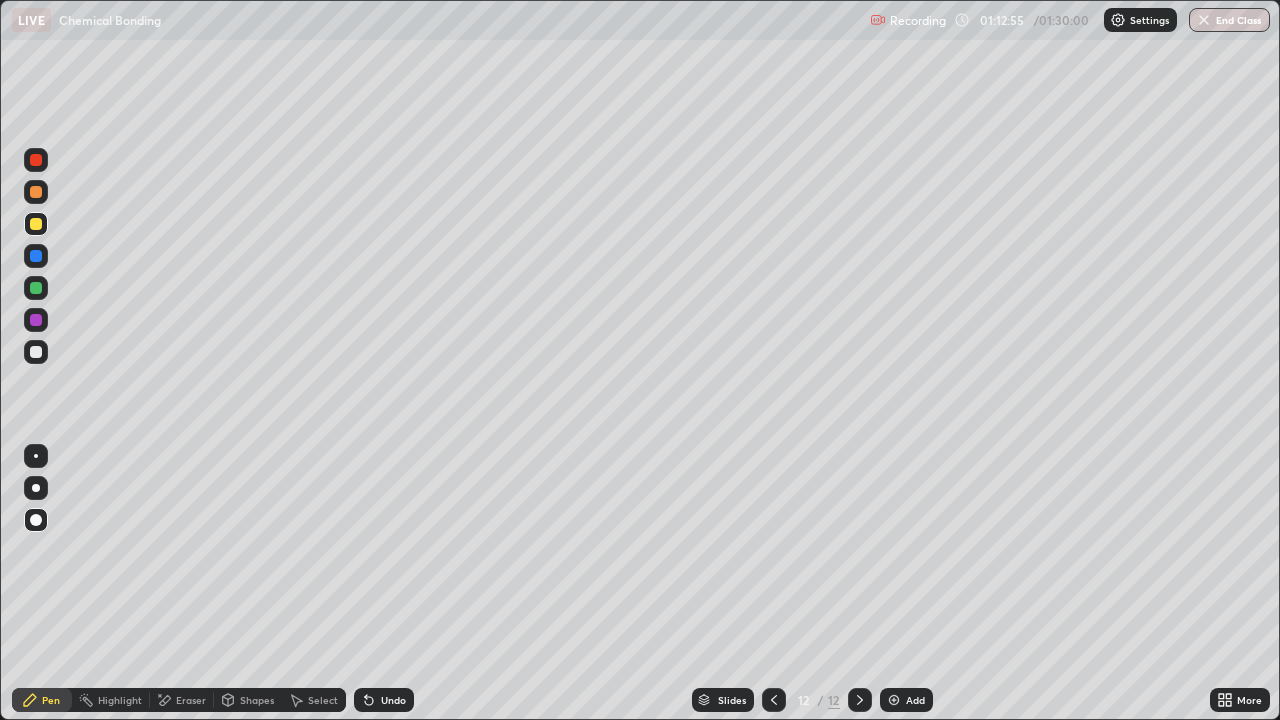 click at bounding box center [36, 352] 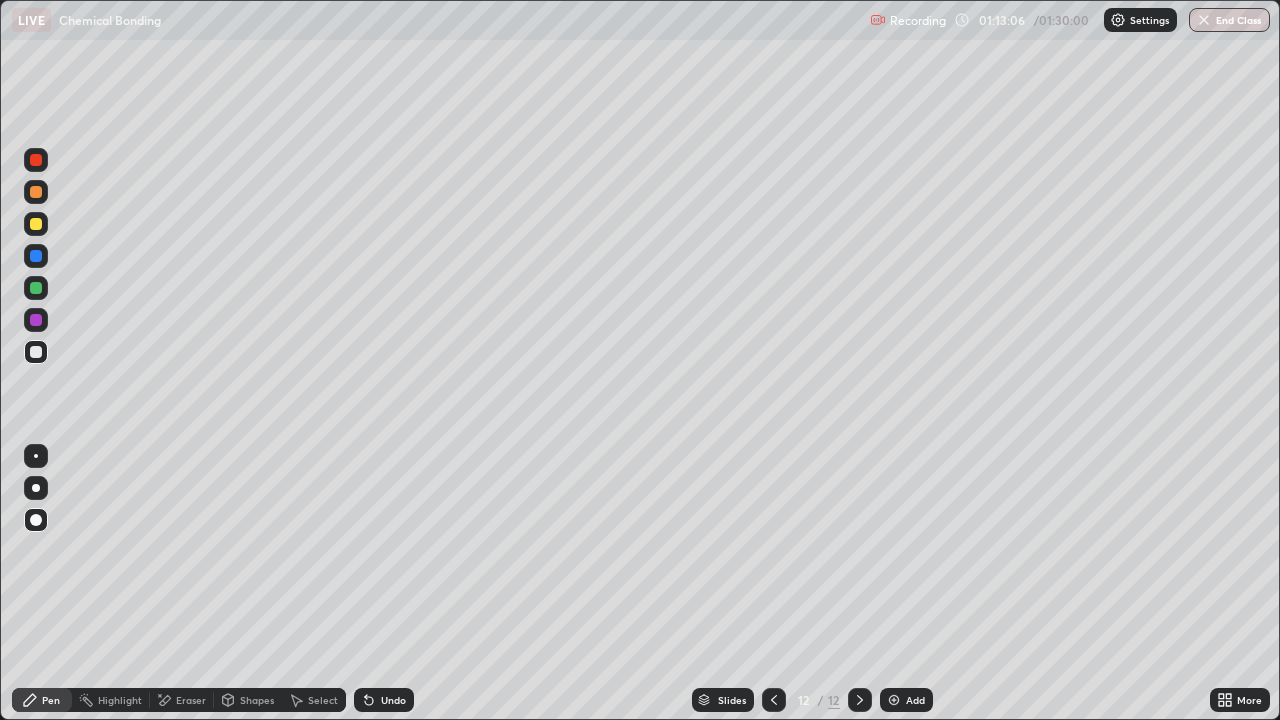 click on "Undo" at bounding box center (393, 700) 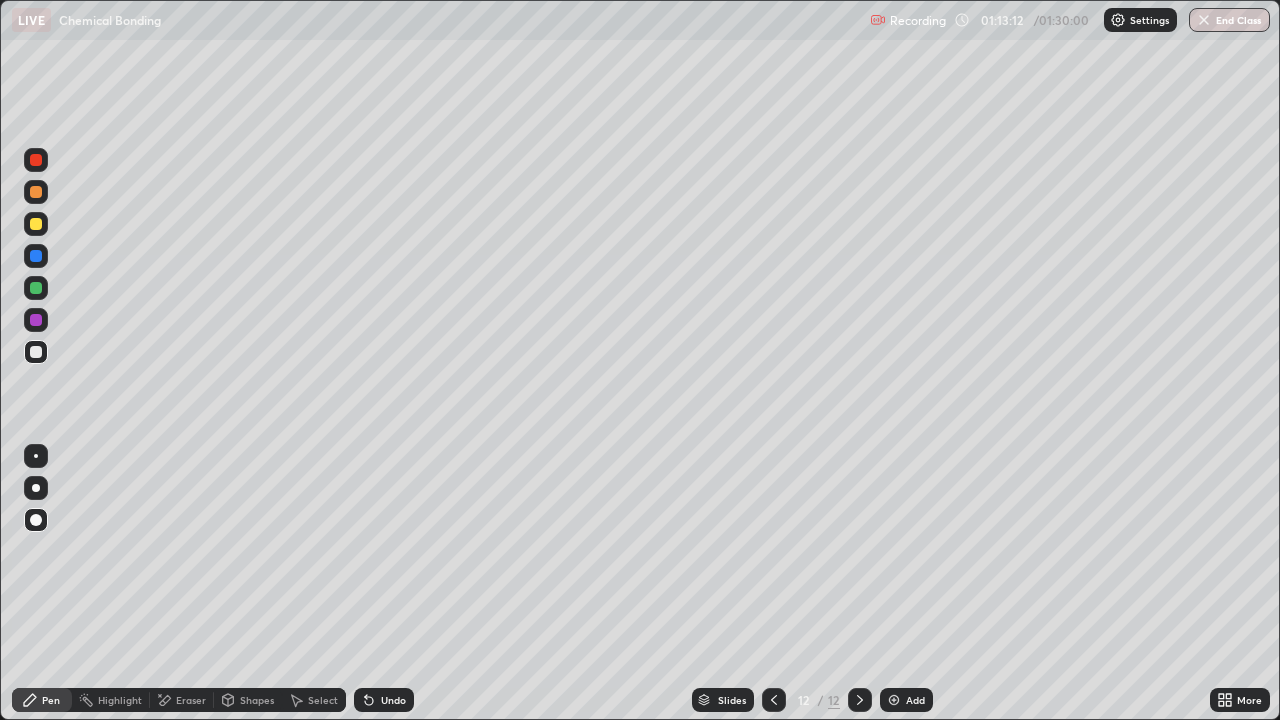 click on "Shapes" at bounding box center [257, 700] 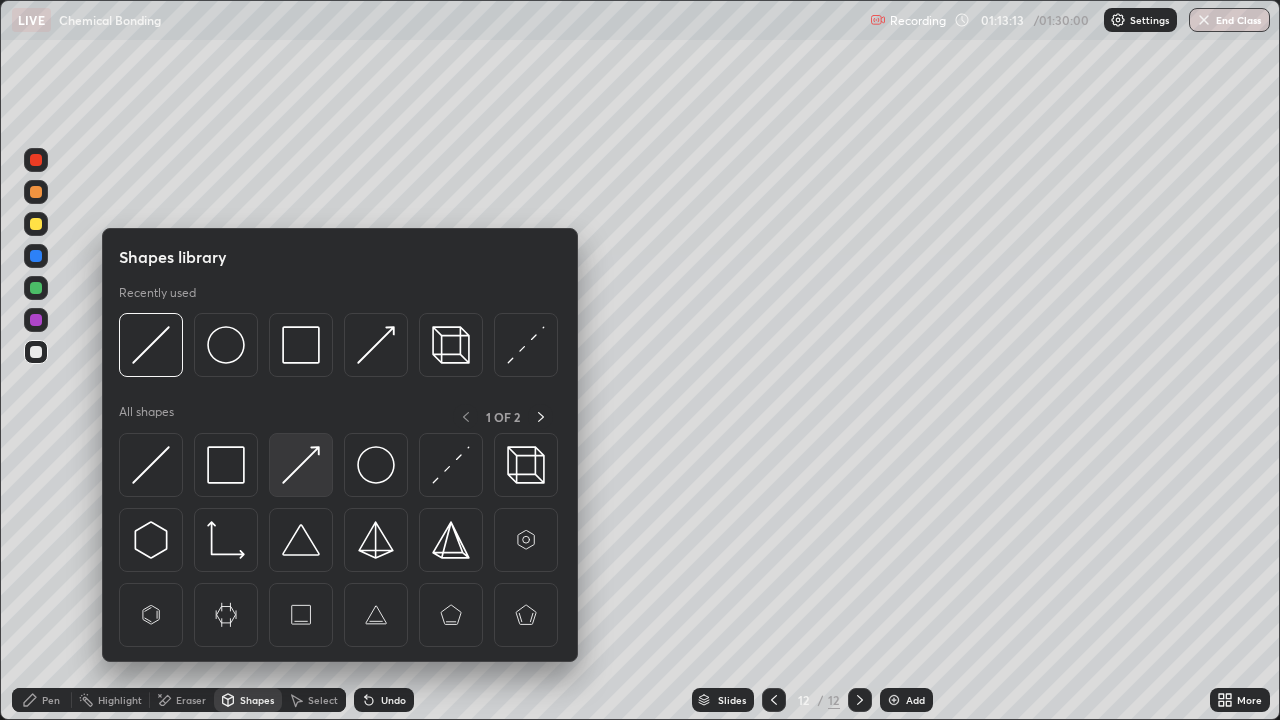 click at bounding box center [301, 465] 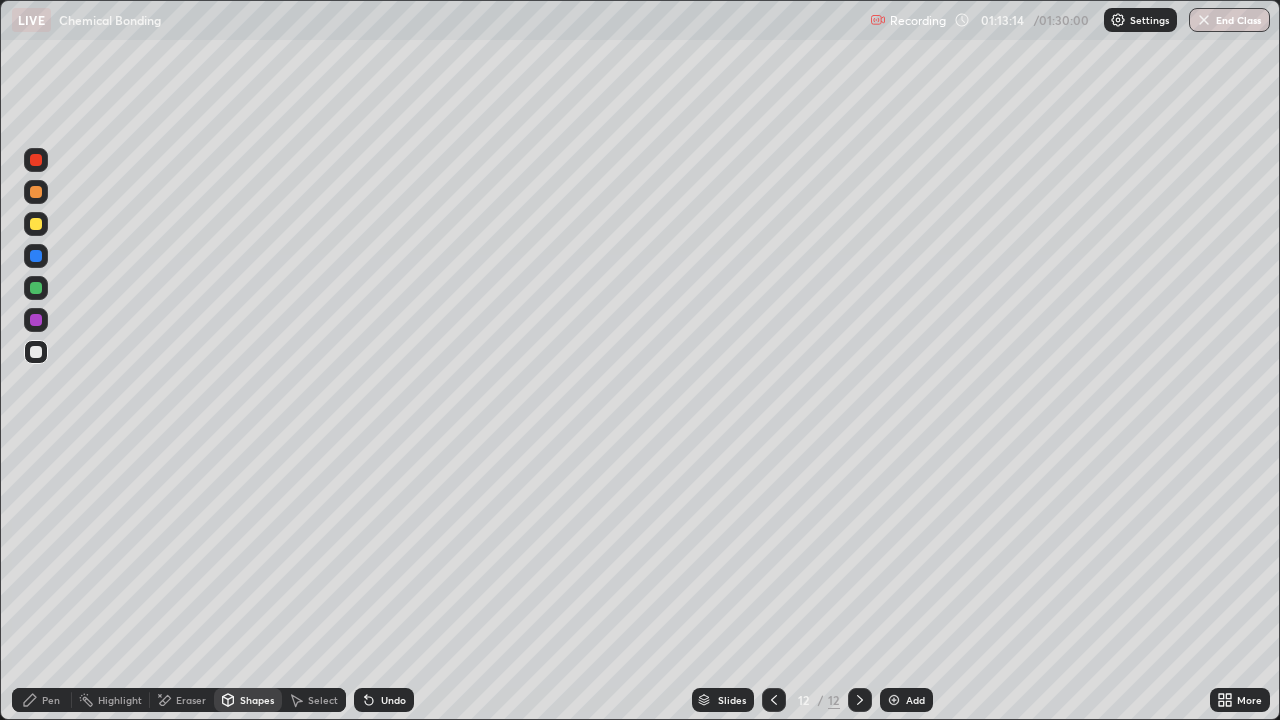 click at bounding box center [36, 224] 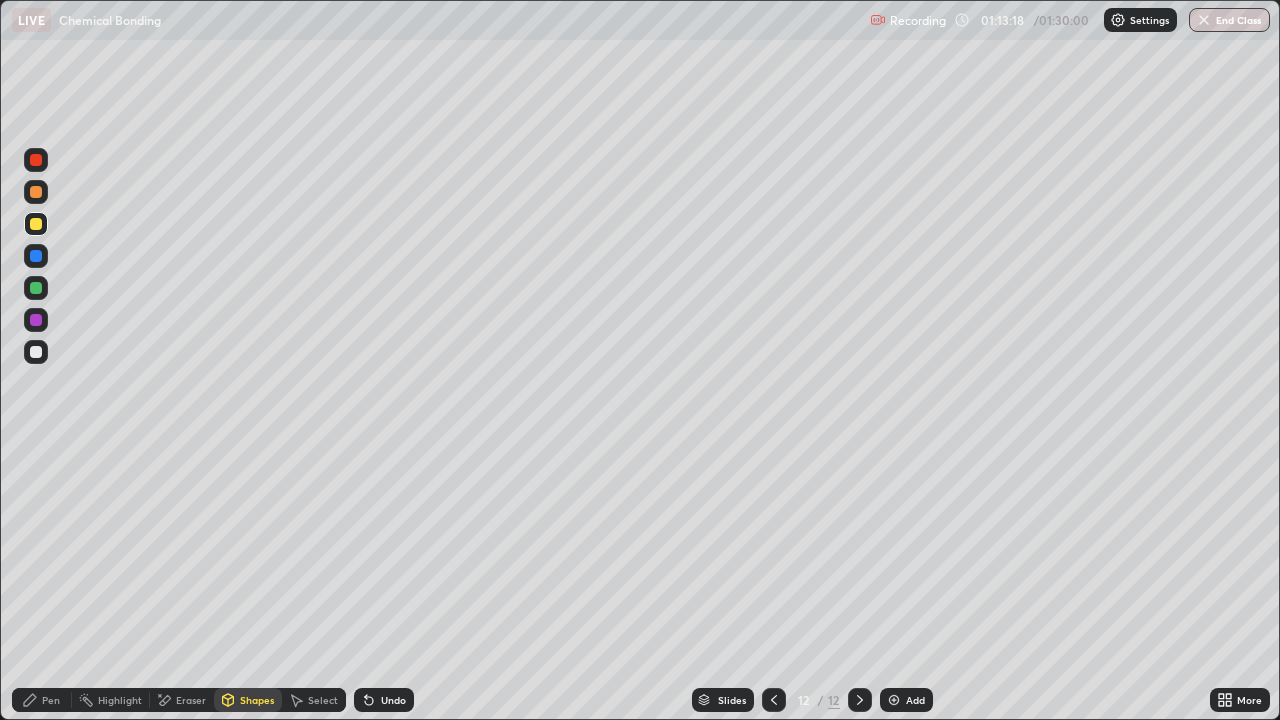 click on "Pen" at bounding box center (42, 700) 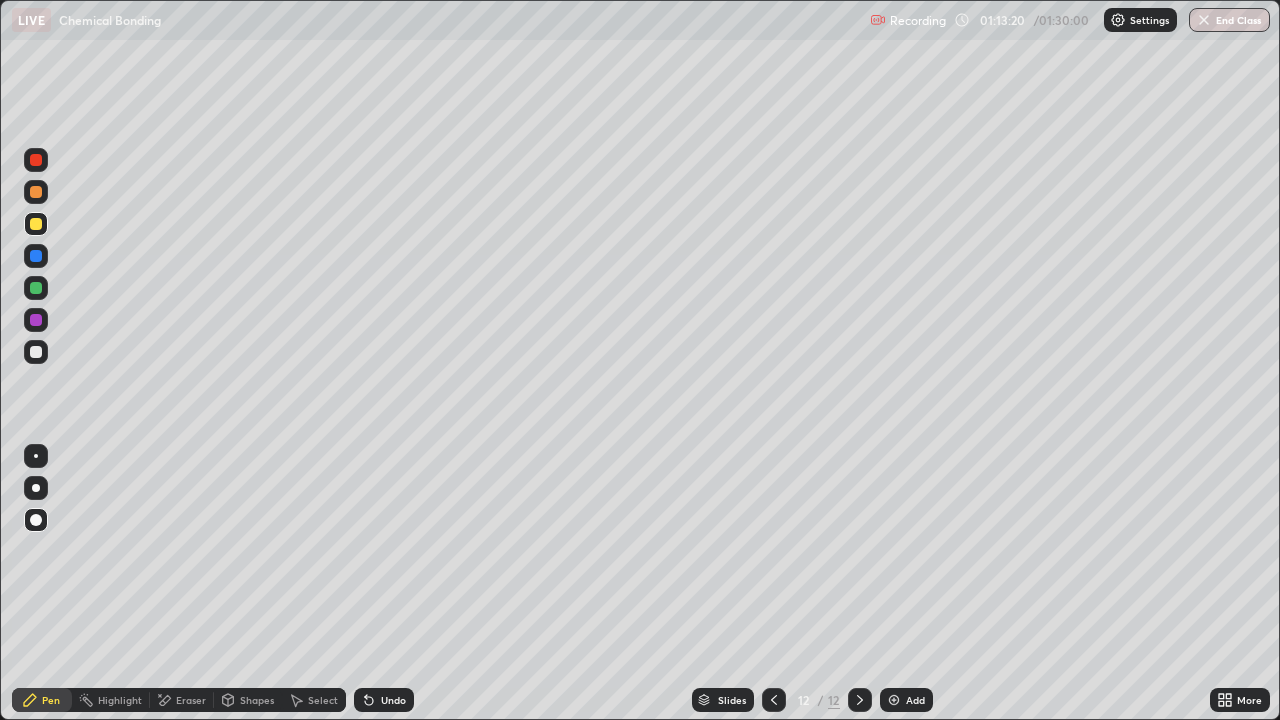 click at bounding box center (36, 224) 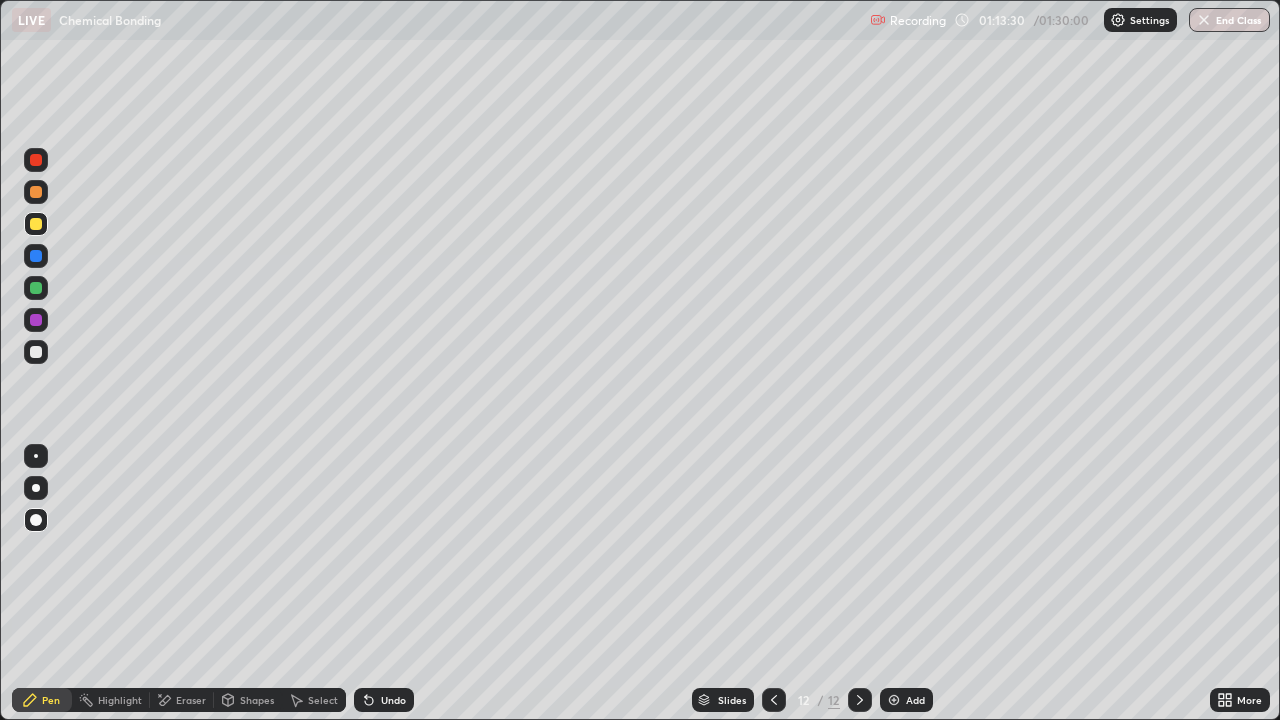 click on "Shapes" at bounding box center [257, 700] 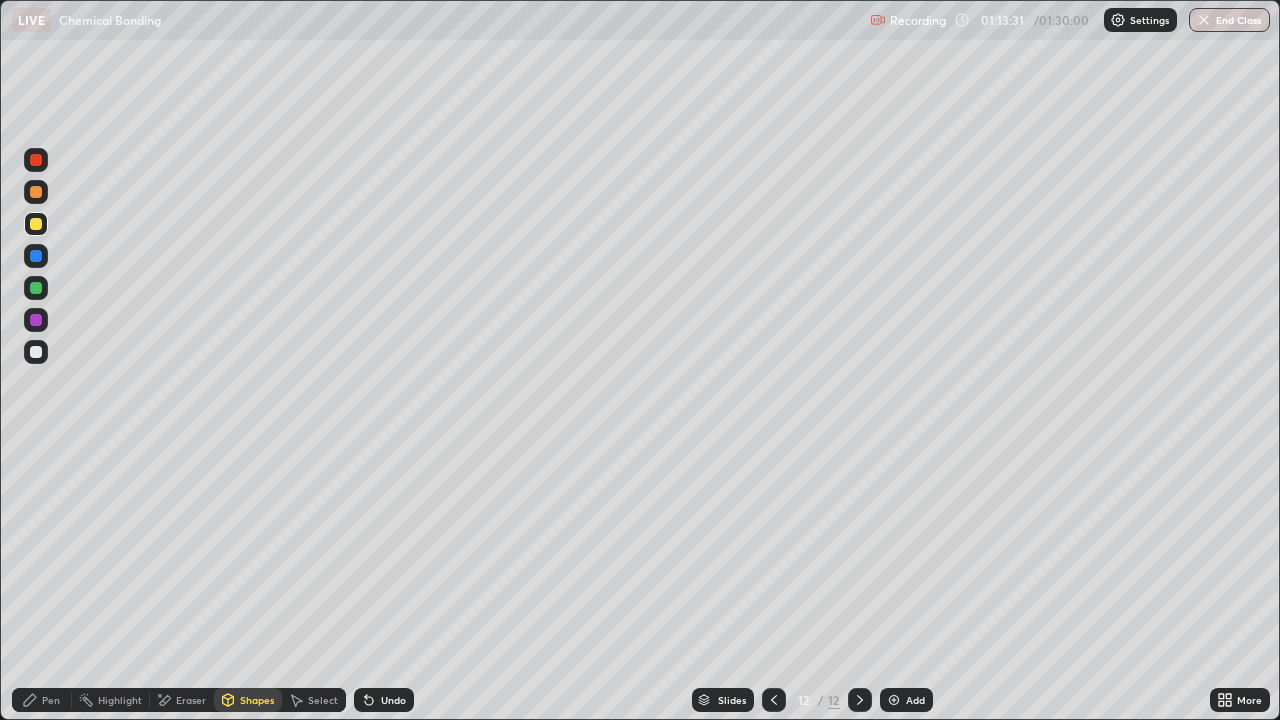 click on "Pen" at bounding box center [51, 700] 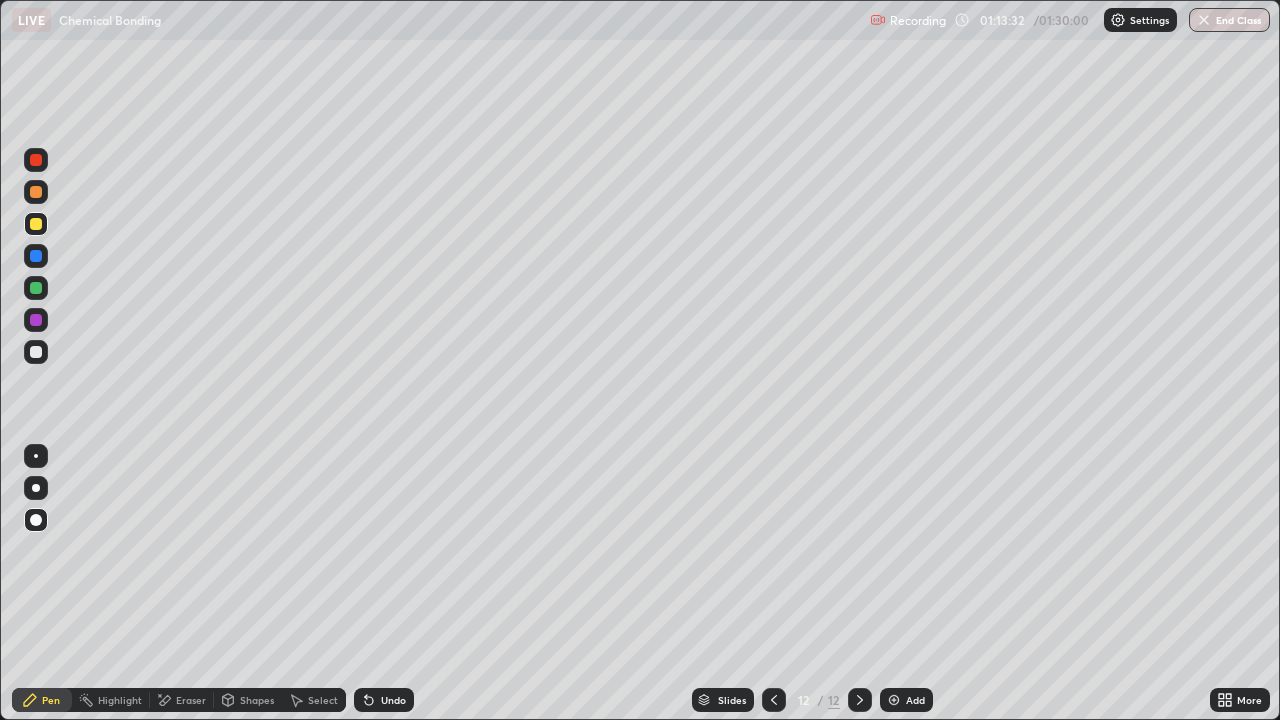 click at bounding box center [36, 456] 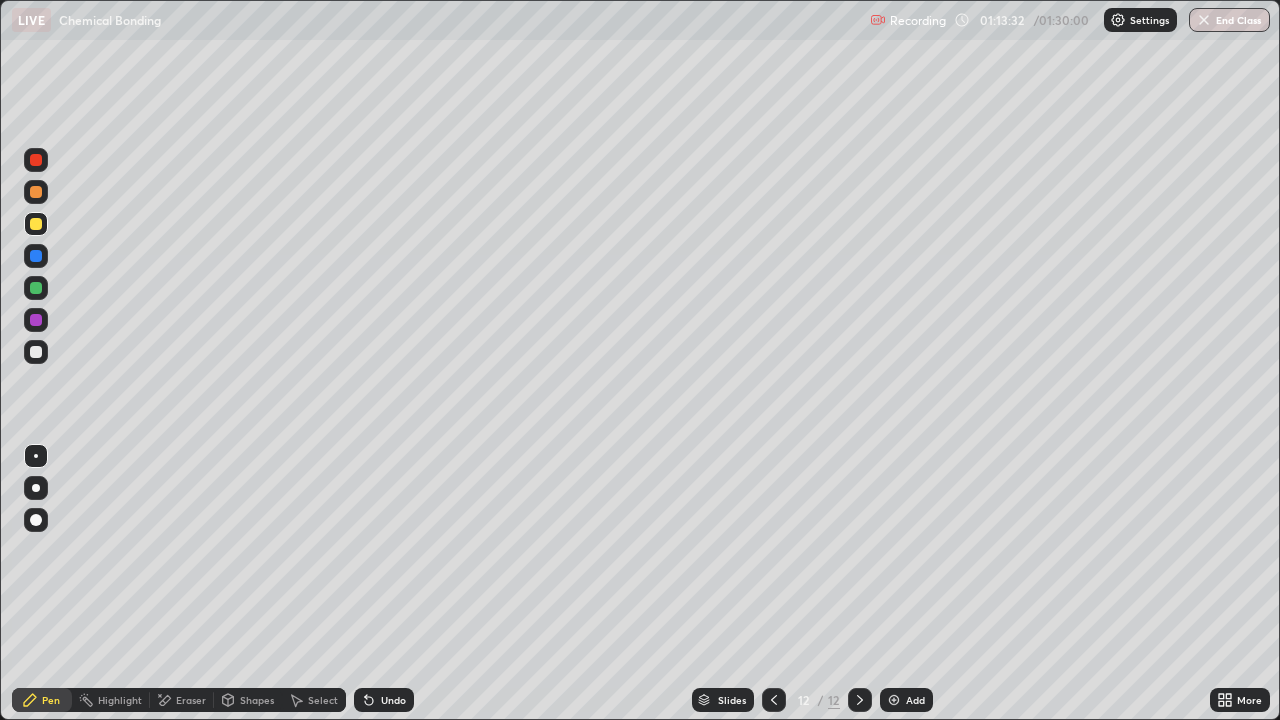 click on "Shapes" at bounding box center (257, 700) 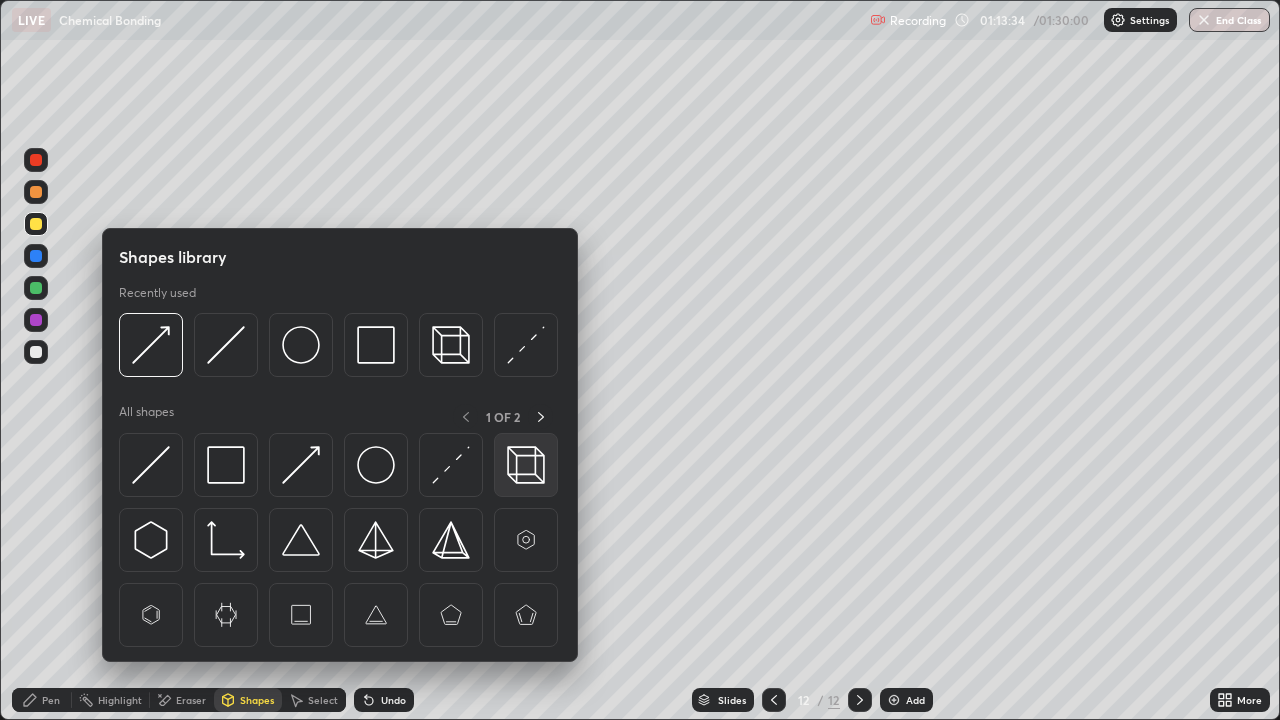 click at bounding box center (526, 465) 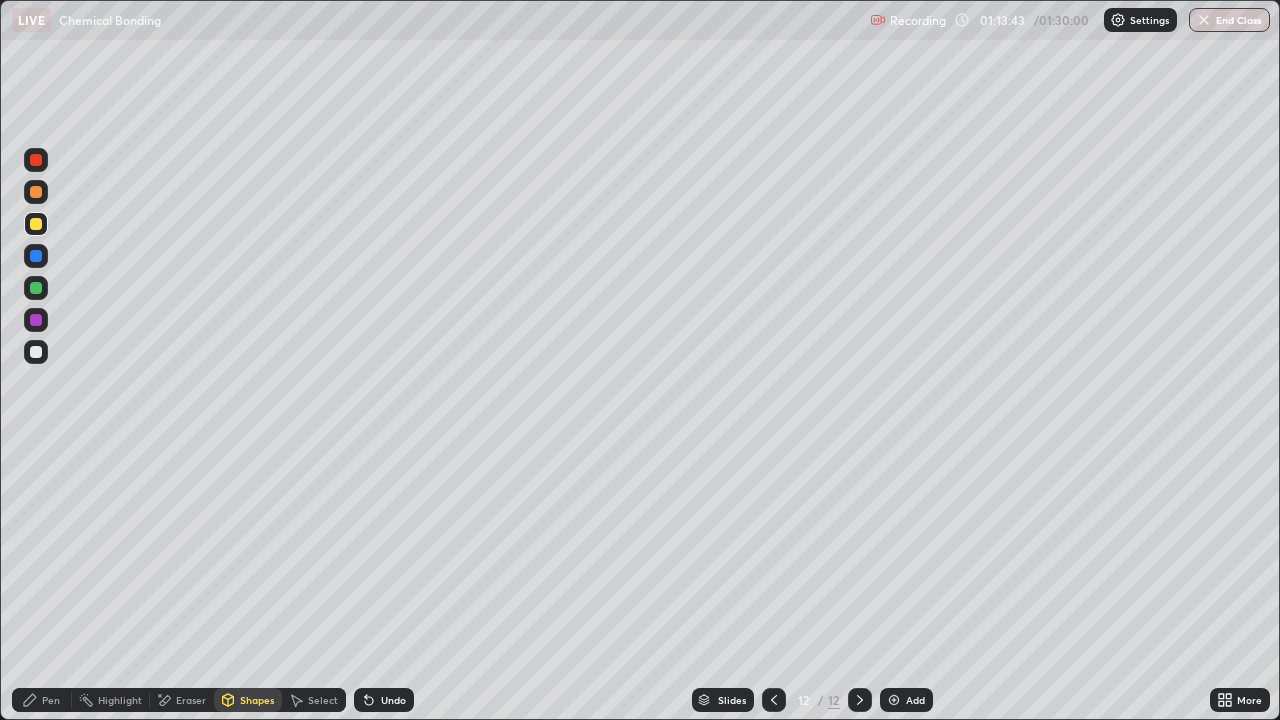 click on "Pen" at bounding box center [51, 700] 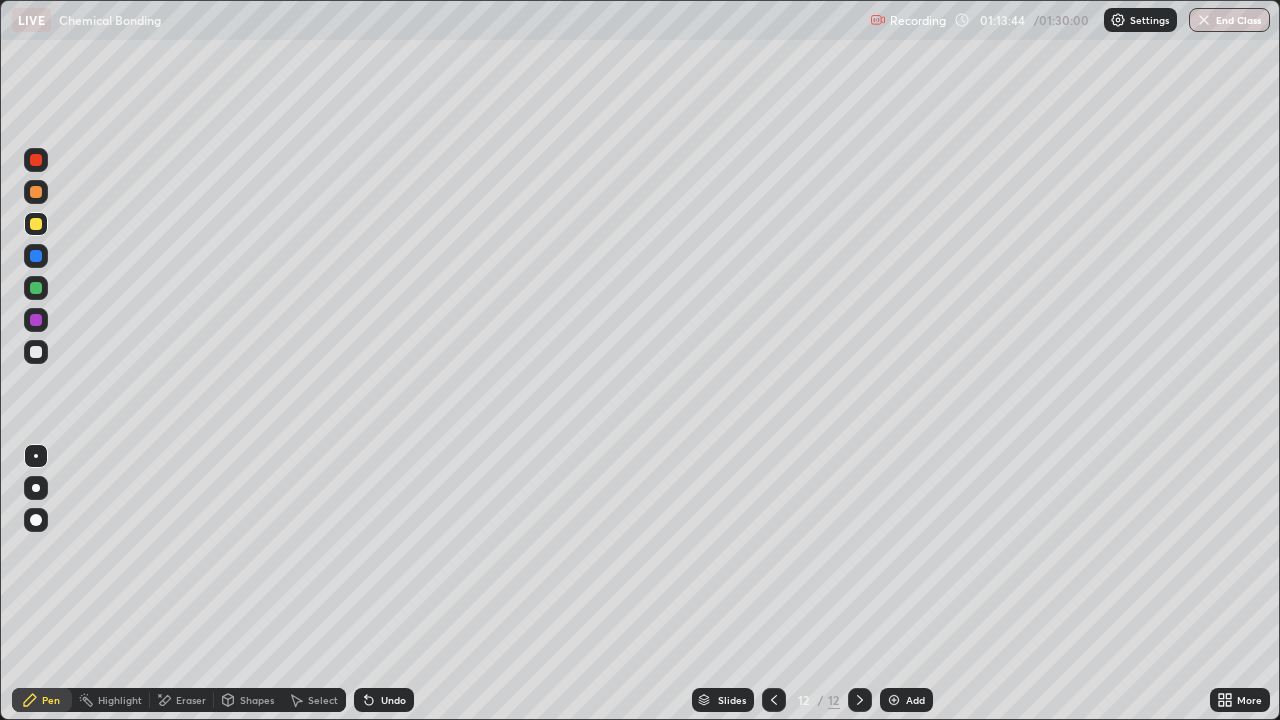 click at bounding box center (36, 352) 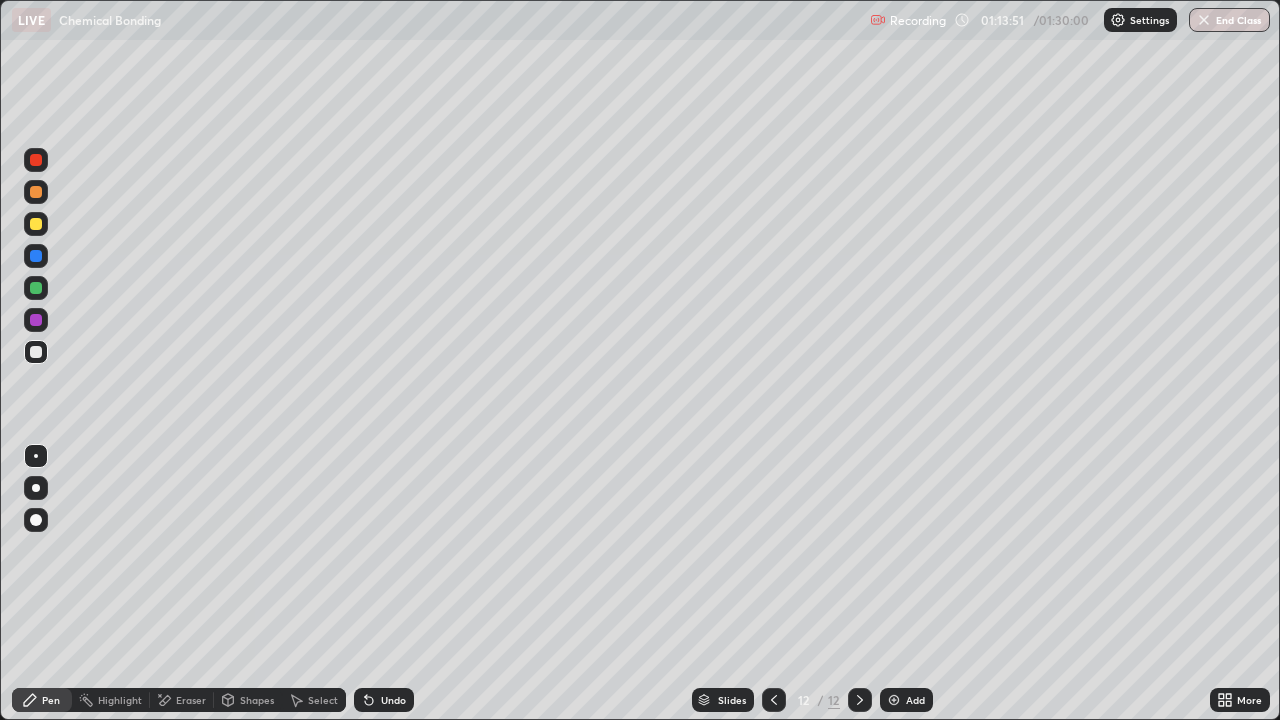 click on "Shapes" at bounding box center (257, 700) 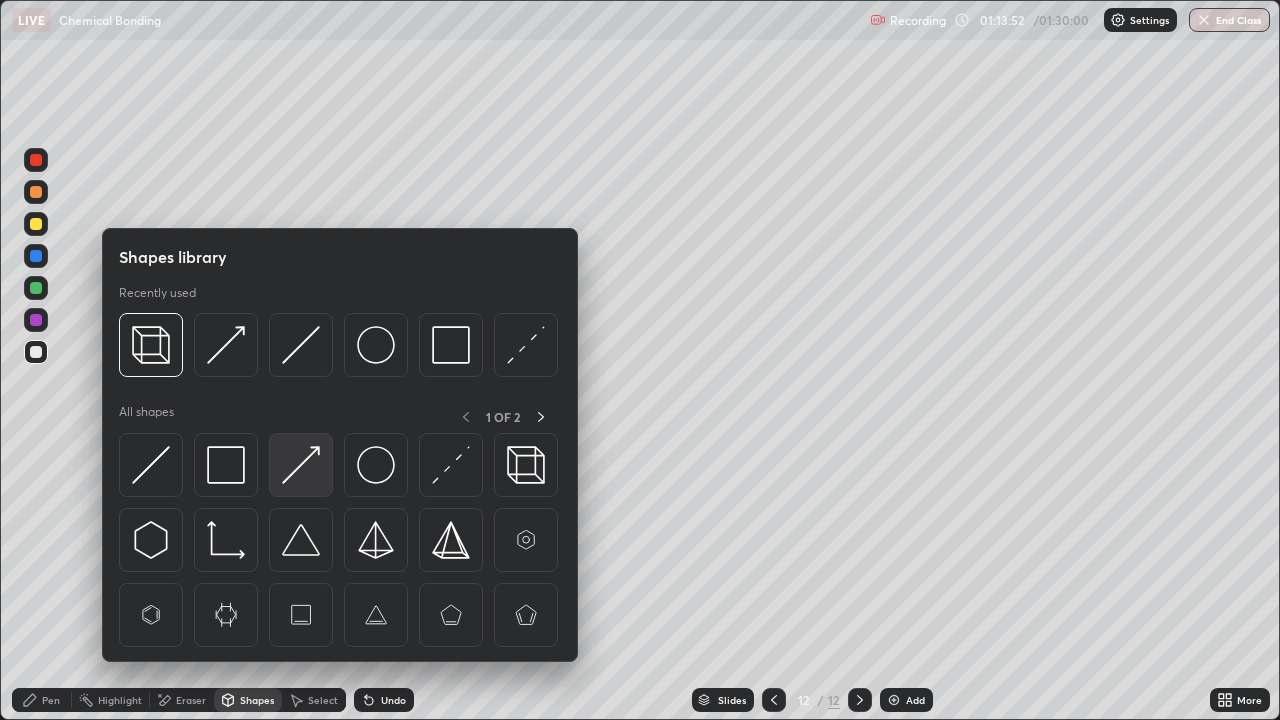 click at bounding box center (301, 465) 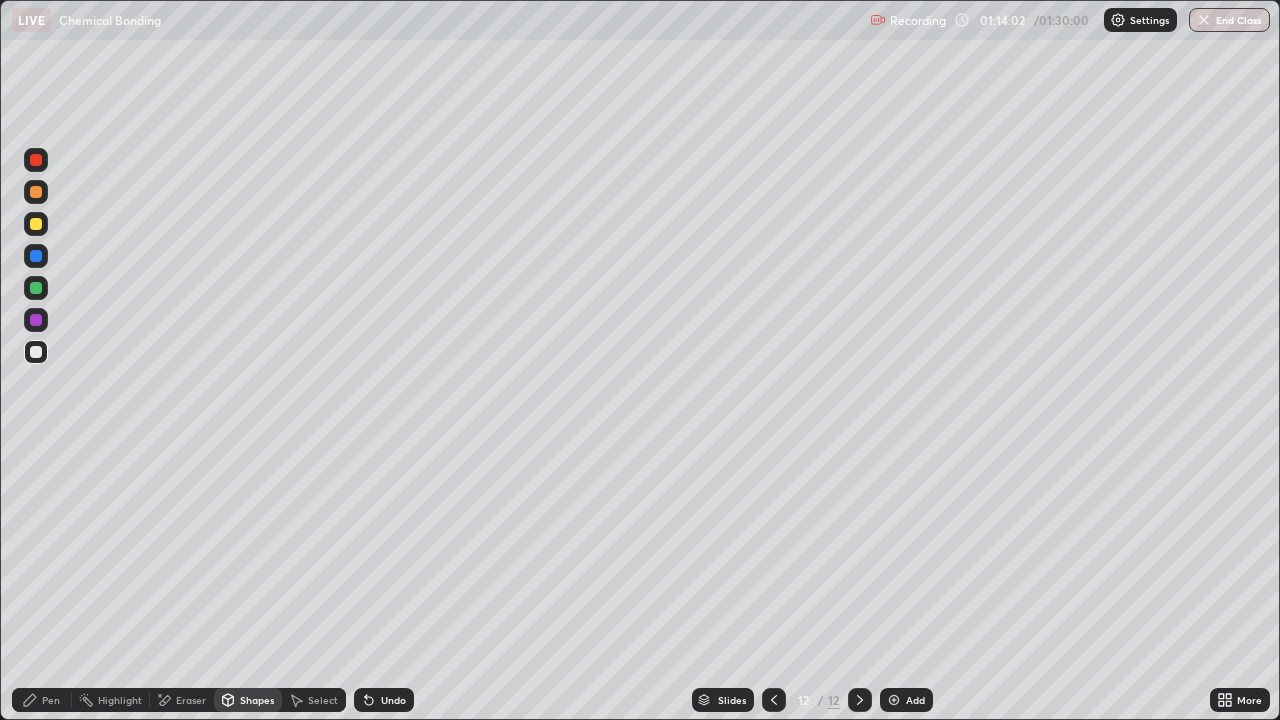click on "Shapes" at bounding box center (257, 700) 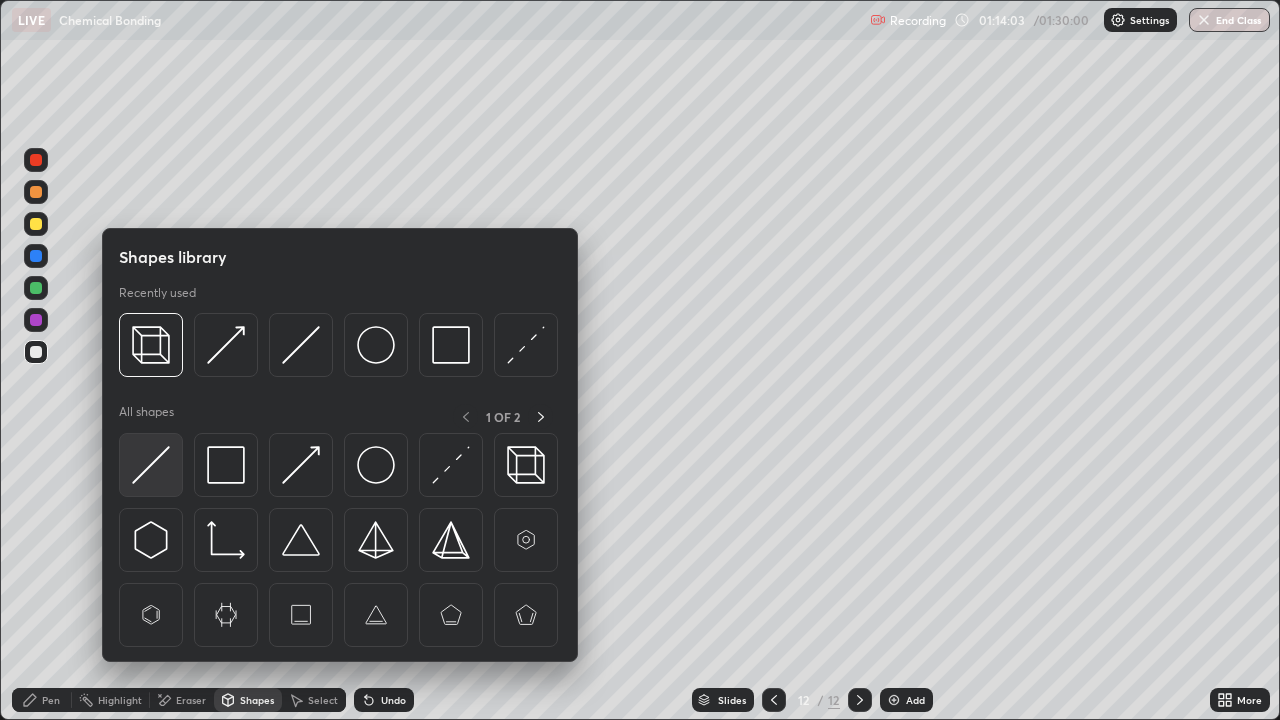 click at bounding box center (151, 465) 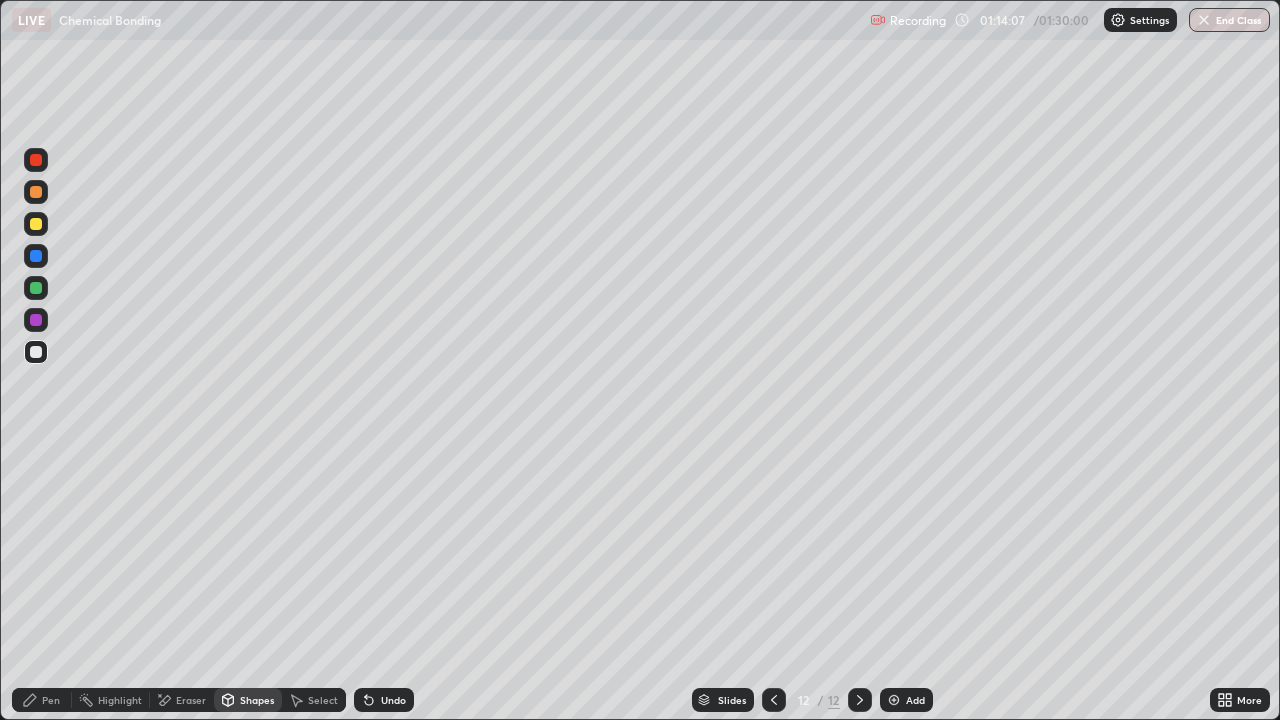 click 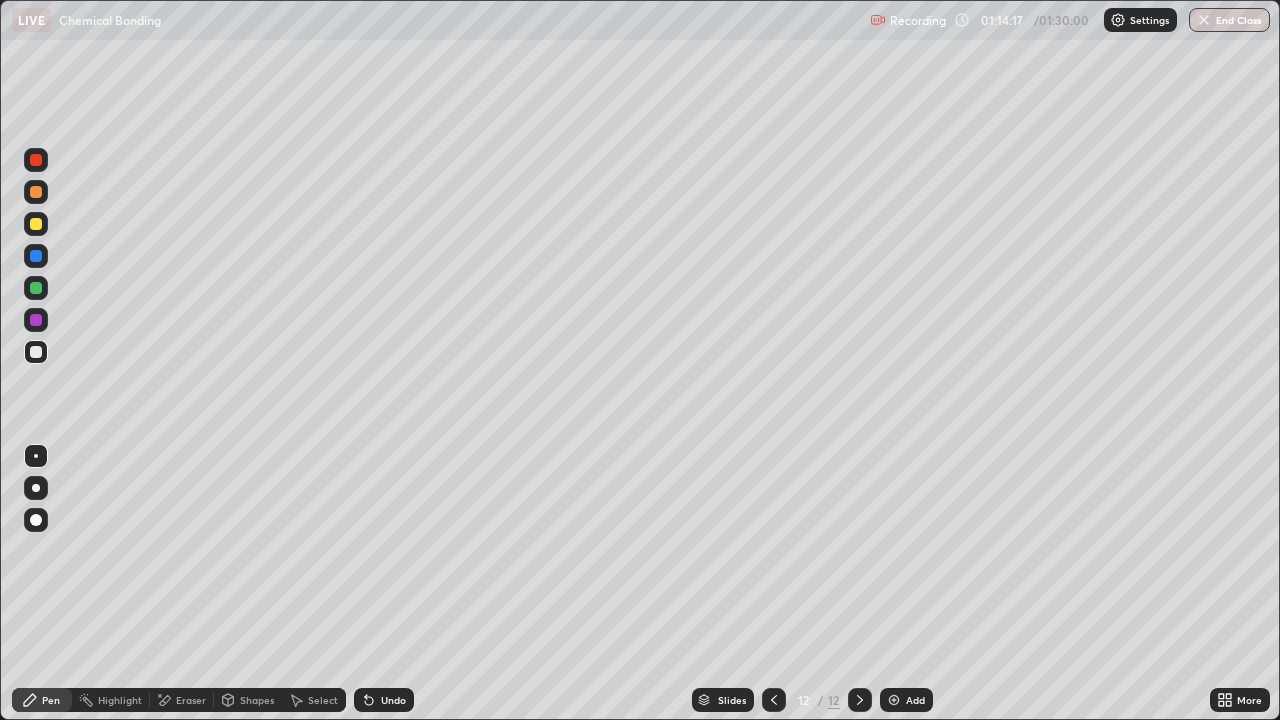 click on "Shapes" at bounding box center [257, 700] 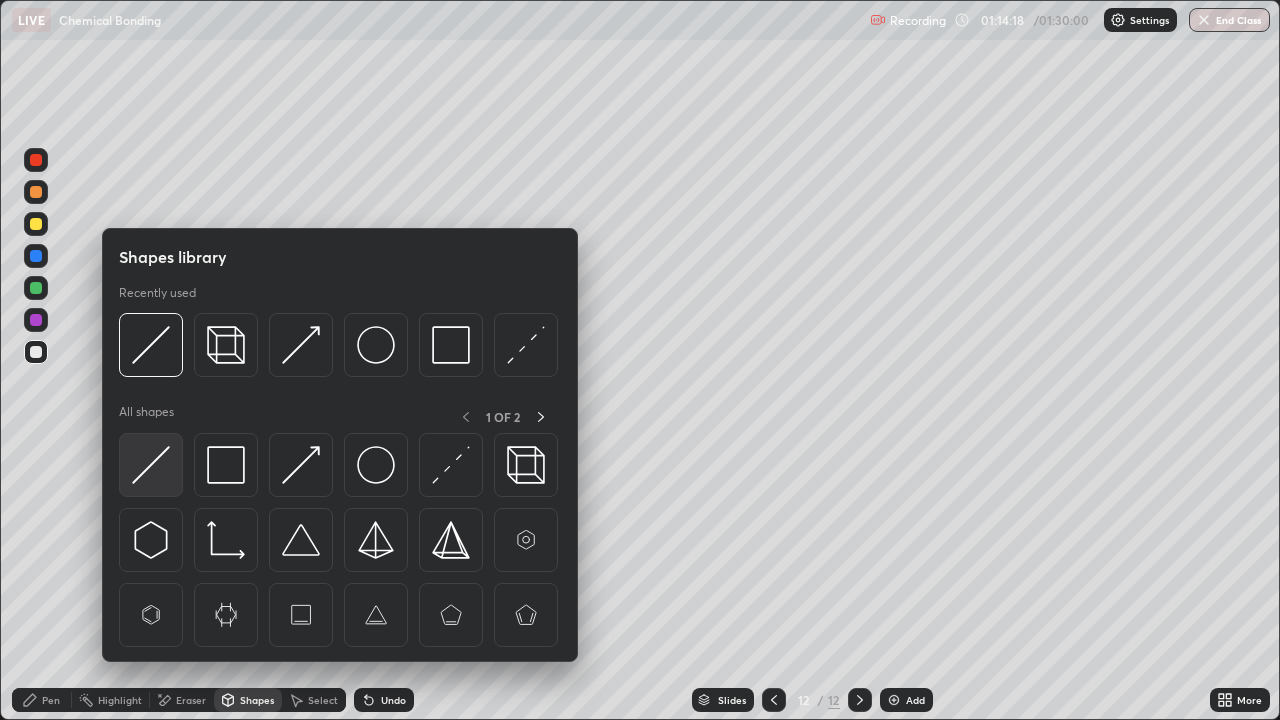 click at bounding box center [151, 465] 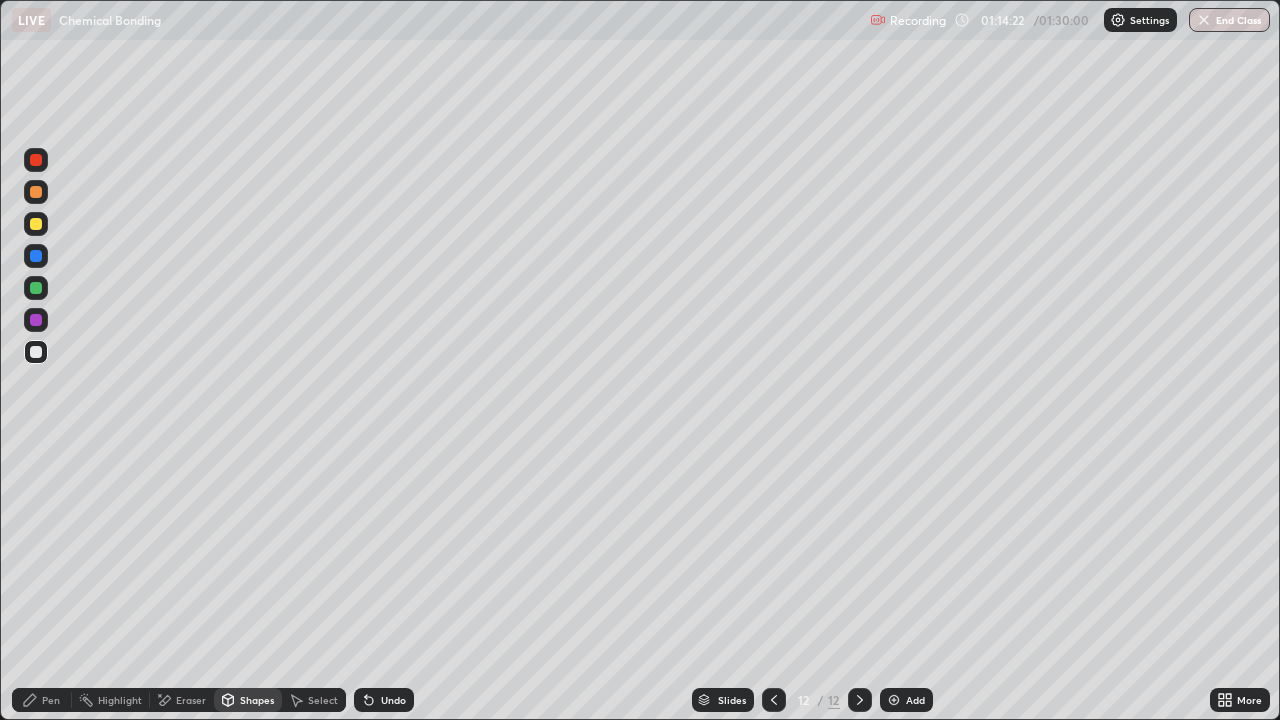 click on "Pen" at bounding box center [51, 700] 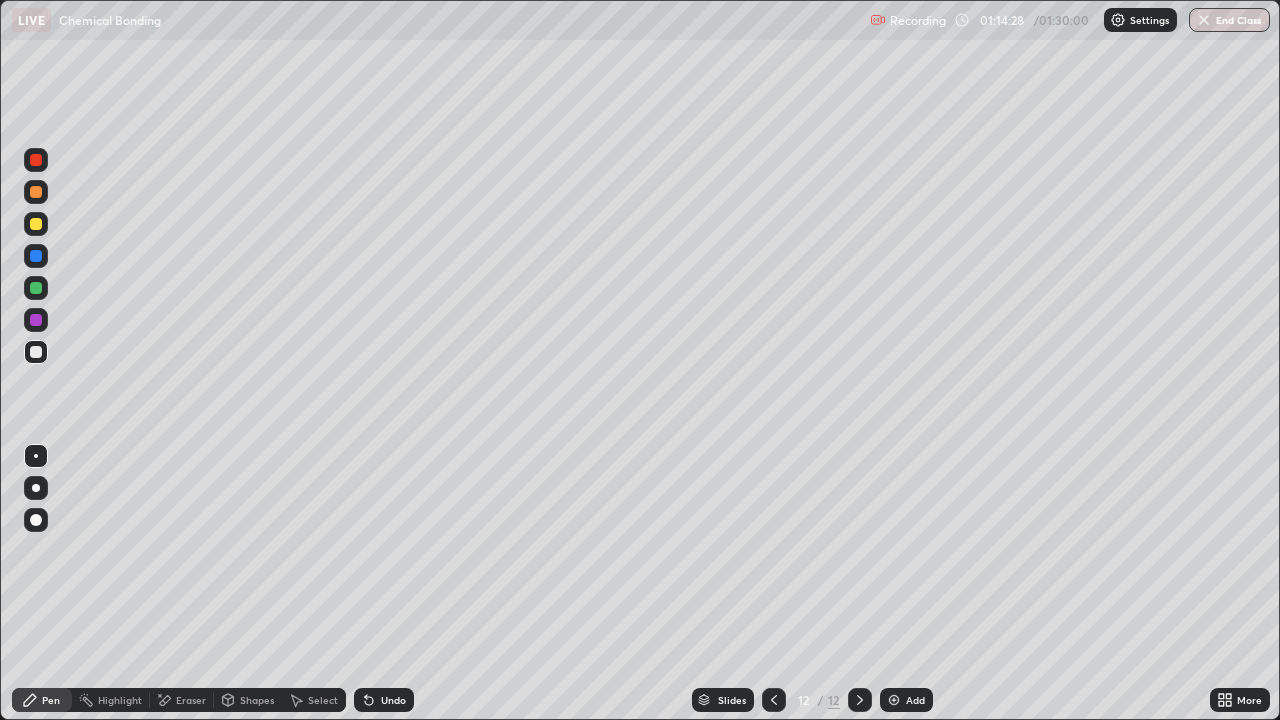 click on "Undo" at bounding box center (393, 700) 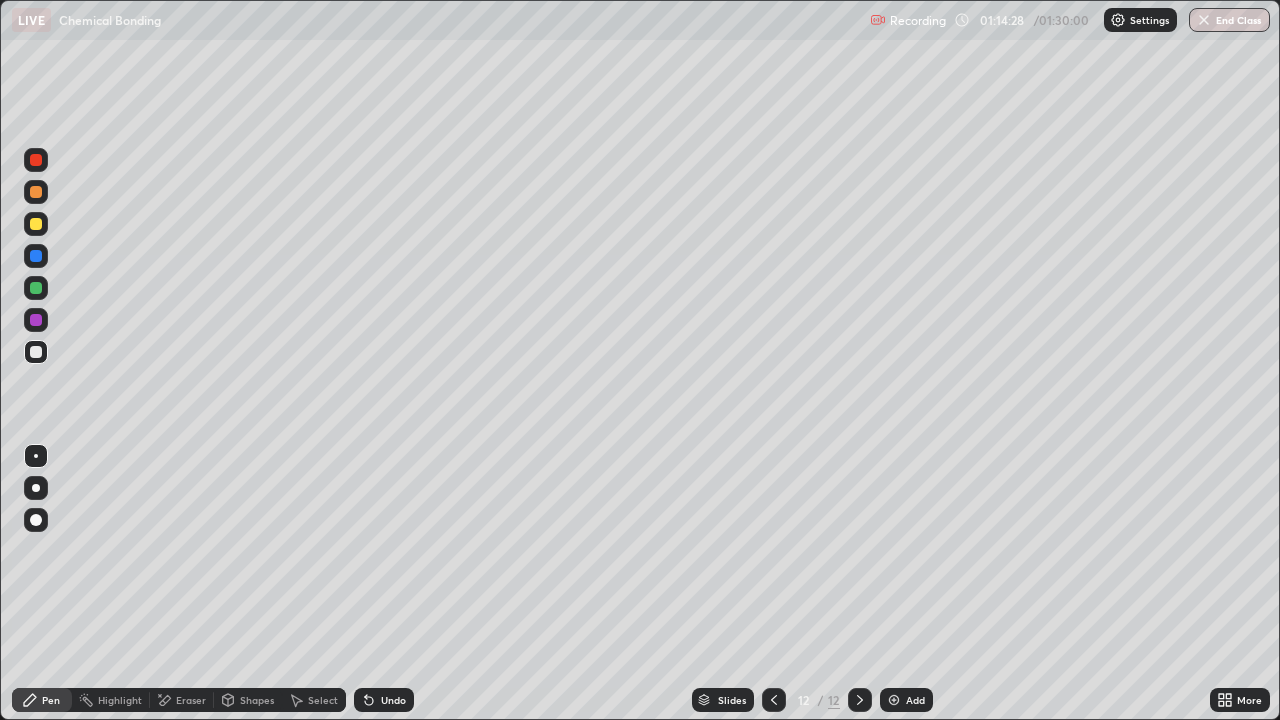 click on "Undo" at bounding box center [384, 700] 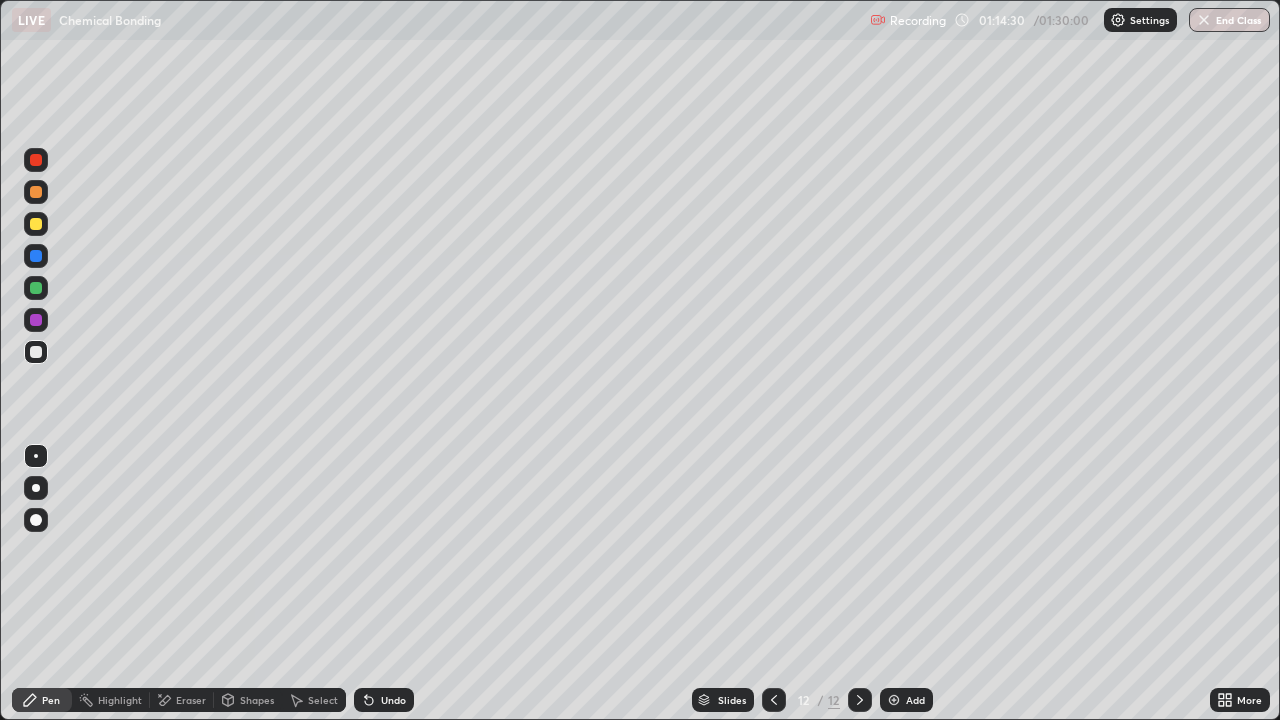 click on "Shapes" at bounding box center [257, 700] 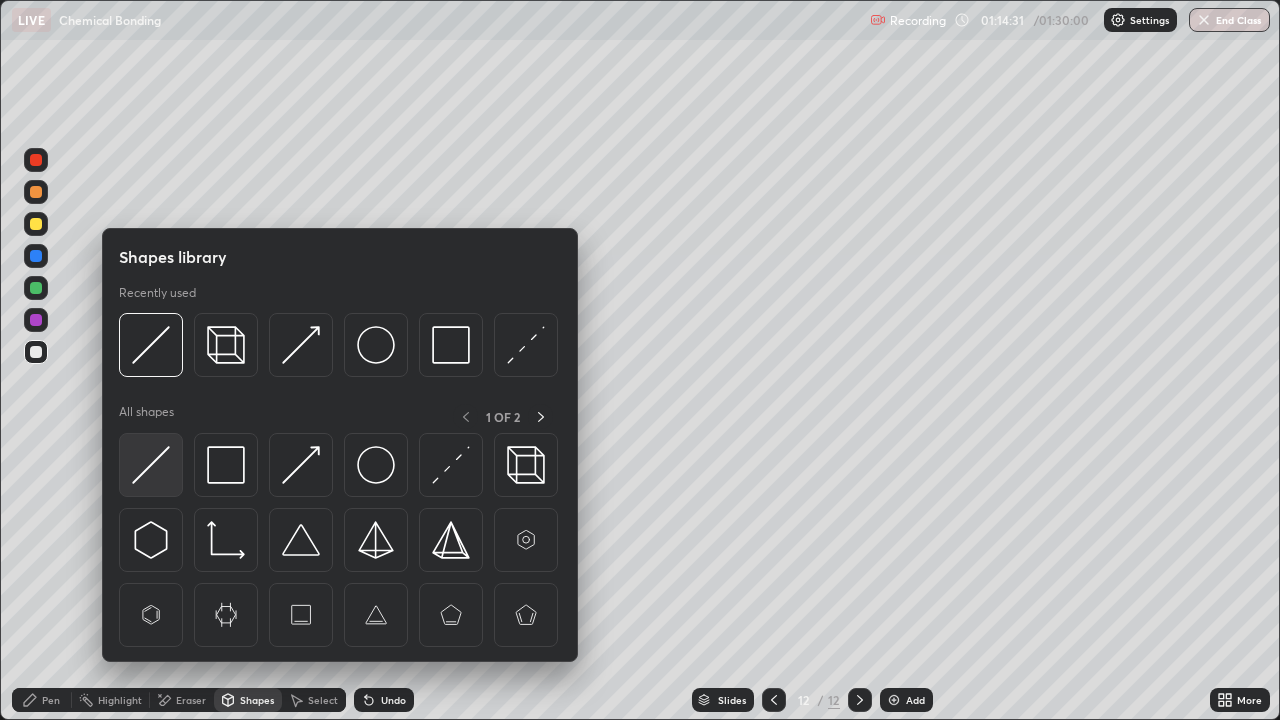 click at bounding box center [151, 465] 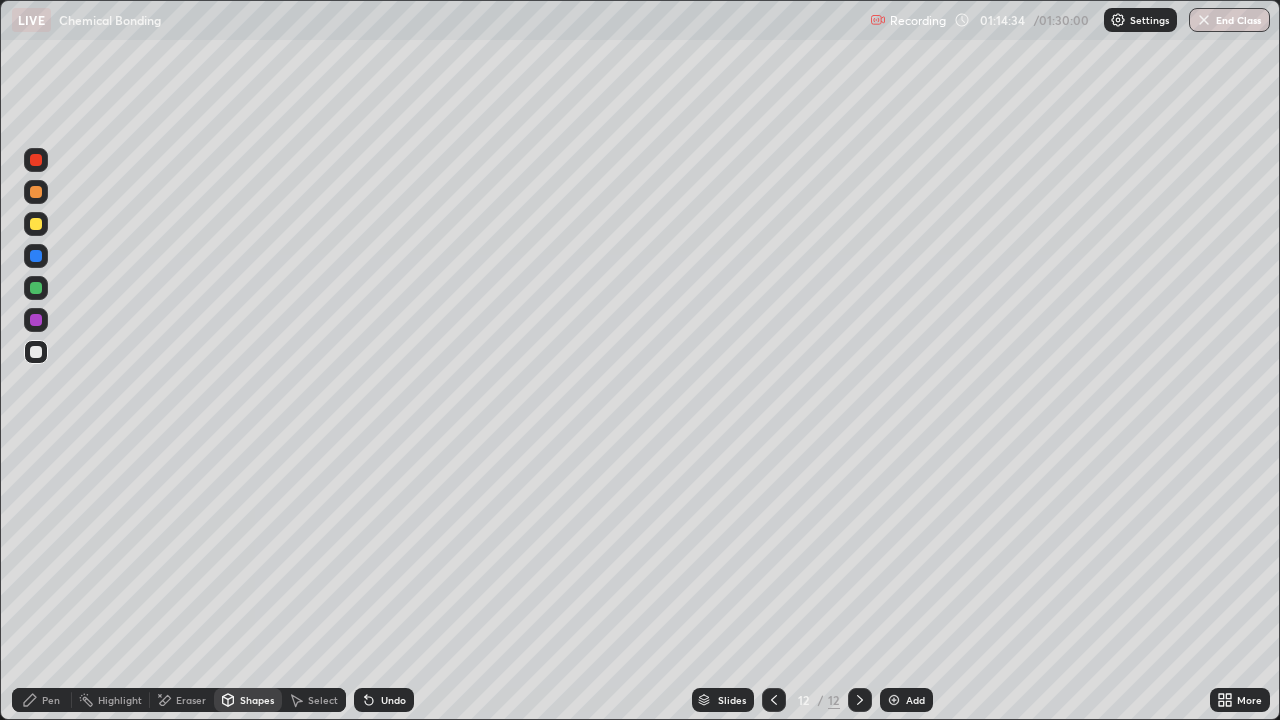 click on "Pen" at bounding box center (51, 700) 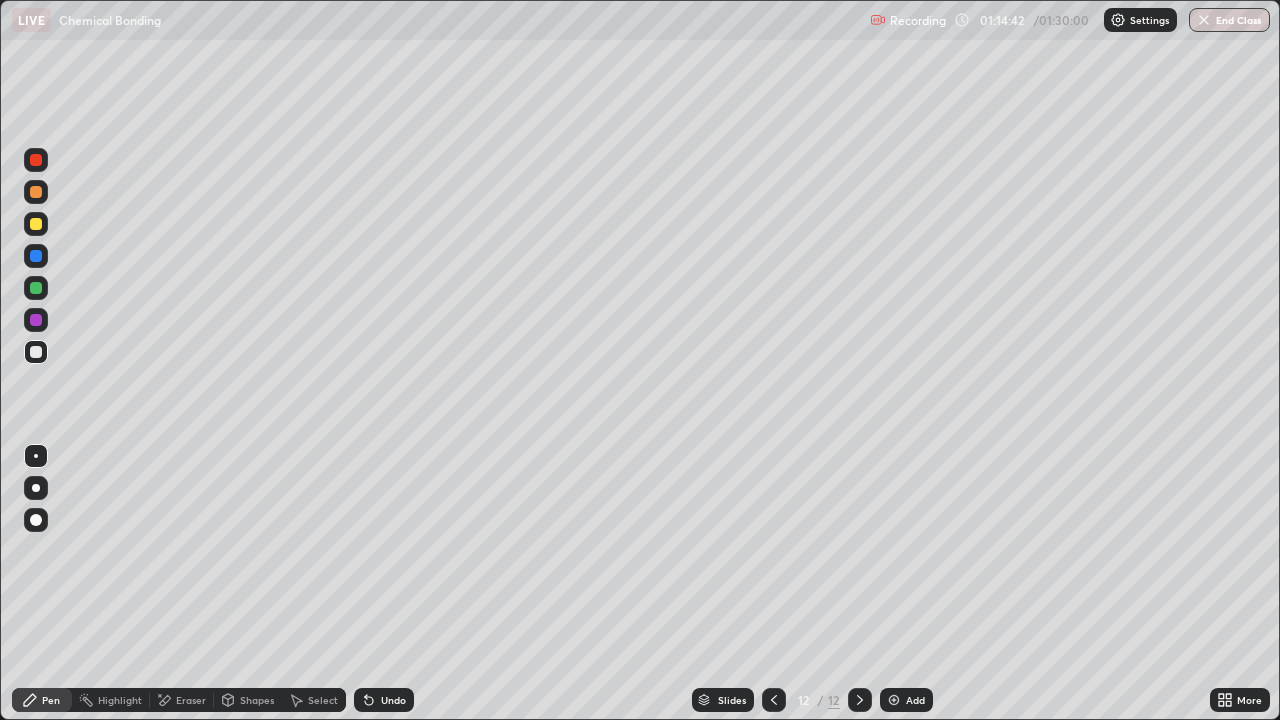 click on "Undo" at bounding box center (384, 700) 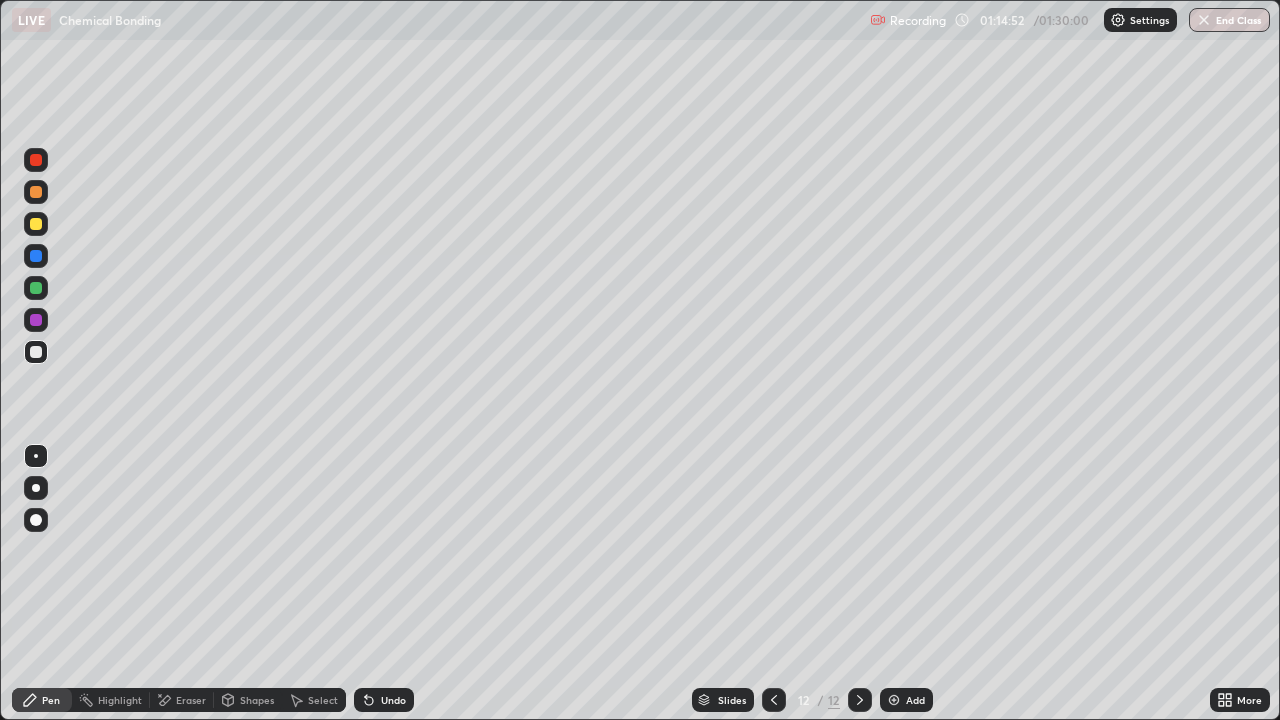 click on "Undo" at bounding box center [384, 700] 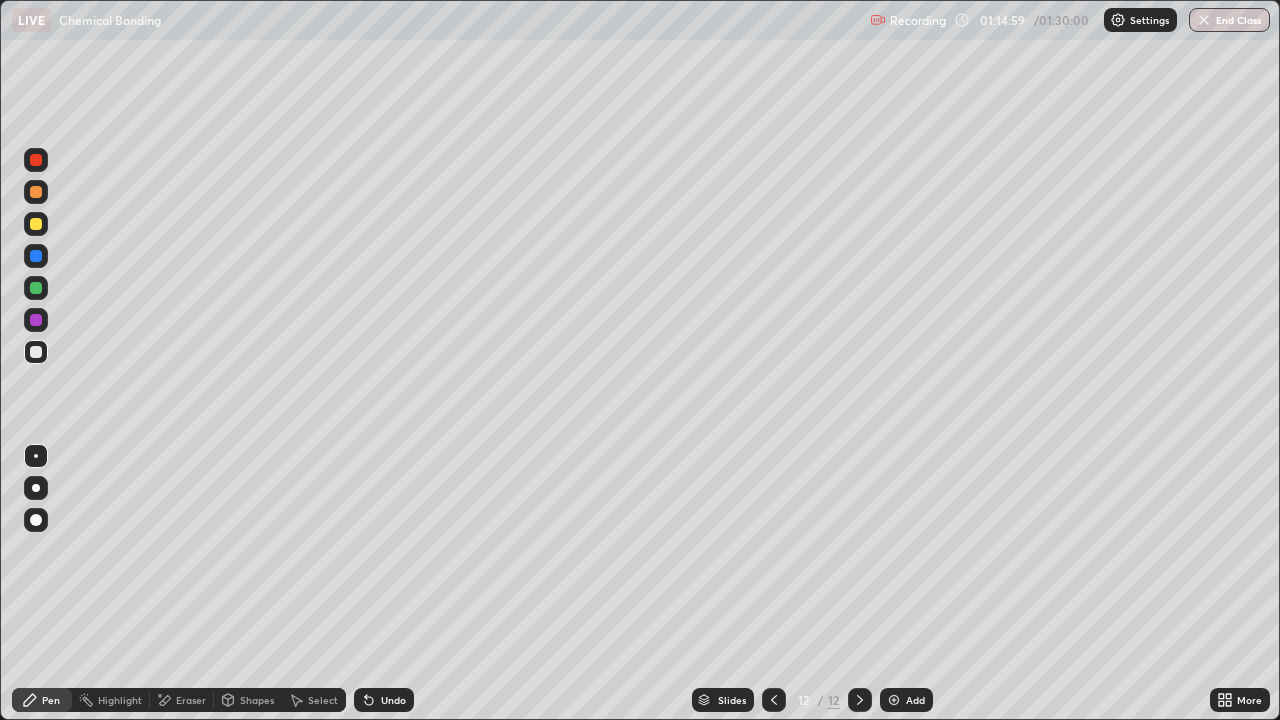 click on "Undo" at bounding box center (393, 700) 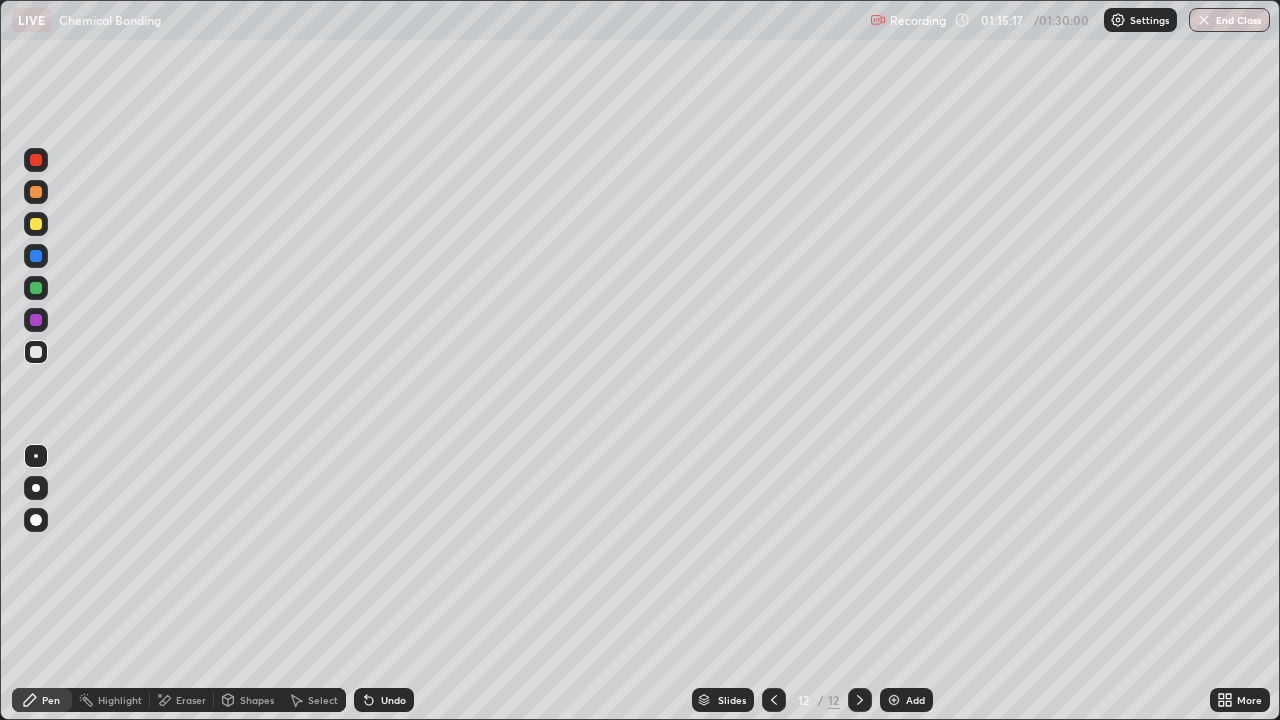 click on "Eraser" at bounding box center [191, 700] 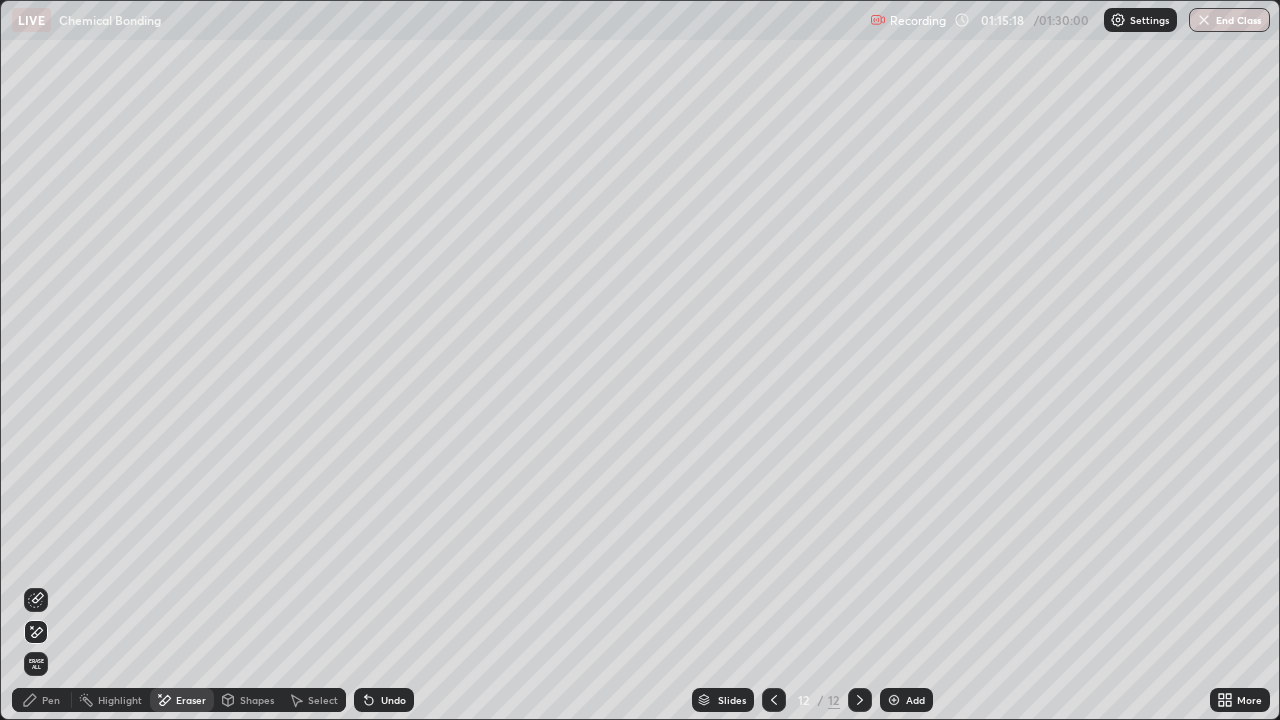 click 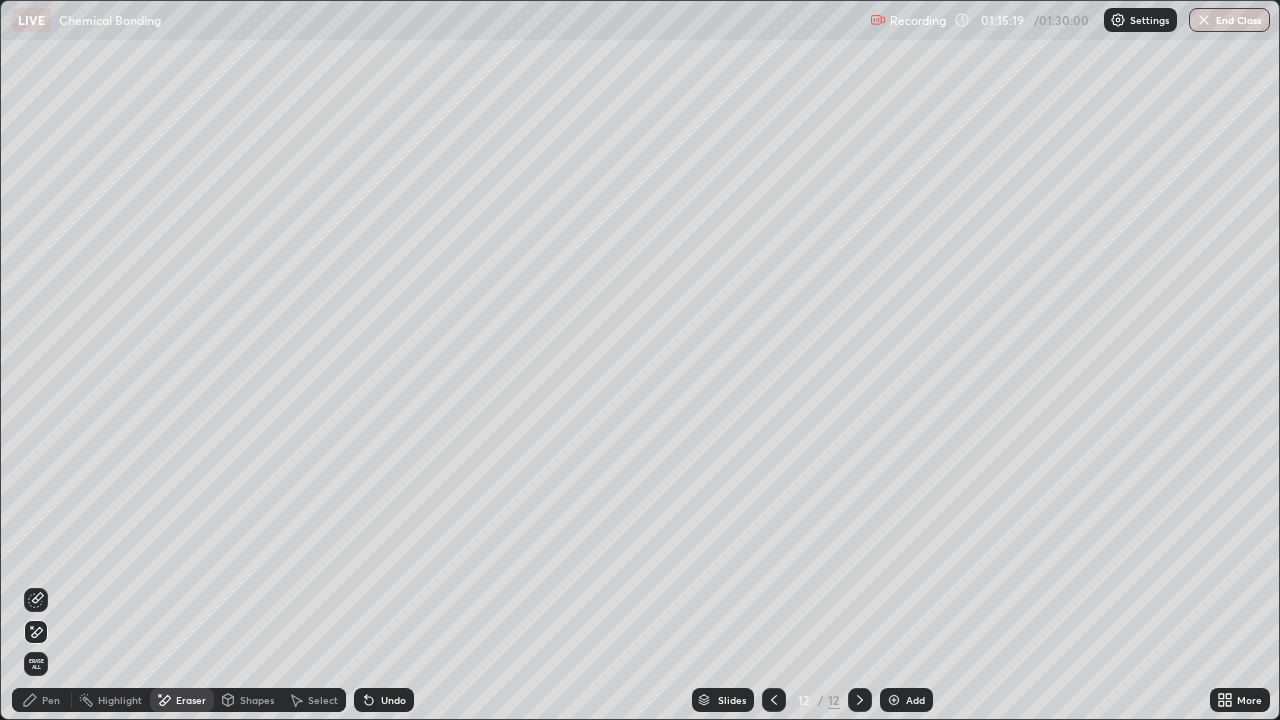 click on "Shapes" at bounding box center (257, 700) 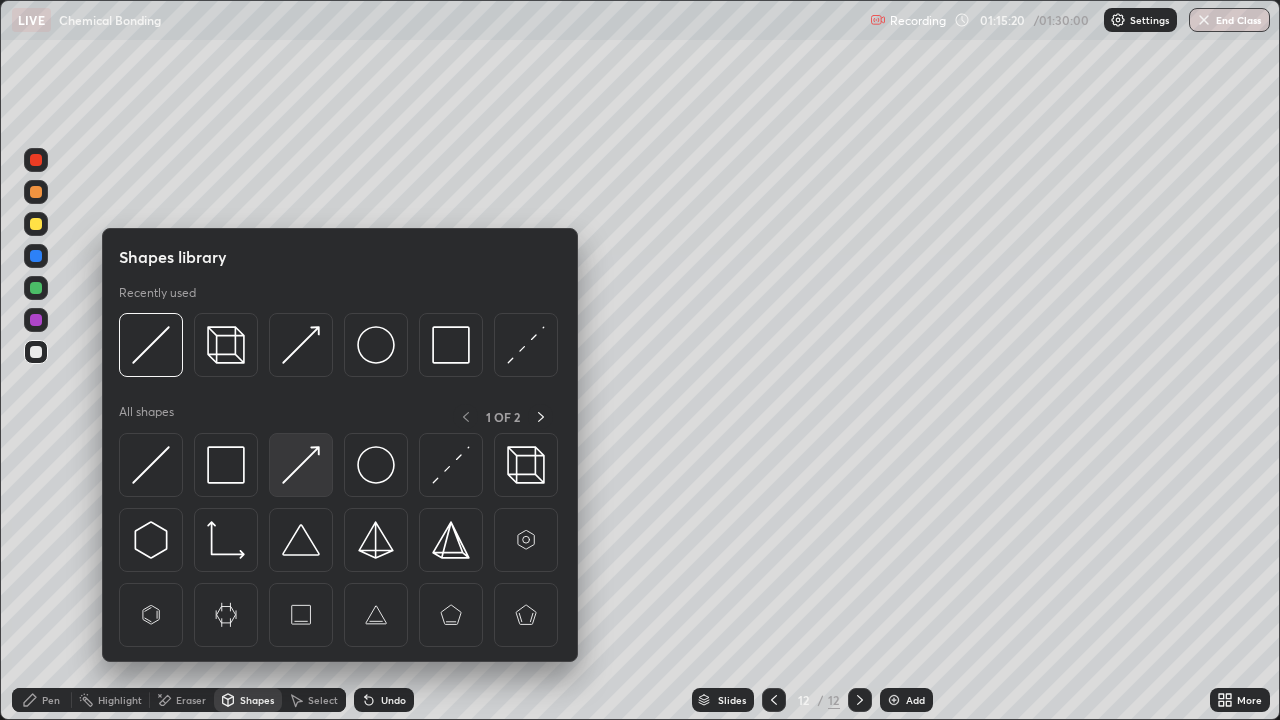 click at bounding box center [301, 465] 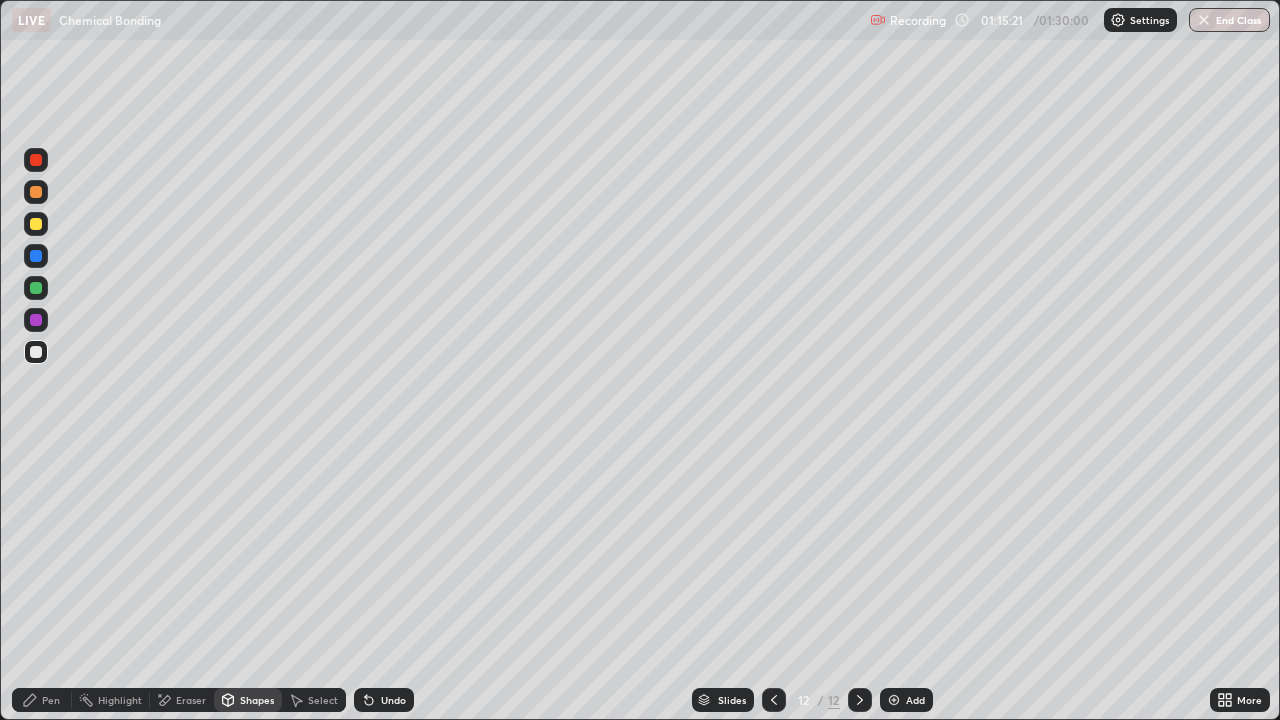 click on "Pen" at bounding box center [51, 700] 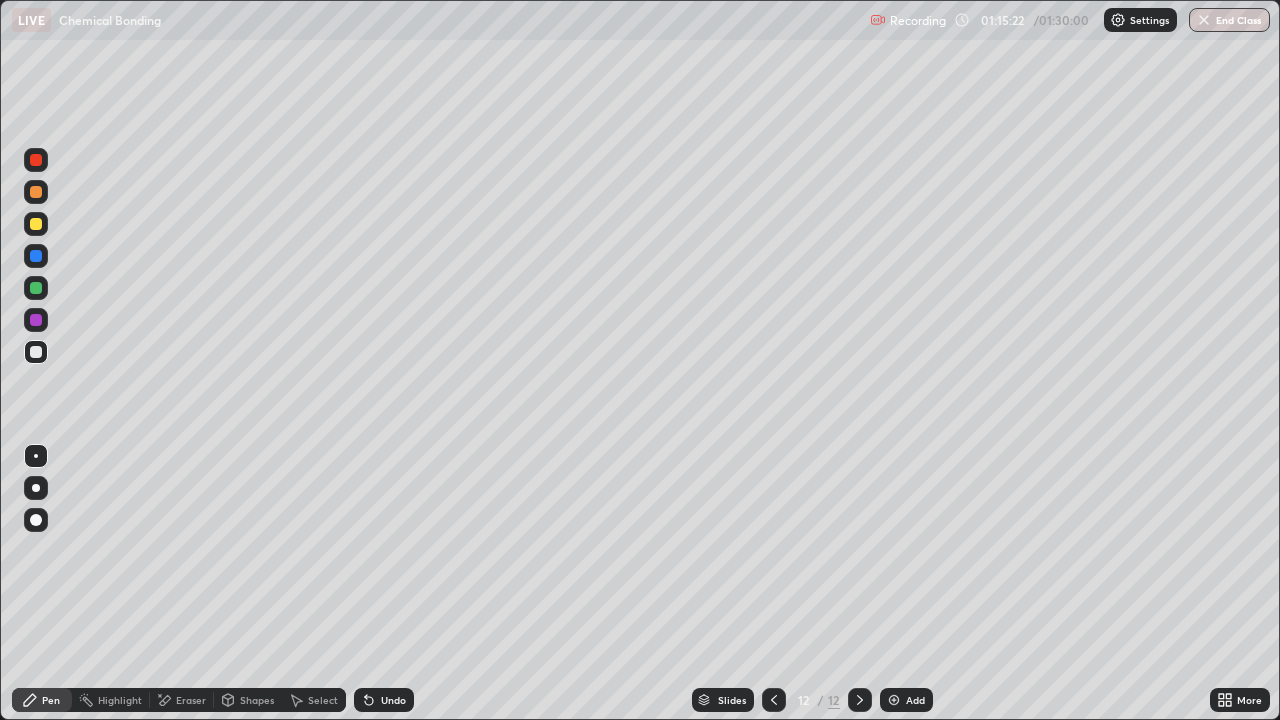 click at bounding box center [36, 352] 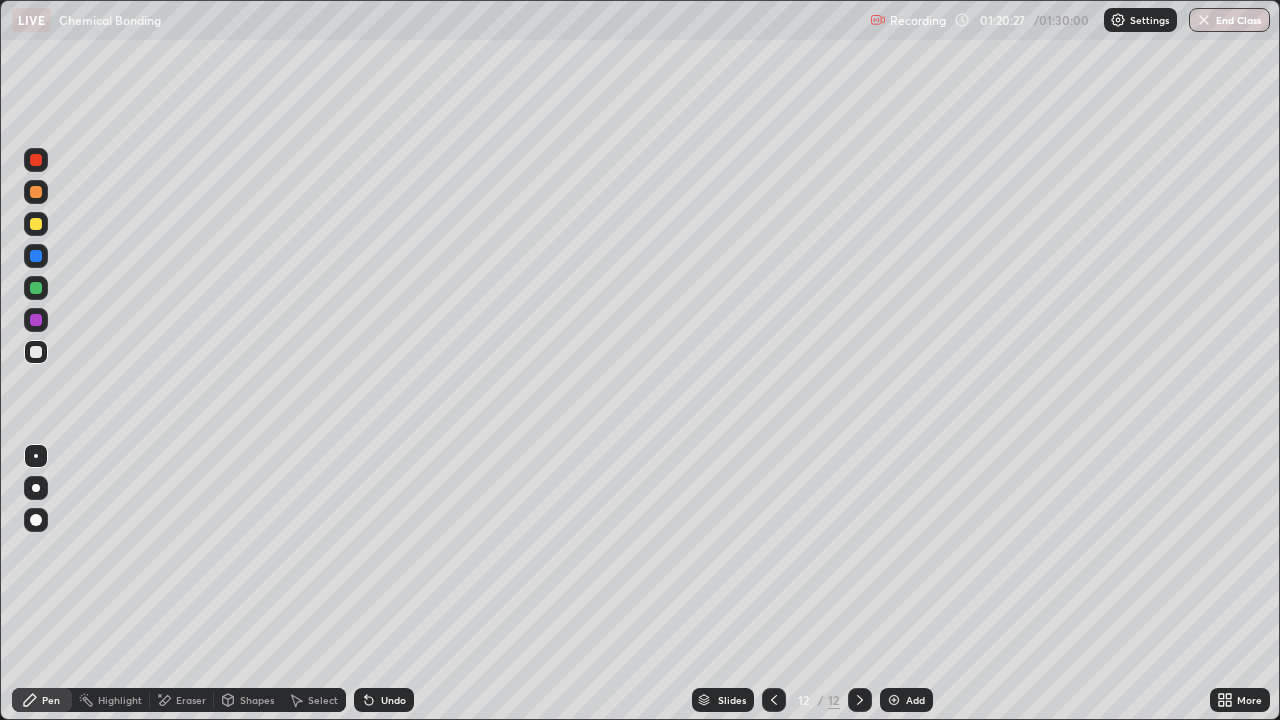 click at bounding box center [36, 520] 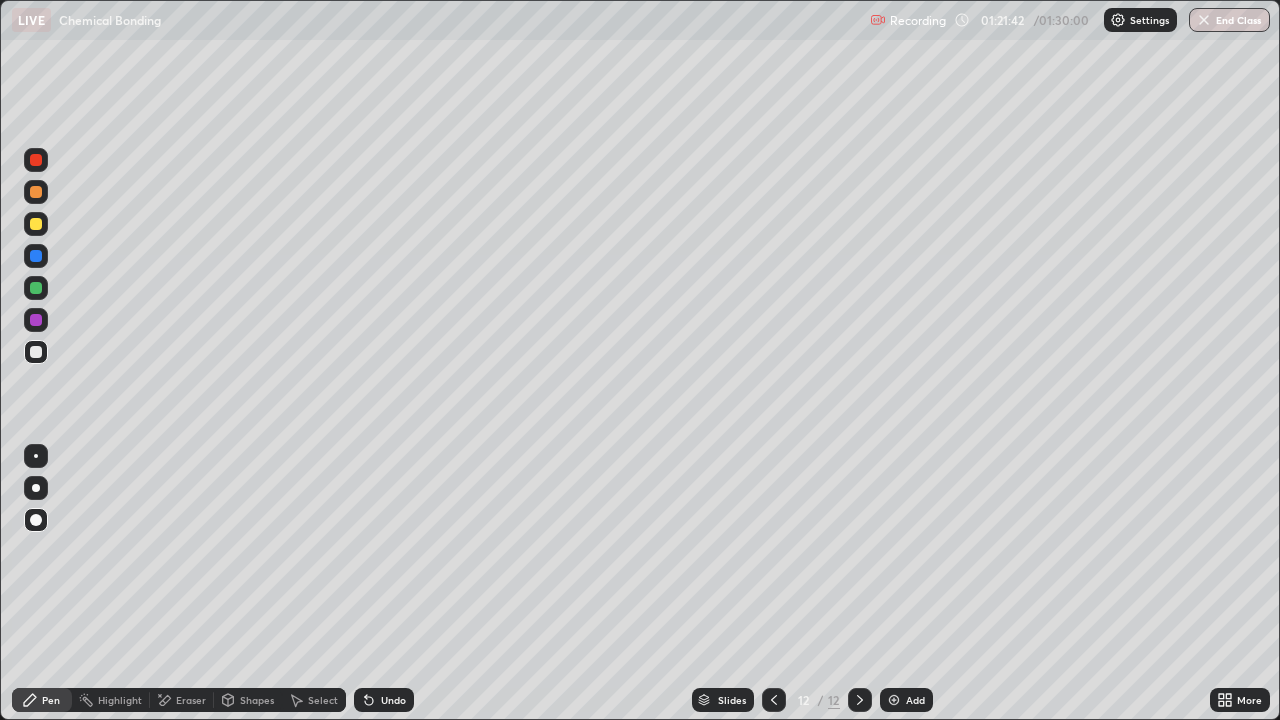 click at bounding box center [36, 256] 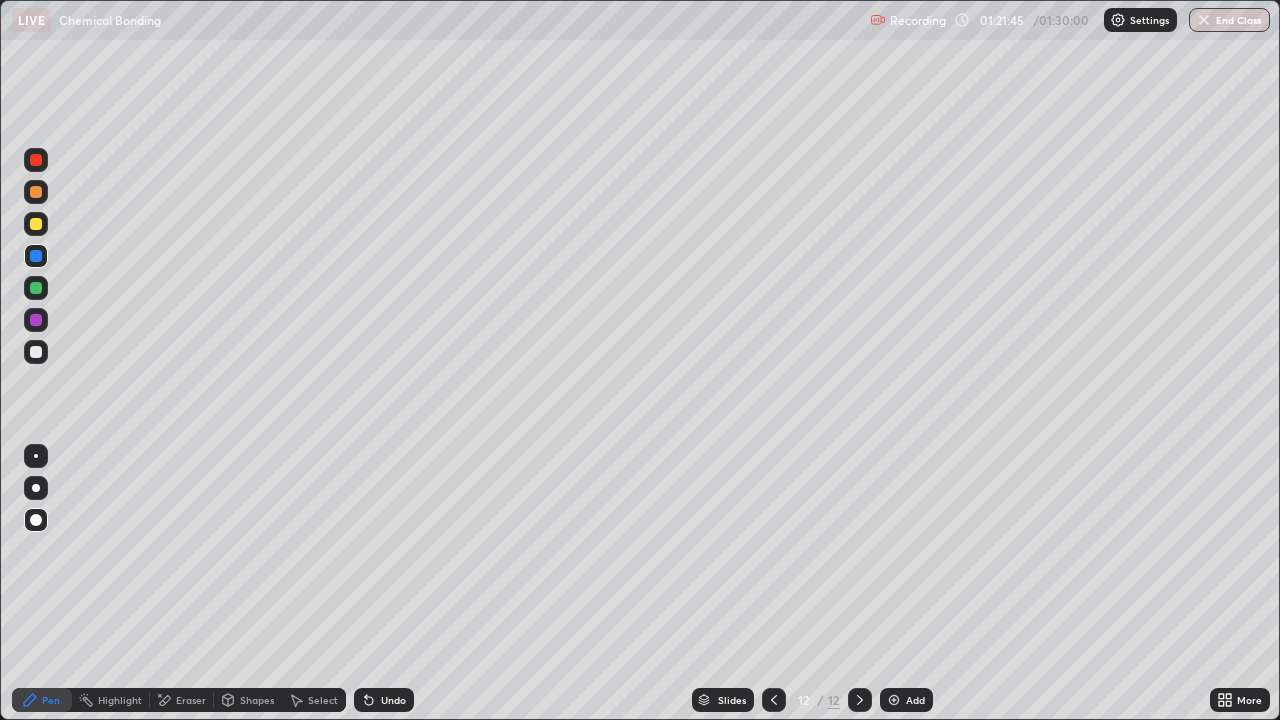 click 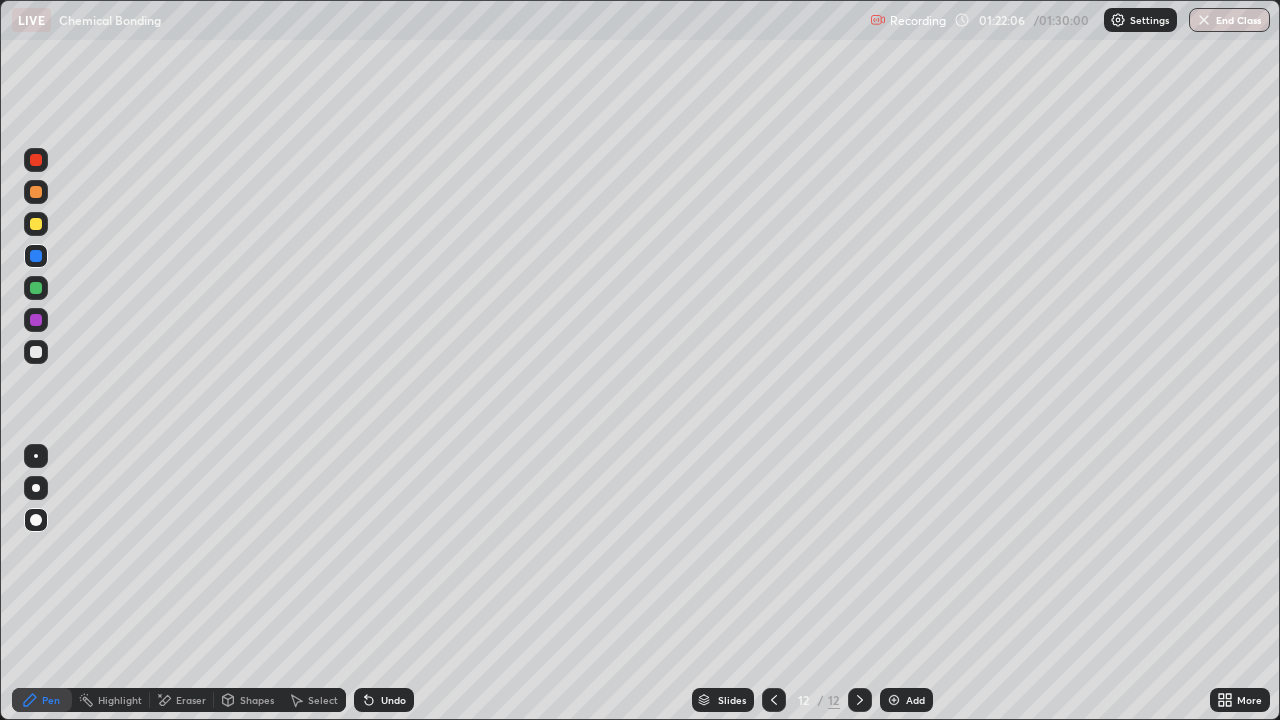 click on "Undo" at bounding box center (393, 700) 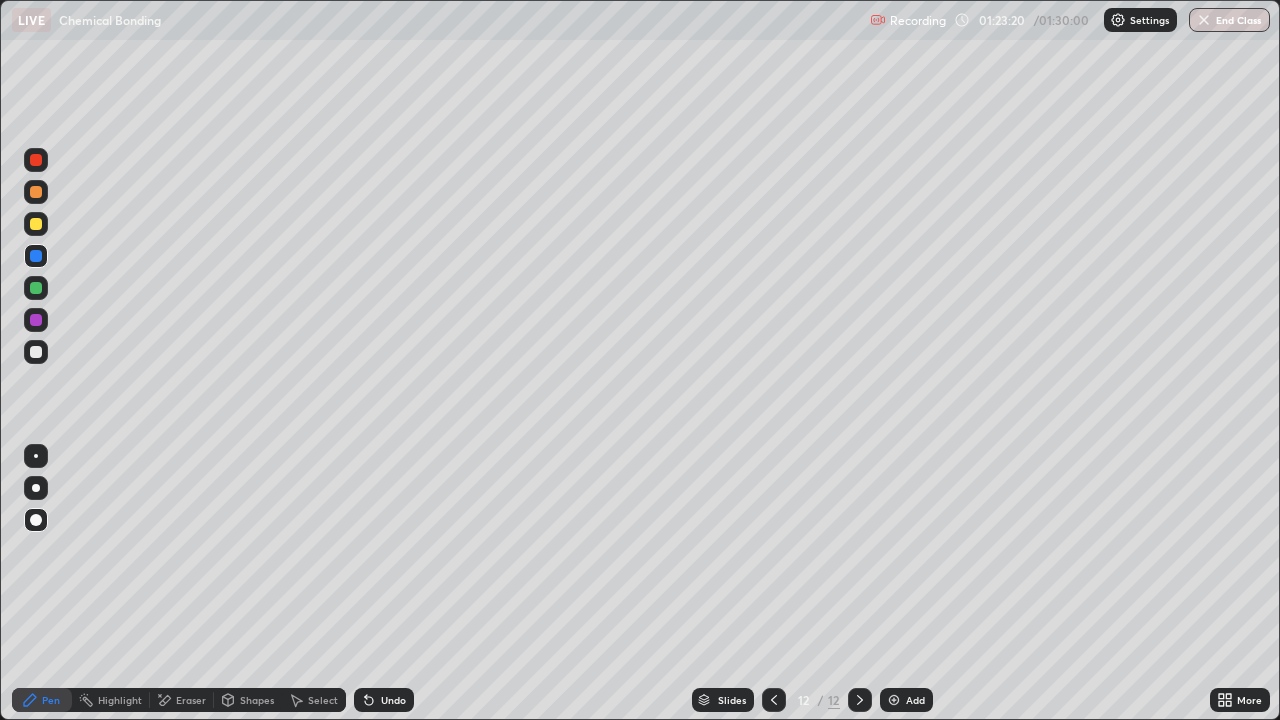 click at bounding box center [36, 456] 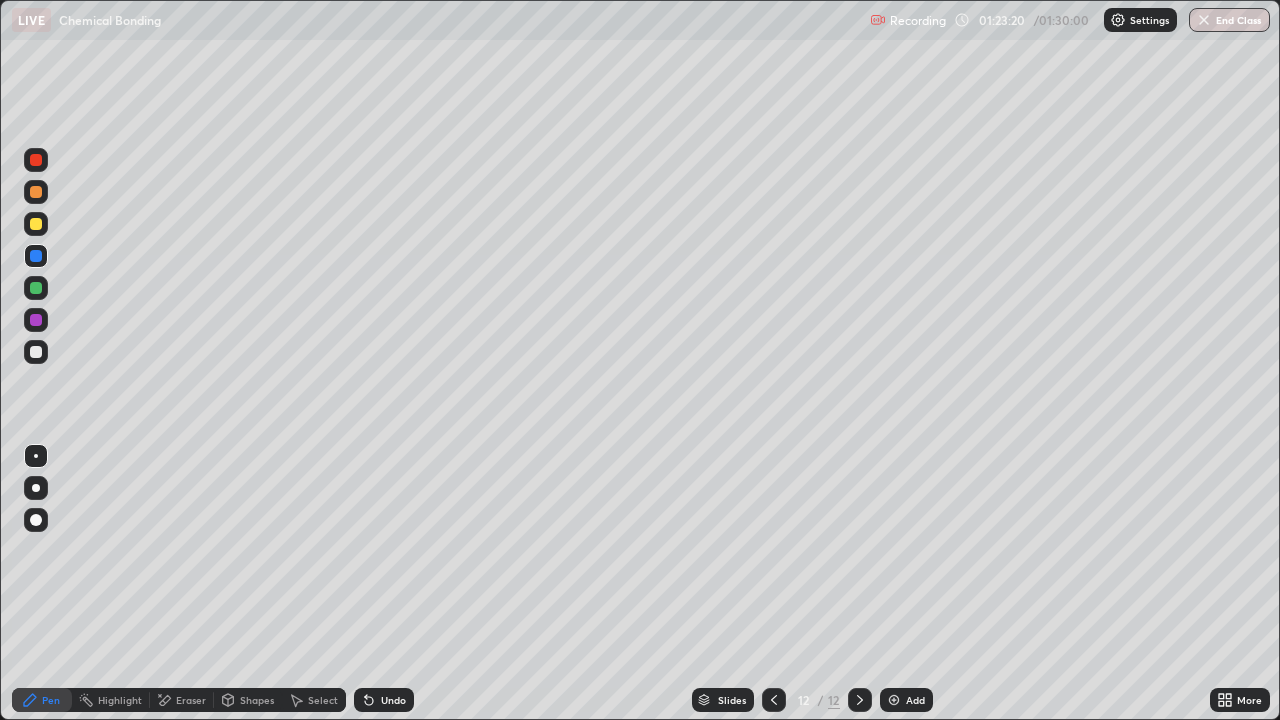 click on "Select" at bounding box center [323, 700] 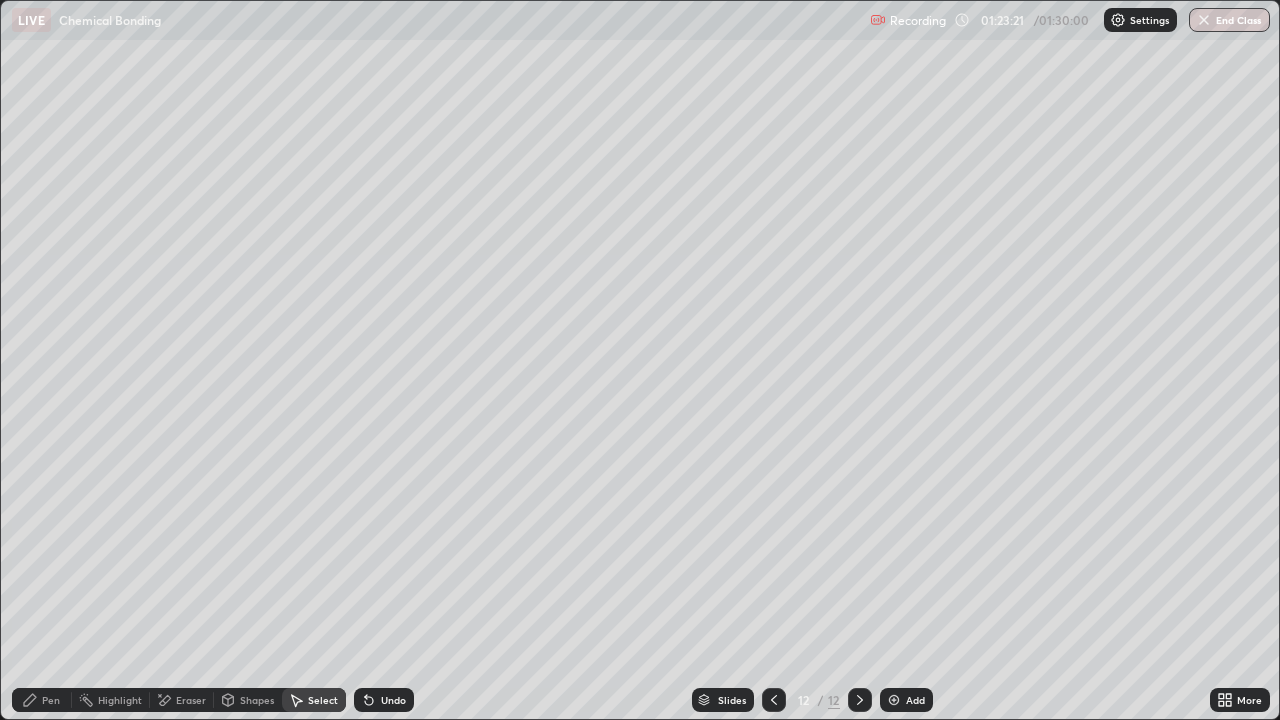 click on "Shapes" at bounding box center [248, 700] 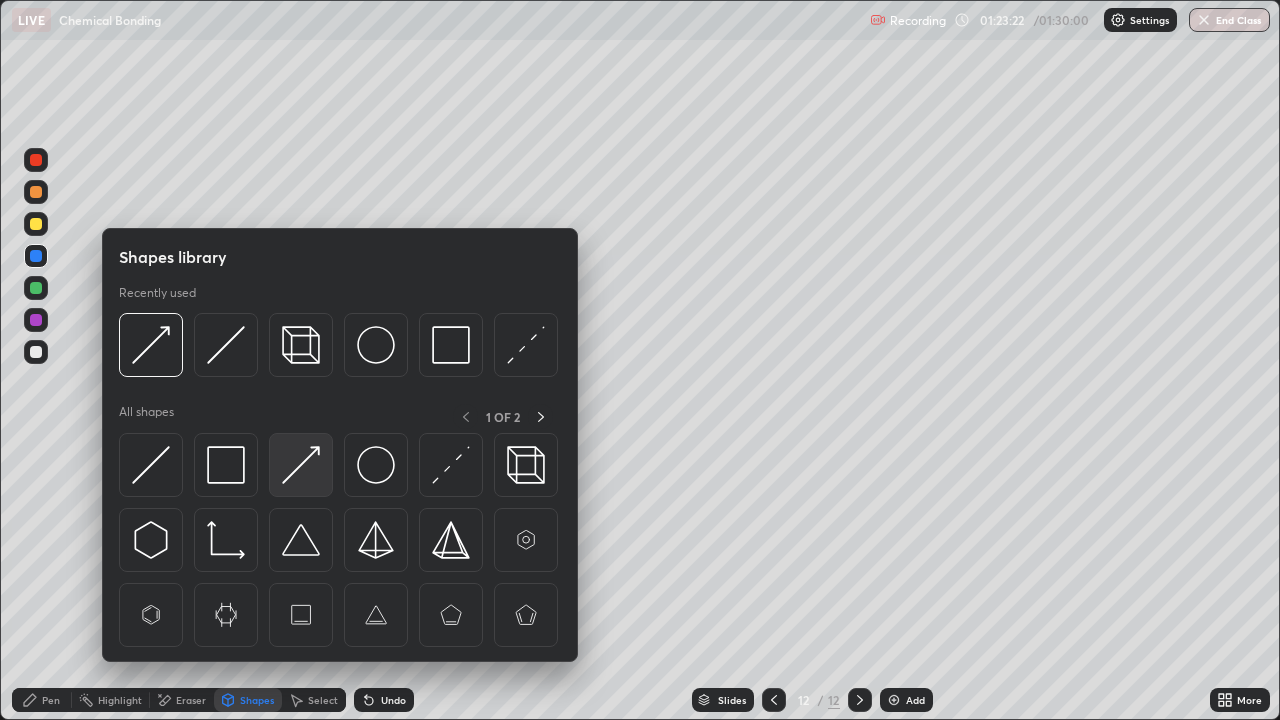 click at bounding box center (301, 465) 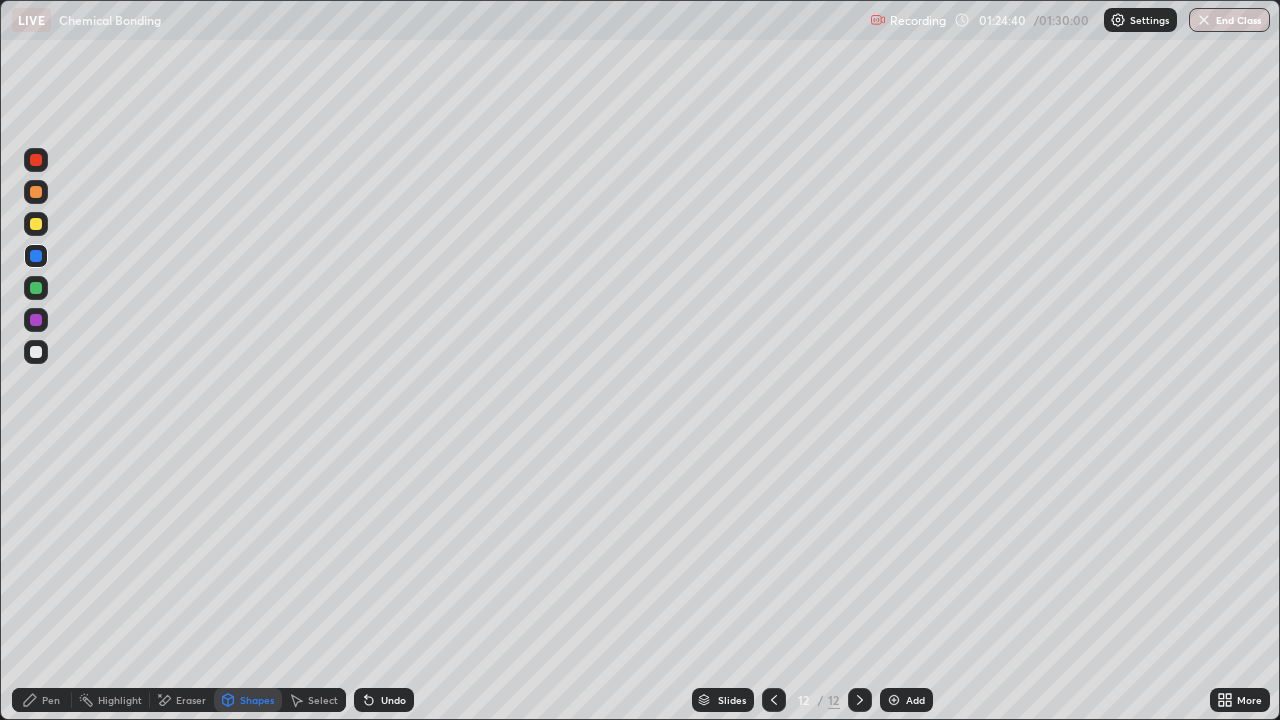 click 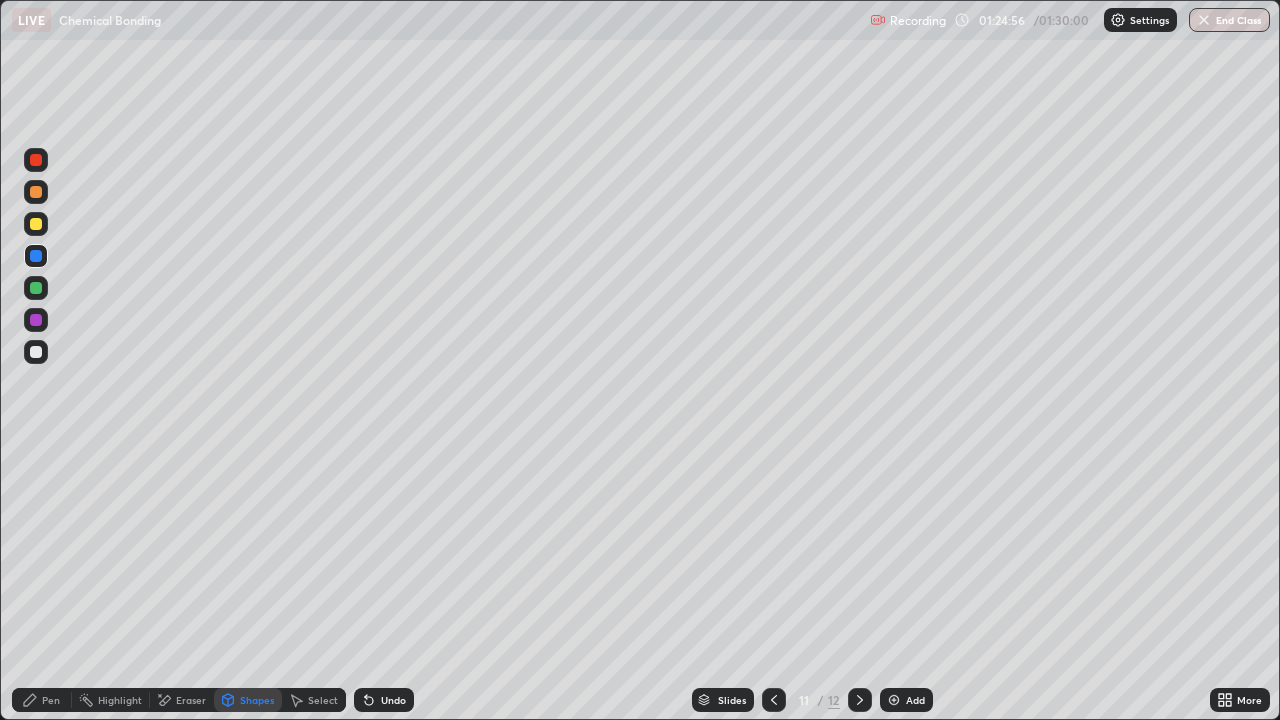 click on "Undo" at bounding box center (393, 700) 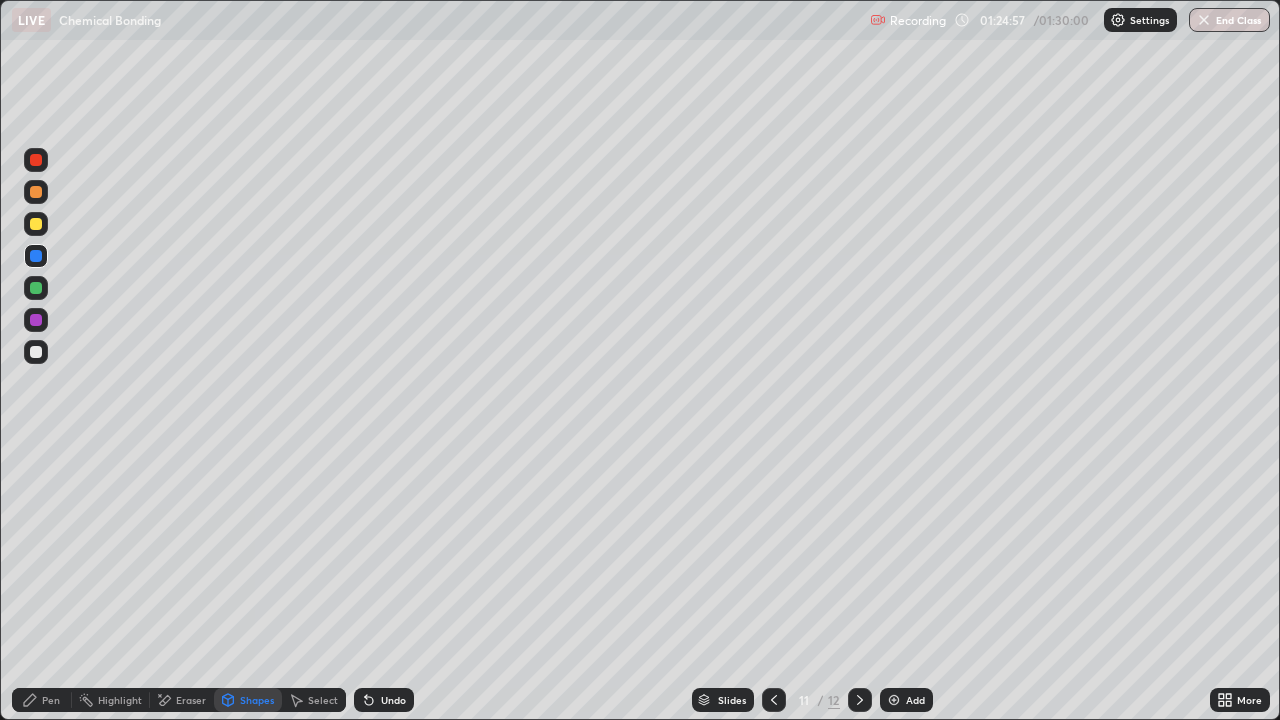 click on "Pen" at bounding box center [51, 700] 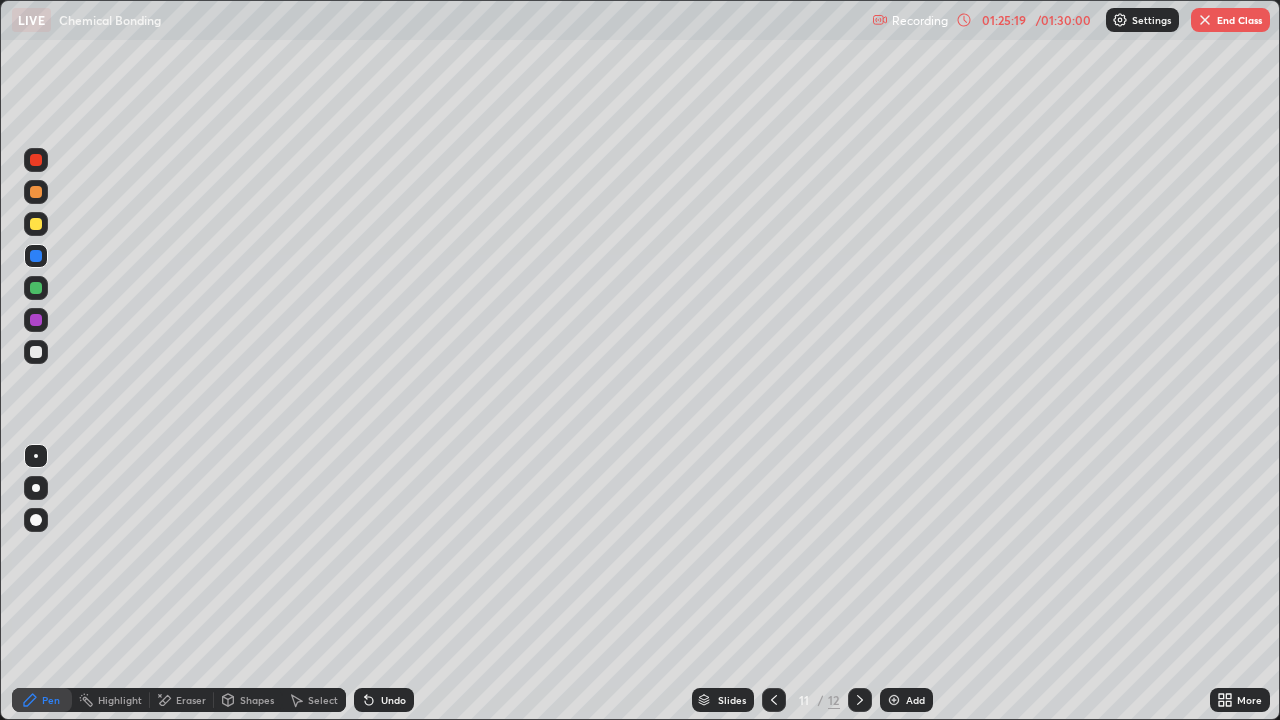 click 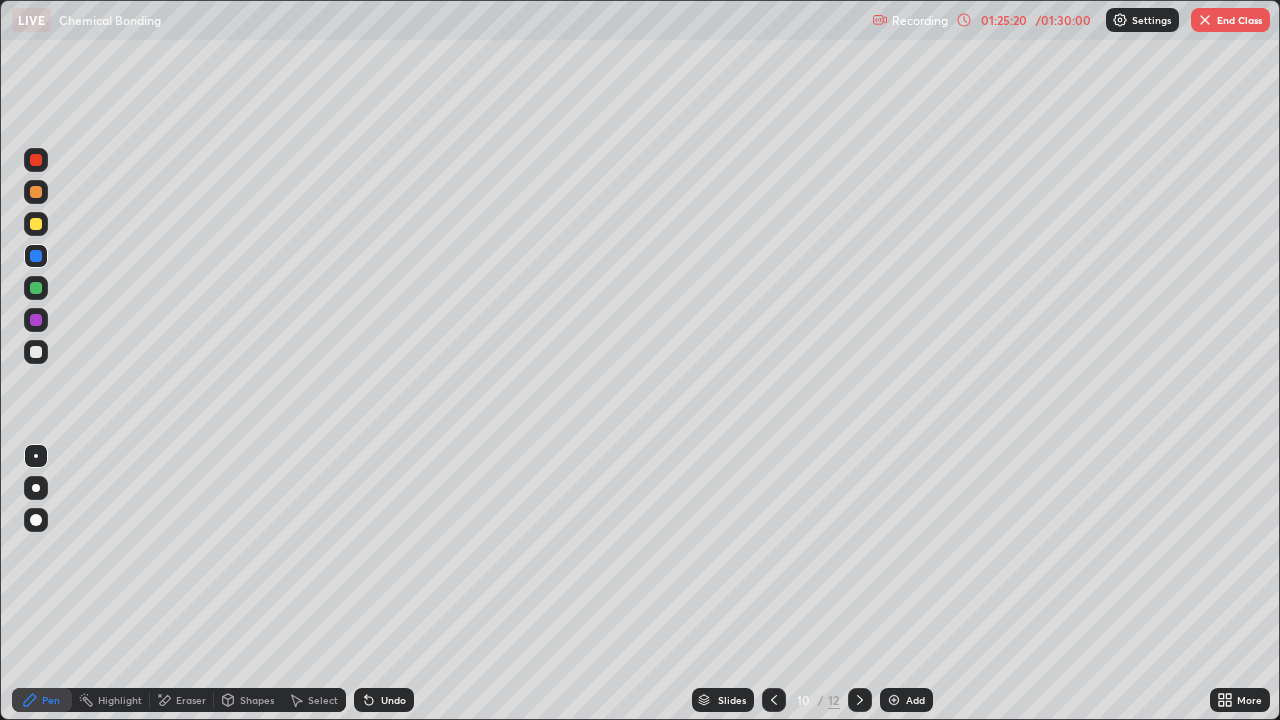 click 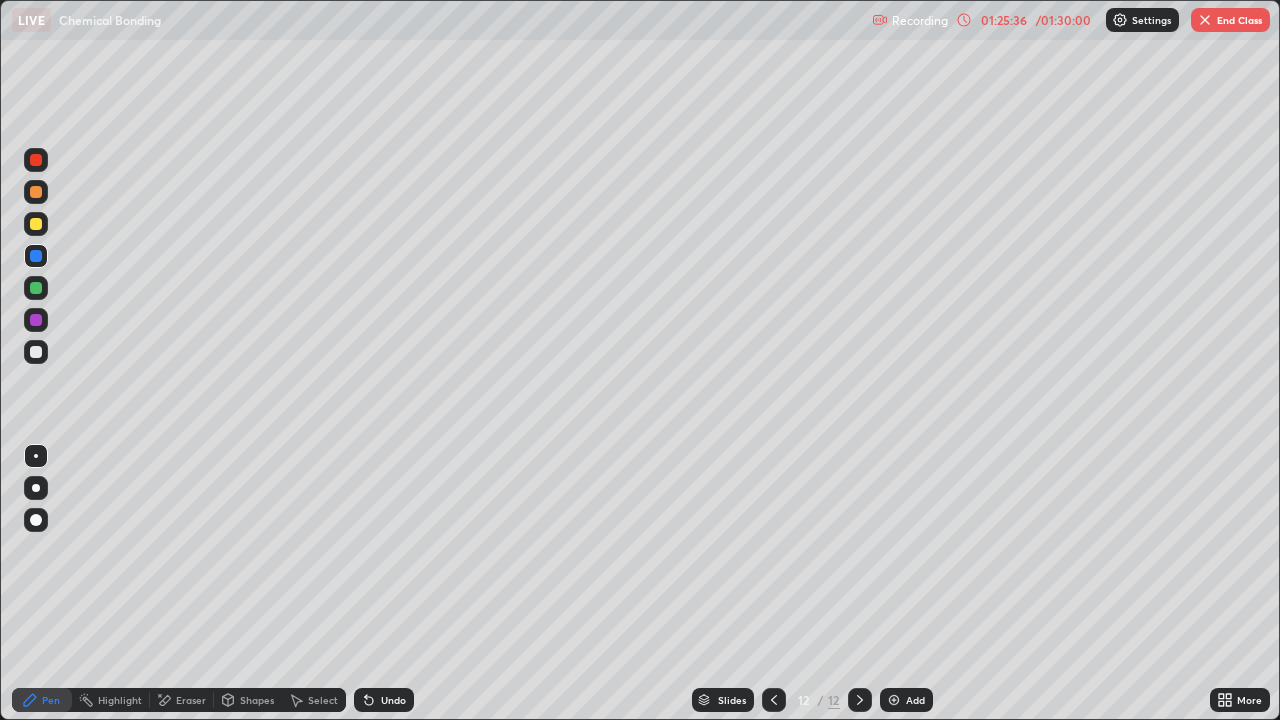click on "End Class" at bounding box center [1230, 20] 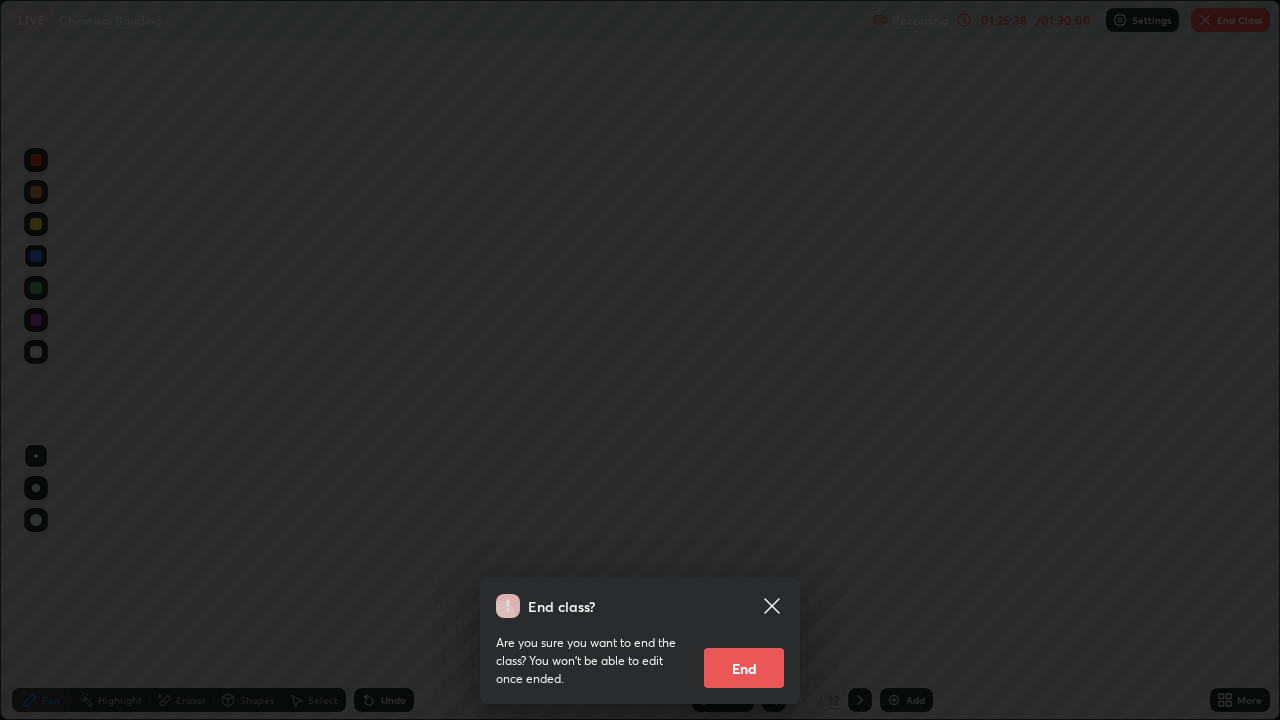 click on "End" at bounding box center (744, 668) 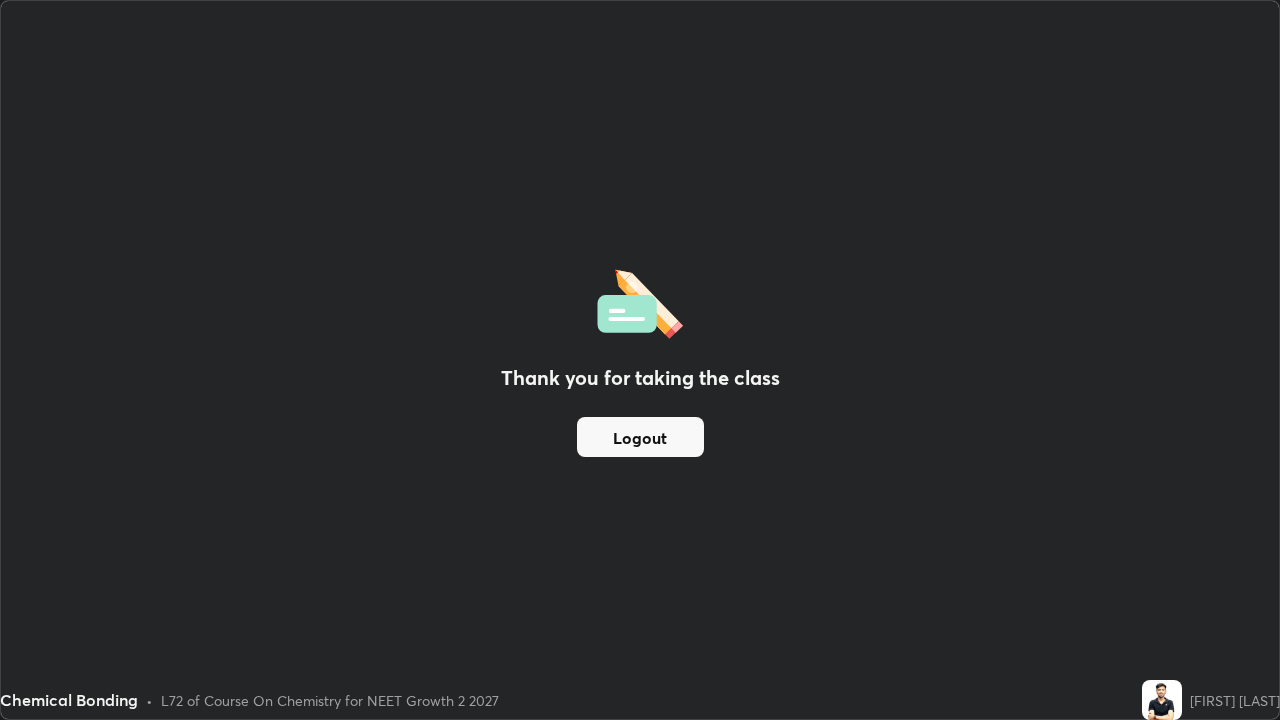 click on "Logout" at bounding box center (640, 437) 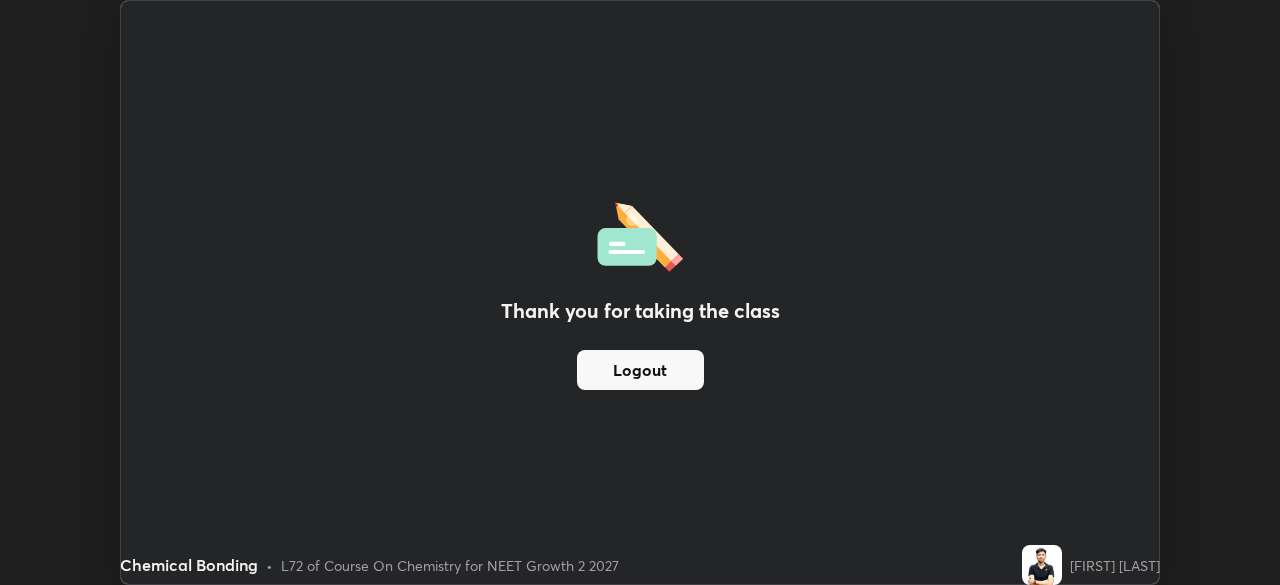 scroll, scrollTop: 585, scrollLeft: 1280, axis: both 